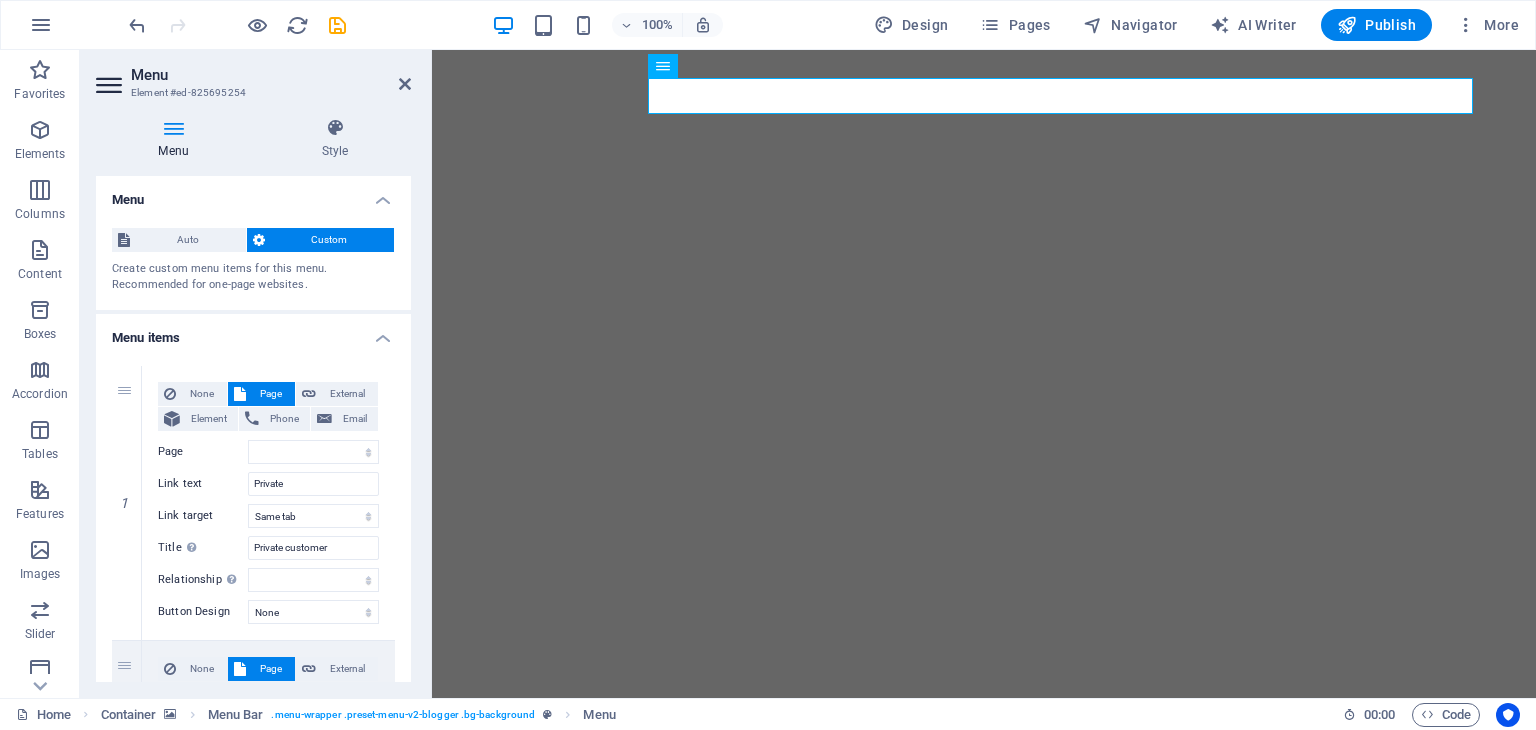 select 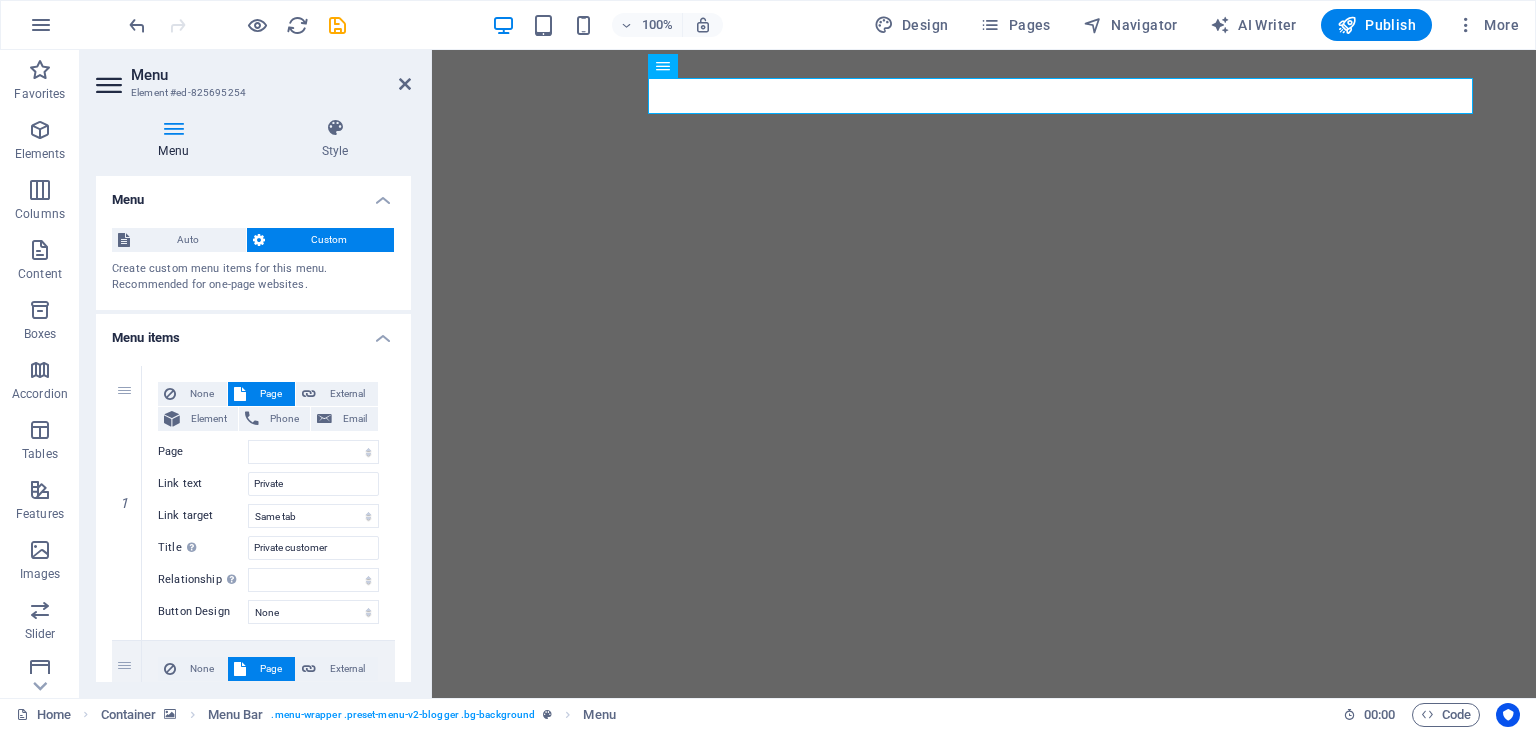 scroll, scrollTop: 0, scrollLeft: 0, axis: both 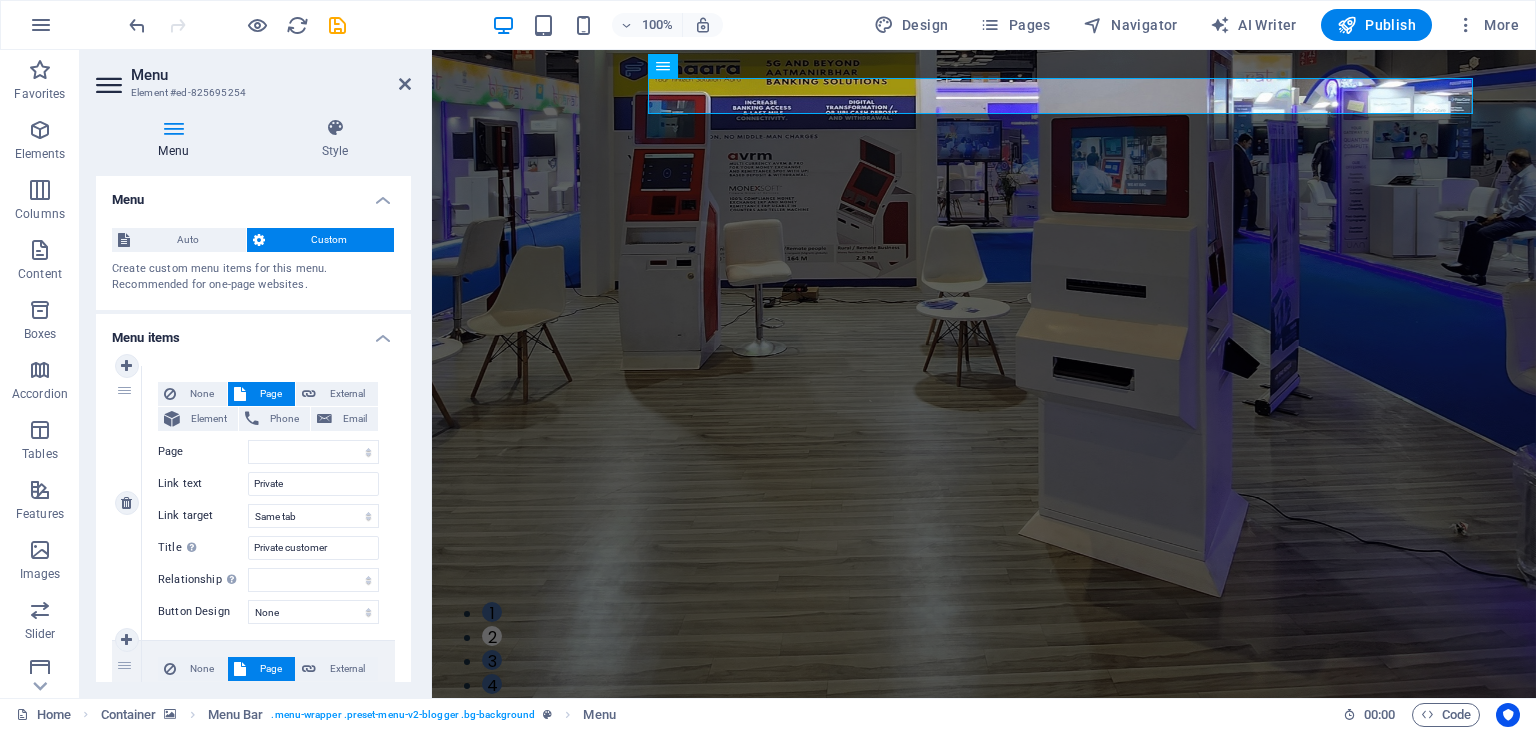 click on "1" at bounding box center (127, 503) 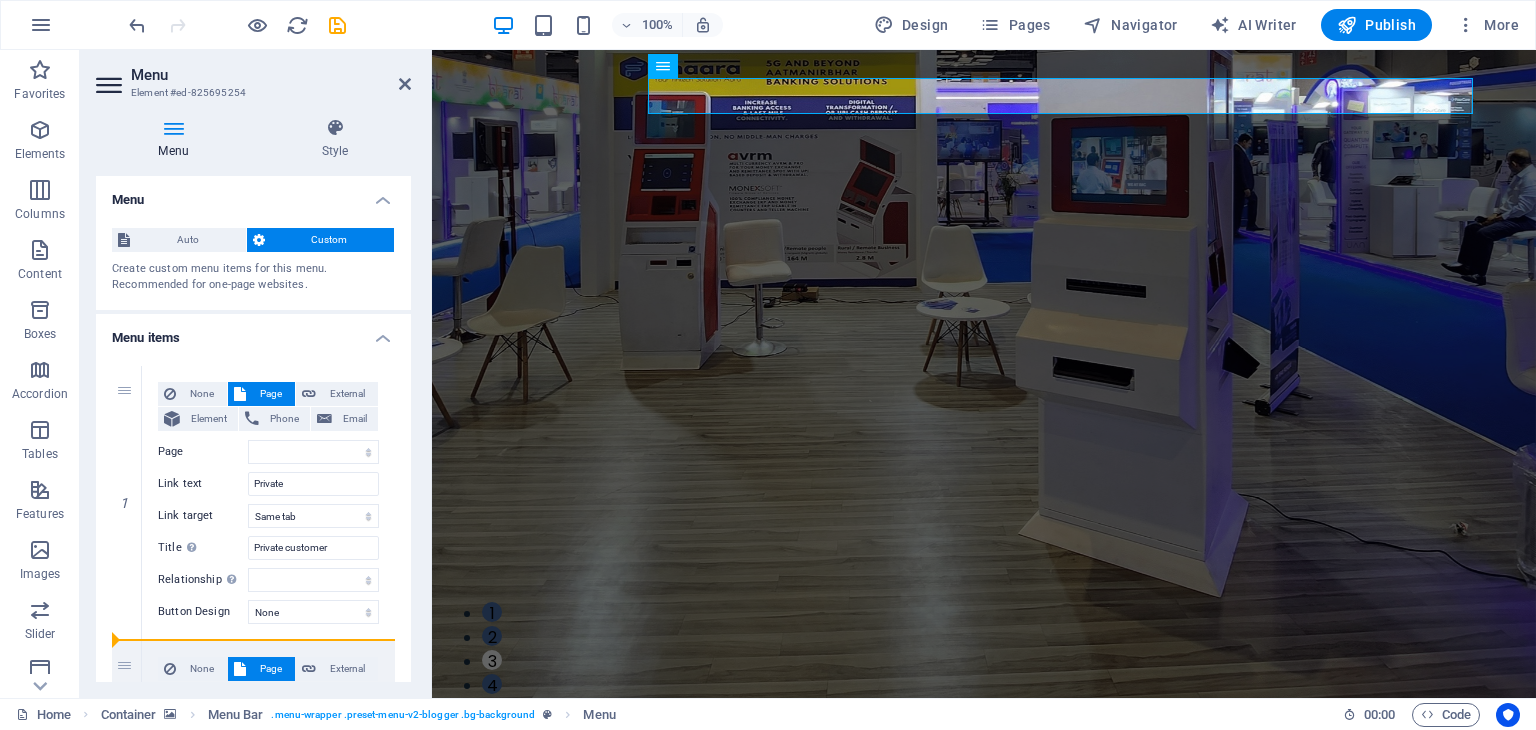 drag, startPoint x: 125, startPoint y: 391, endPoint x: 134, endPoint y: 696, distance: 305.13275 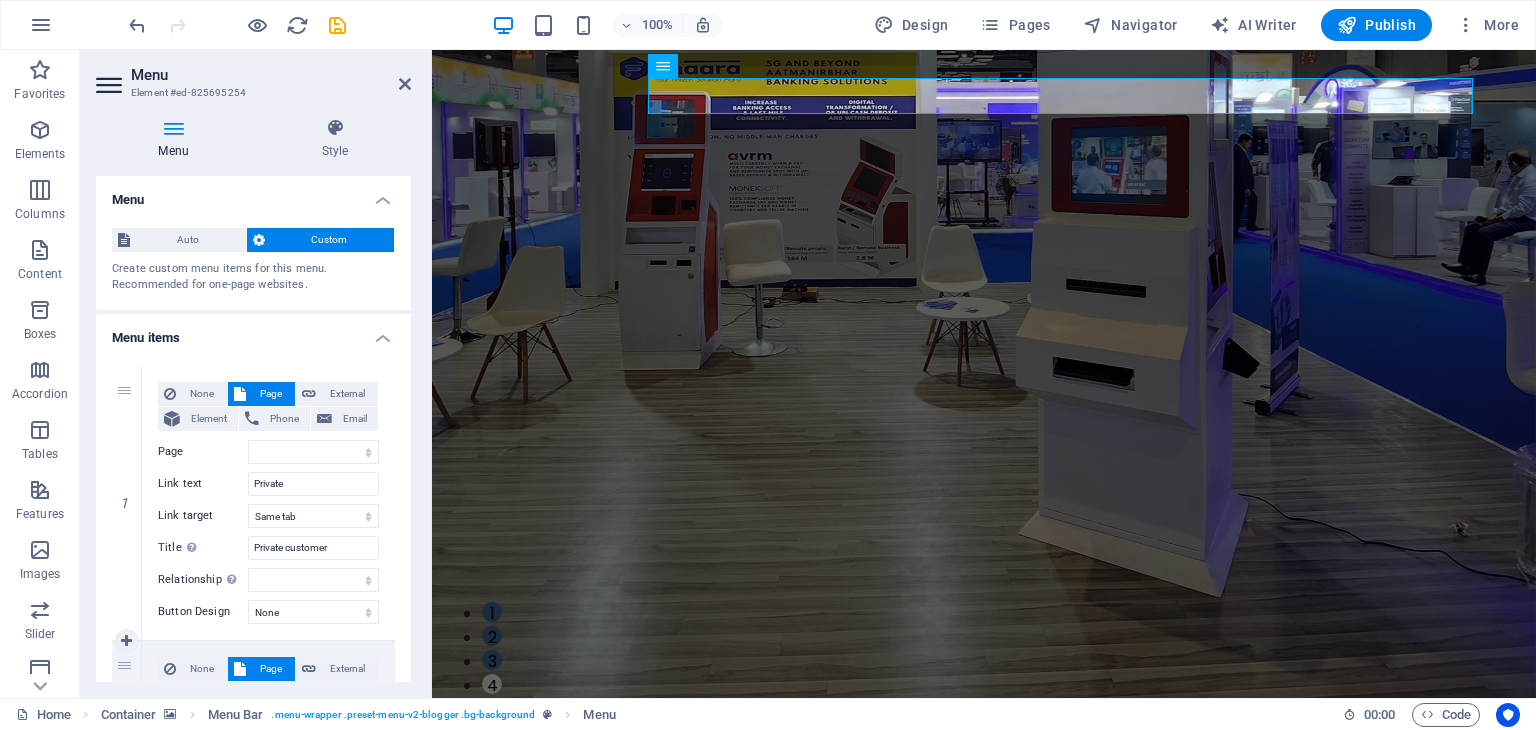 click on "2" at bounding box center [127, 778] 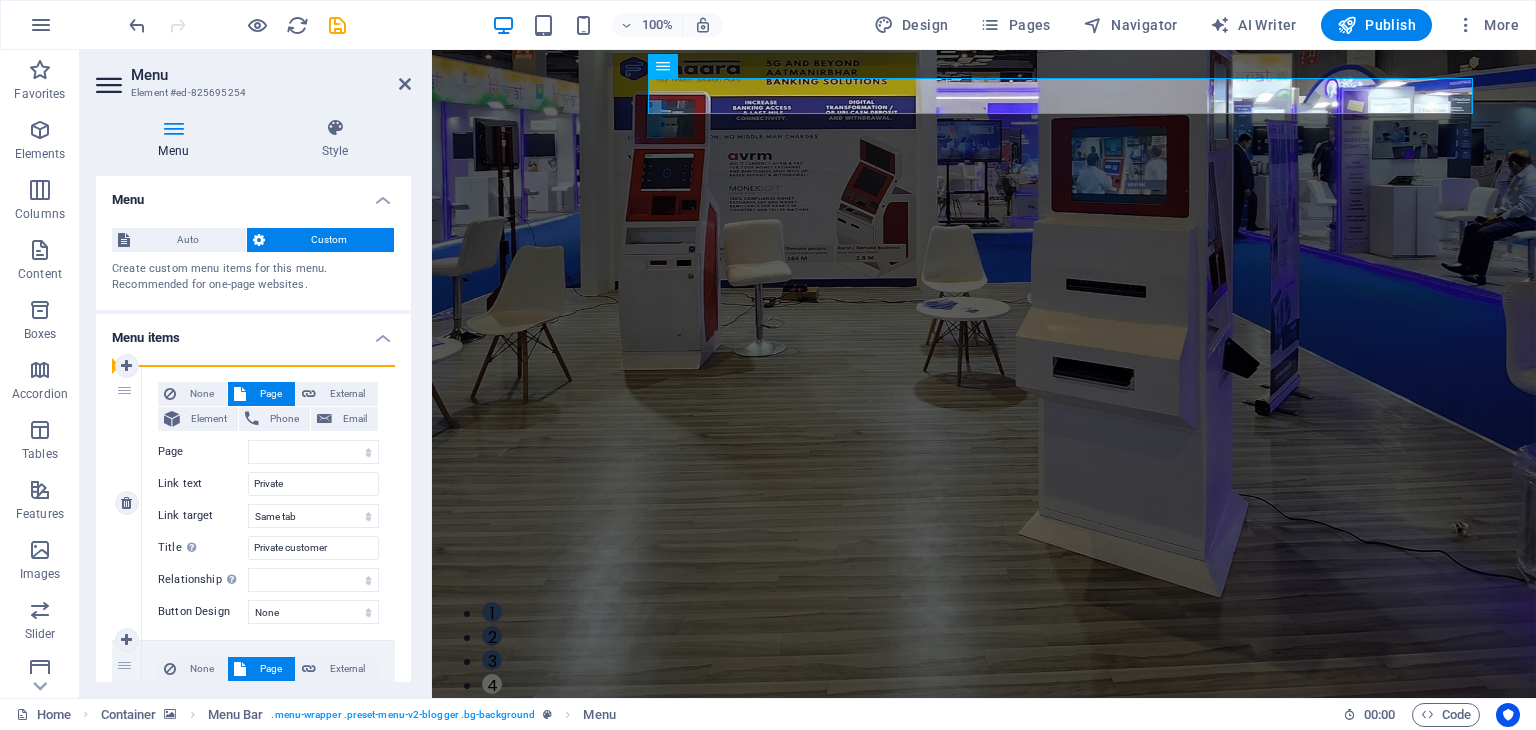 drag, startPoint x: 130, startPoint y: 670, endPoint x: 131, endPoint y: 461, distance: 209.0024 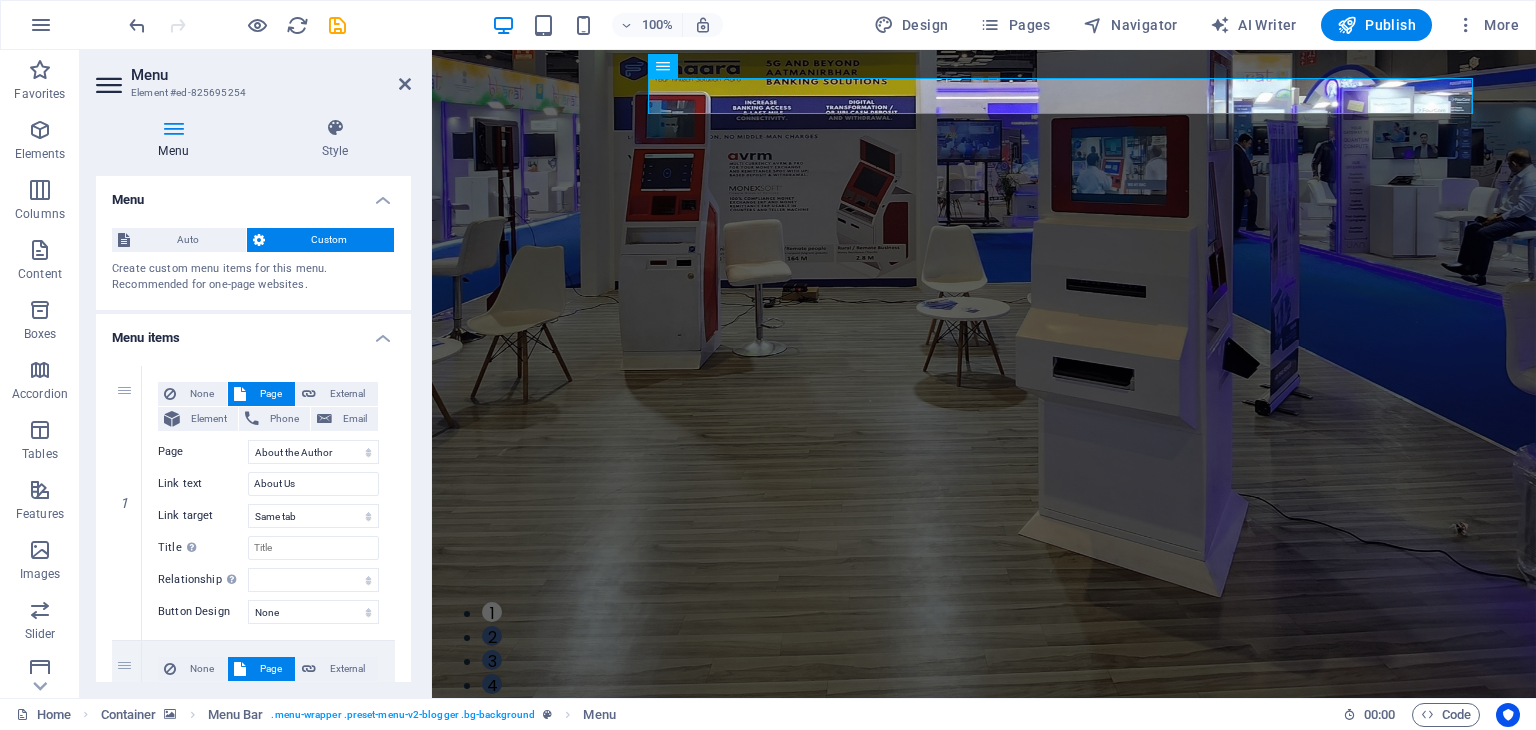 click on "Create custom menu items for this menu. Recommended for one-page websites." at bounding box center [253, 277] 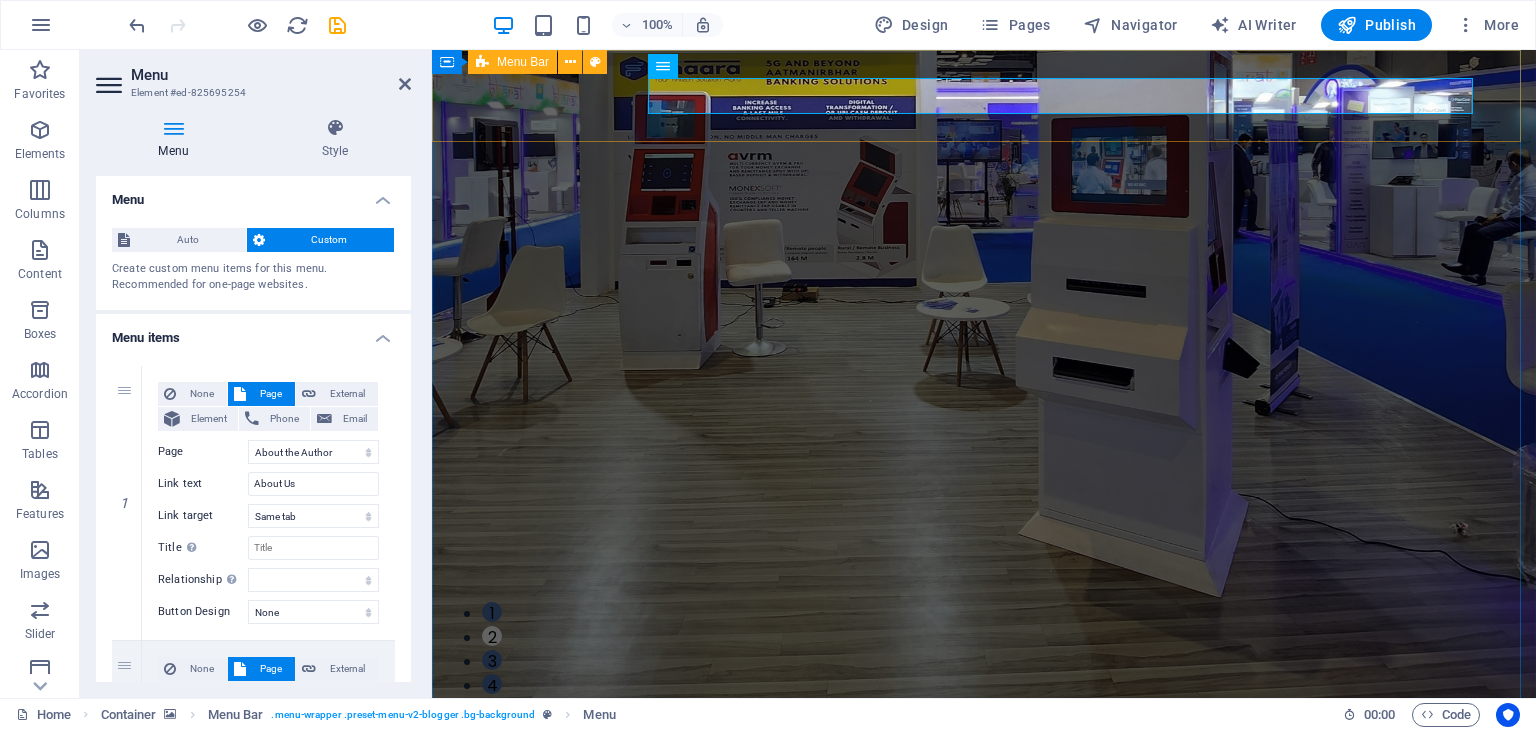 click on "About Us Private Business" at bounding box center [984, 788] 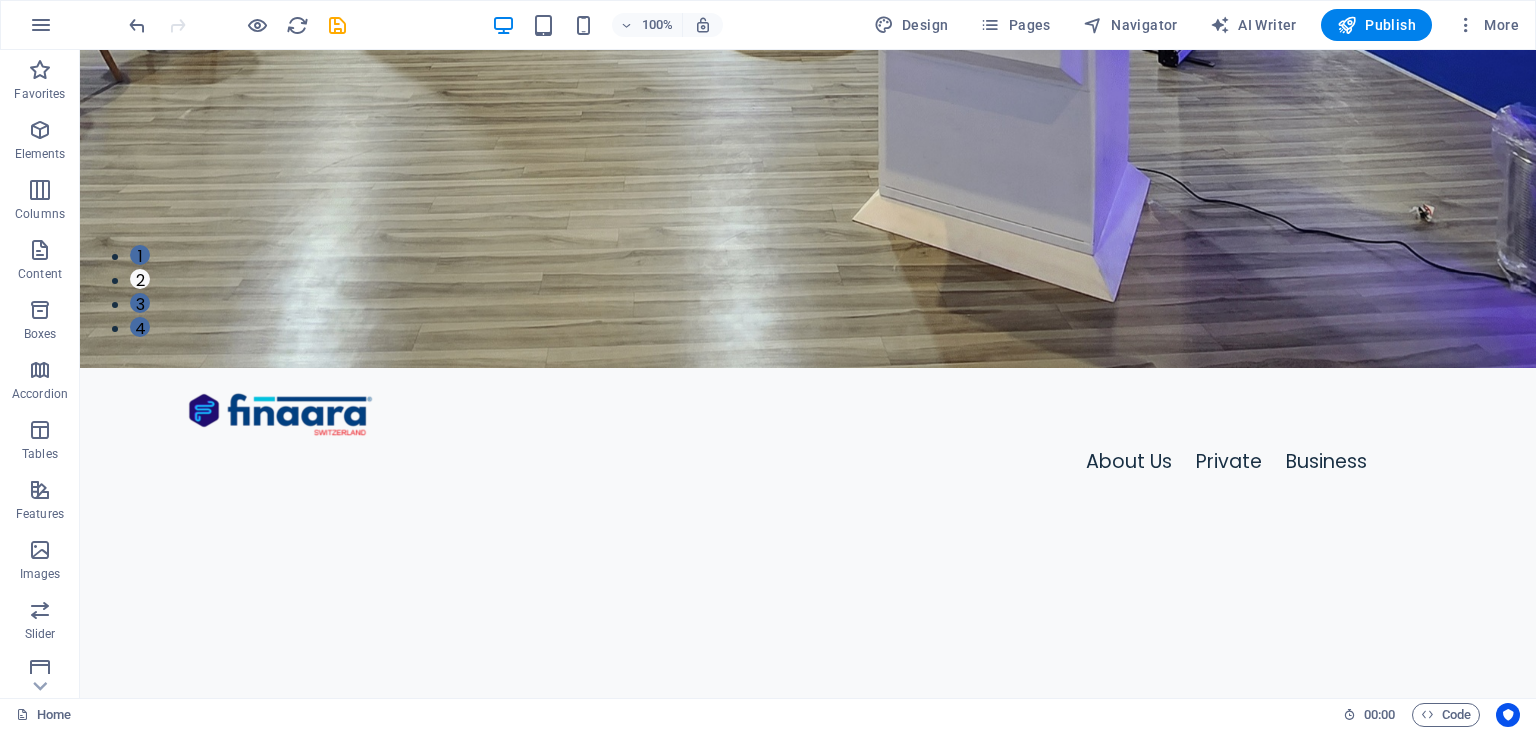scroll, scrollTop: 0, scrollLeft: 0, axis: both 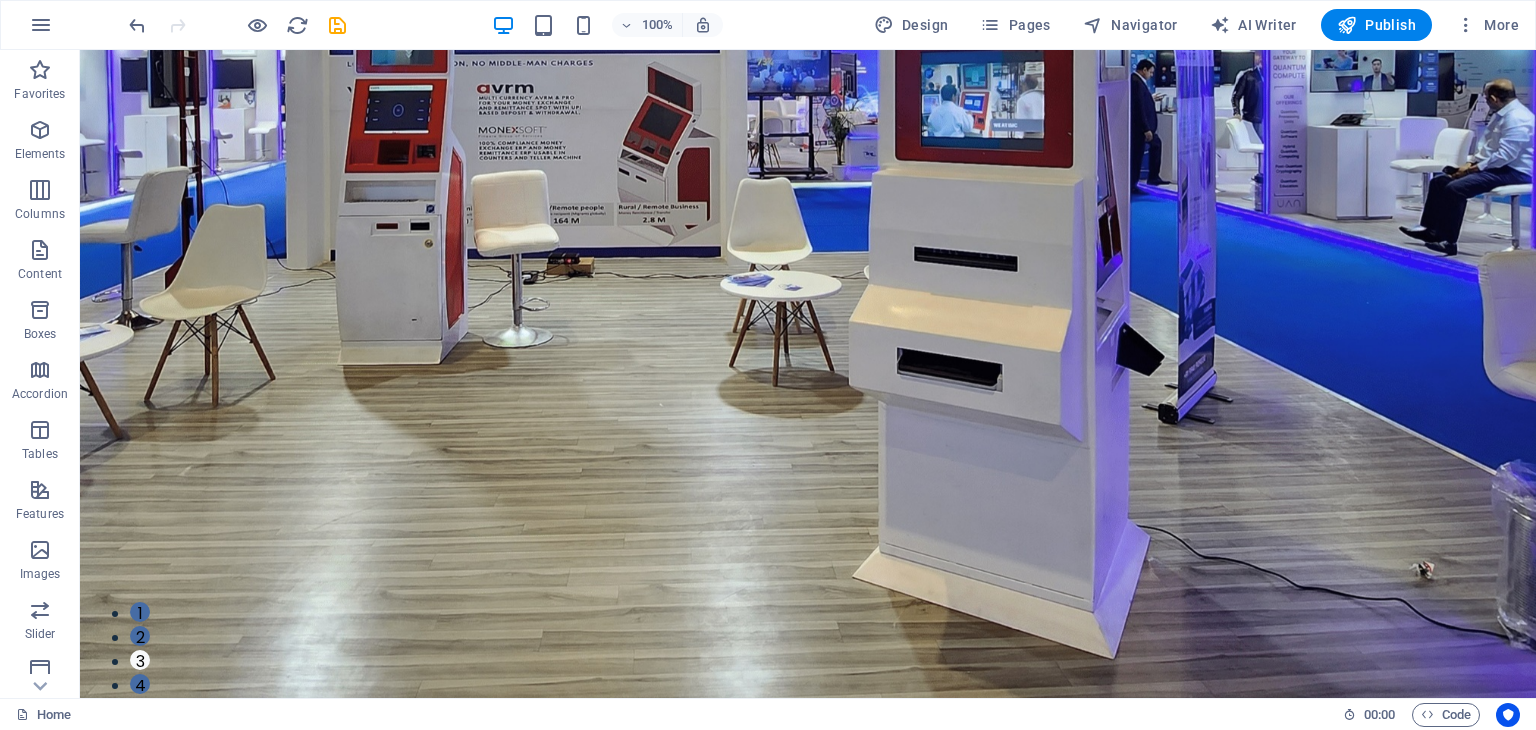 drag, startPoint x: 1529, startPoint y: 83, endPoint x: 1615, endPoint y: 77, distance: 86.209045 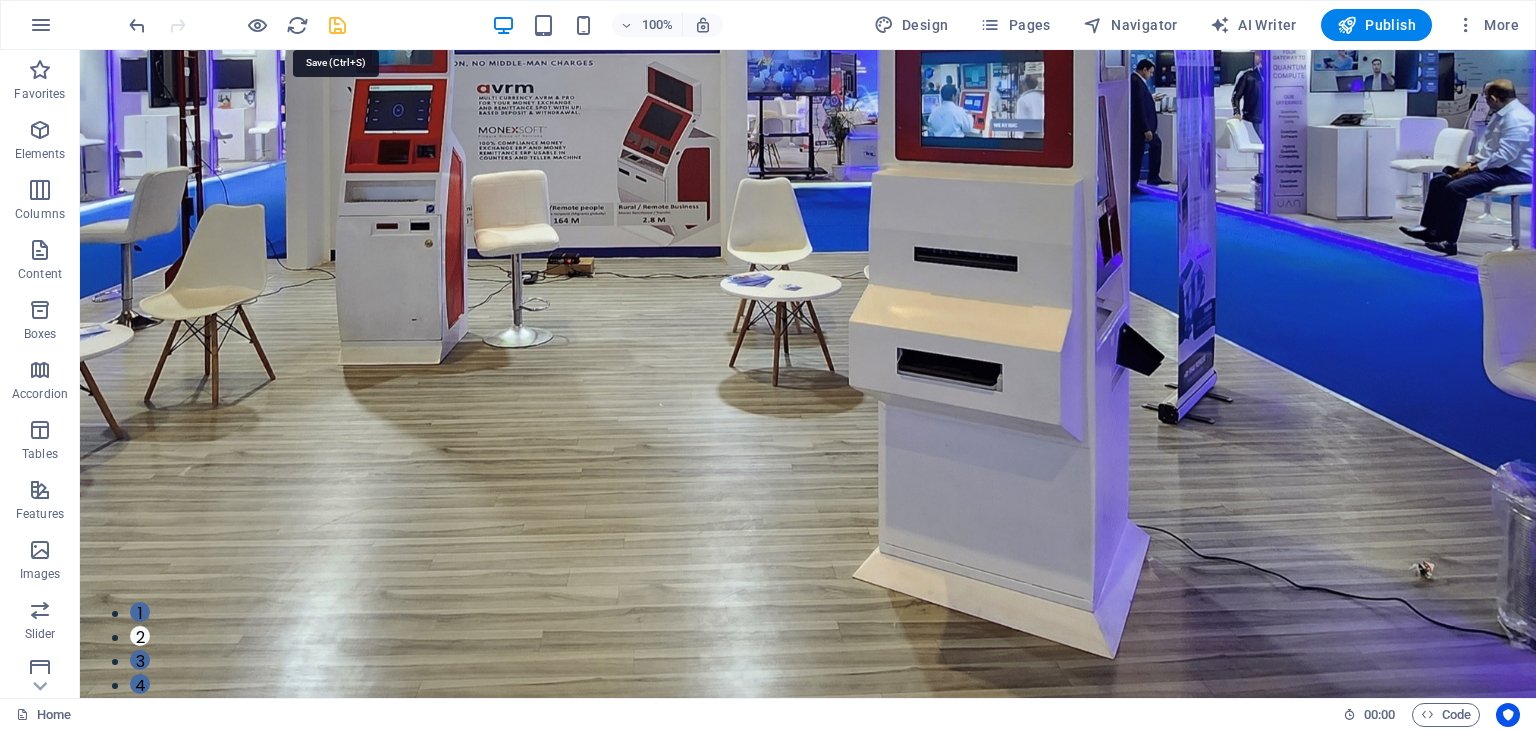 click at bounding box center [337, 25] 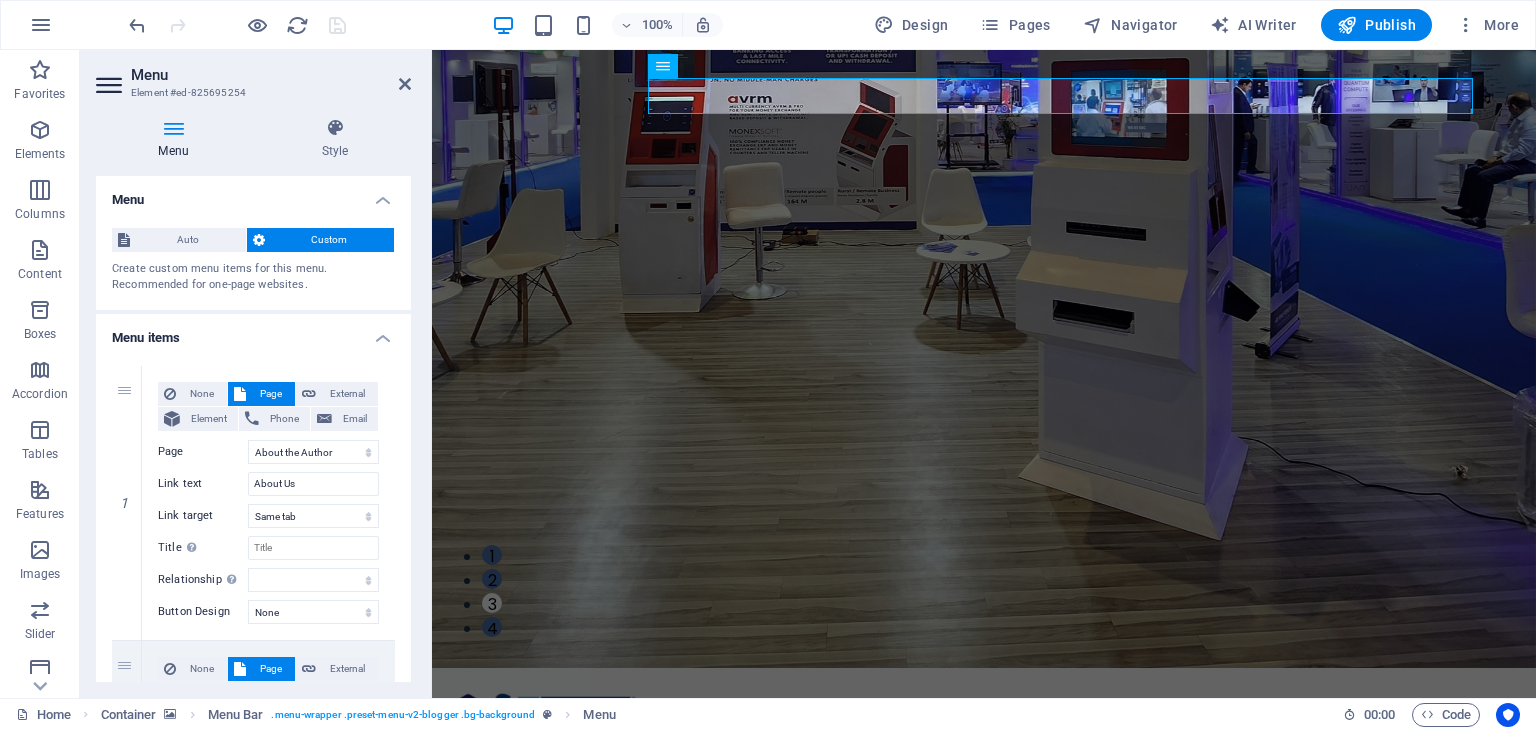 scroll, scrollTop: 0, scrollLeft: 0, axis: both 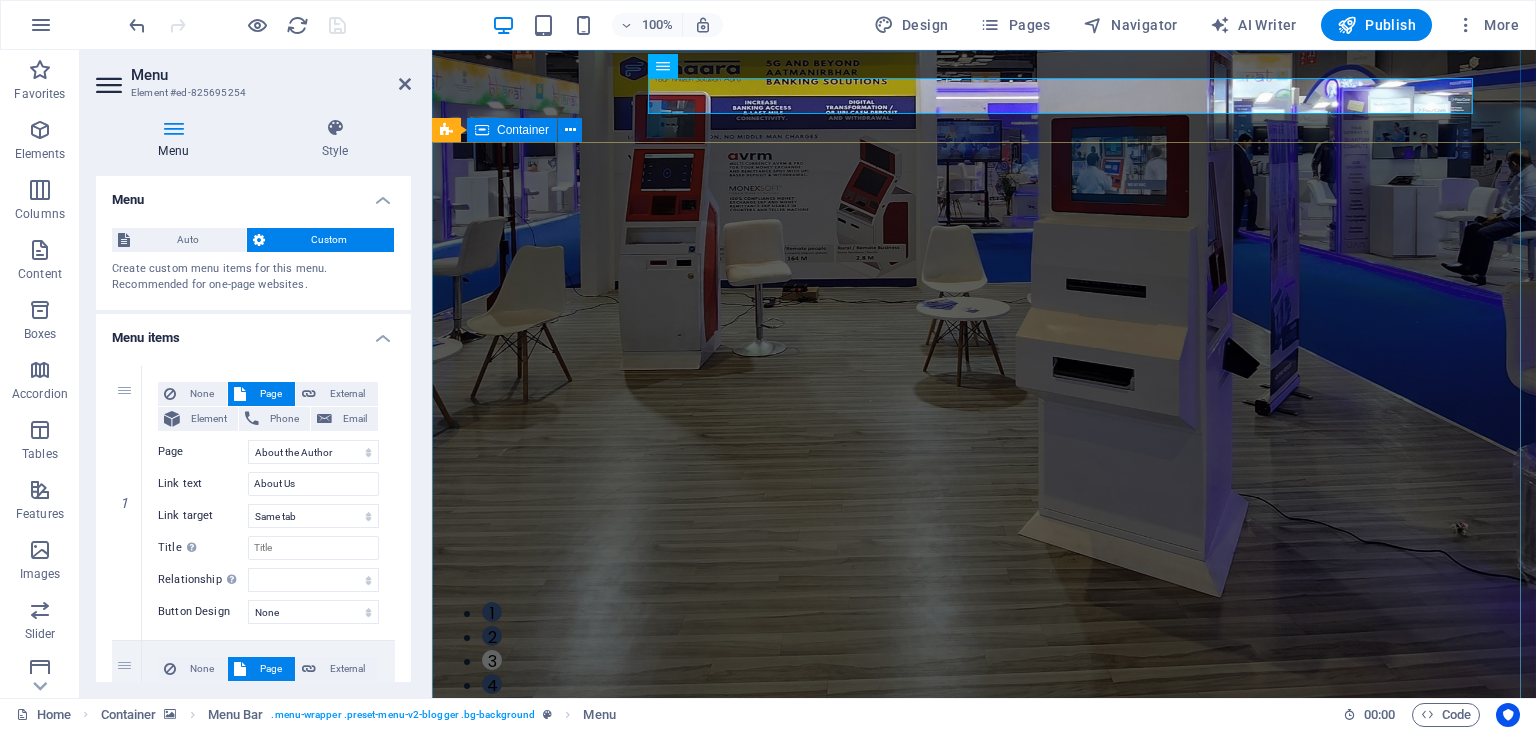 click on "BUSINESS ACCOUNTS Business Multi-Currency Accounts Business made borderless with multi-currency accounts. Transact globally — easily, securely, and smartly. DIGITAL MONEY Digital Money and eMoney wallet All-in-One Wallet: Mobile, Multi-Currency & Bitcoin. Your Digital Finance Hub — Anytime, Anywhere. REMITTANCE Fastest Money Transfer Without Middle Man Instant money transfers — personal or business, without middle man. No middlemen. No hidden fees. No delays.   MONEY CHANGING Money Changing & Multi-Currency App Exchange currencies instantly—no middlemen, no hidden fees. One powerful app for all your global money needs. BUSINESS ACCOUNTS Business Multi-Currency Accounts Business made borderless with multi-currency accounts. Transact globally — easily, securely, and smartly. DIGITAL MONEY Digital Money and eMoney wallet All-in-One Wallet: Mobile, Multi-Currency & Bitcoin. Your Digital Finance Hub — Anytime, Anywhere. 1 2 3 4" at bounding box center [984, 1096] 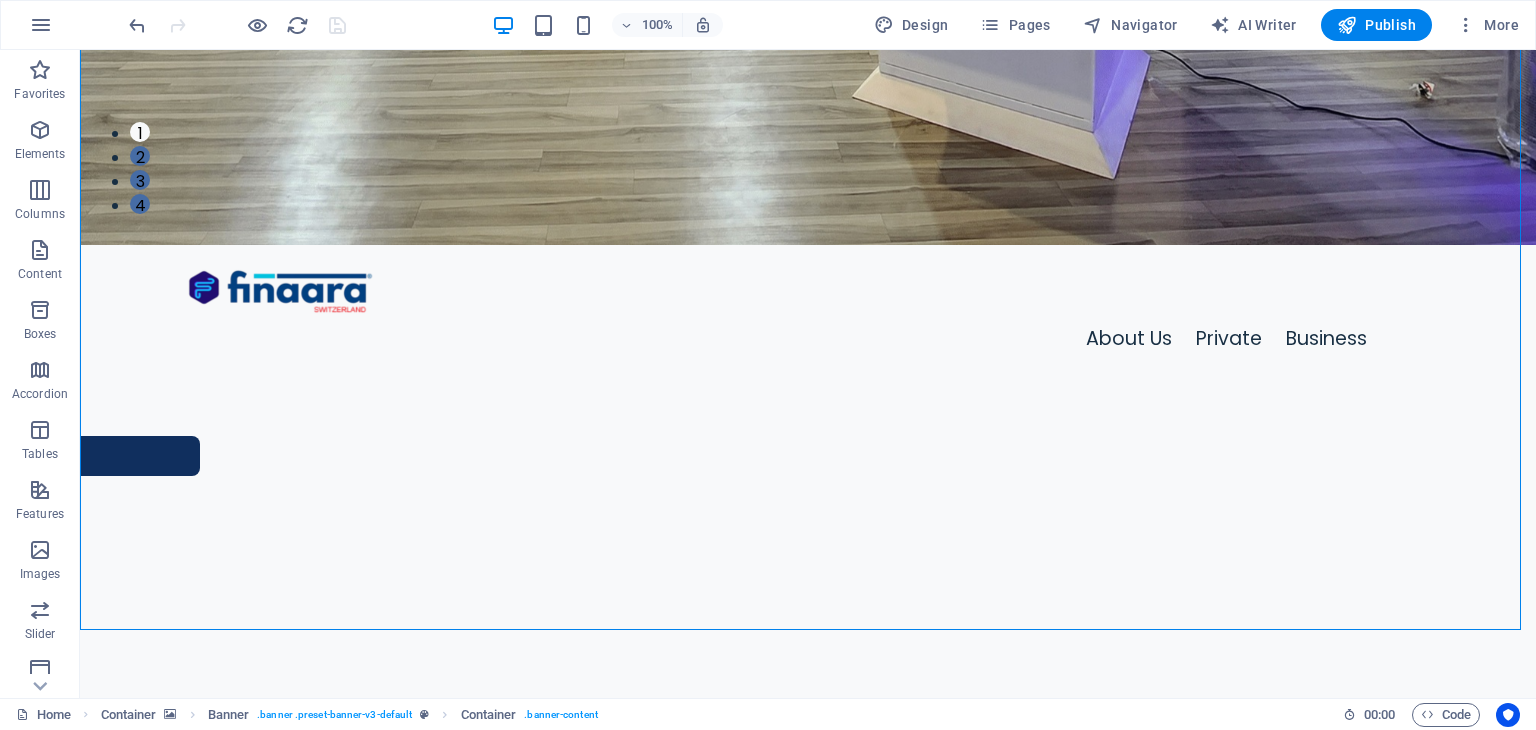 scroll, scrollTop: 566, scrollLeft: 0, axis: vertical 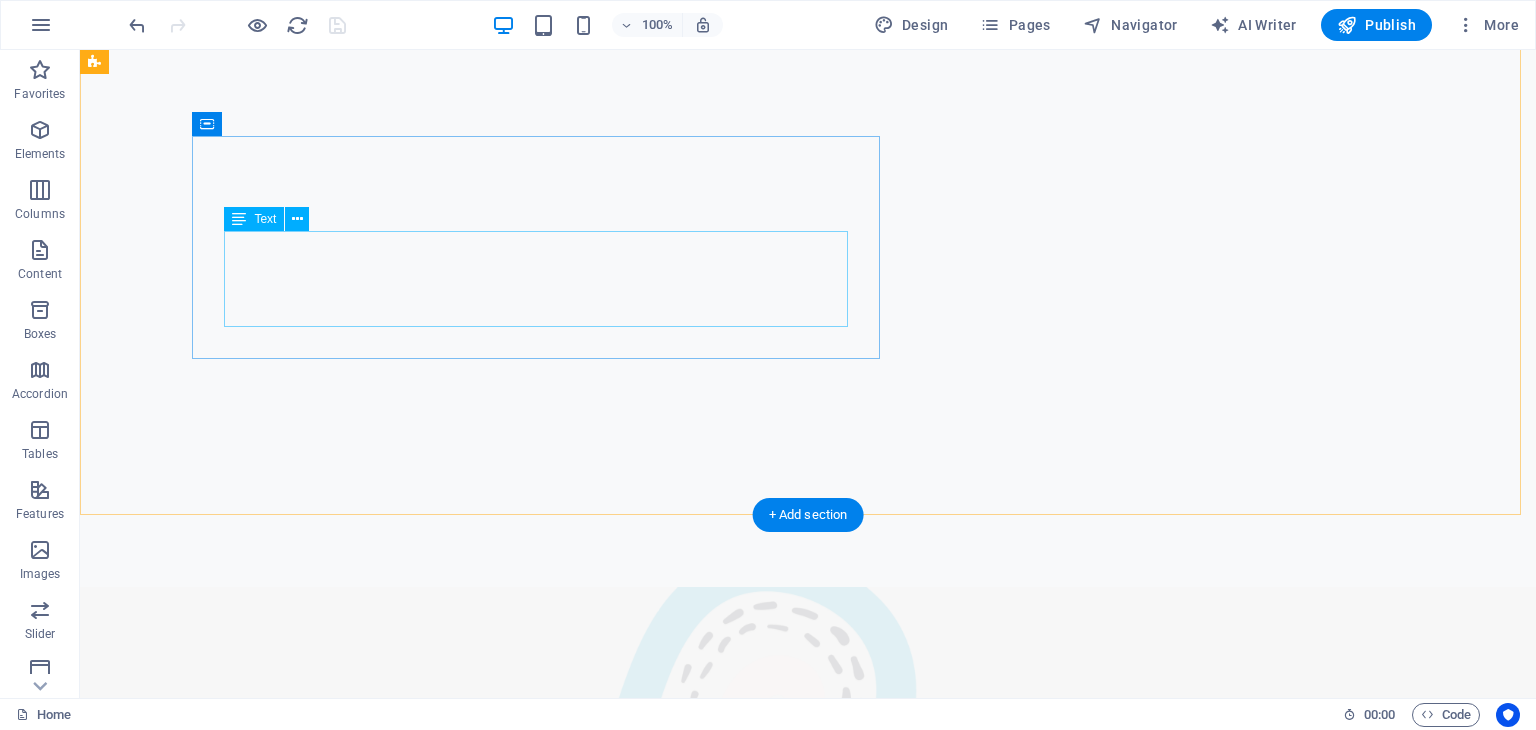 click on "Lorem ipsum dolor sit amet, consectetuer adipiscing elit. Aenean commodo ligula eget dolor. Lorem ipsum dolor sit amet, consectetuer adipiscing elit leget dolor. Lorem ipsum dolor sit amet, consectetuer adipiscing elit. Aenean commodo ligula eget dolor." at bounding box center (848, 1490) 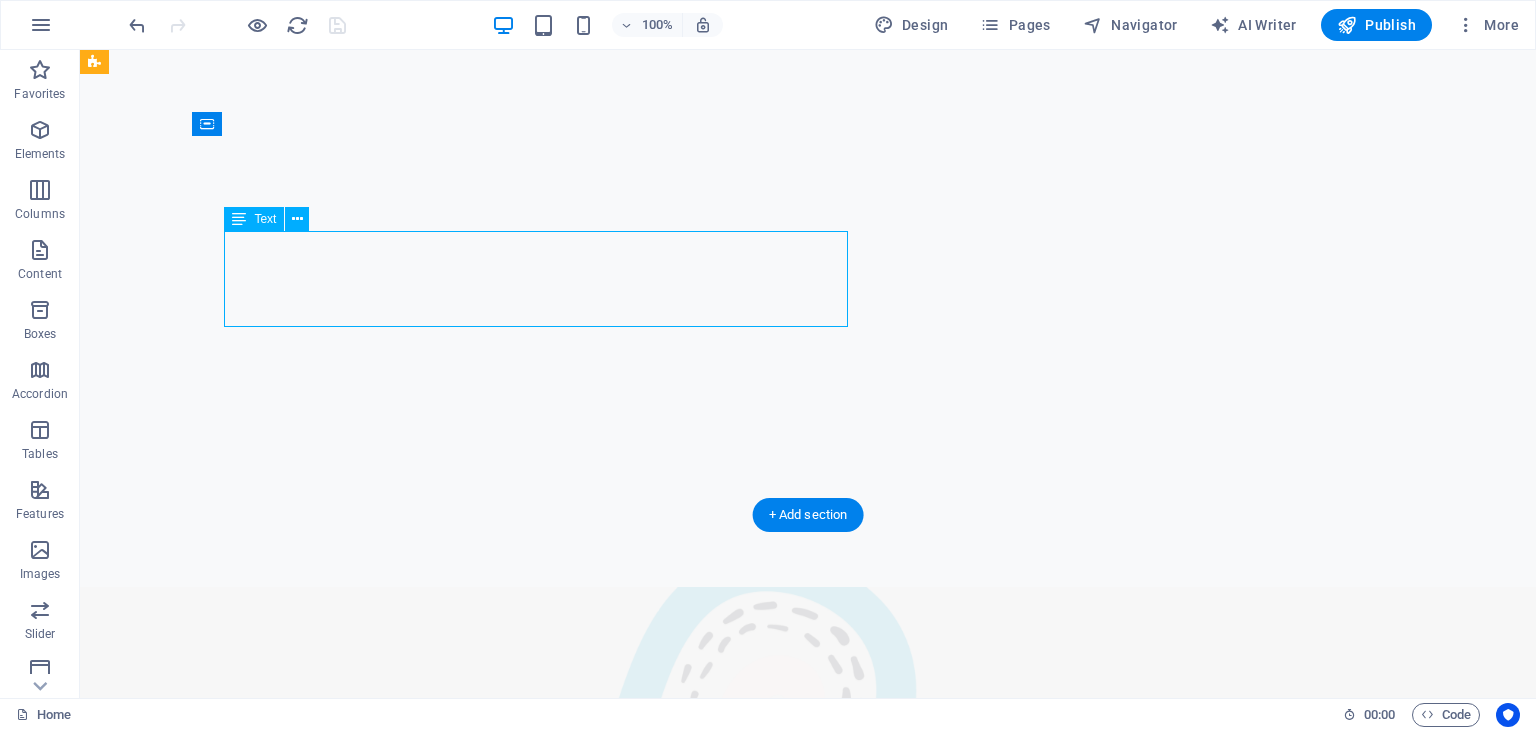 click on "Lorem ipsum dolor sit amet, consectetuer adipiscing elit. Aenean commodo ligula eget dolor. Lorem ipsum dolor sit amet, consectetuer adipiscing elit leget dolor. Lorem ipsum dolor sit amet, consectetuer adipiscing elit. Aenean commodo ligula eget dolor." at bounding box center (848, 1490) 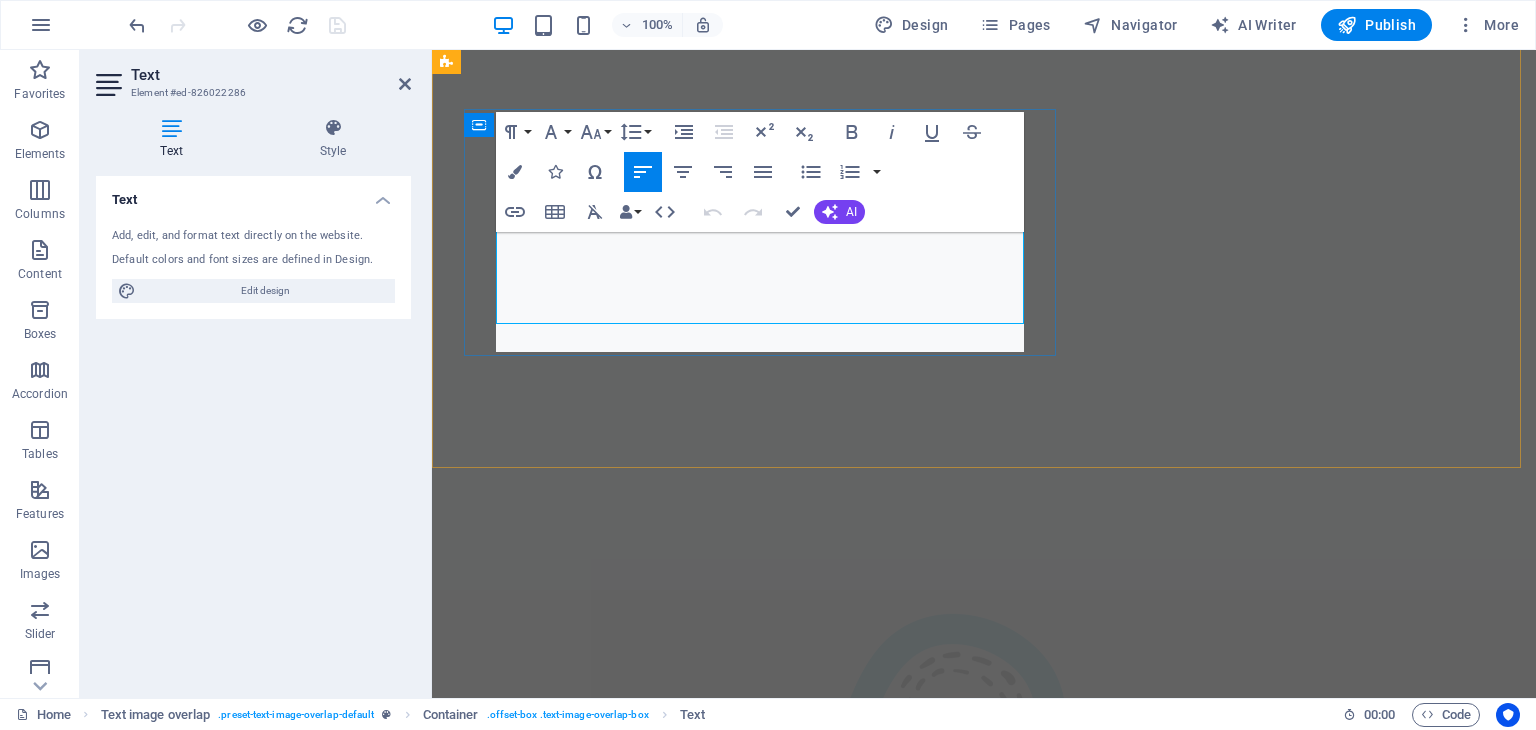 scroll, scrollTop: 900, scrollLeft: 0, axis: vertical 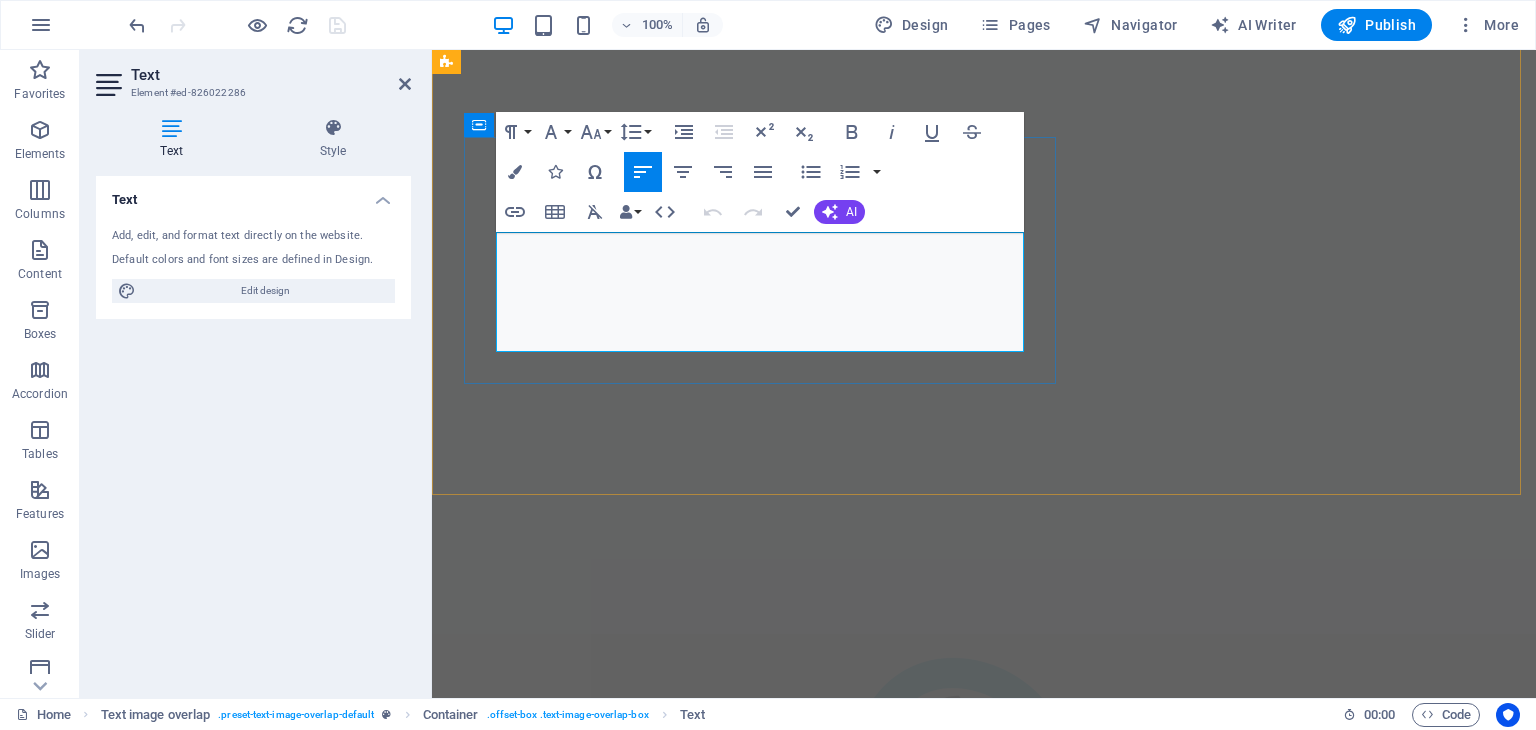 drag, startPoint x: 507, startPoint y: 246, endPoint x: 536, endPoint y: 338, distance: 96.462425 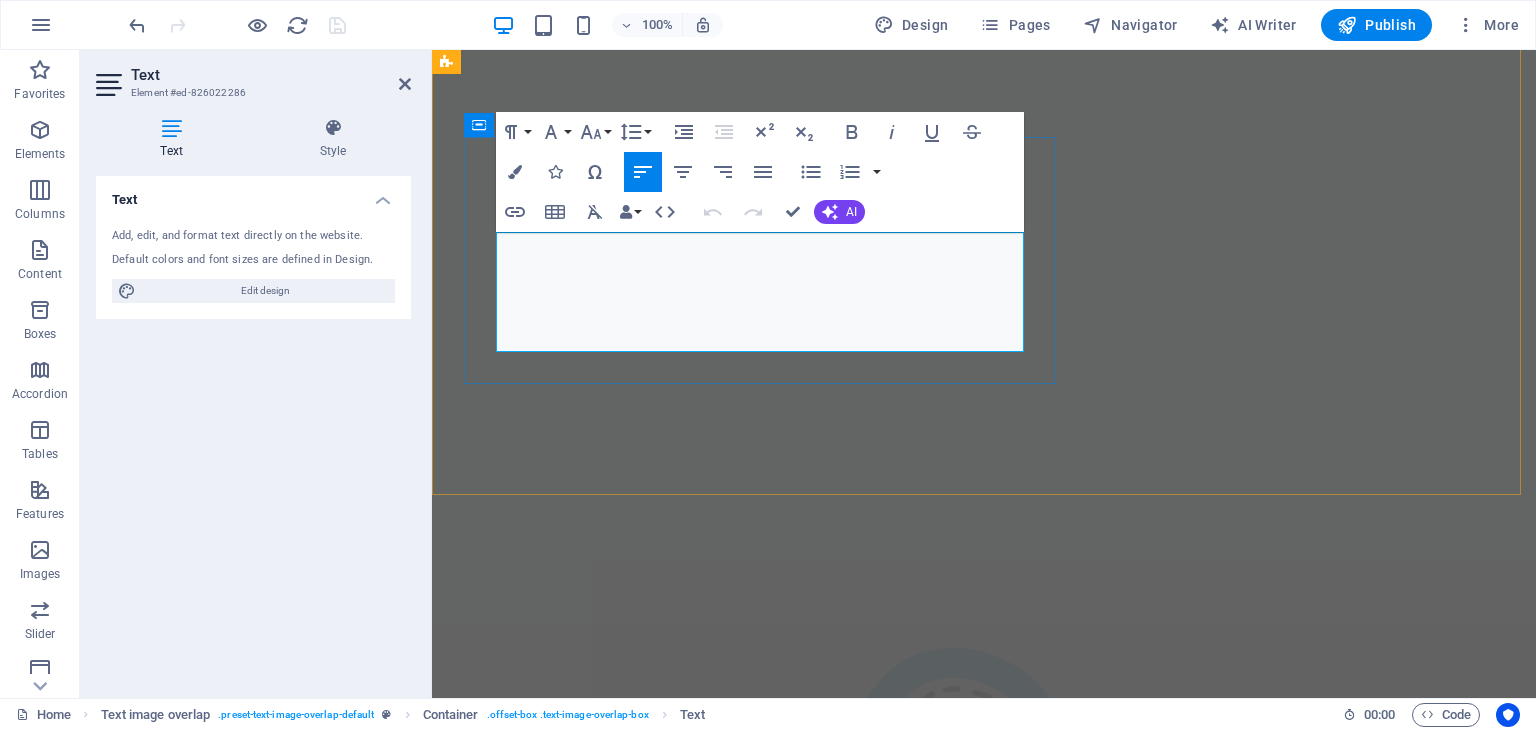 scroll, scrollTop: 852, scrollLeft: 0, axis: vertical 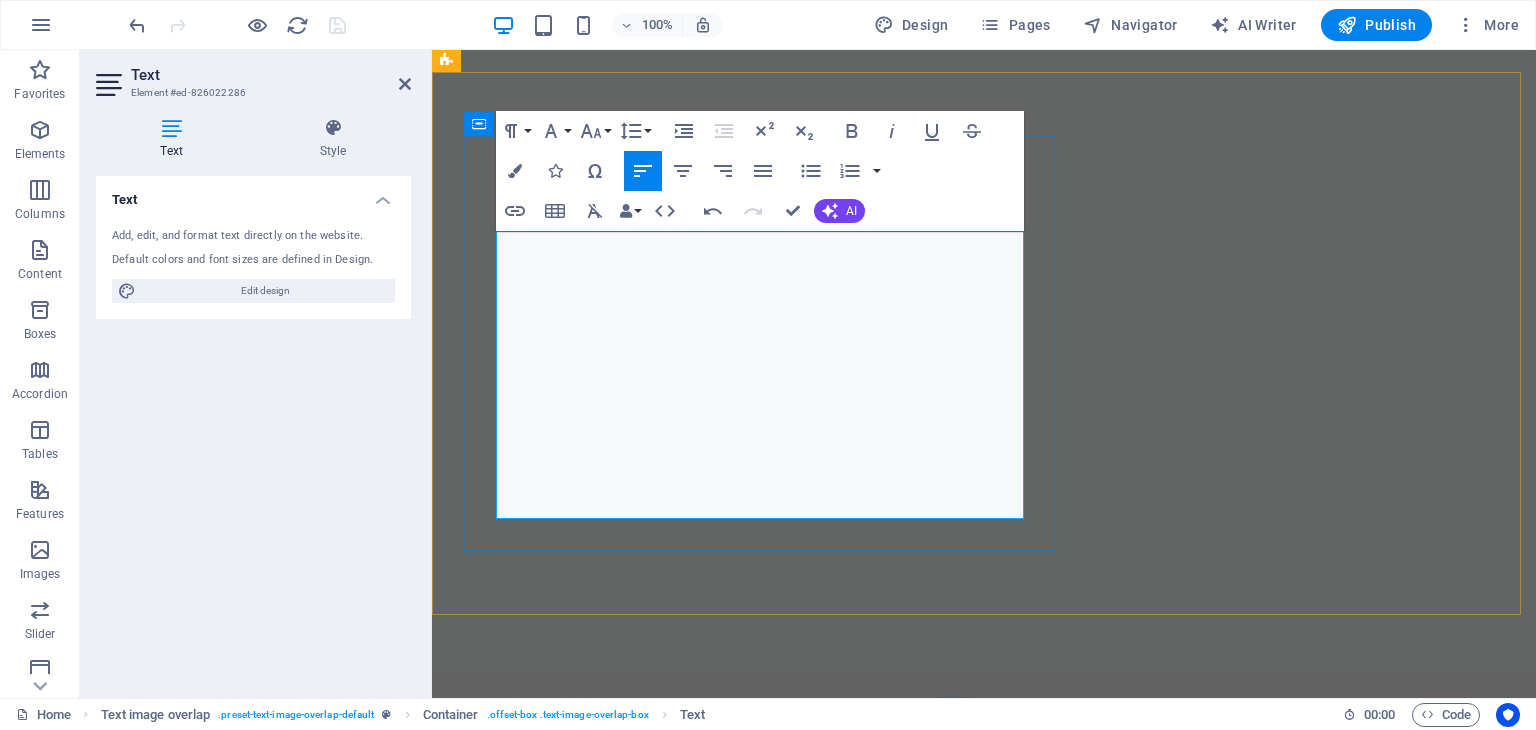 click on "LSwitzerland is renowned for its financial stability, regulatory clarity, and global trust — making it an ideal hub for money changing and digital financial services. For  businesses , Swiss digital money solutions enable secure, multi-currency transactions, fast cross-border payments, and compliance with global standards — all from one reliable platform. For  tourists , digital money and local currency exchange through Swiss-regulated platforms offer convenience, competitive rates, and safety, eliminating the need to carry large amounts of cash or rely on costly intermediaries. Whether you're a global trader or a traveler, Swiss money changing and digital wallets provide efficiency, transparency, and peace of mind in every transaction.." at bounding box center [1024, 1630] 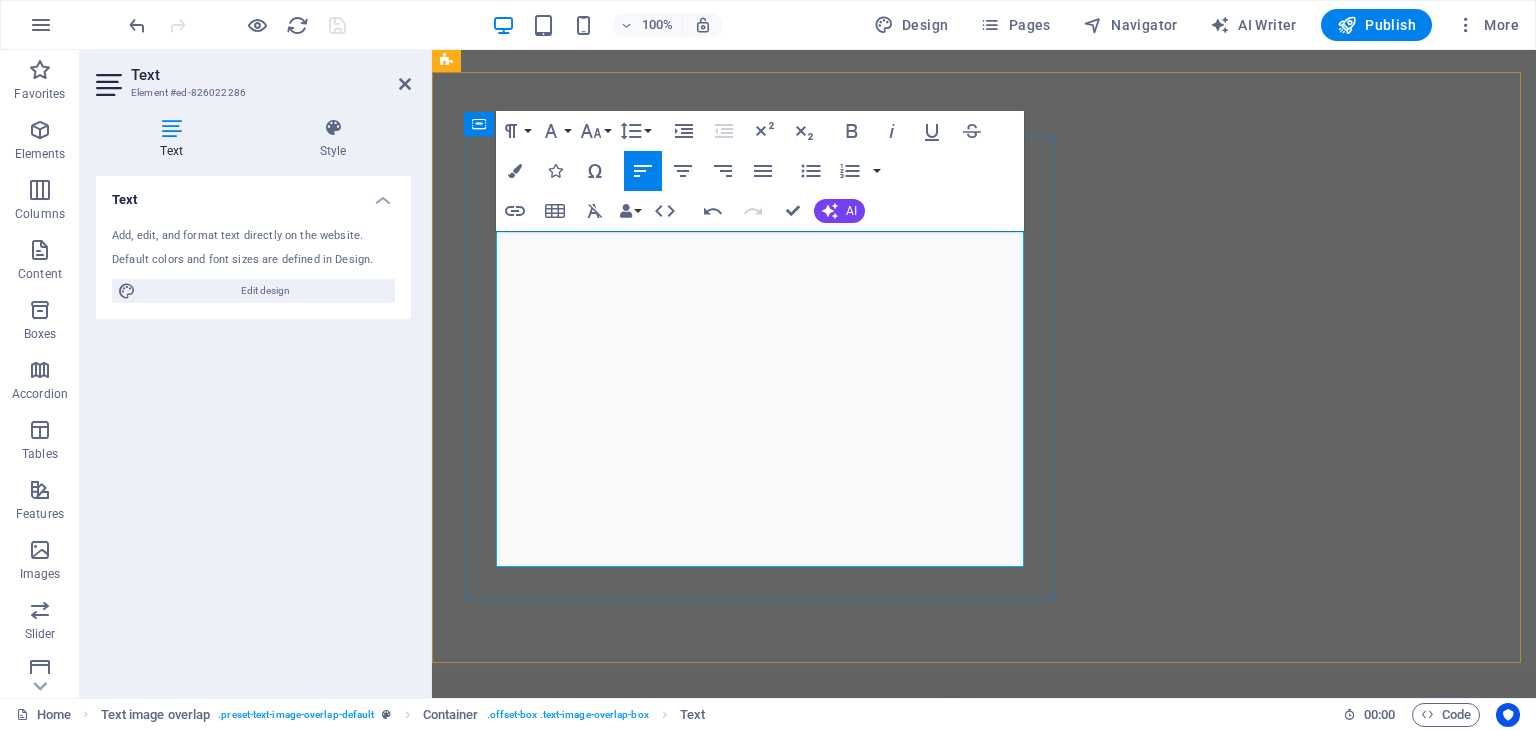 click on "Finaara Switzerland is renowned for its financial stability, regulatory clarity, and global trust making it an ideal hub for money changing and digital financial services.  For  businesses , Swiss digital money solutions enable secure, multi-currency transactions, fast cross-border payments, and compliance with global standards — all from one reliable platform. For  tourists , digital money and local currency exchange through Swiss-regulated platforms offer convenience, competitive rates, and safety, eliminating the need to carry large amounts of cash or rely on costly intermediaries. Whether you're a global trader or a traveler, Swiss money changing and digital wallets provide efficiency, transparency, and peace of mind in every transaction.." at bounding box center (1024, 1654) 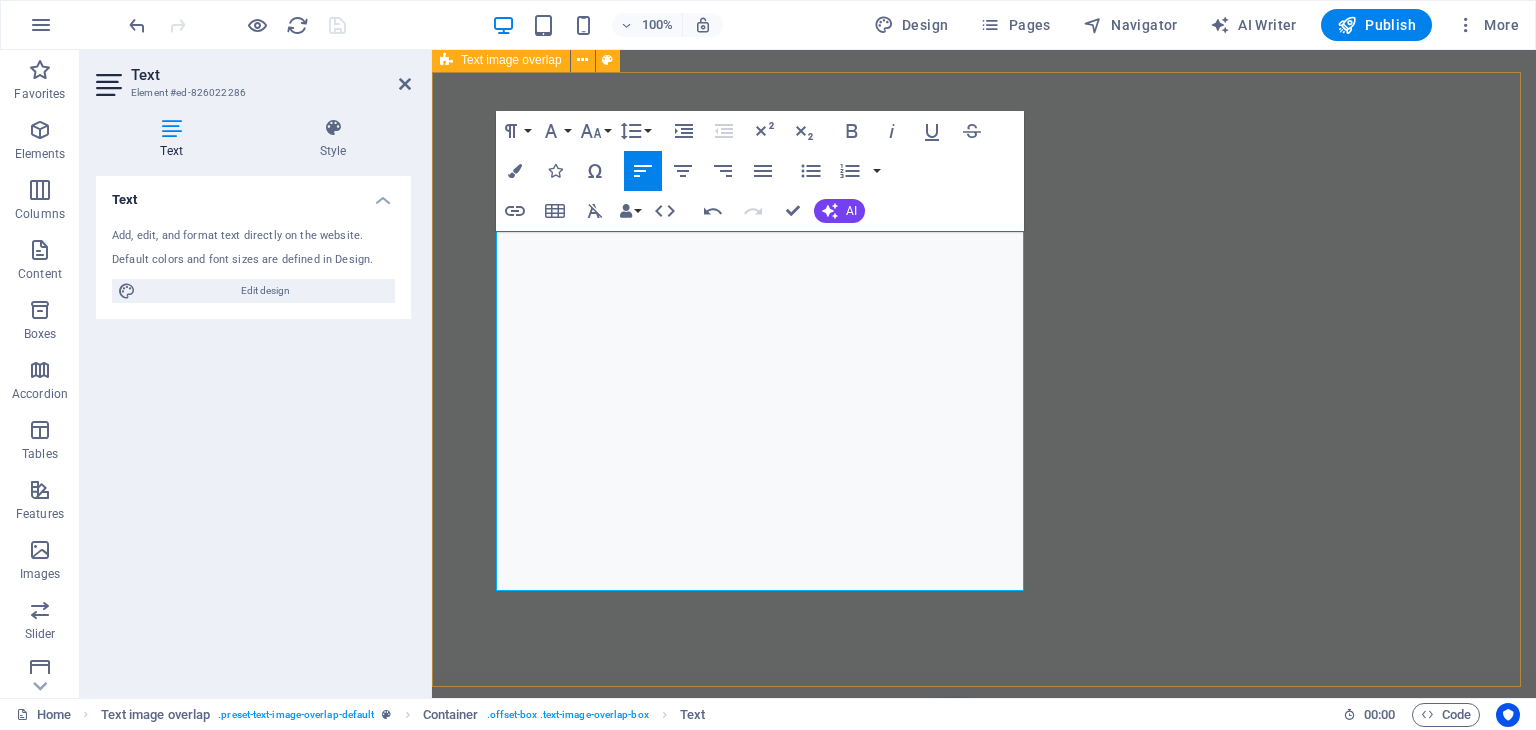 click on "[COUNTRY] + [COUNTRY] Finaara [COUNTRY] is renowned for its financial stability, regulatory clarity, and global trust making it an ideal hub for money changing and digital financial services.  For  businesses , [COUNTRY] digital money solutions enable secure, multi-currency transactions, fast cross-border payments, and compliance with global standards — all from one reliable platform.  For  tourists , digital money and local currency exchange through [COUNTRY]-regulated platforms offer convenience, competitive rates, and safety, eliminating the need to carry large amounts of cash or rely on costly intermediaries. Whether you're a global trader or a traveler, [COUNTRY] money changing and digital wallets provide efficiency, transparency, and peace of mind in every transaction.." at bounding box center [984, 1981] 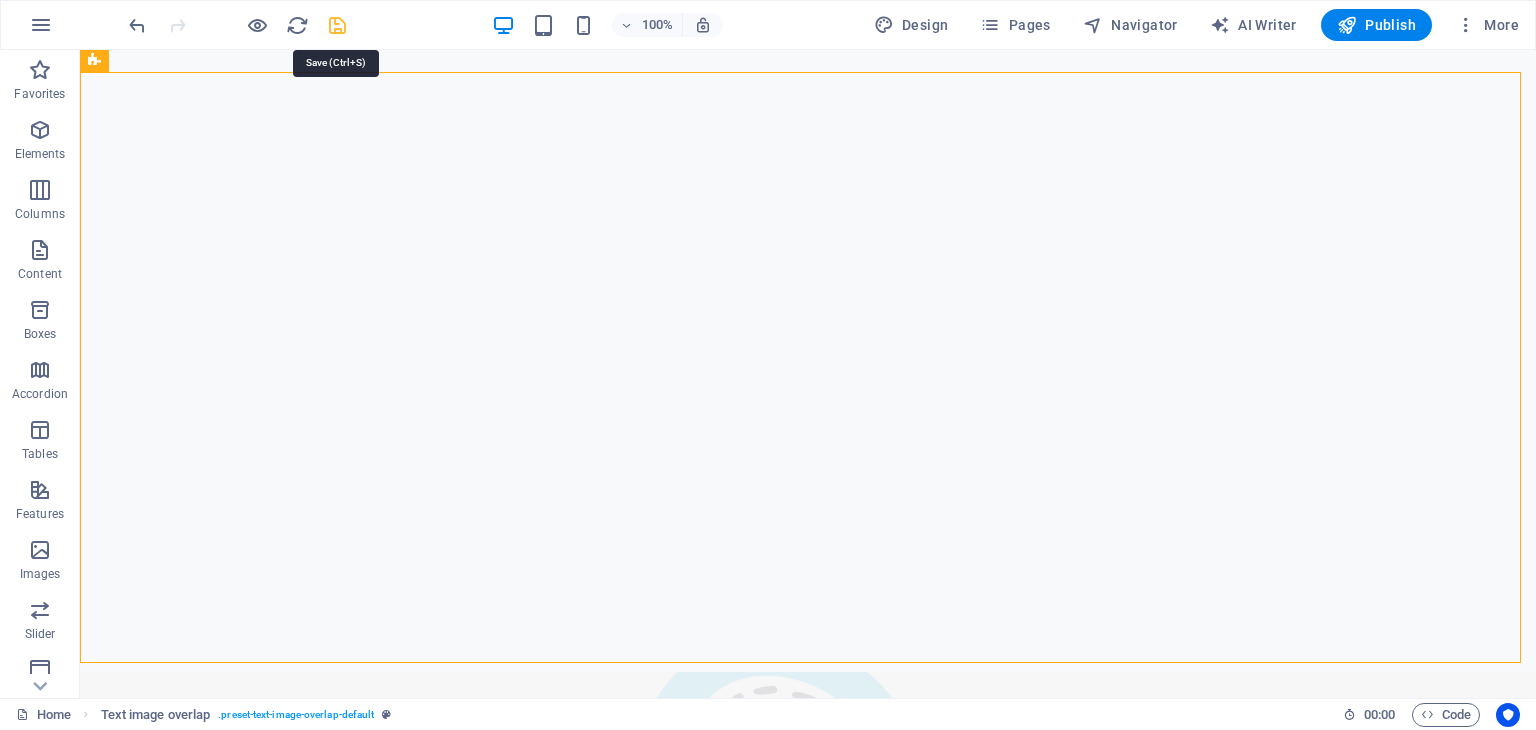 click at bounding box center (337, 25) 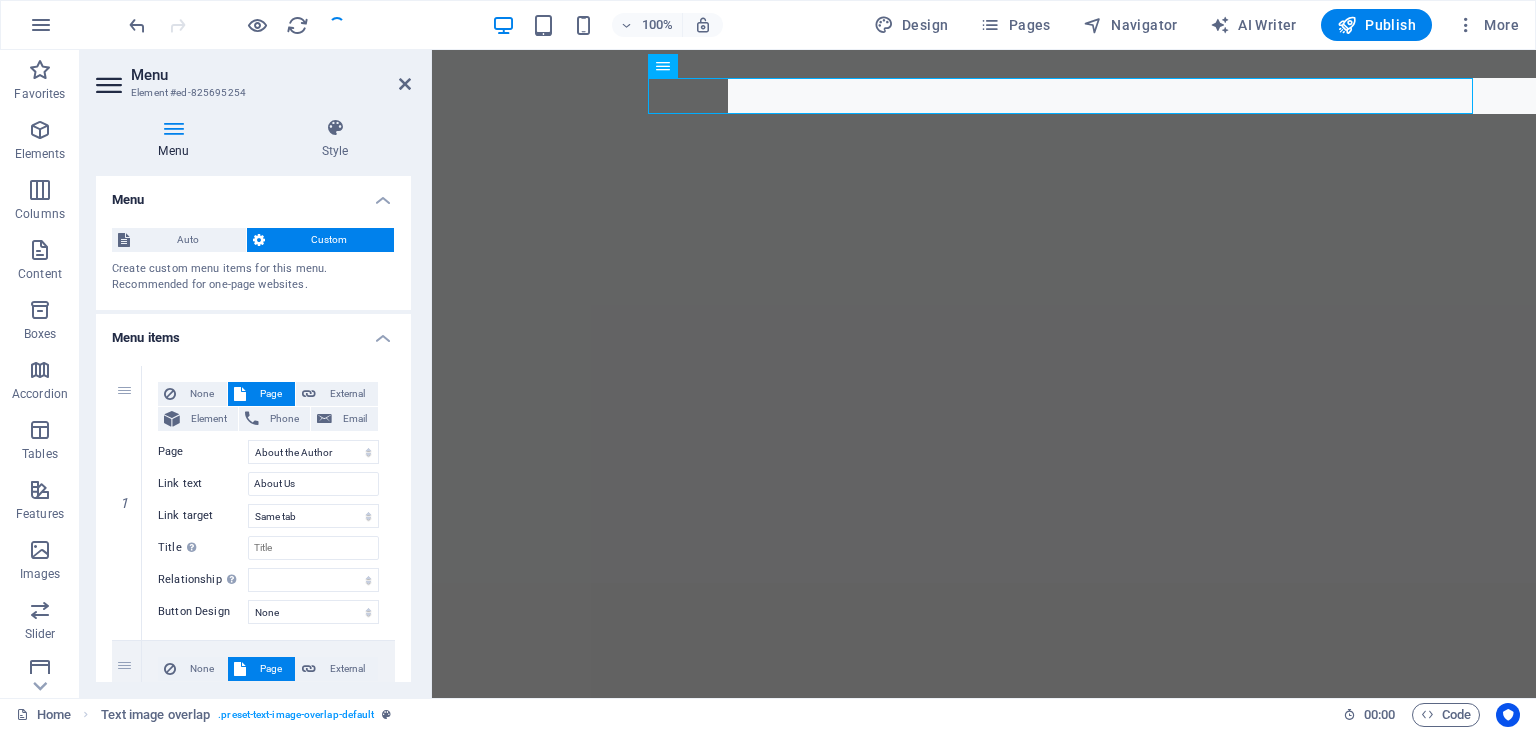 scroll, scrollTop: 0, scrollLeft: 0, axis: both 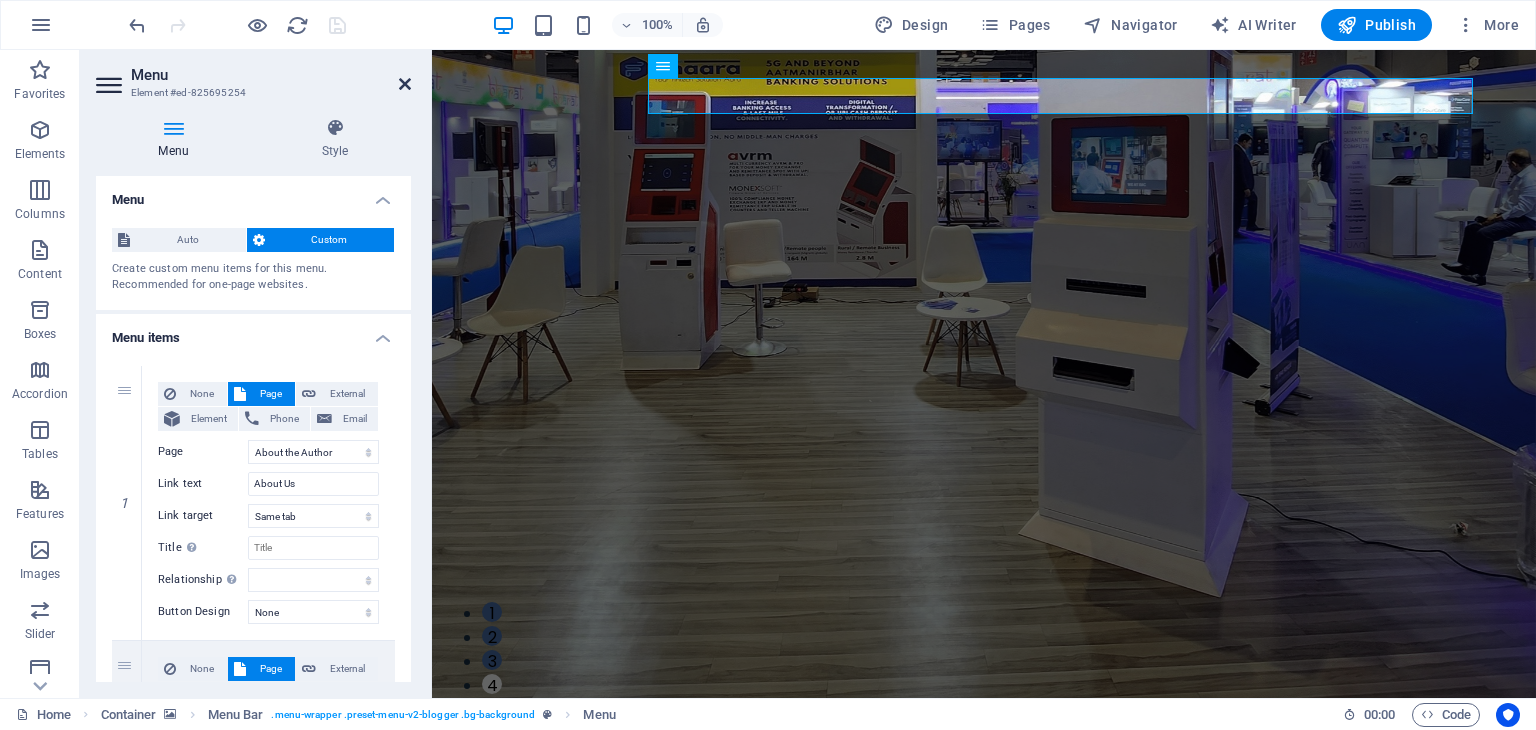 click at bounding box center [405, 84] 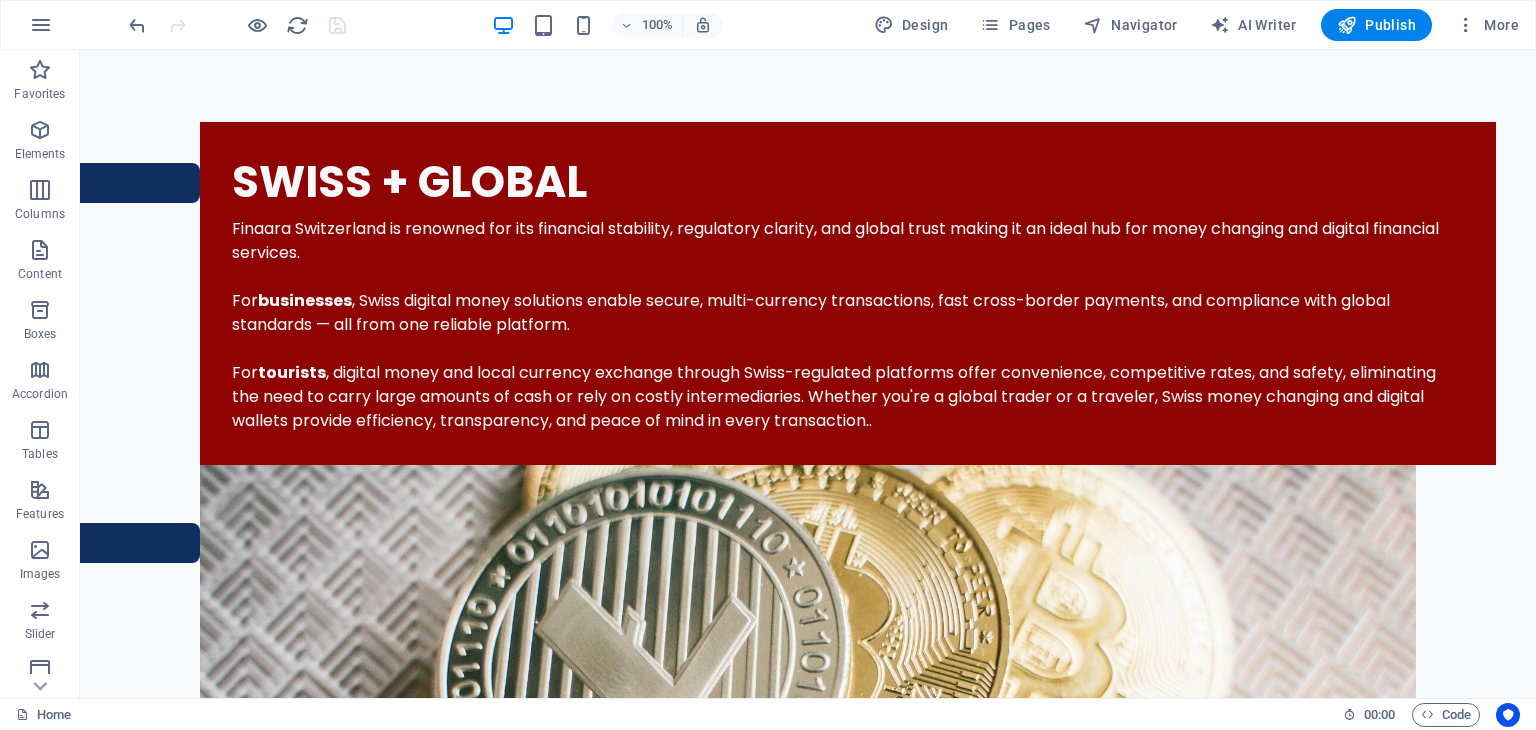 scroll, scrollTop: 2317, scrollLeft: 0, axis: vertical 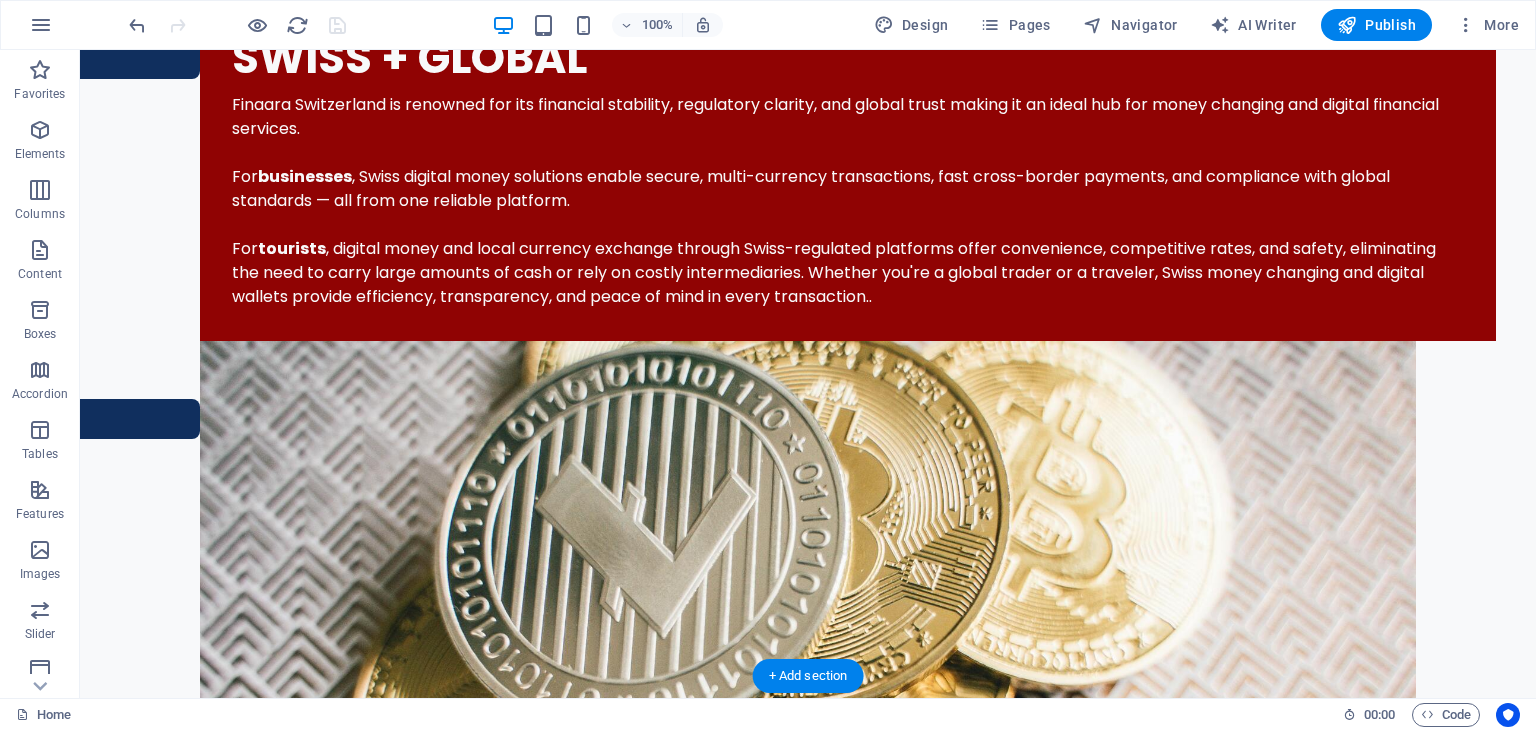 click at bounding box center (808, 3475) 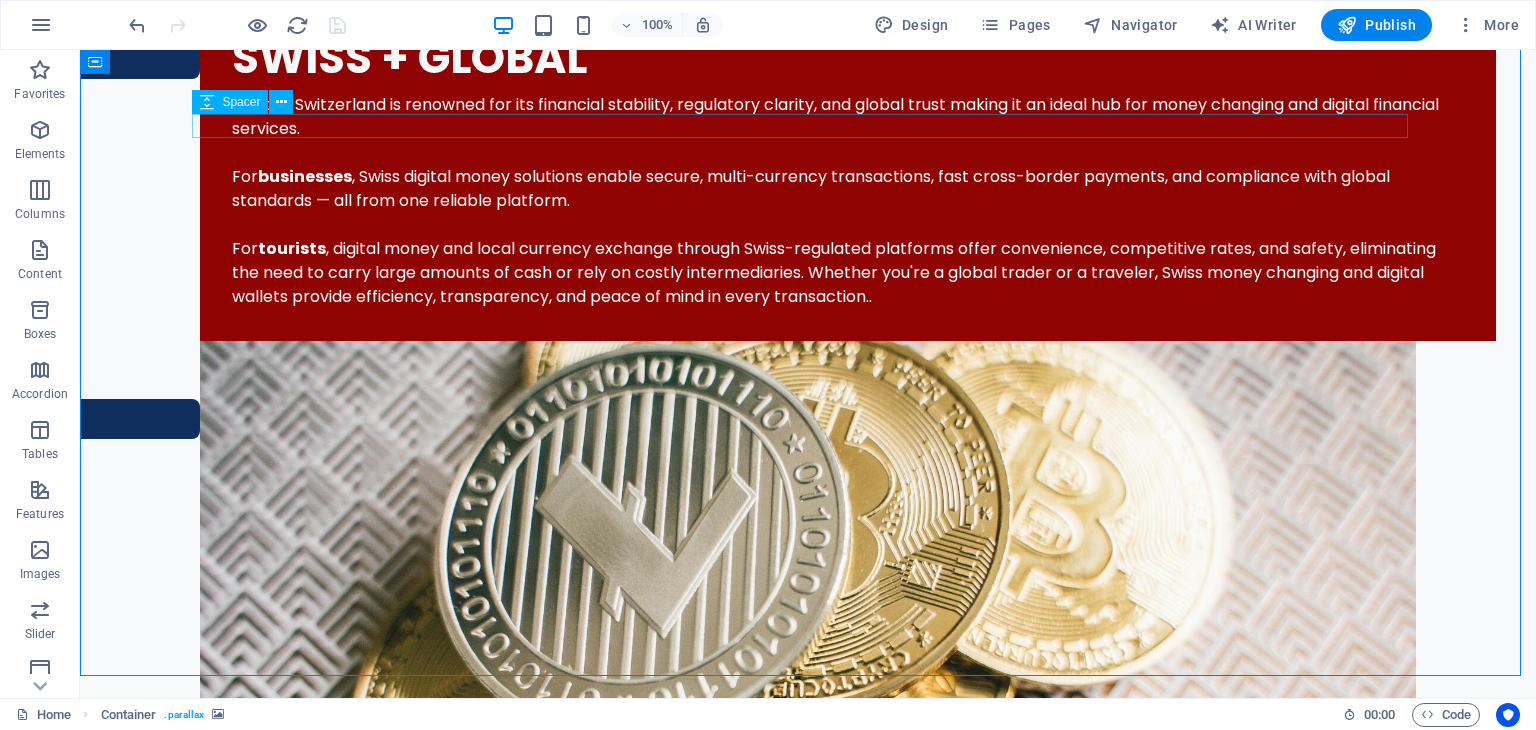 click on "Spacer" at bounding box center (241, 102) 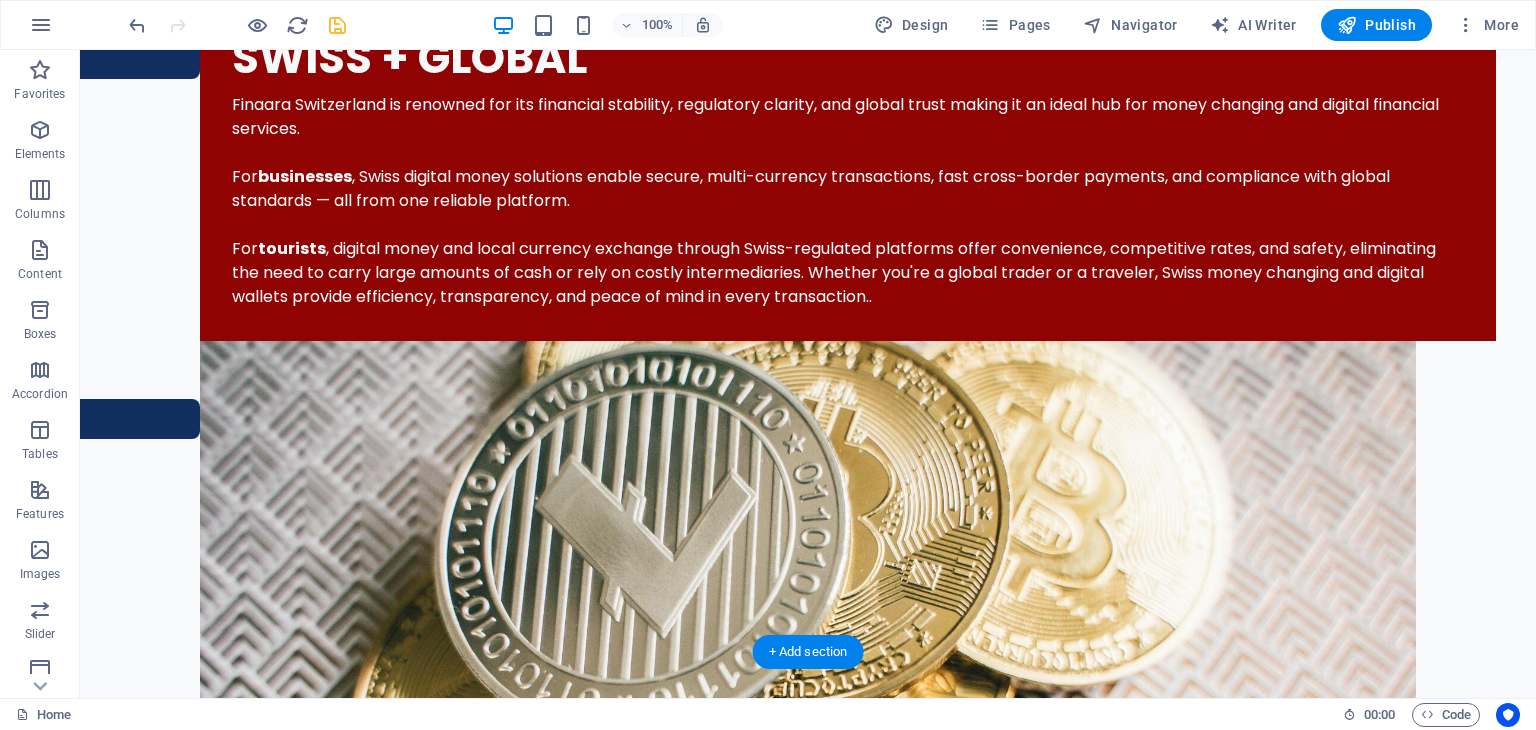 click at bounding box center (808, 4093) 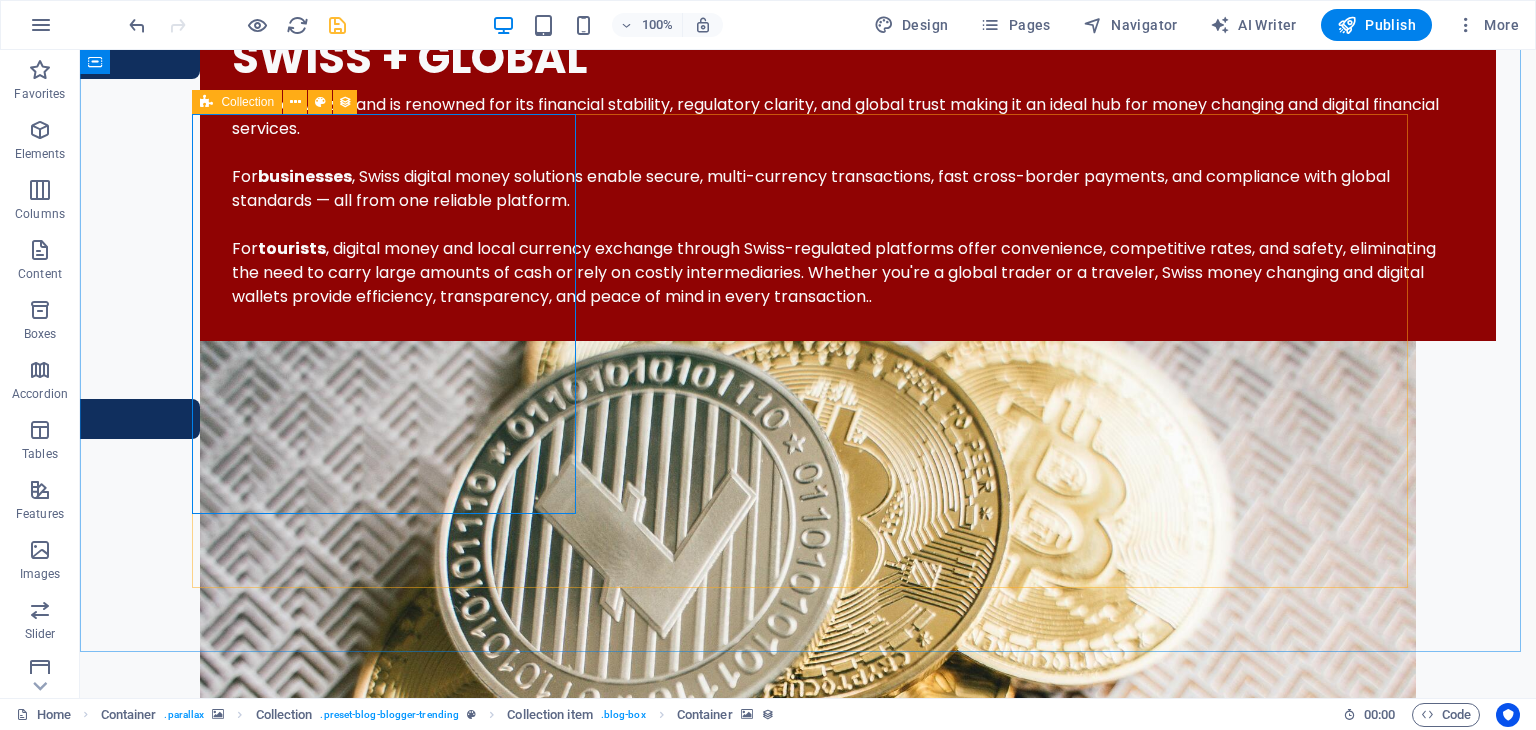 click at bounding box center (206, 102) 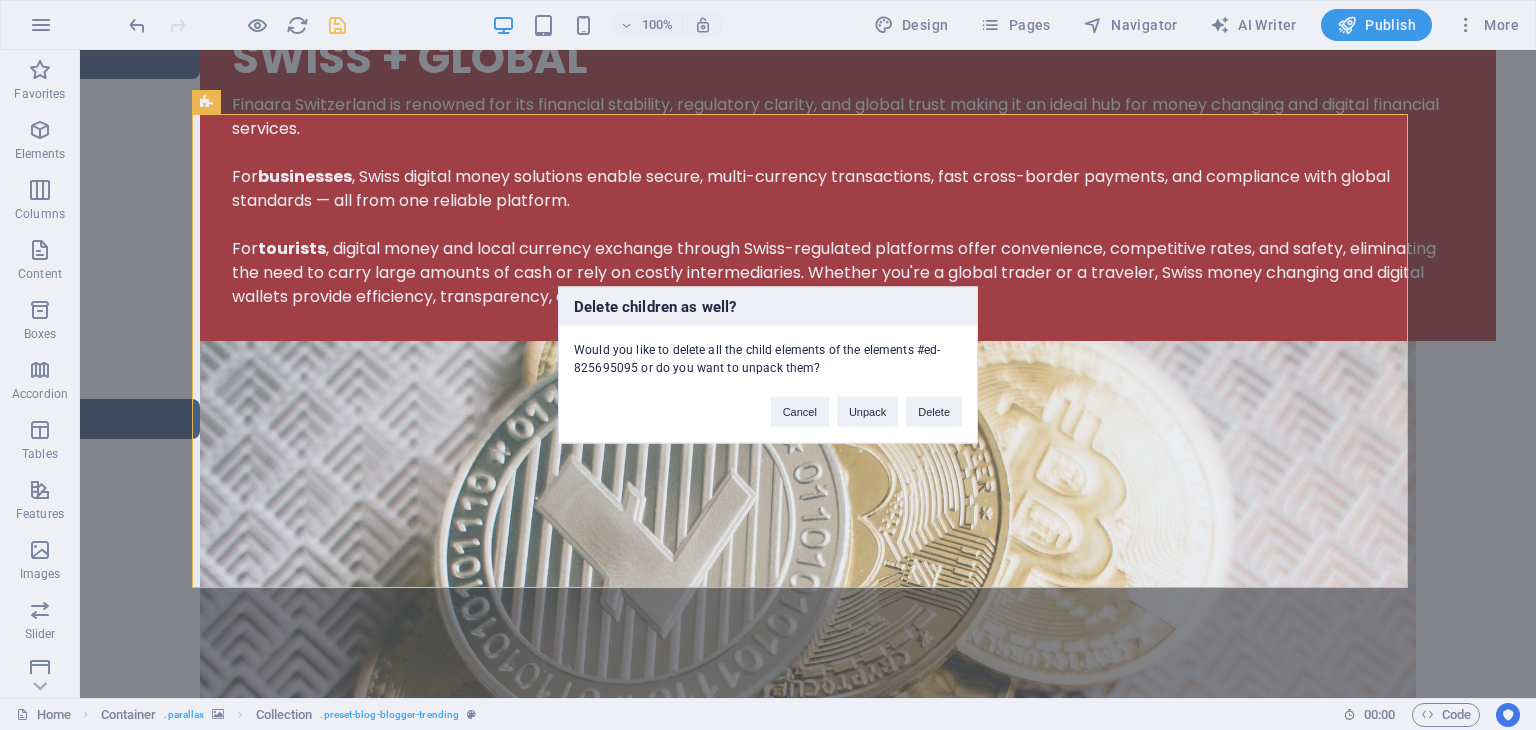 type 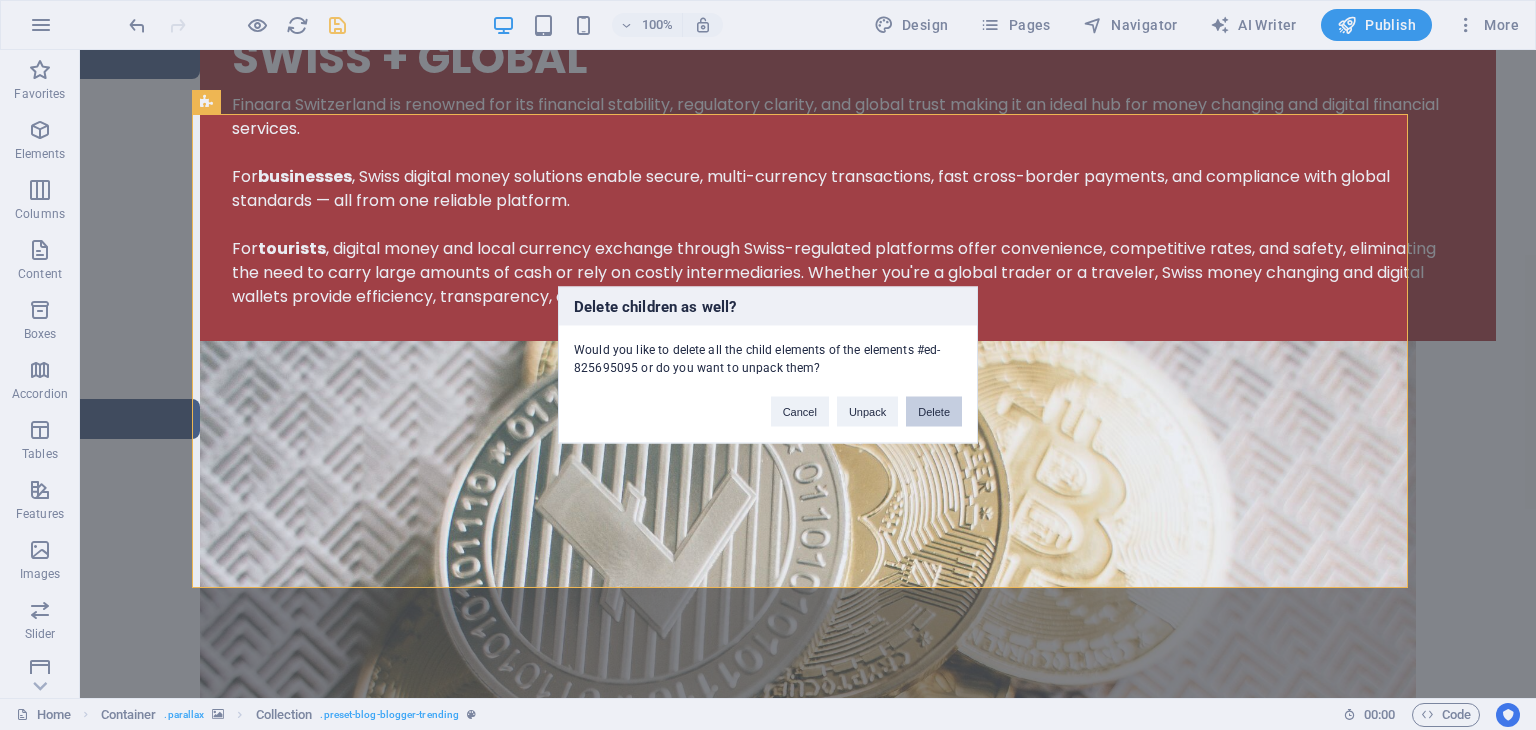 click on "Delete" at bounding box center [934, 412] 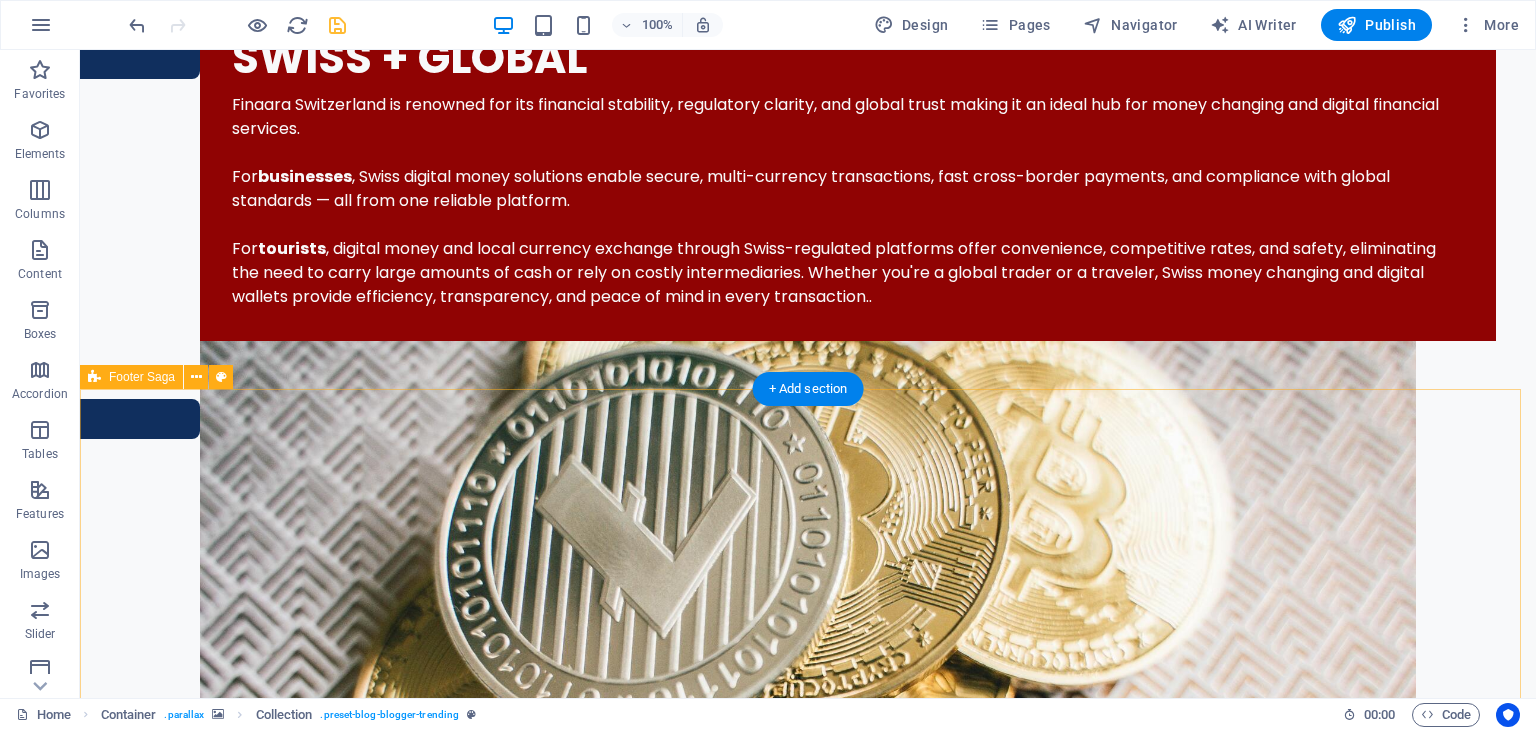 scroll, scrollTop: 2106, scrollLeft: 0, axis: vertical 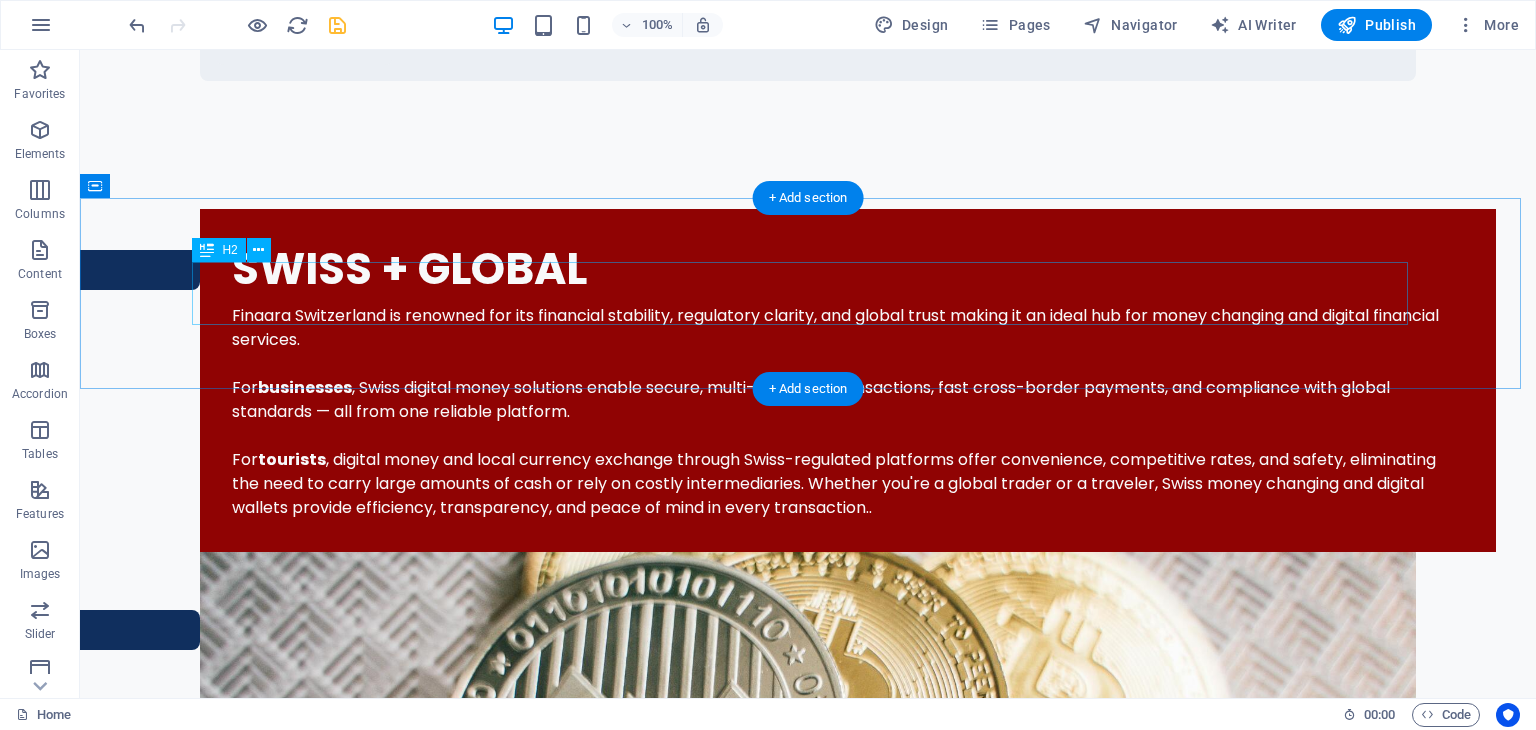 click on "Trending" at bounding box center [808, 3831] 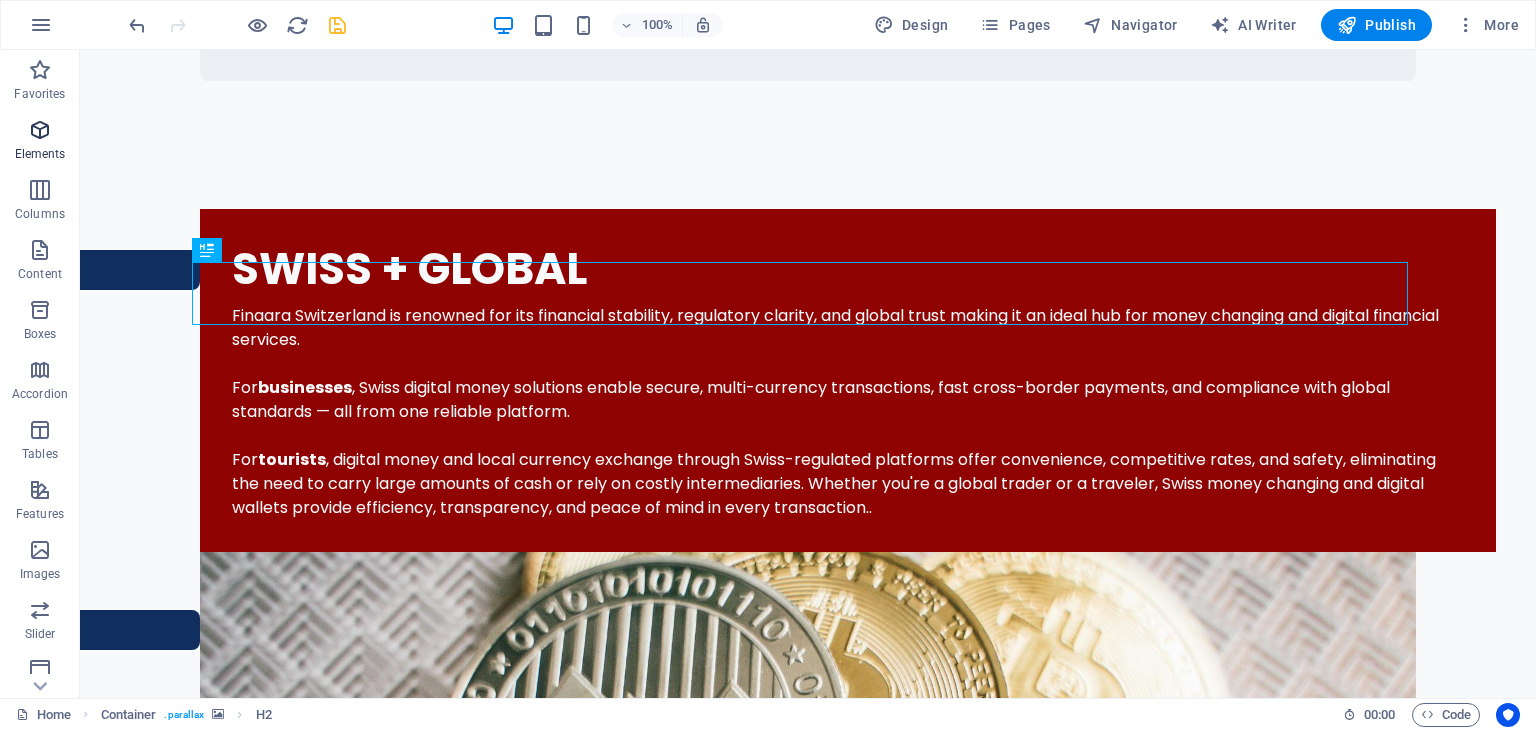 click on "Elements" at bounding box center (40, 154) 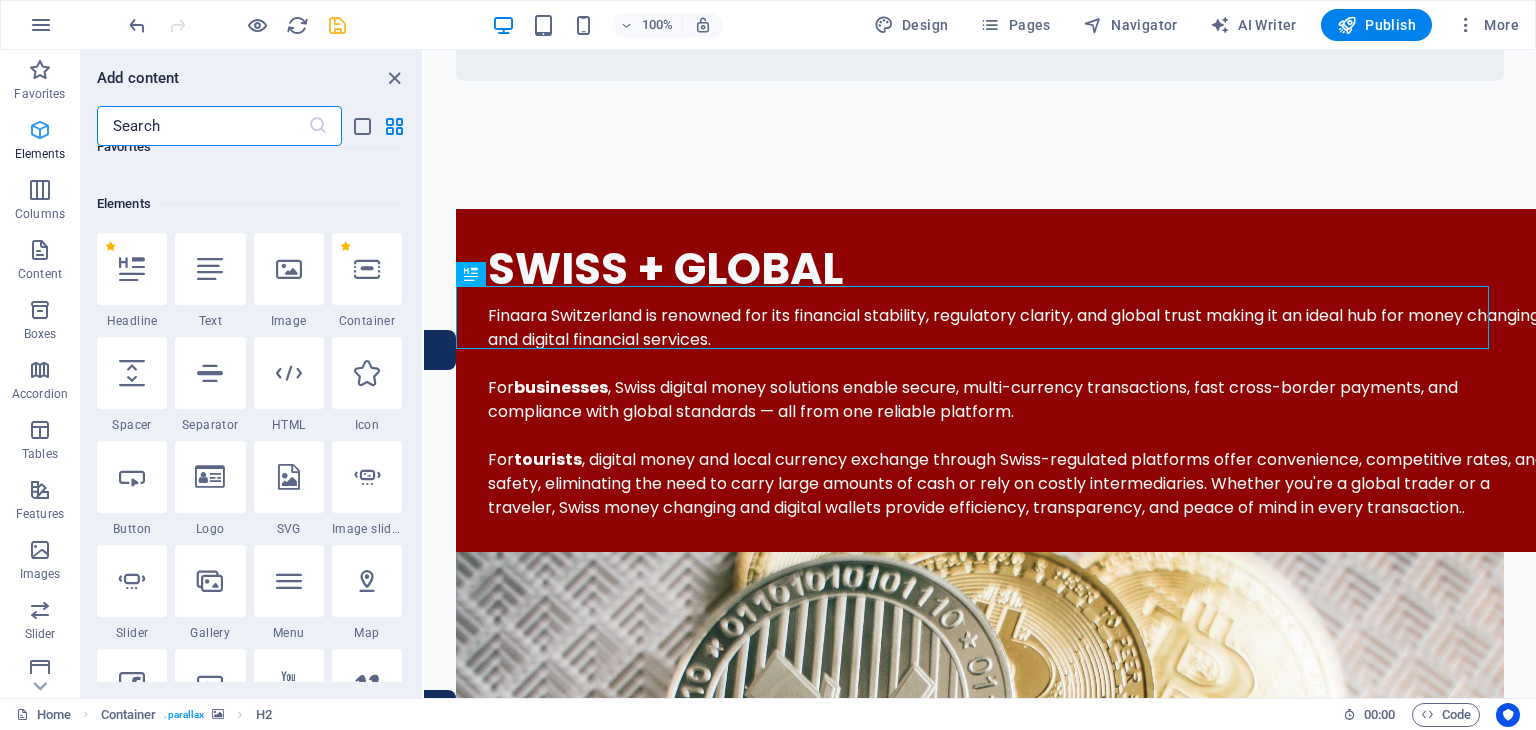 scroll, scrollTop: 212, scrollLeft: 0, axis: vertical 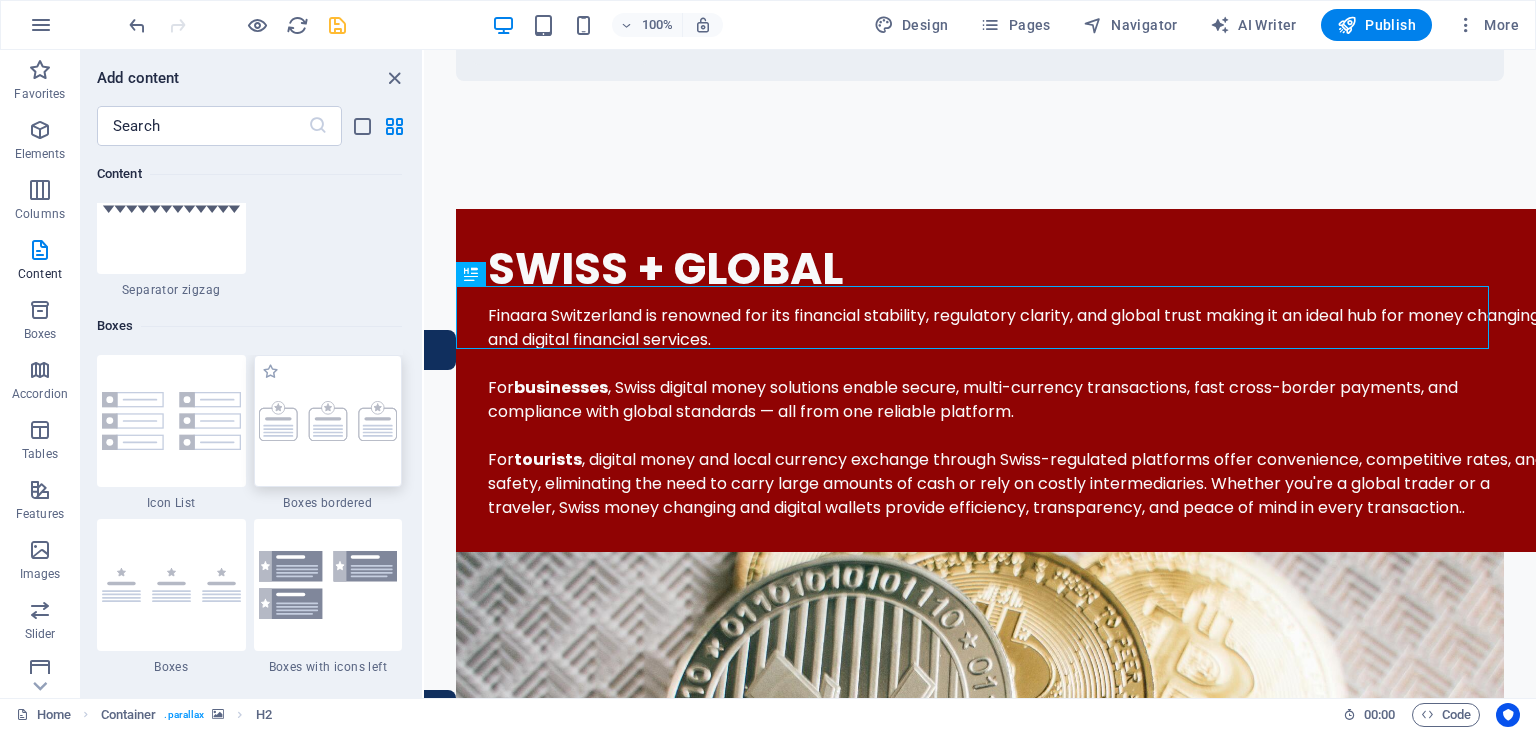 click at bounding box center (328, 421) 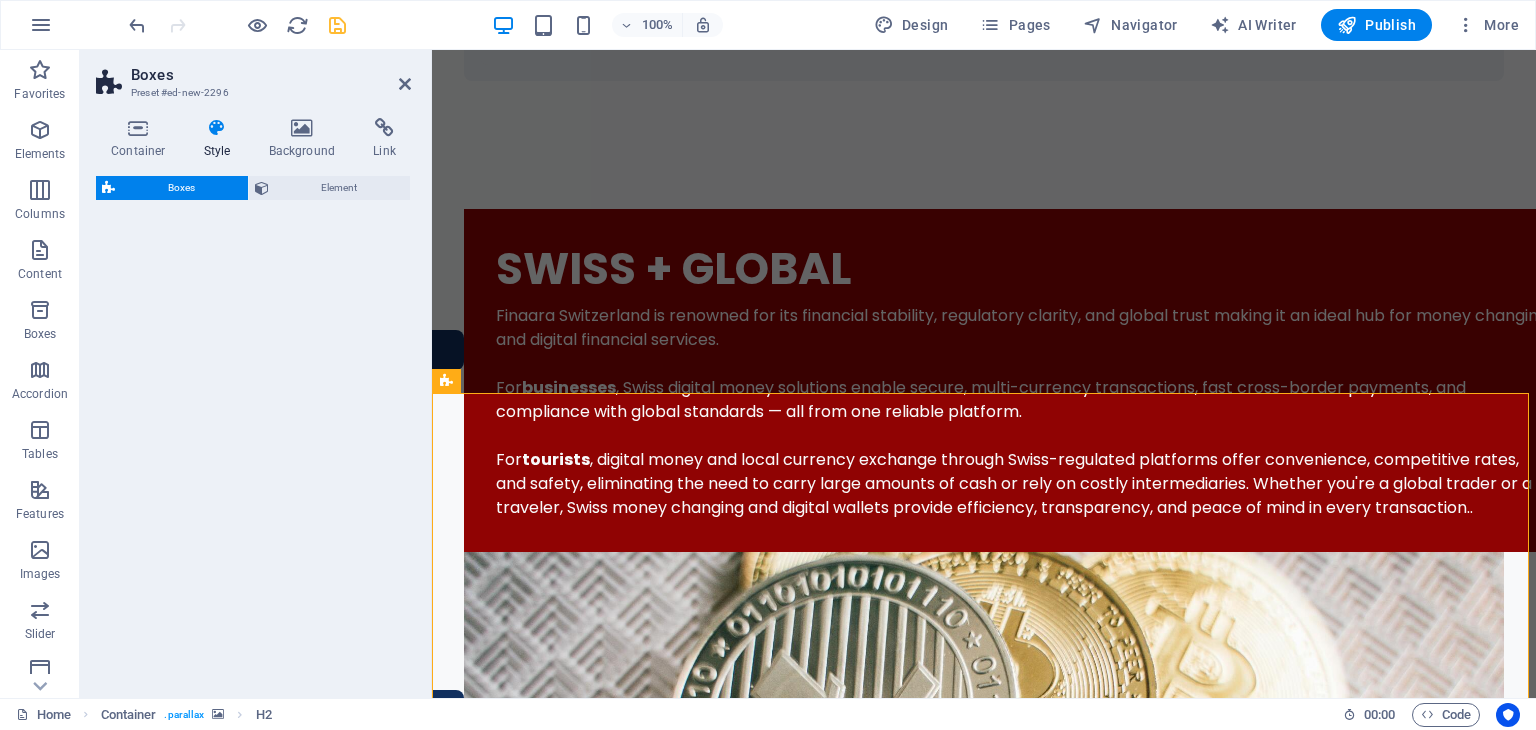 select on "rem" 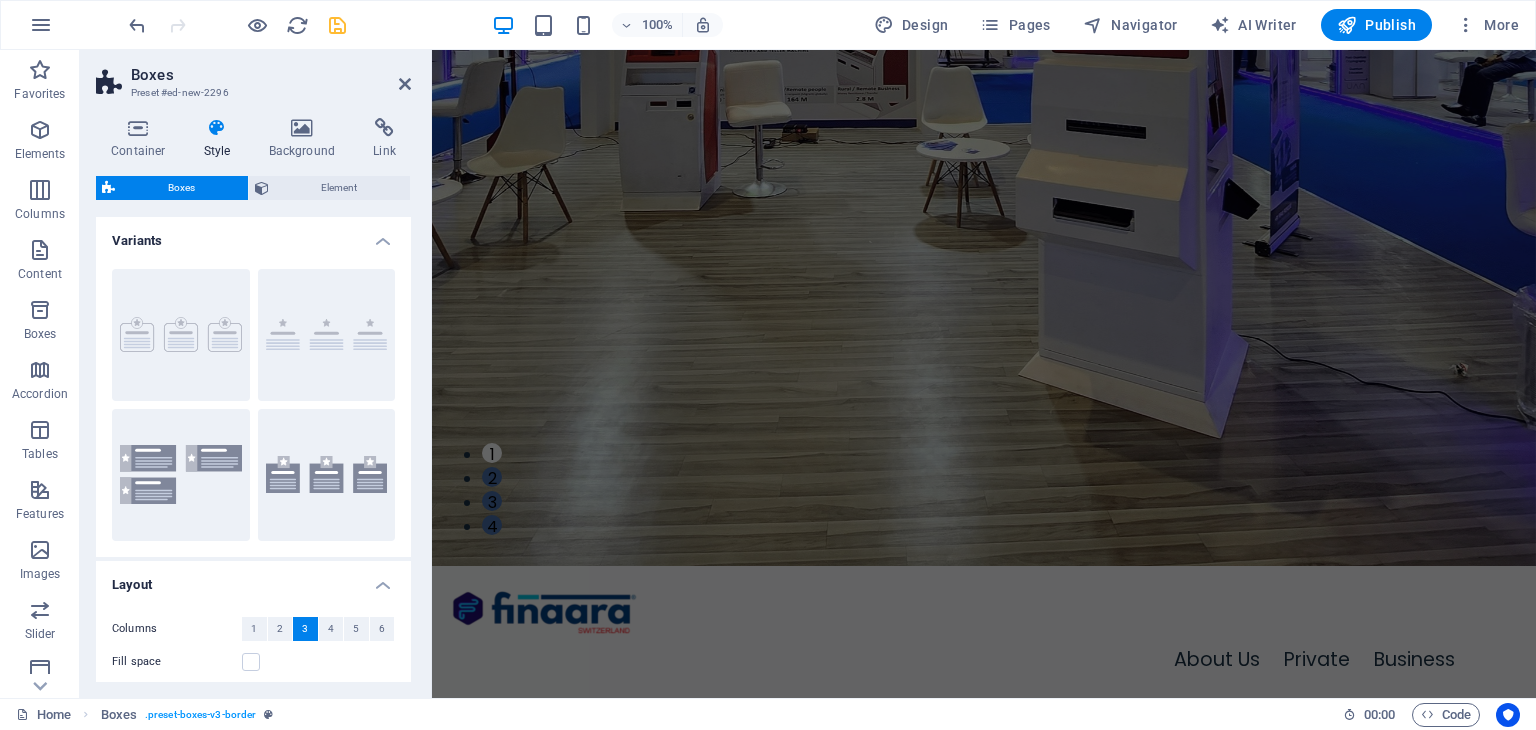 scroll, scrollTop: 0, scrollLeft: 0, axis: both 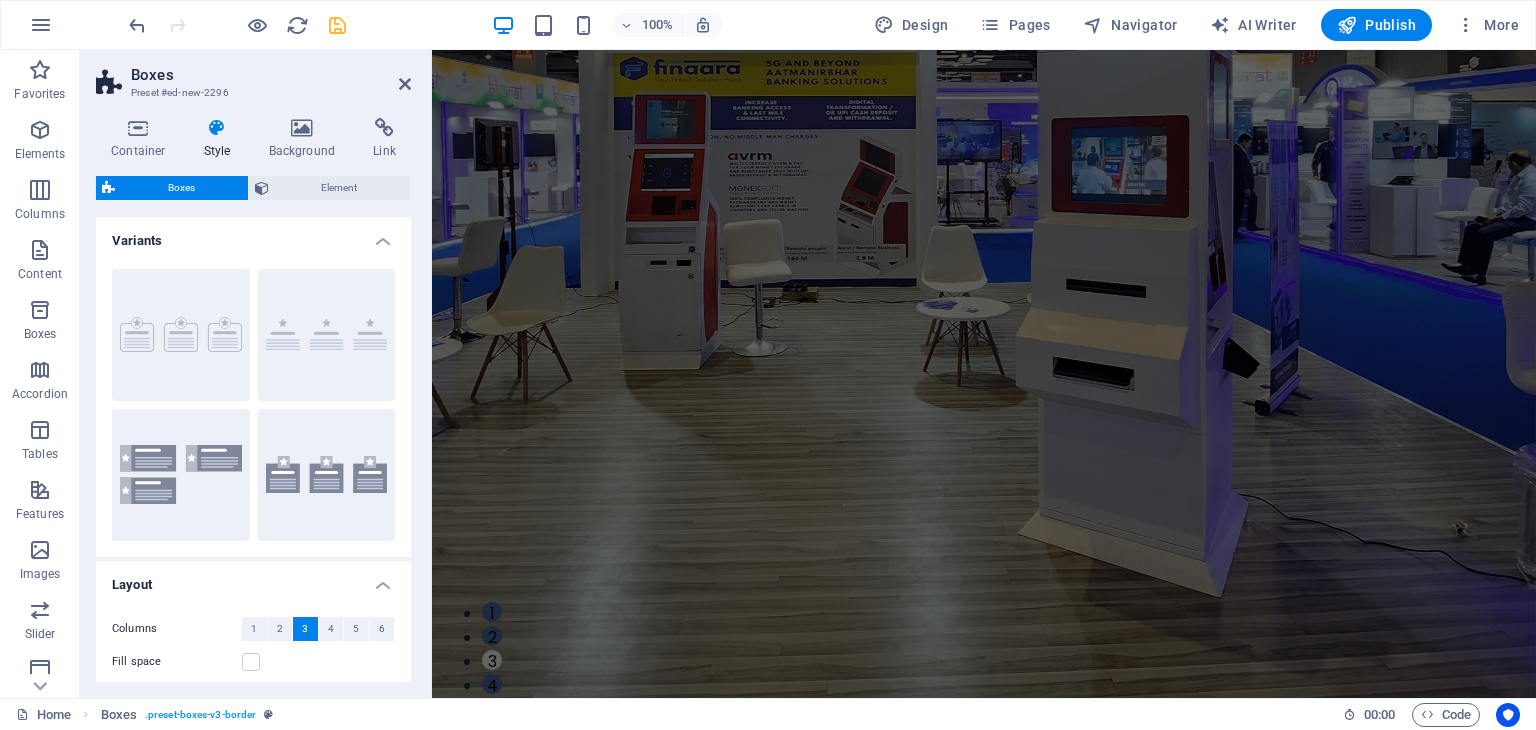 drag, startPoint x: 1528, startPoint y: 487, endPoint x: 1967, endPoint y: 62, distance: 611.02045 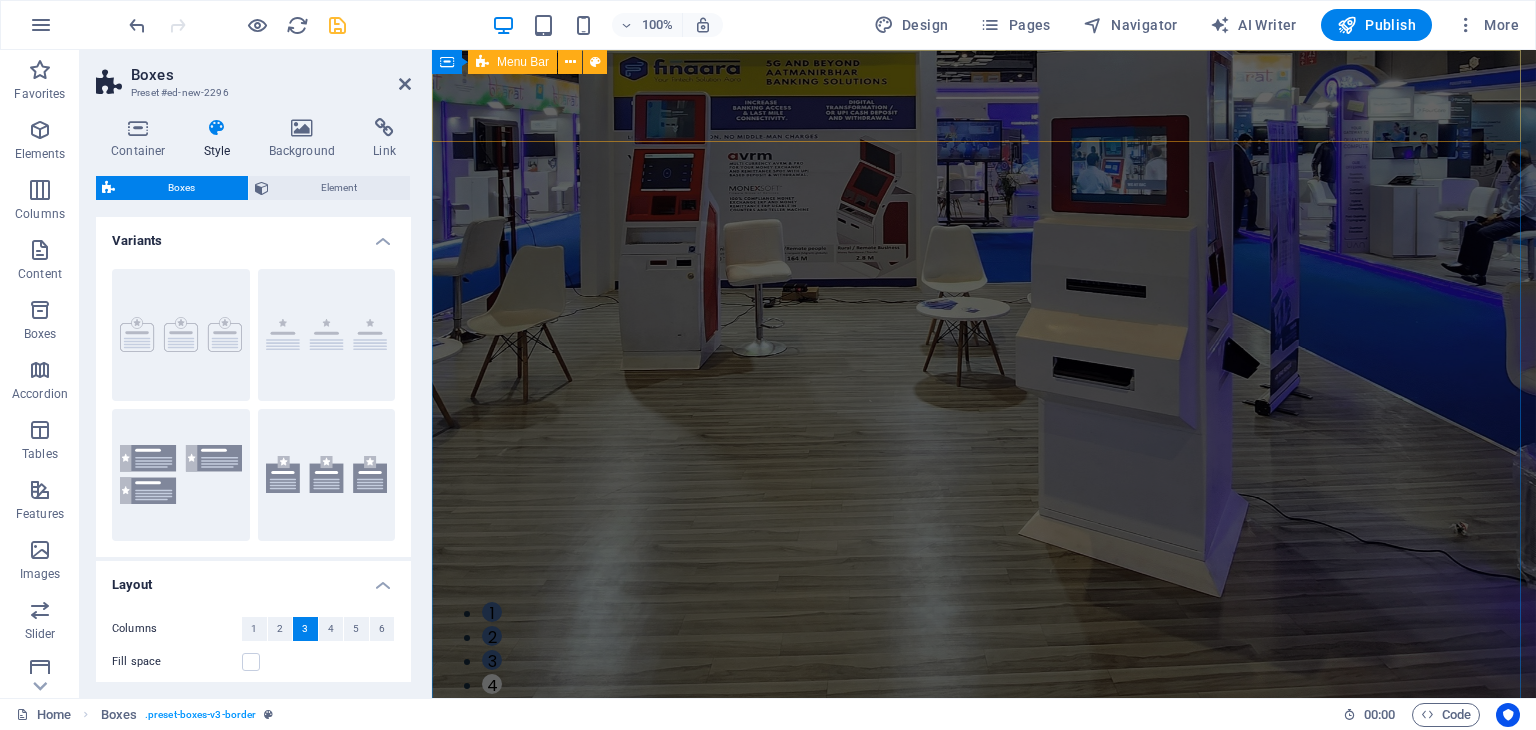 click on "About Us Private Business" at bounding box center [984, 788] 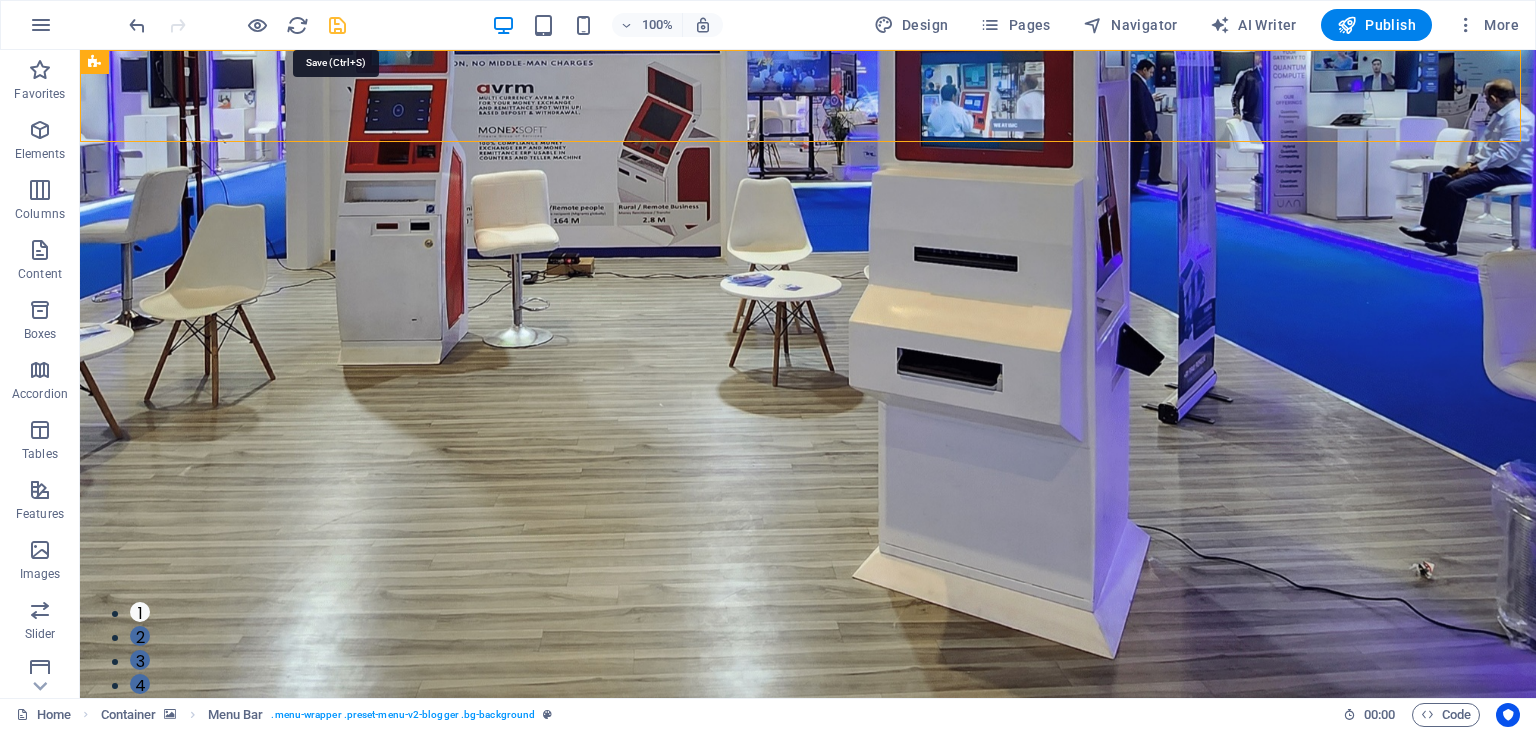 click at bounding box center [337, 25] 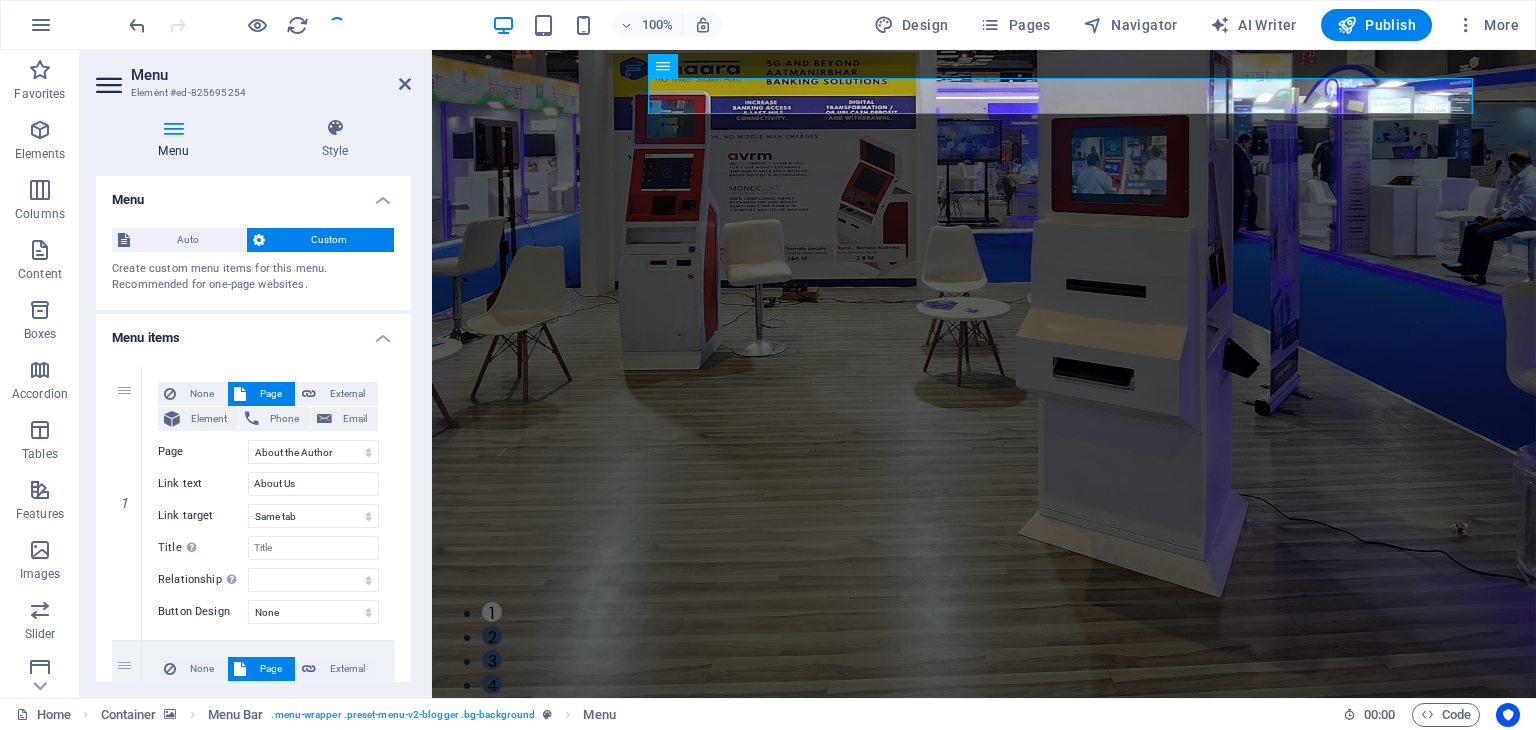 select on "1" 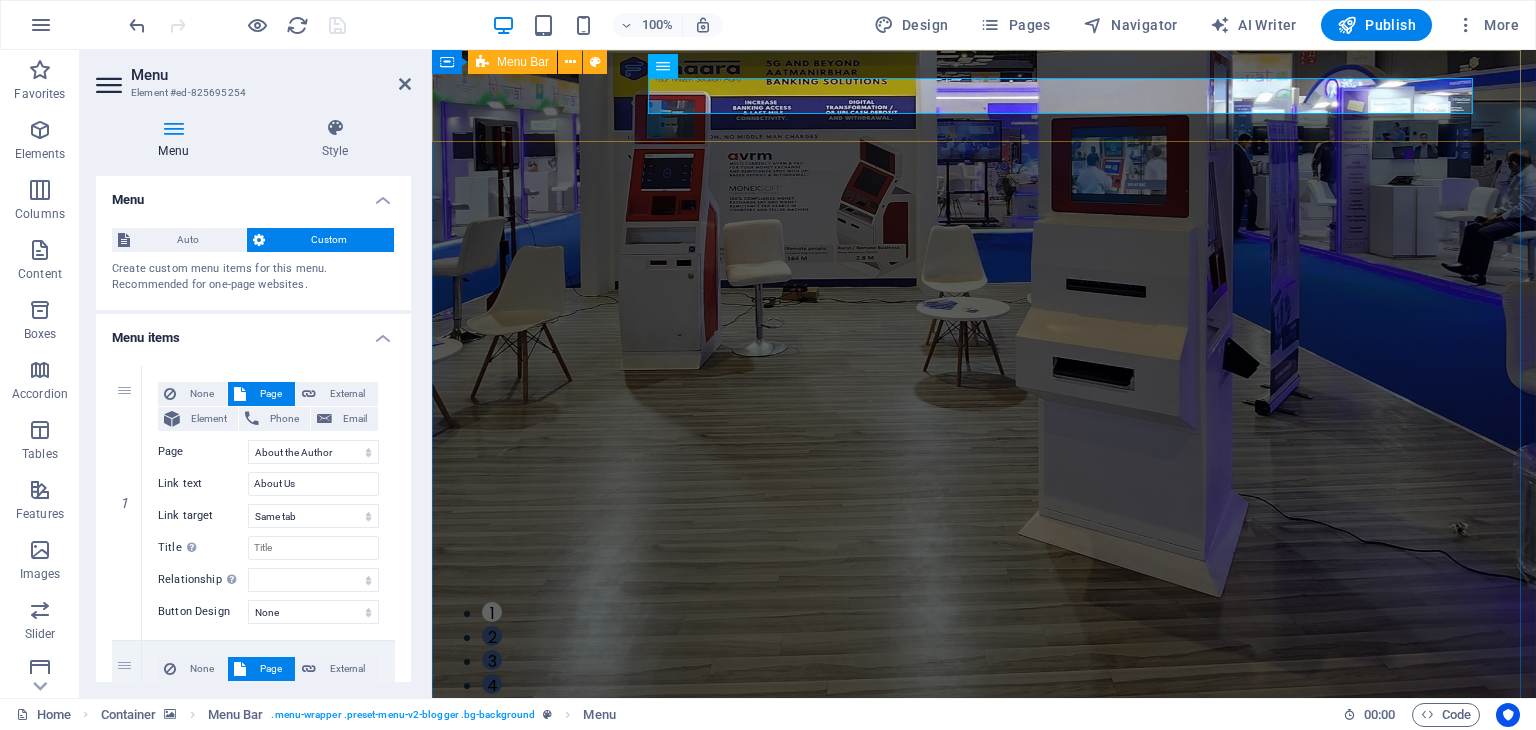 click on "About Us Private Business" at bounding box center (984, 788) 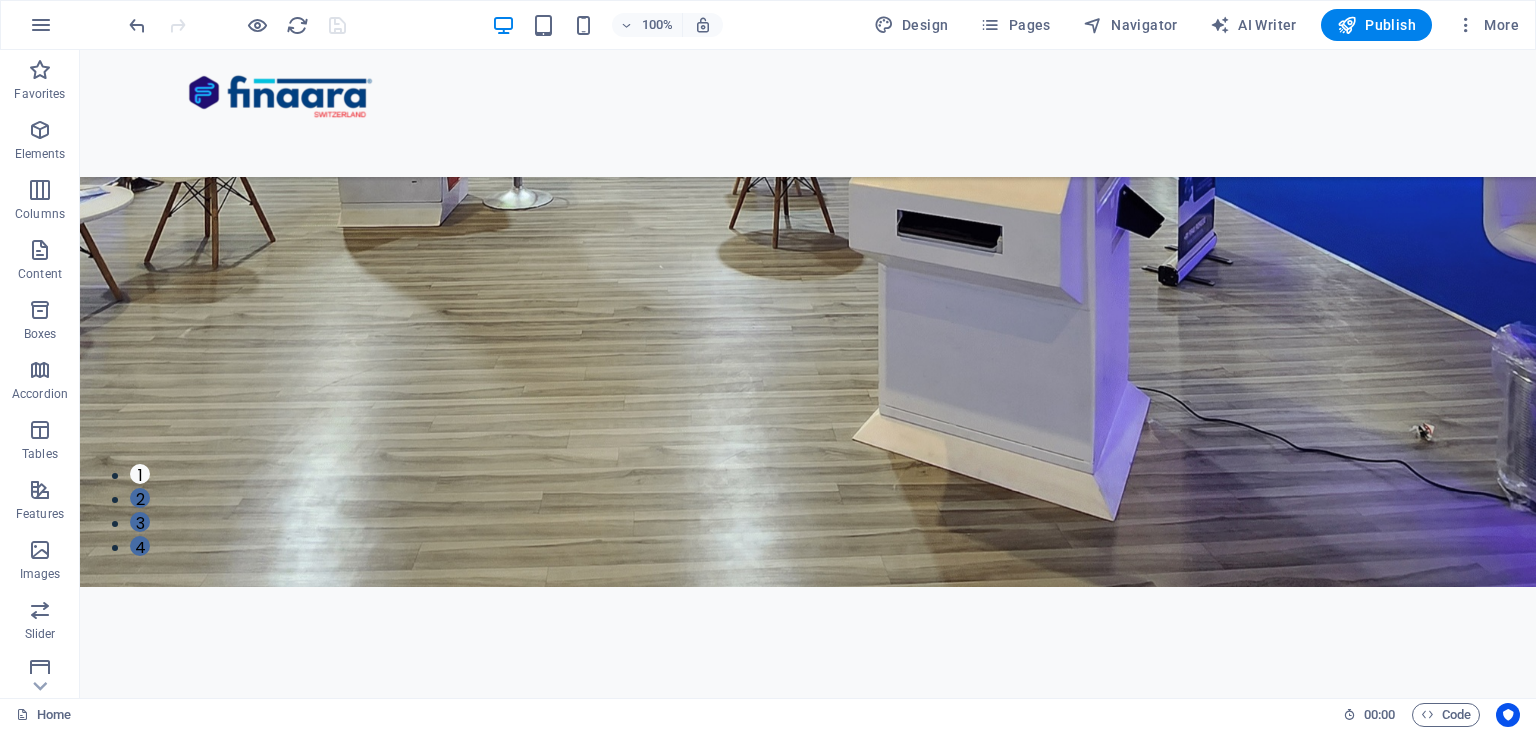 scroll, scrollTop: 36, scrollLeft: 0, axis: vertical 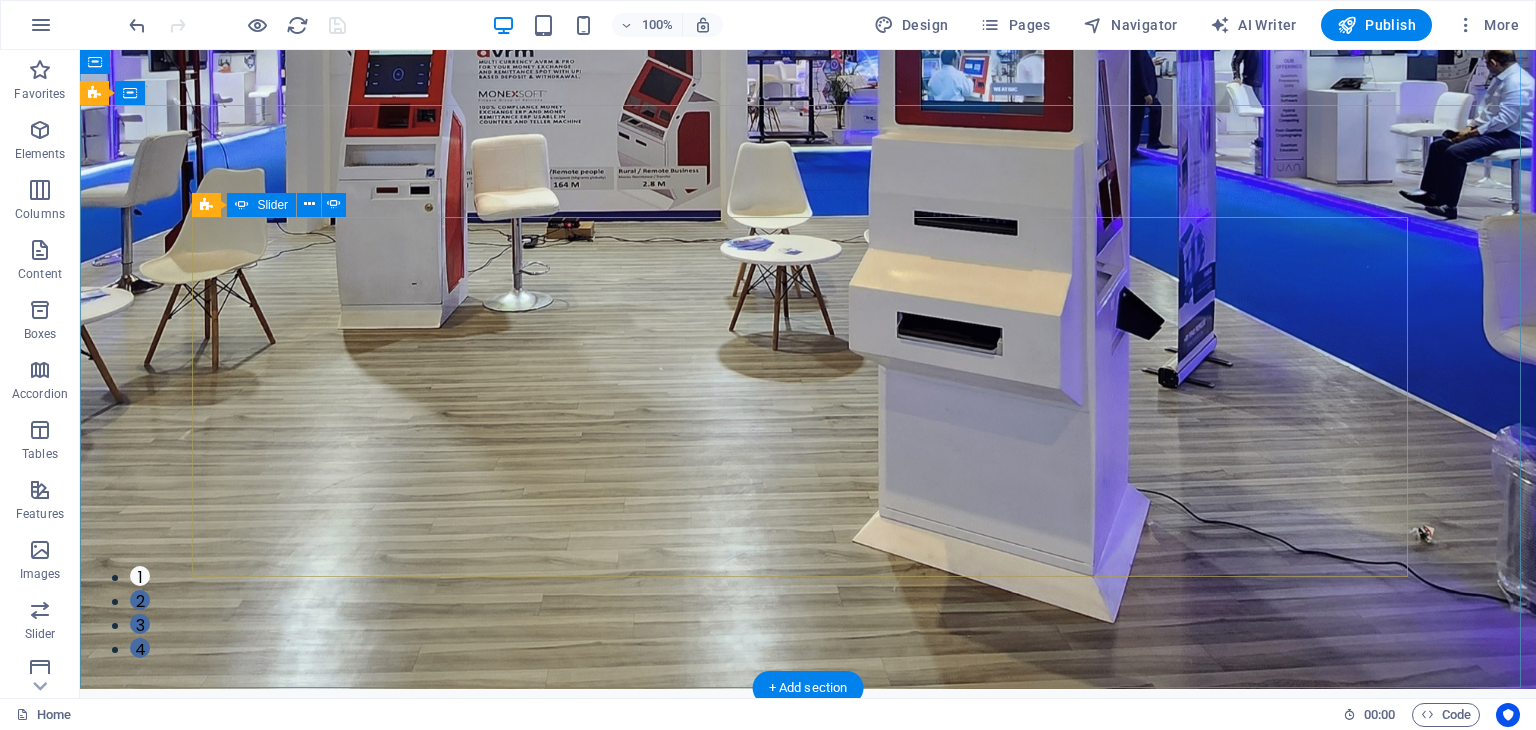 click on "2" at bounding box center [140, 600] 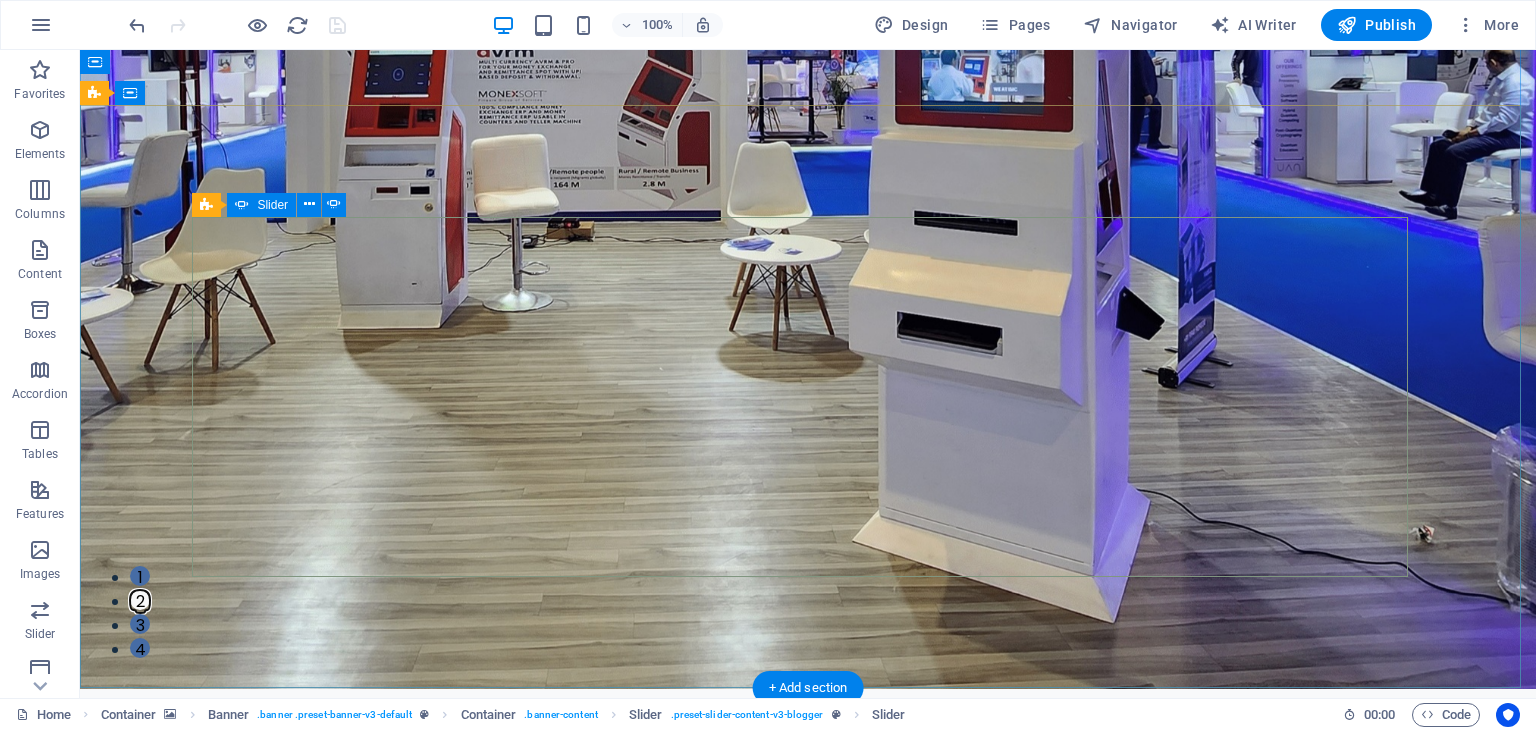 click on "3" at bounding box center (140, 624) 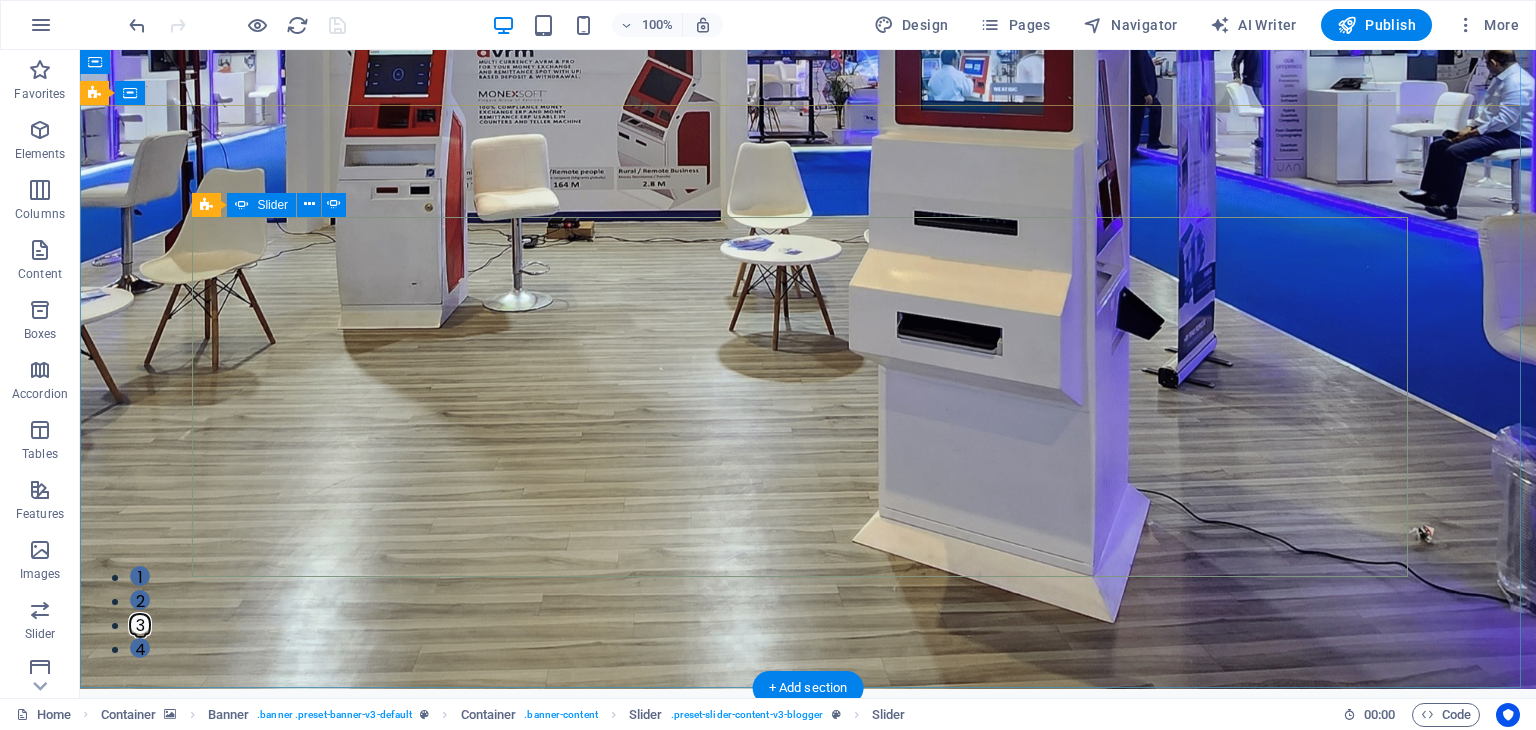 click on "4" at bounding box center (140, 648) 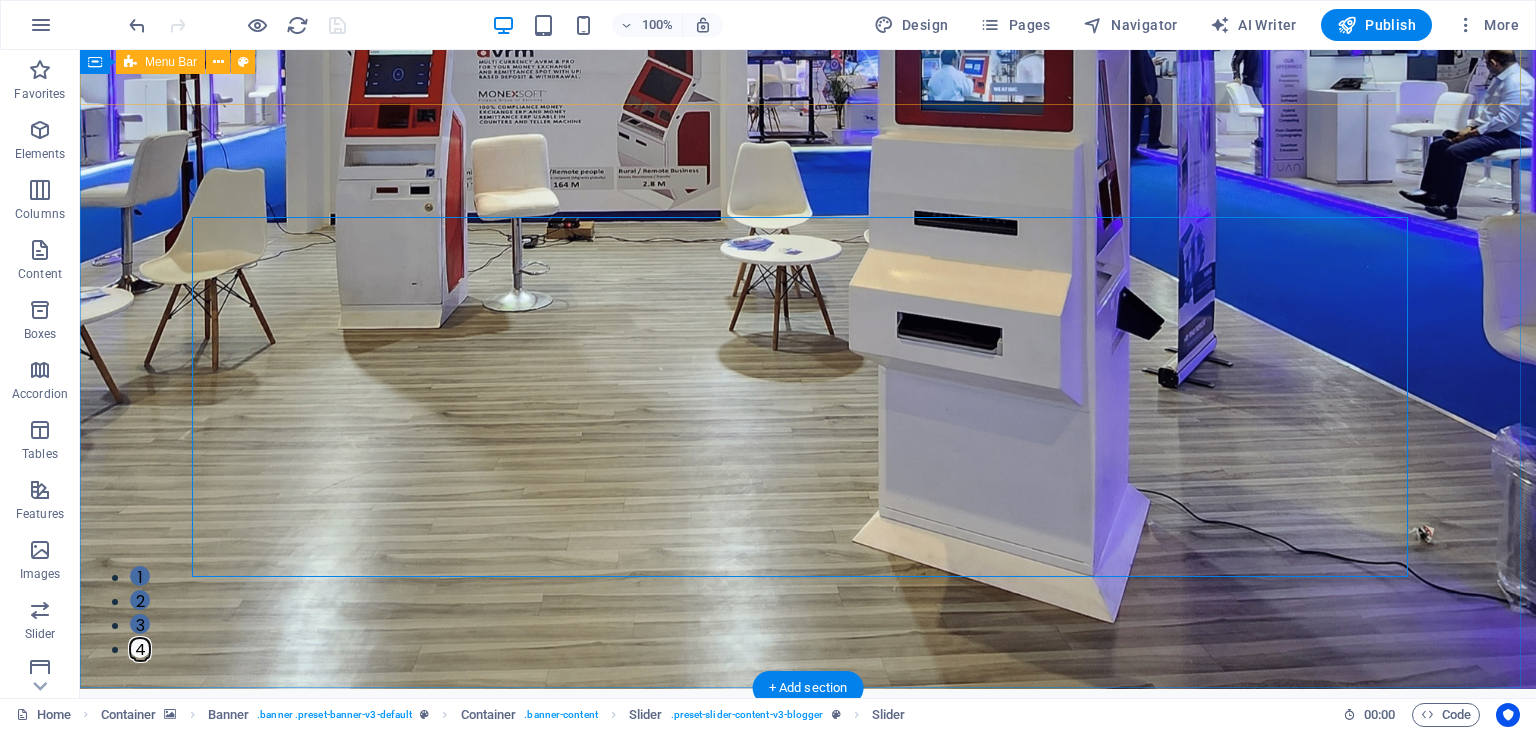 click on "About Us Private Business" at bounding box center (808, 752) 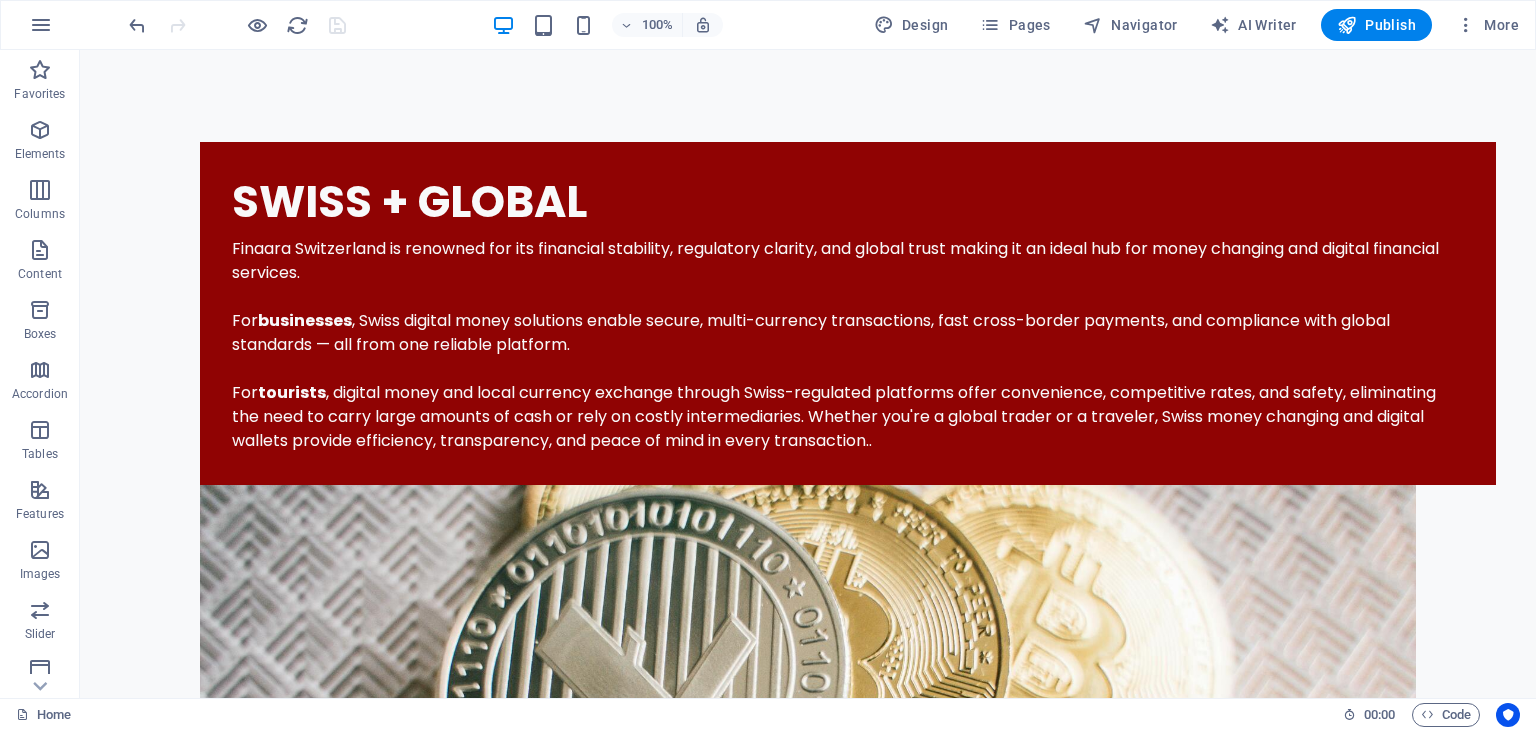 scroll, scrollTop: 2276, scrollLeft: 0, axis: vertical 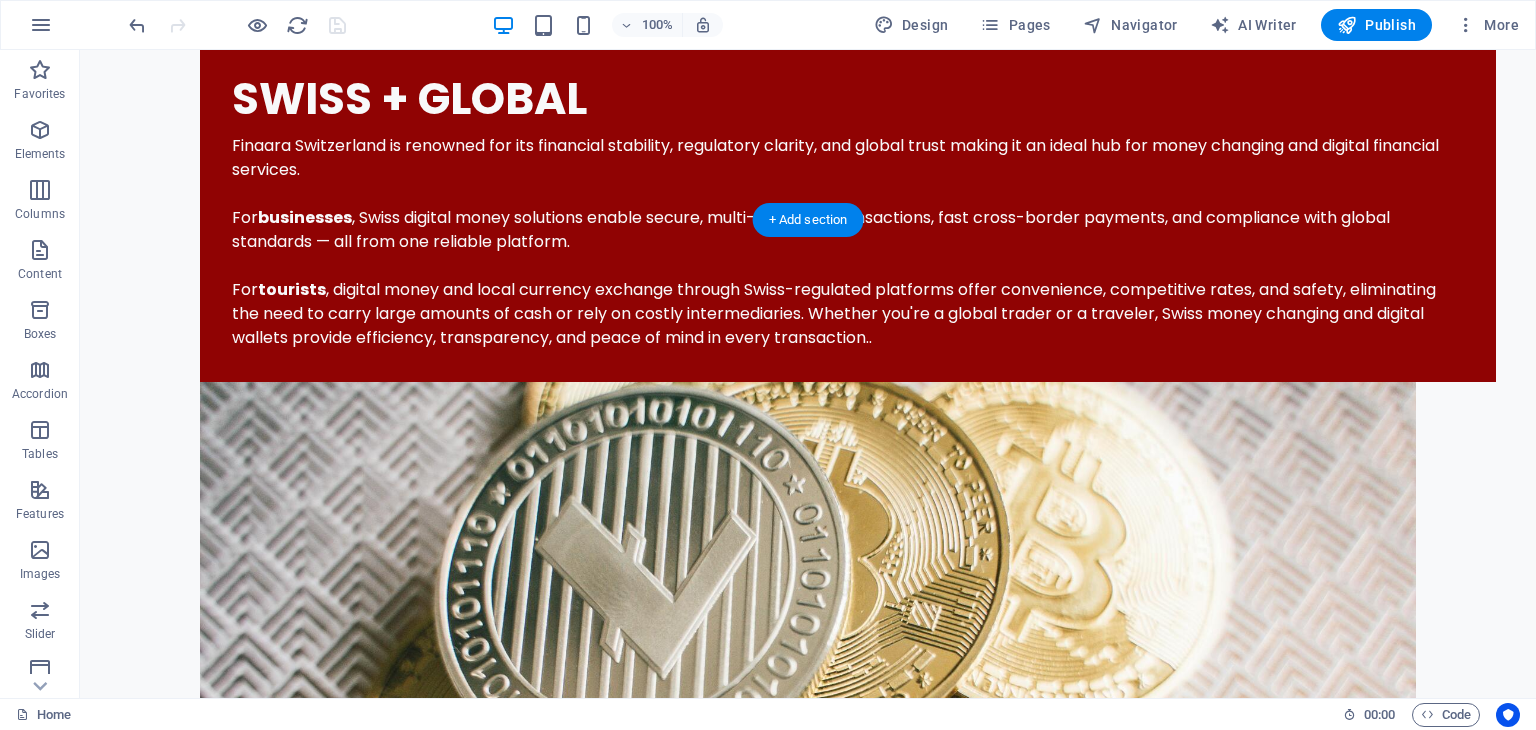 click at bounding box center (808, 3371) 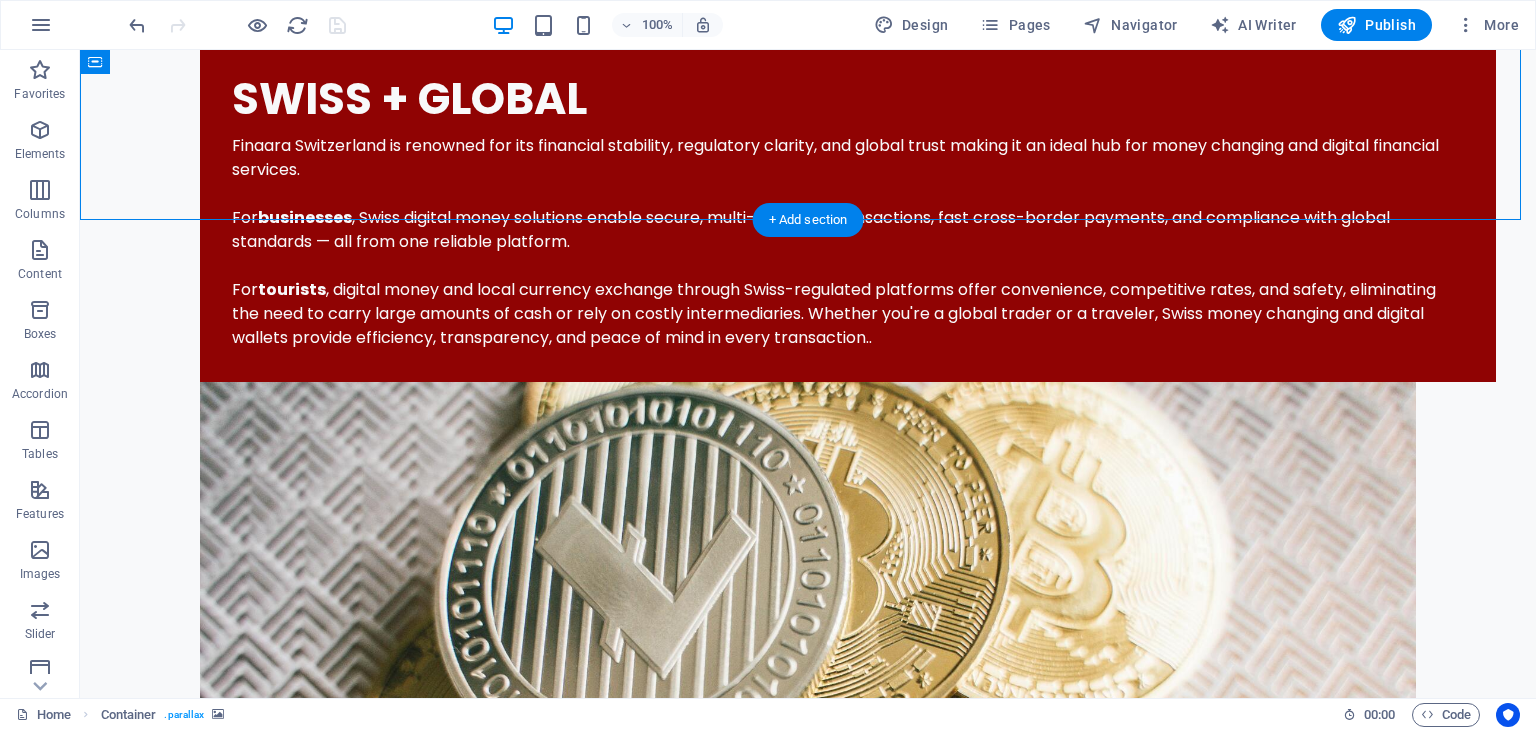 click at bounding box center [808, 3371] 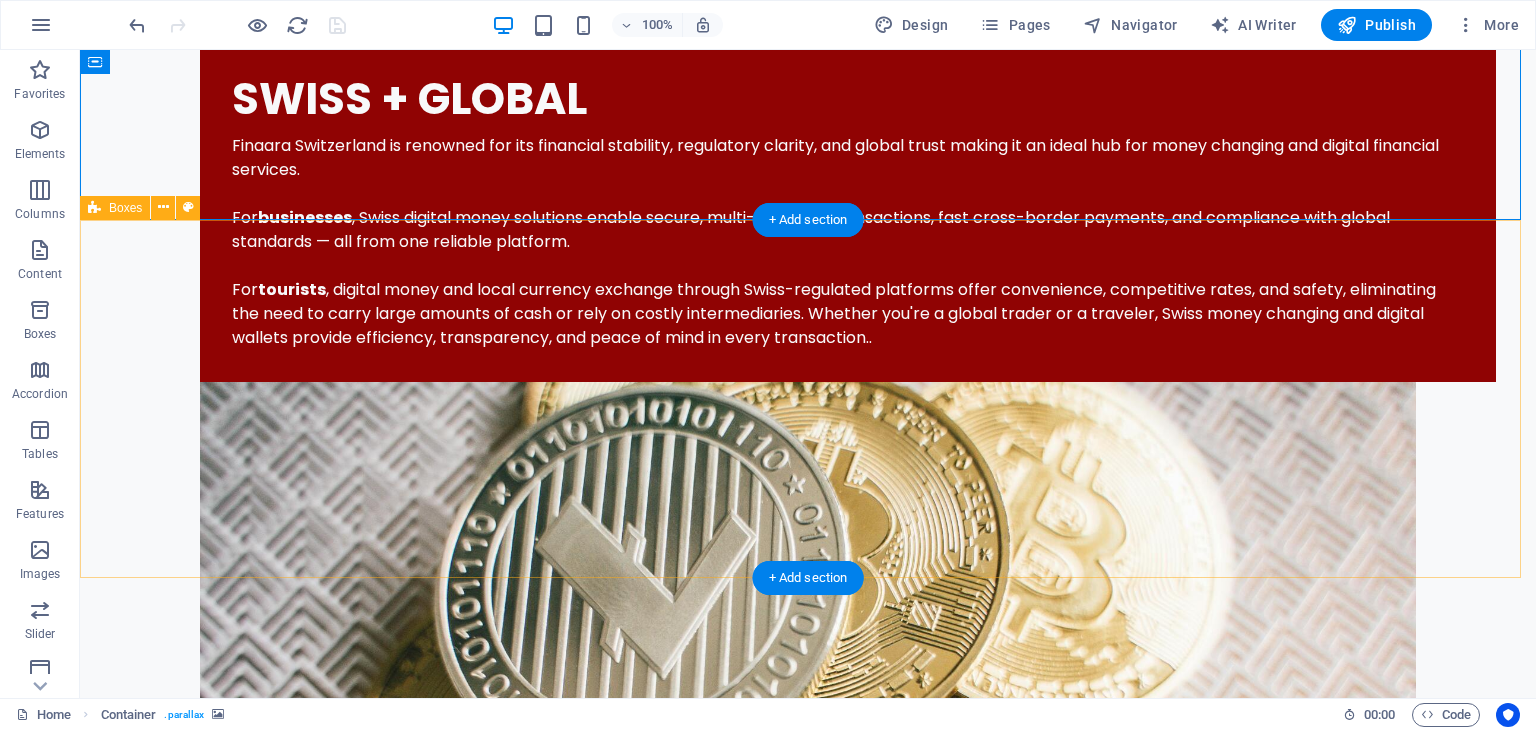 click on "Headline Lorem ipsum dolor sit amet, consectetuer adipiscing elit. Aenean commodo ligula eget dolor. Lorem ipsum dolor sit amet, consectetuer adipiscing elit leget dolor. Headline Lorem ipsum dolor sit amet, consectetuer adipiscing elit. Aenean commodo ligula eget dolor. Lorem ipsum dolor sit amet, consectetuer adipiscing elit leget dolor. Headline Lorem ipsum dolor sit amet, consectetuer adipiscing elit. Aenean commodo ligula eget dolor. Lorem ipsum dolor sit amet, consectetuer adipiscing elit leget dolor." at bounding box center (808, 4187) 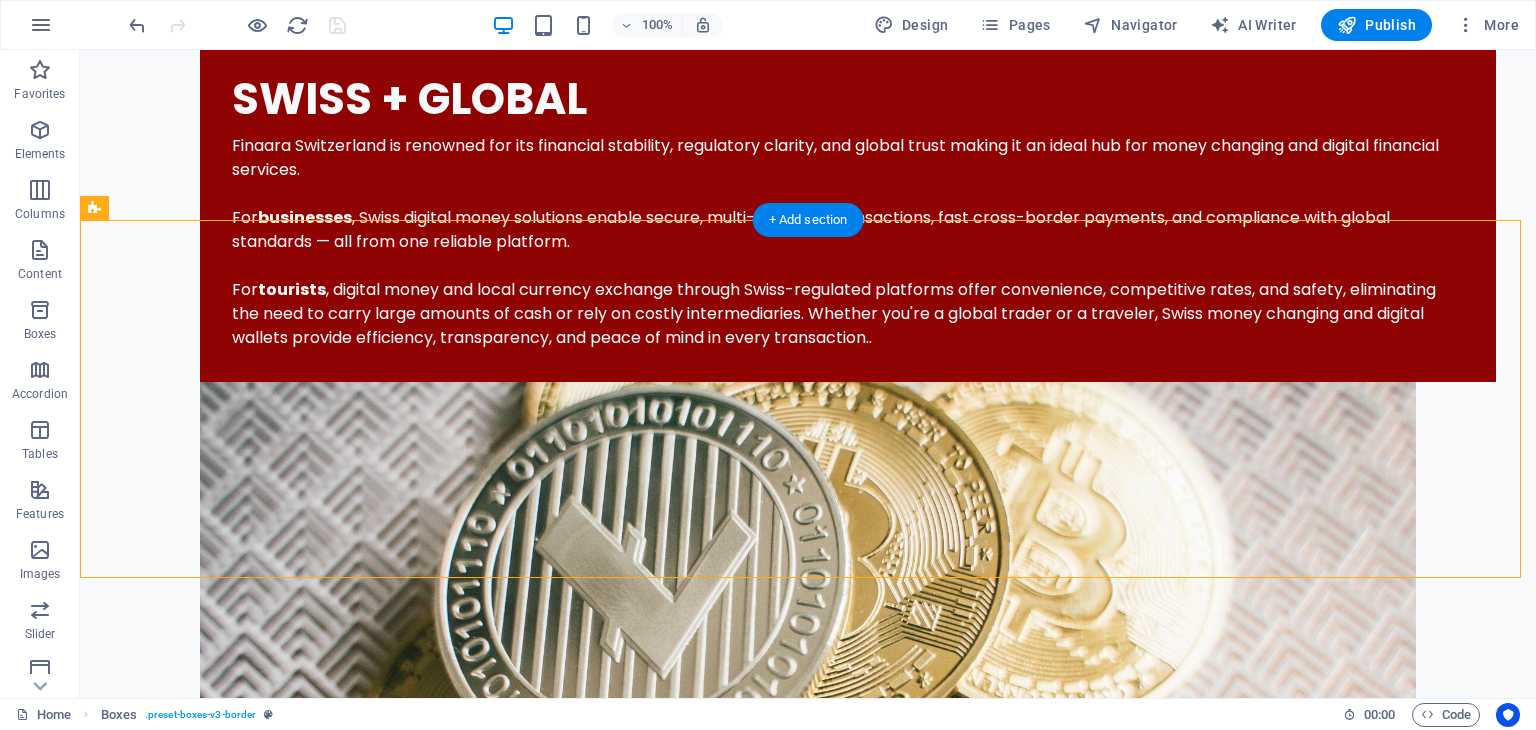 click at bounding box center [808, 3371] 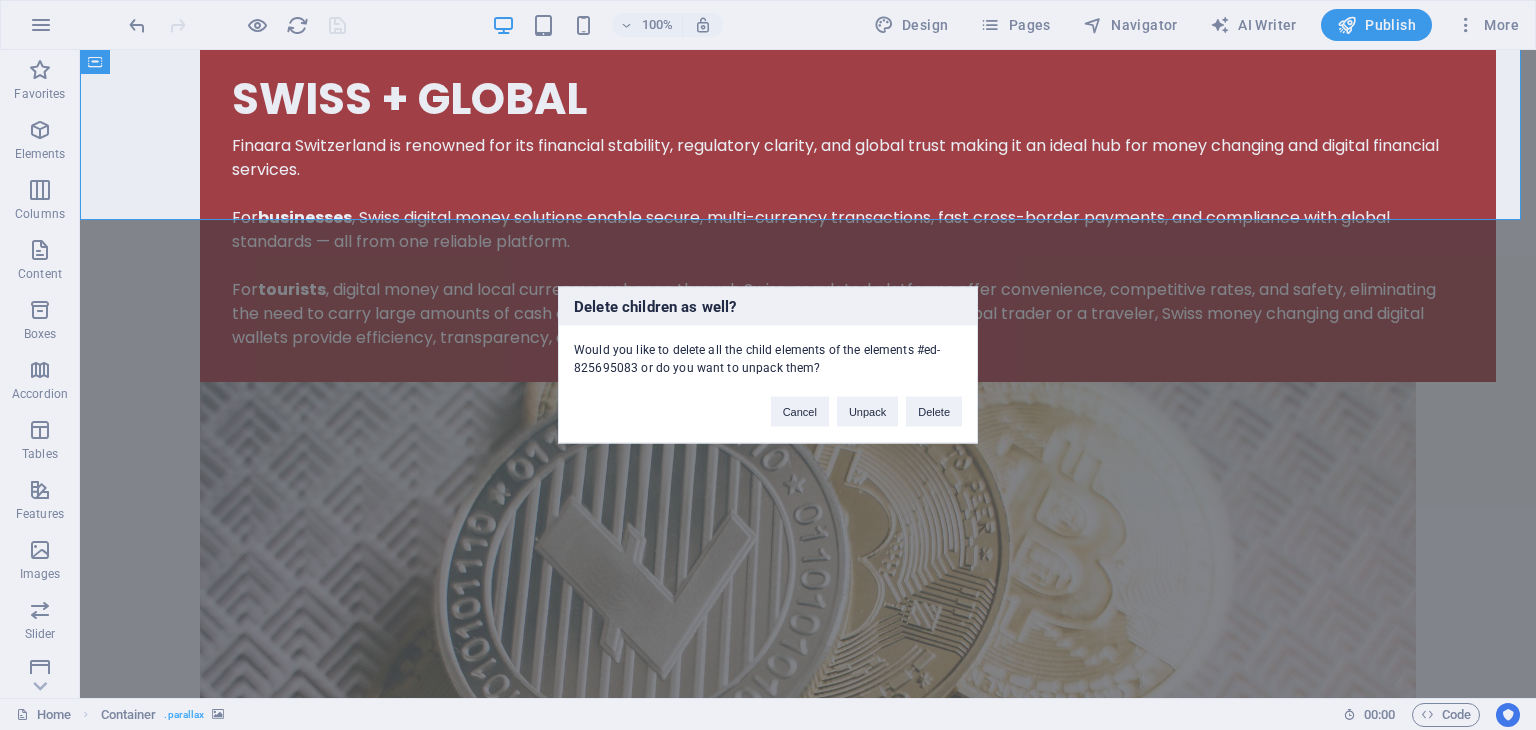 type 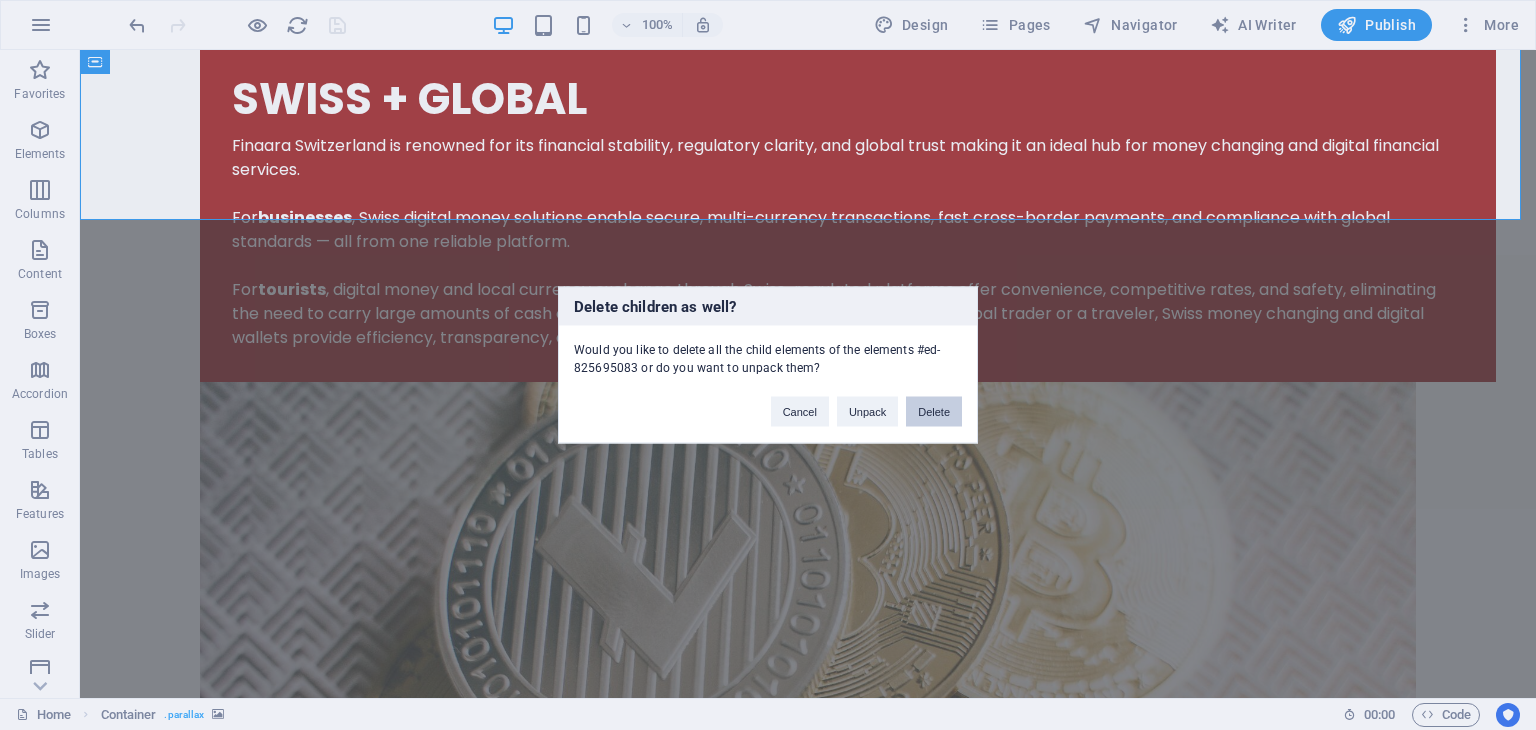 click on "Delete" at bounding box center (934, 412) 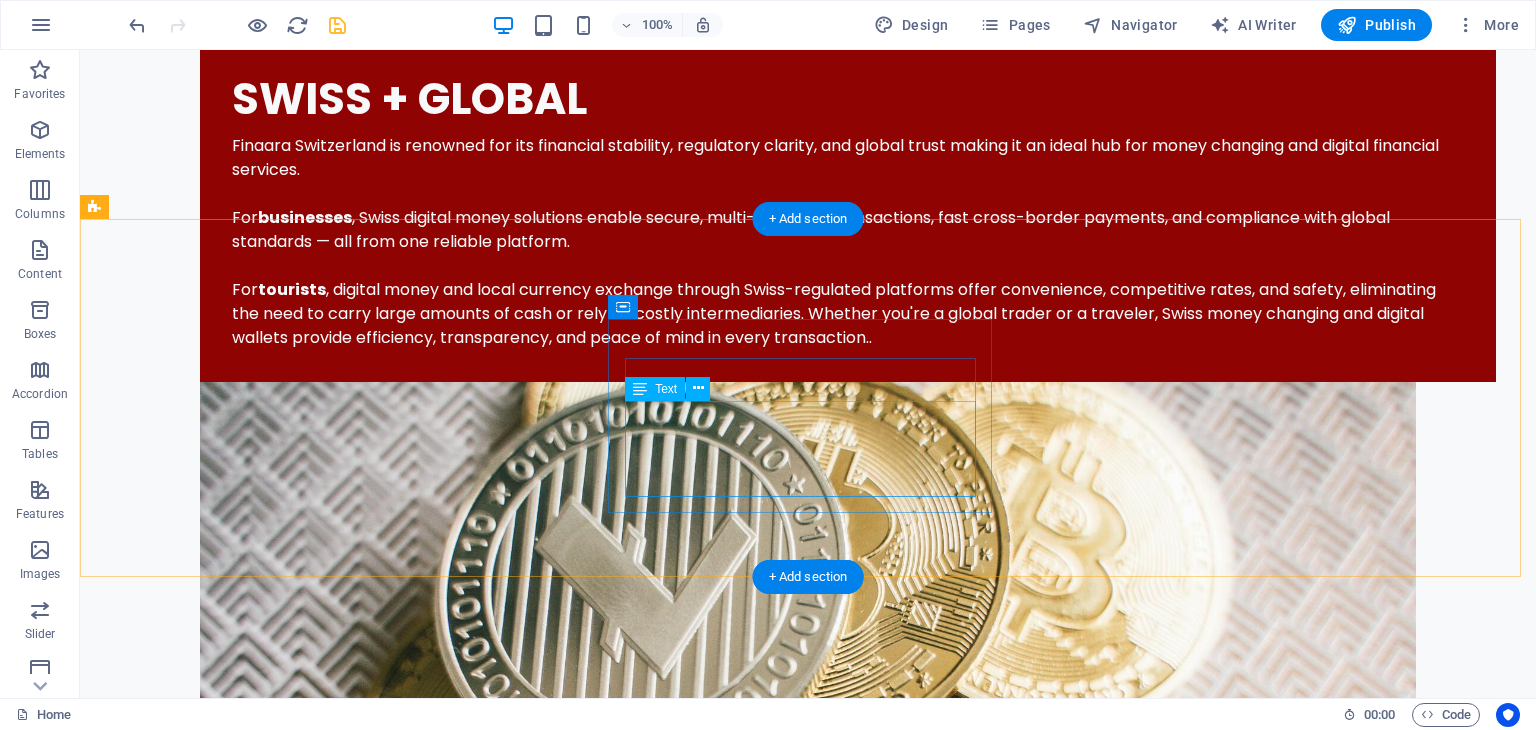 scroll, scrollTop: 2085, scrollLeft: 0, axis: vertical 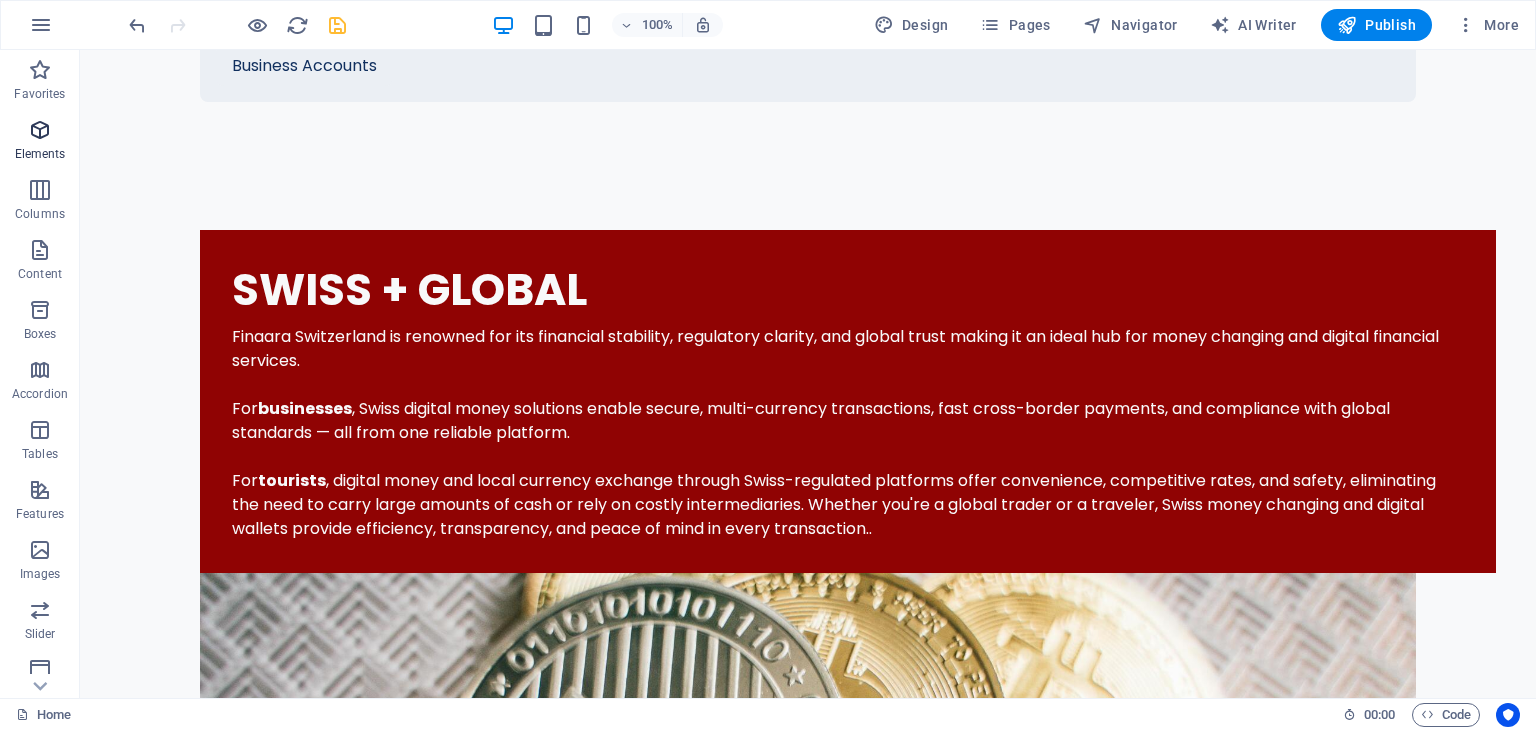 click at bounding box center (40, 130) 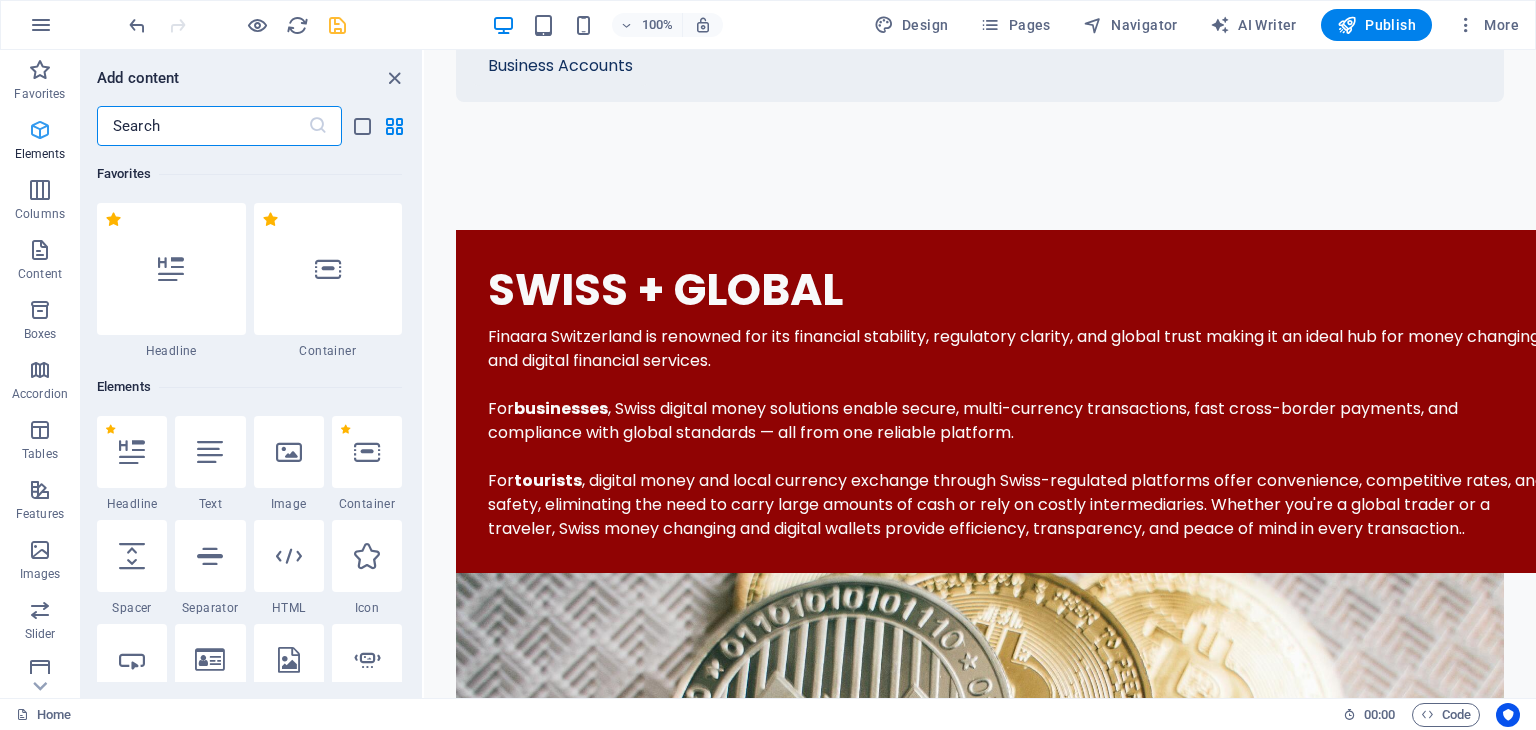 scroll, scrollTop: 2109, scrollLeft: 0, axis: vertical 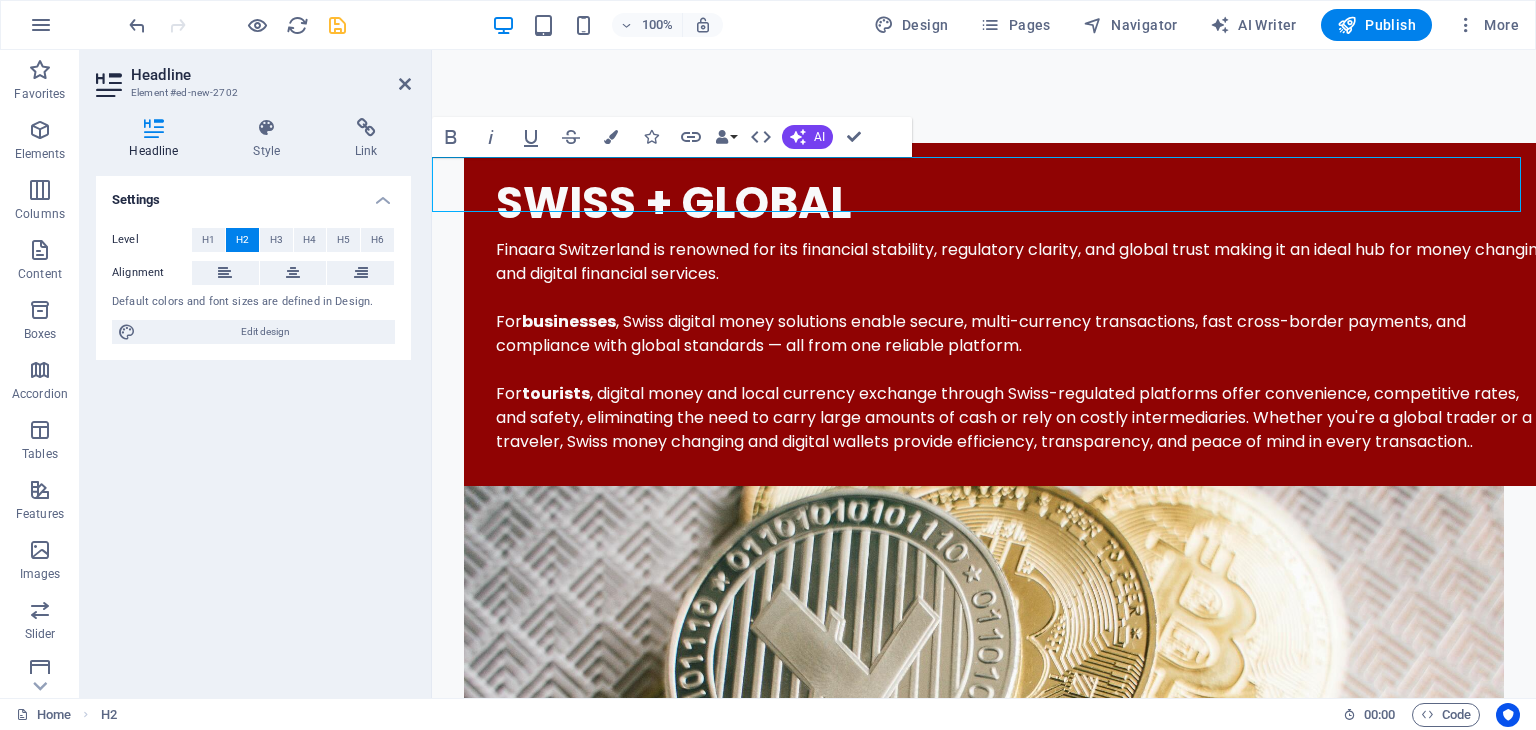 click on "New headline" at bounding box center (984, 3244) 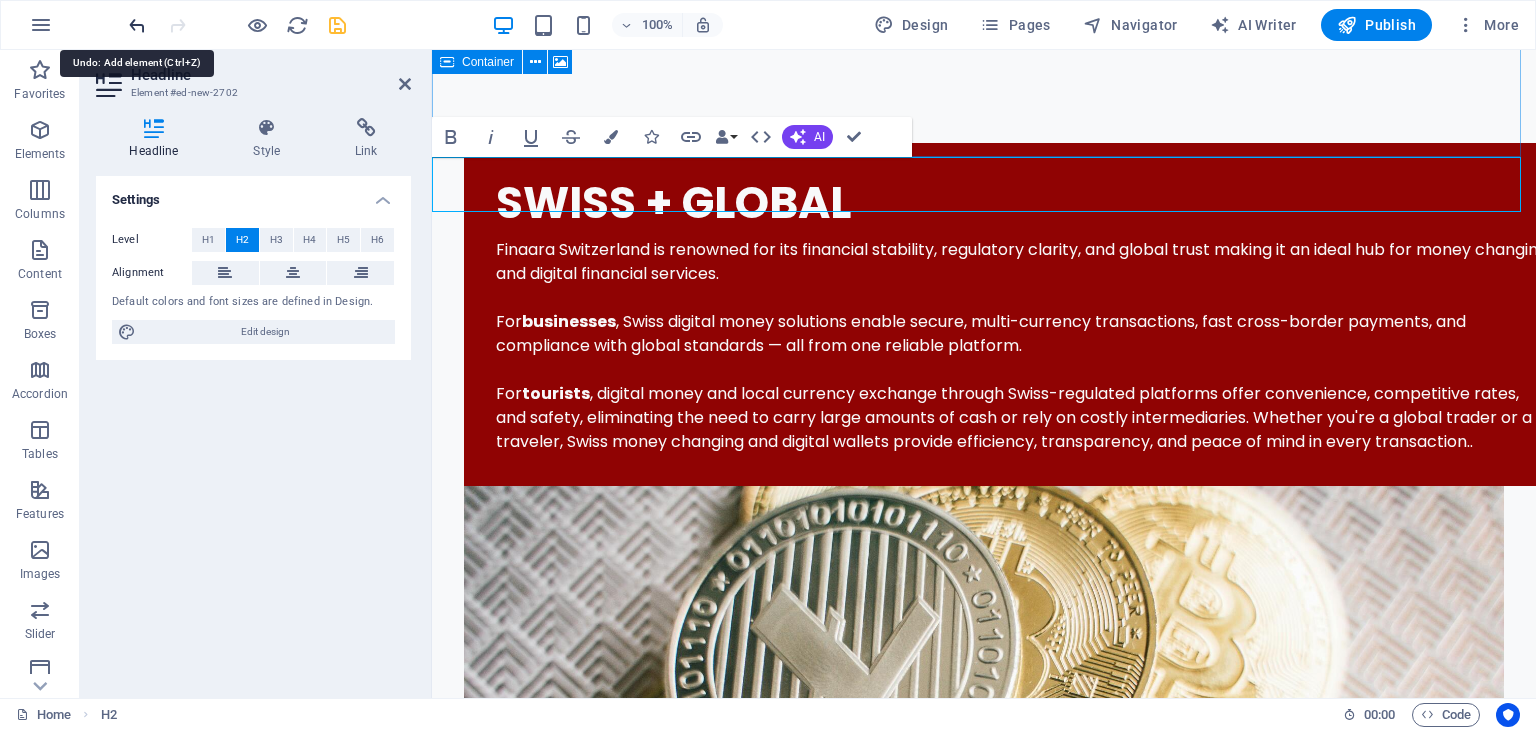 click at bounding box center (137, 25) 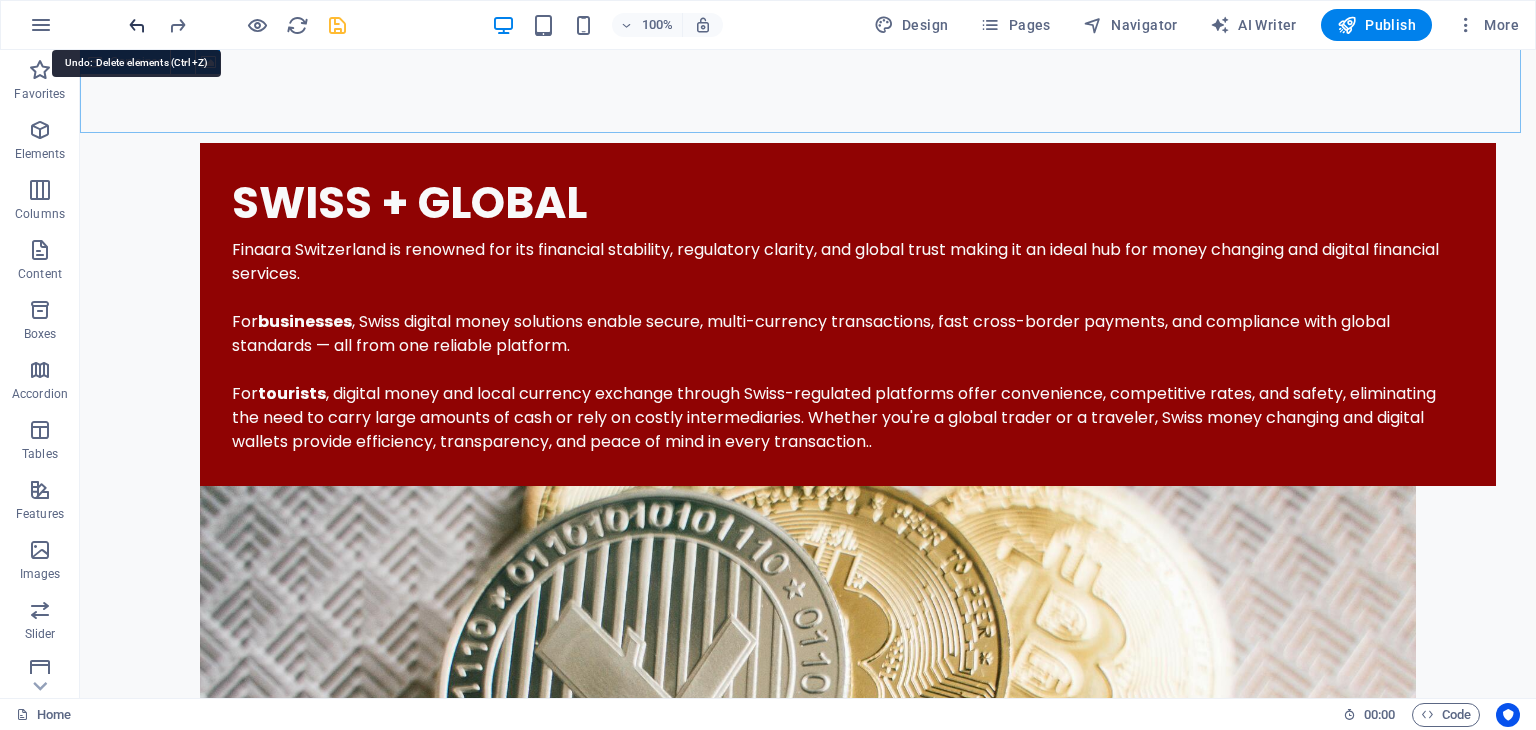 click at bounding box center (137, 25) 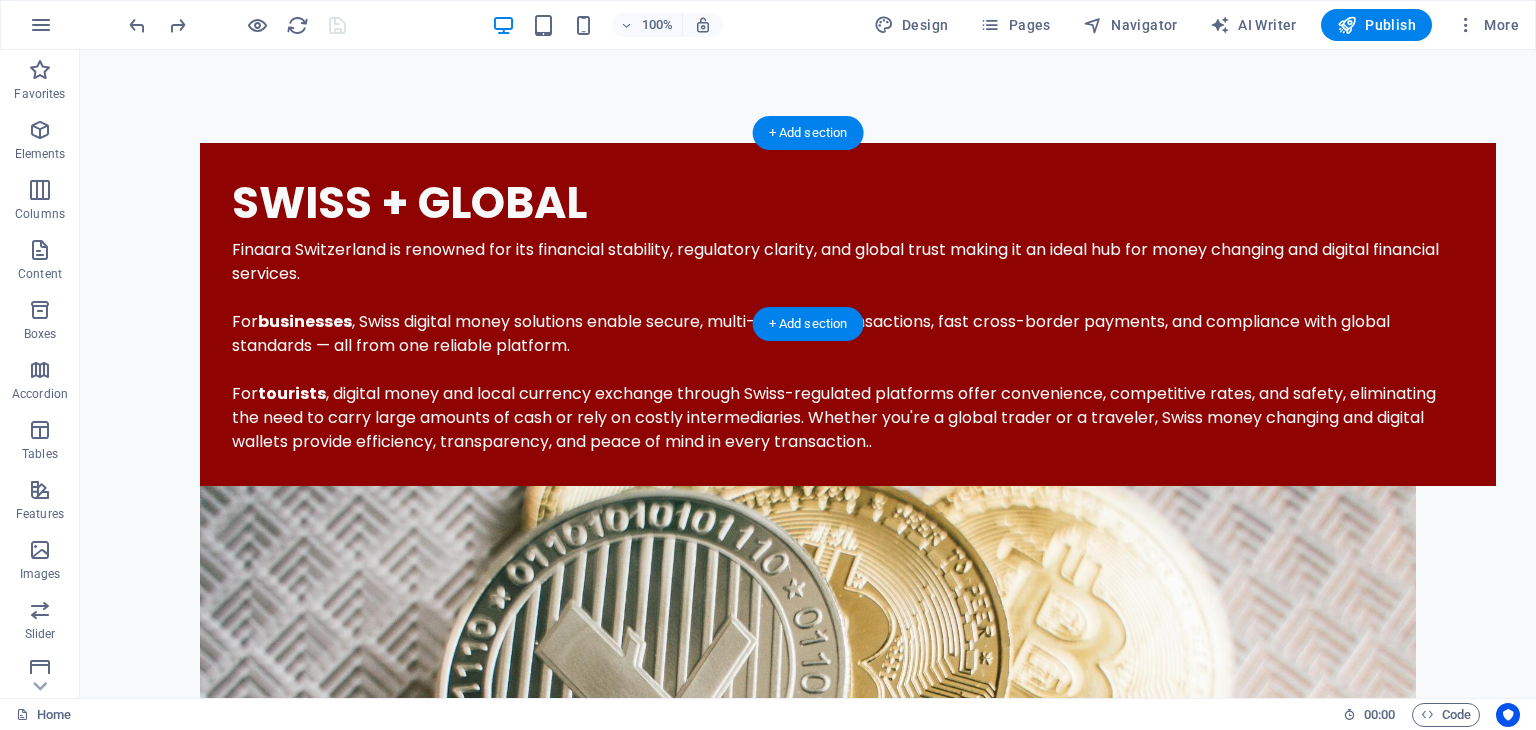 click at bounding box center [808, 3423] 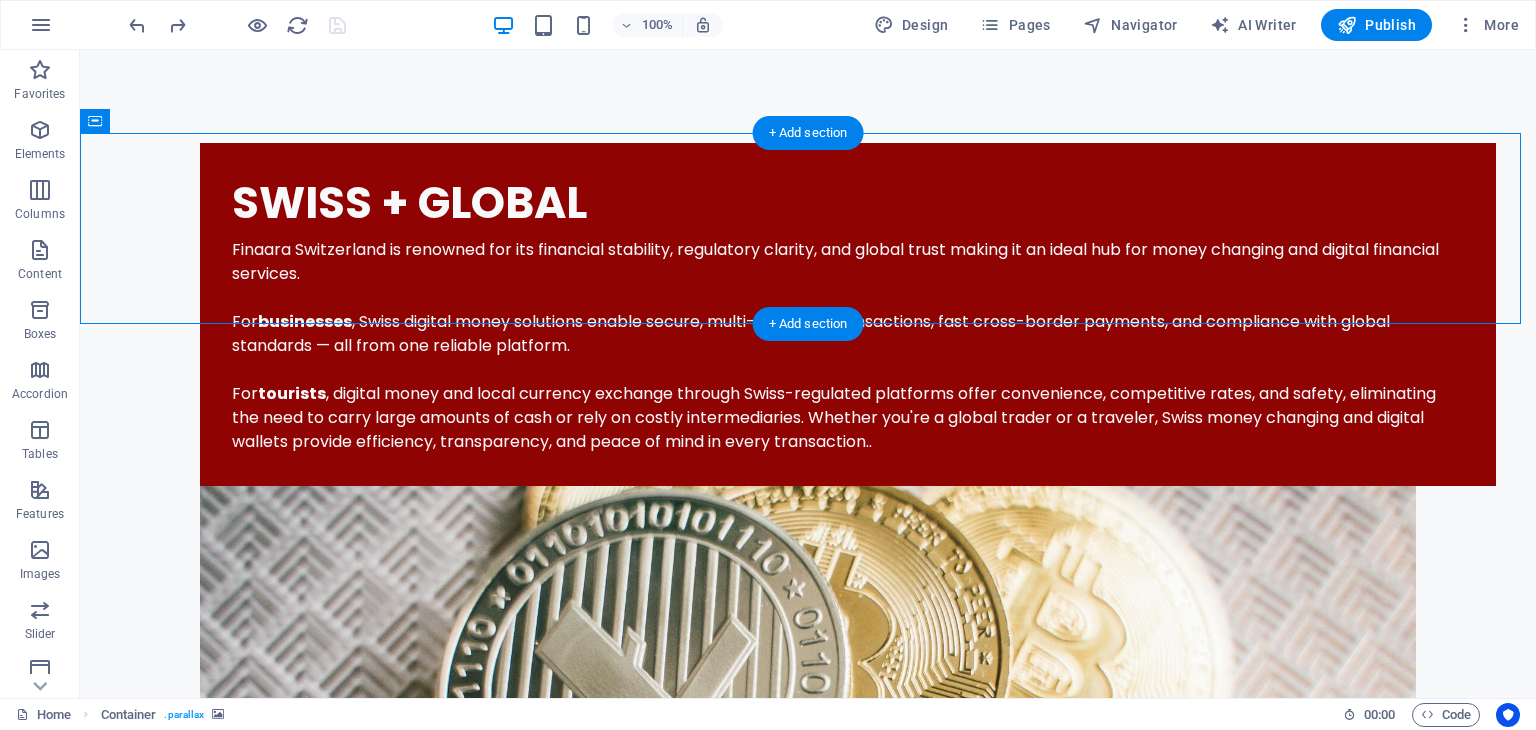 click at bounding box center (808, 3423) 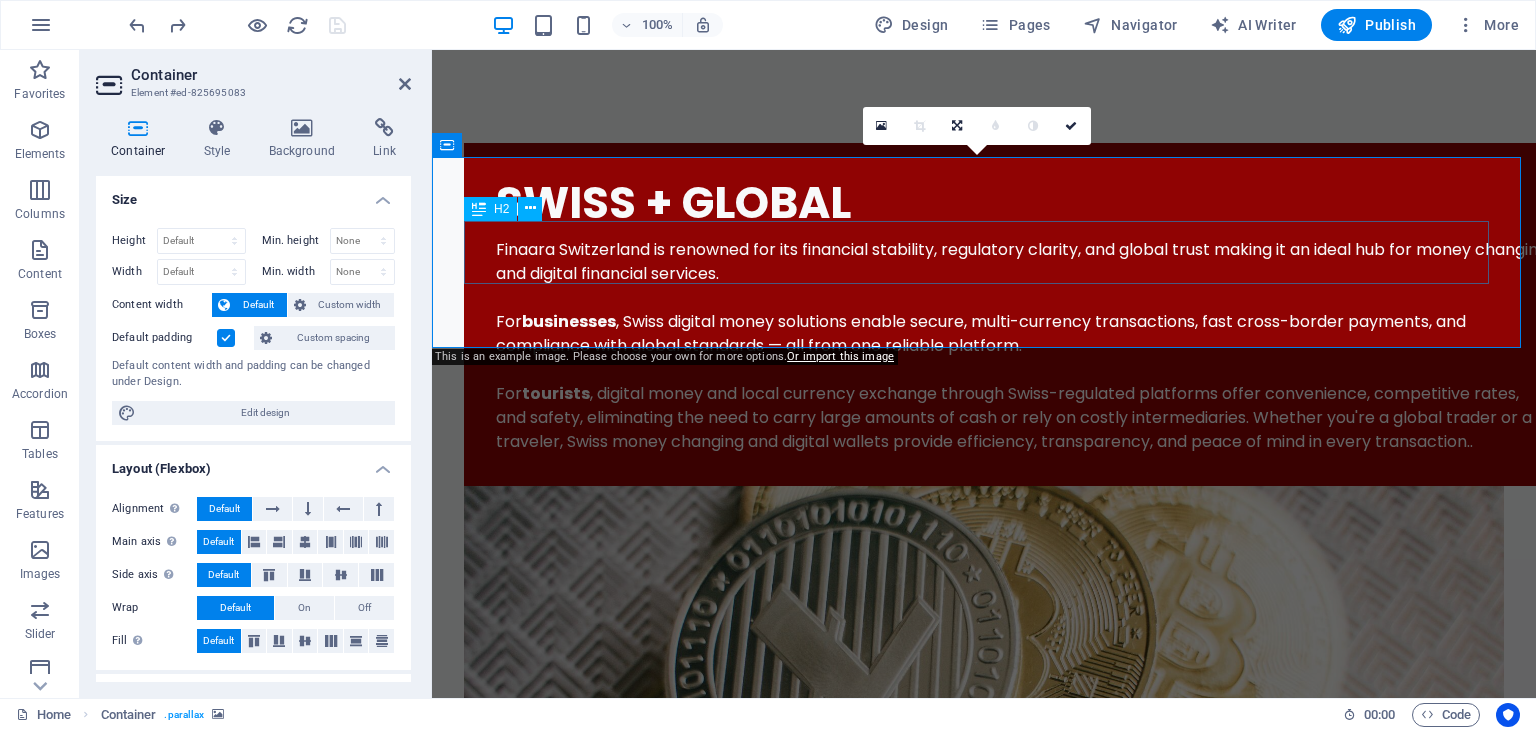 click on "Trending" at bounding box center (984, 3728) 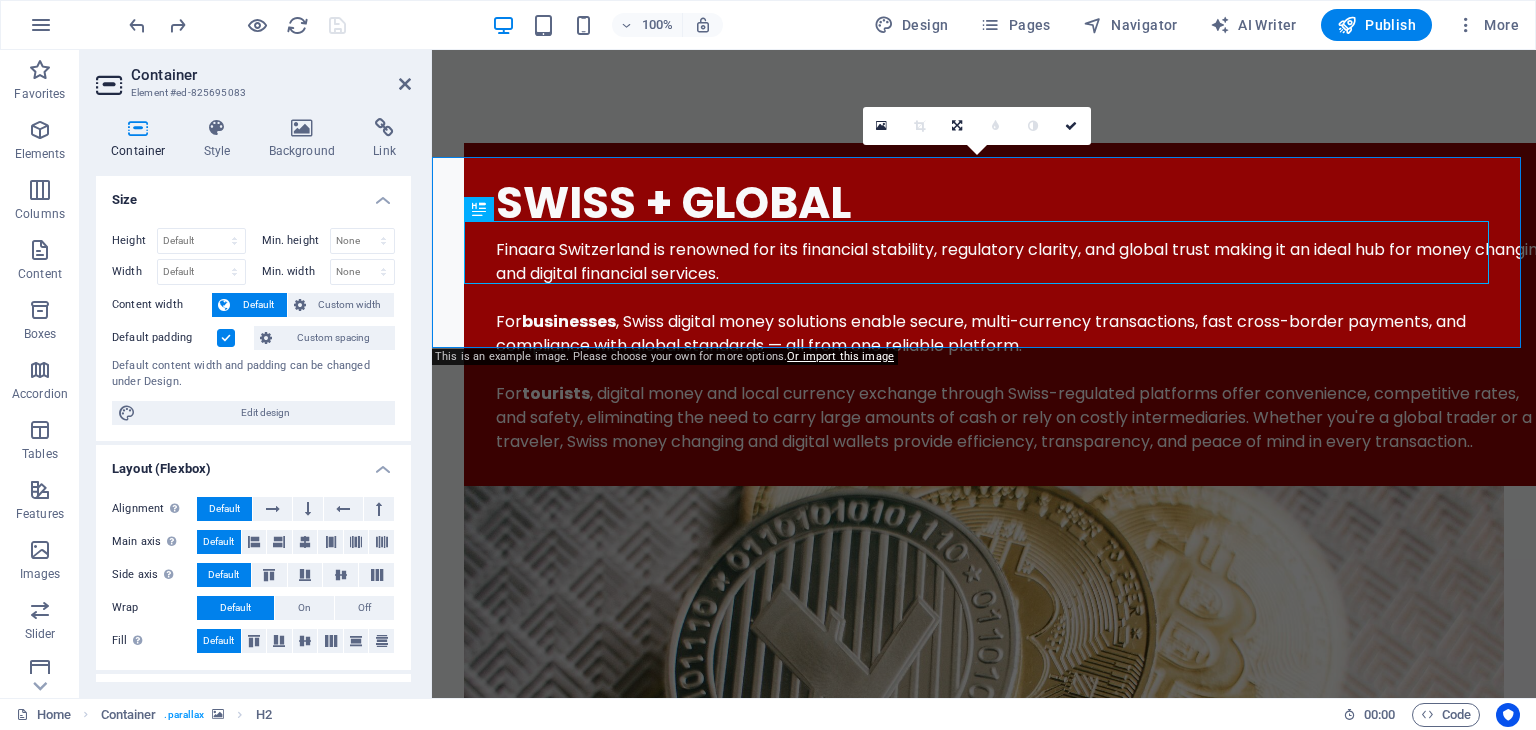 click at bounding box center [984, 3386] 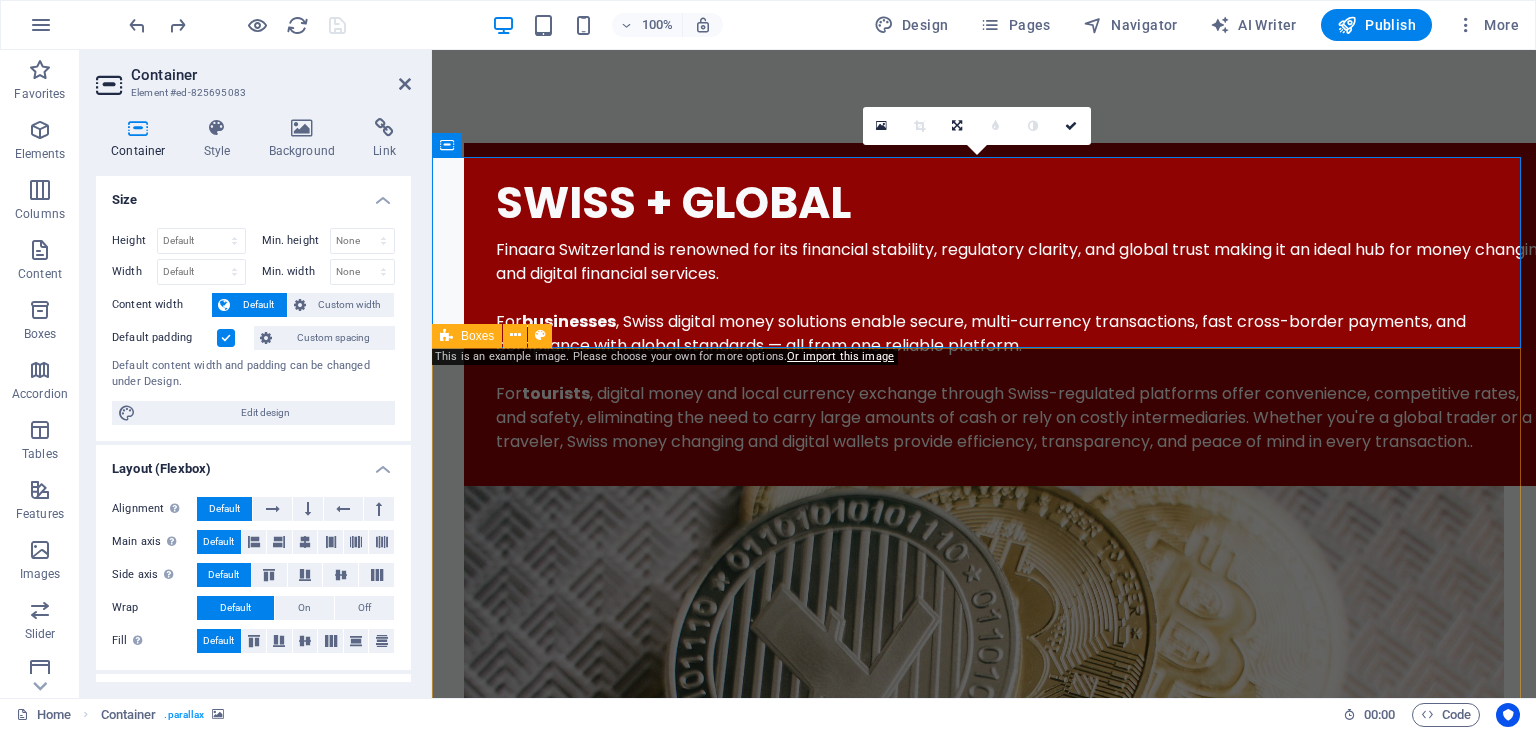 click on "Headline Lorem ipsum dolor sit amet, consectetuer adipiscing elit. Aenean commodo ligula eget dolor. Lorem ipsum dolor sit amet, consectetuer adipiscing elit leget dolor. Headline Lorem ipsum dolor sit amet, consectetuer adipiscing elit. Aenean commodo ligula eget dolor. Lorem ipsum dolor sit amet, consectetuer adipiscing elit leget dolor. Headline Lorem ipsum dolor sit amet, consectetuer adipiscing elit. Aenean commodo ligula eget dolor. Lorem ipsum dolor sit amet, consectetuer adipiscing elit leget dolor." at bounding box center (984, 4290) 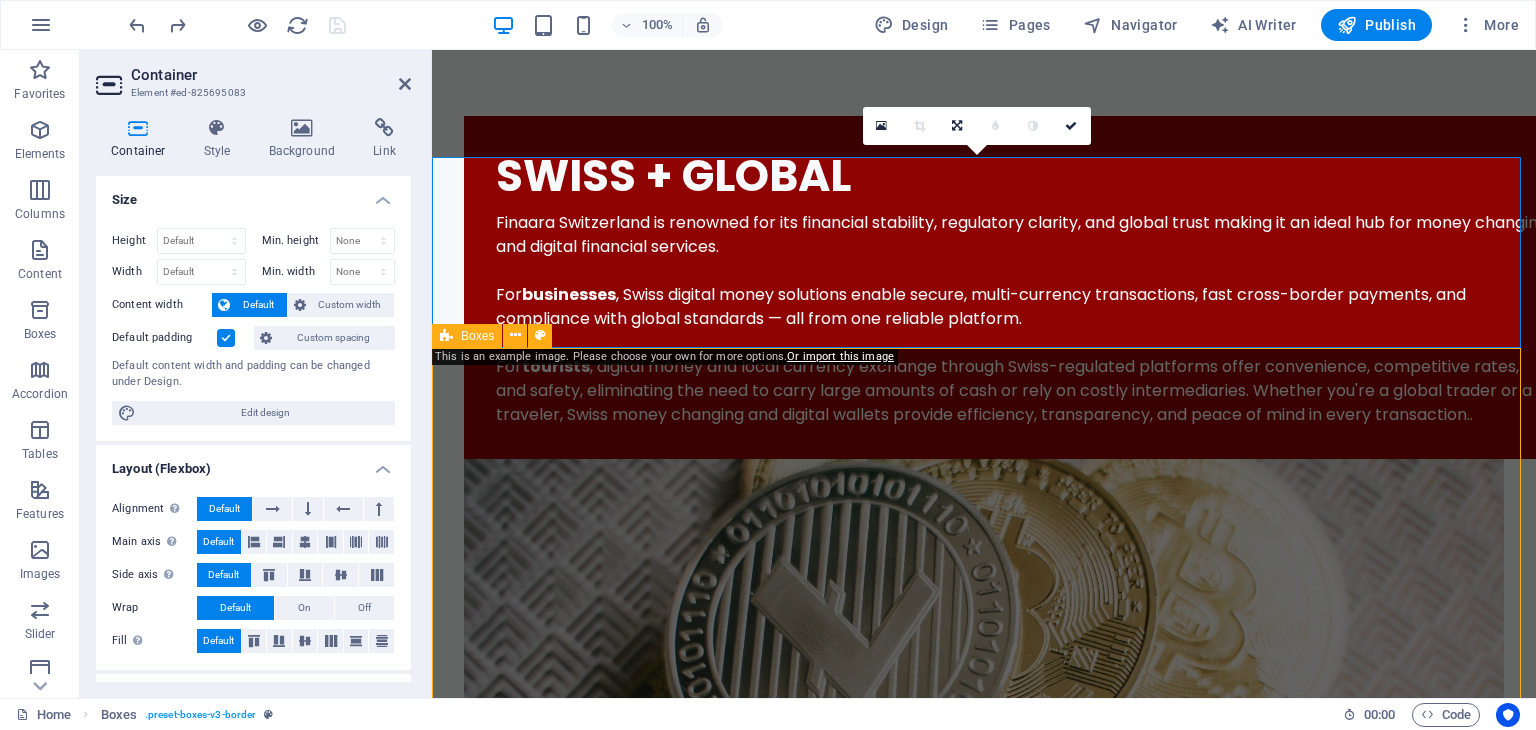 scroll, scrollTop: 2148, scrollLeft: 0, axis: vertical 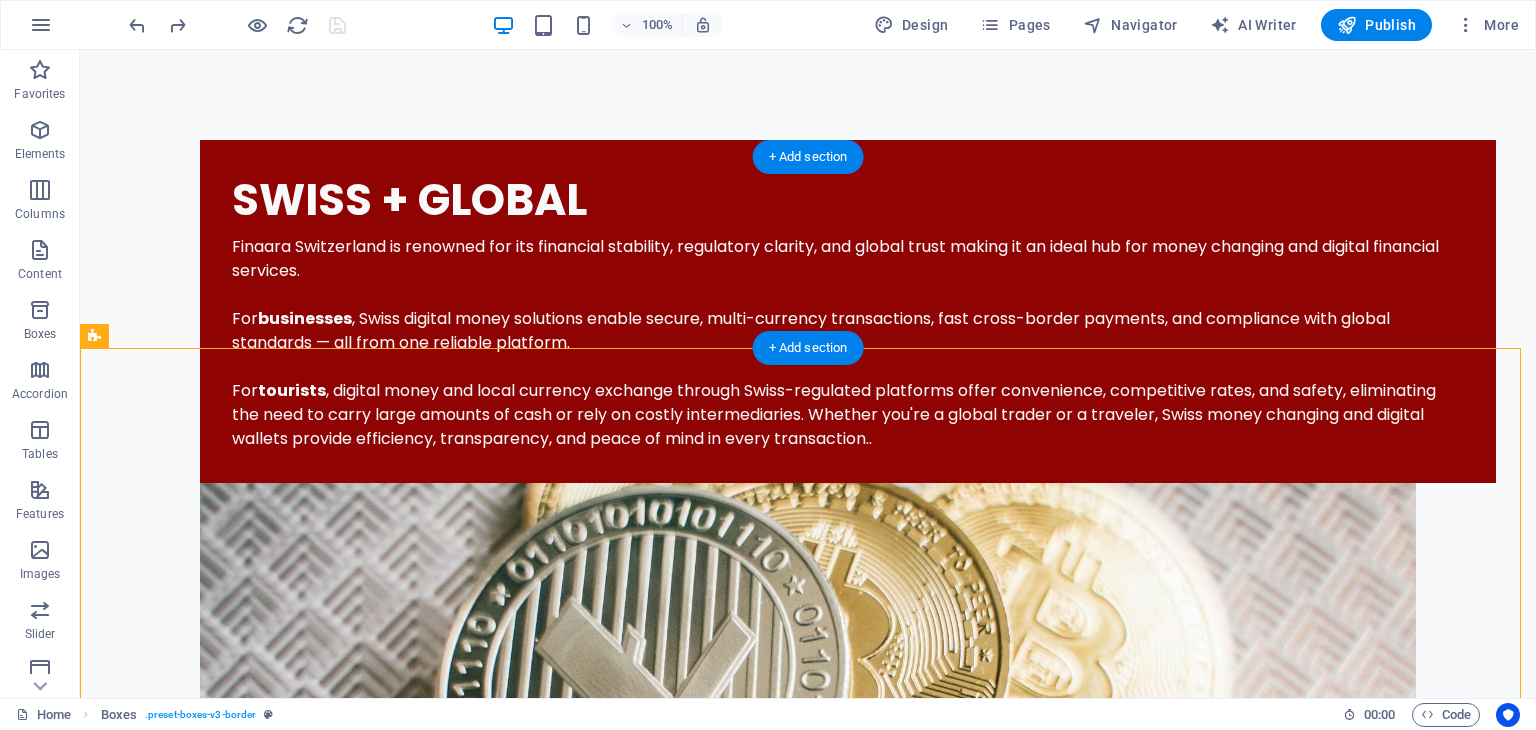 click at bounding box center (808, 3422) 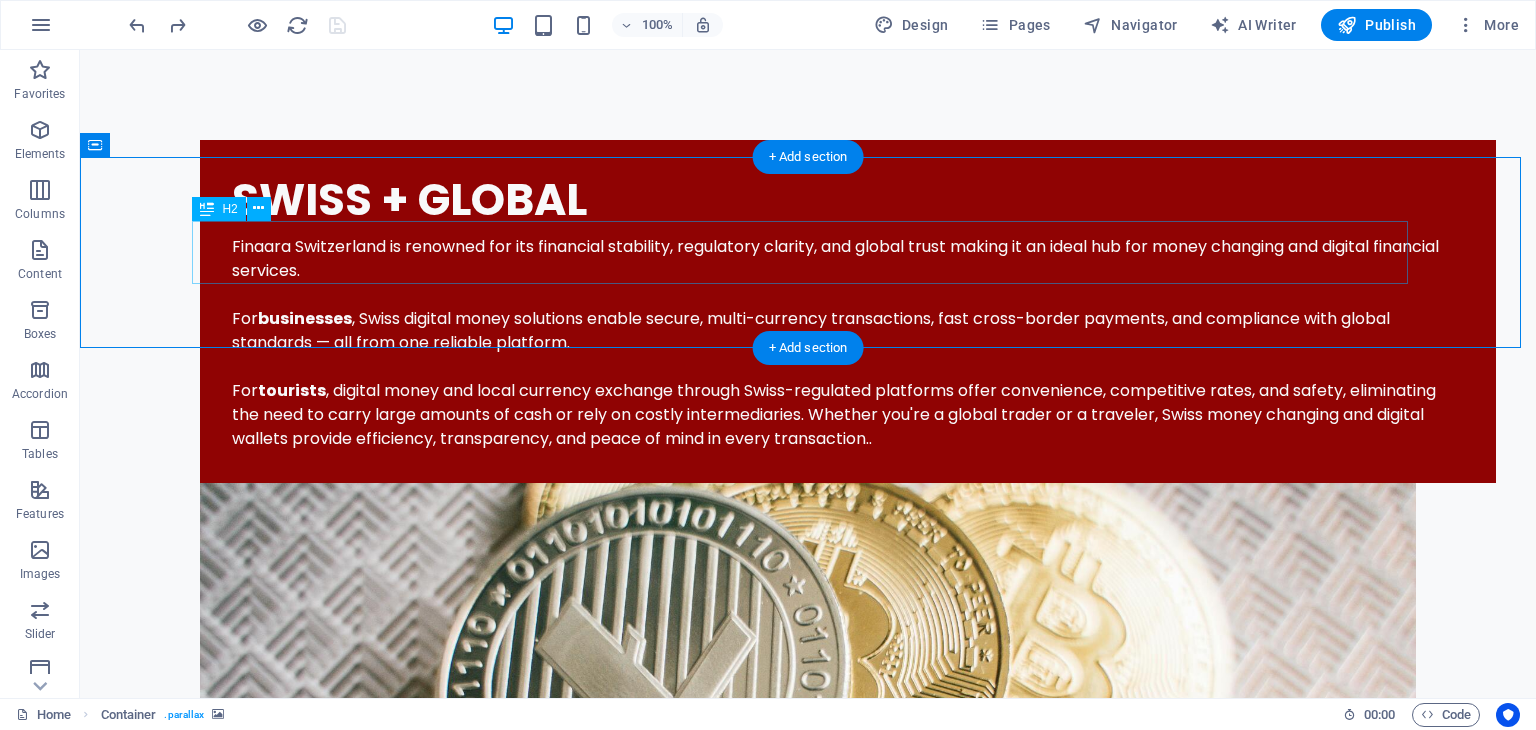 click on "Trending" at bounding box center (808, 3762) 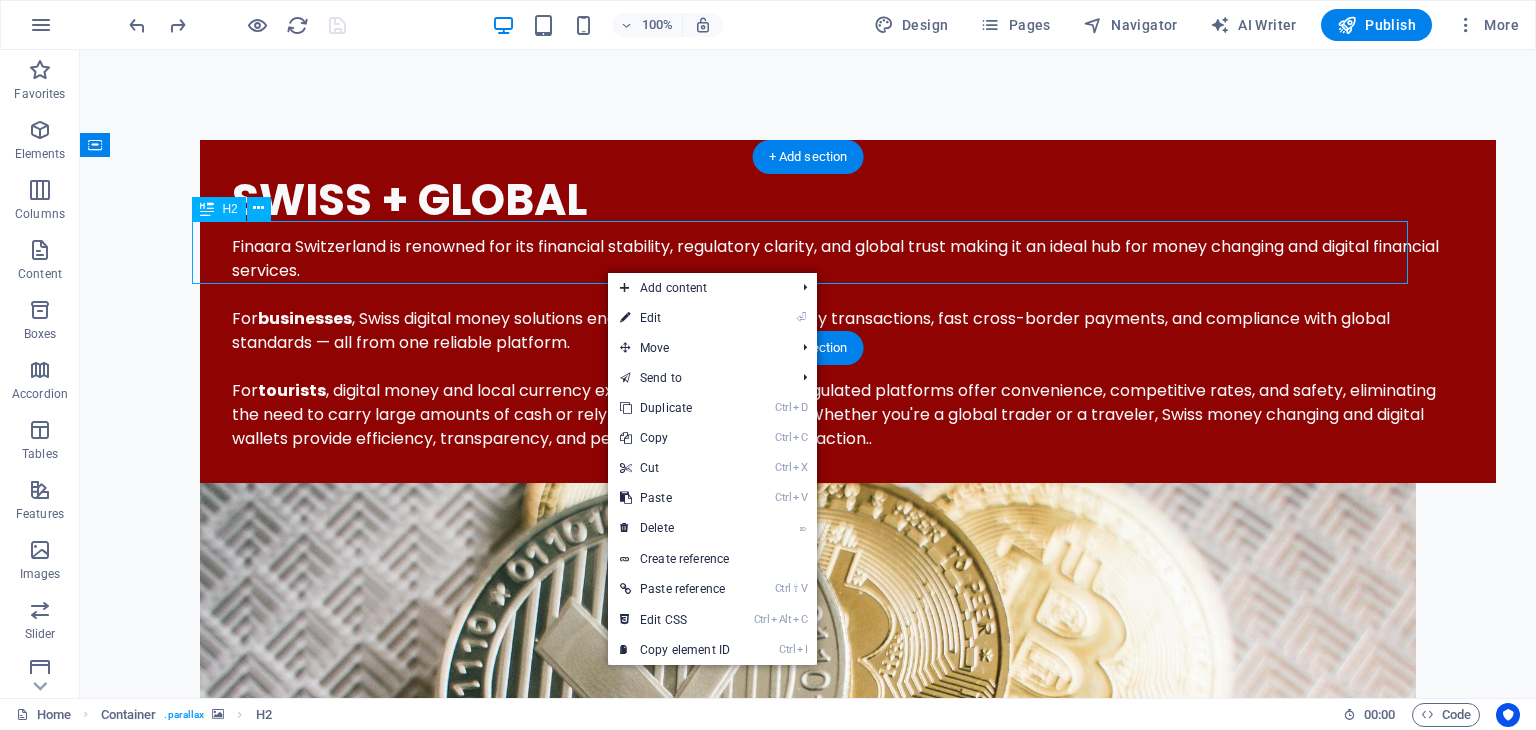 click on "Trending" at bounding box center (808, 3762) 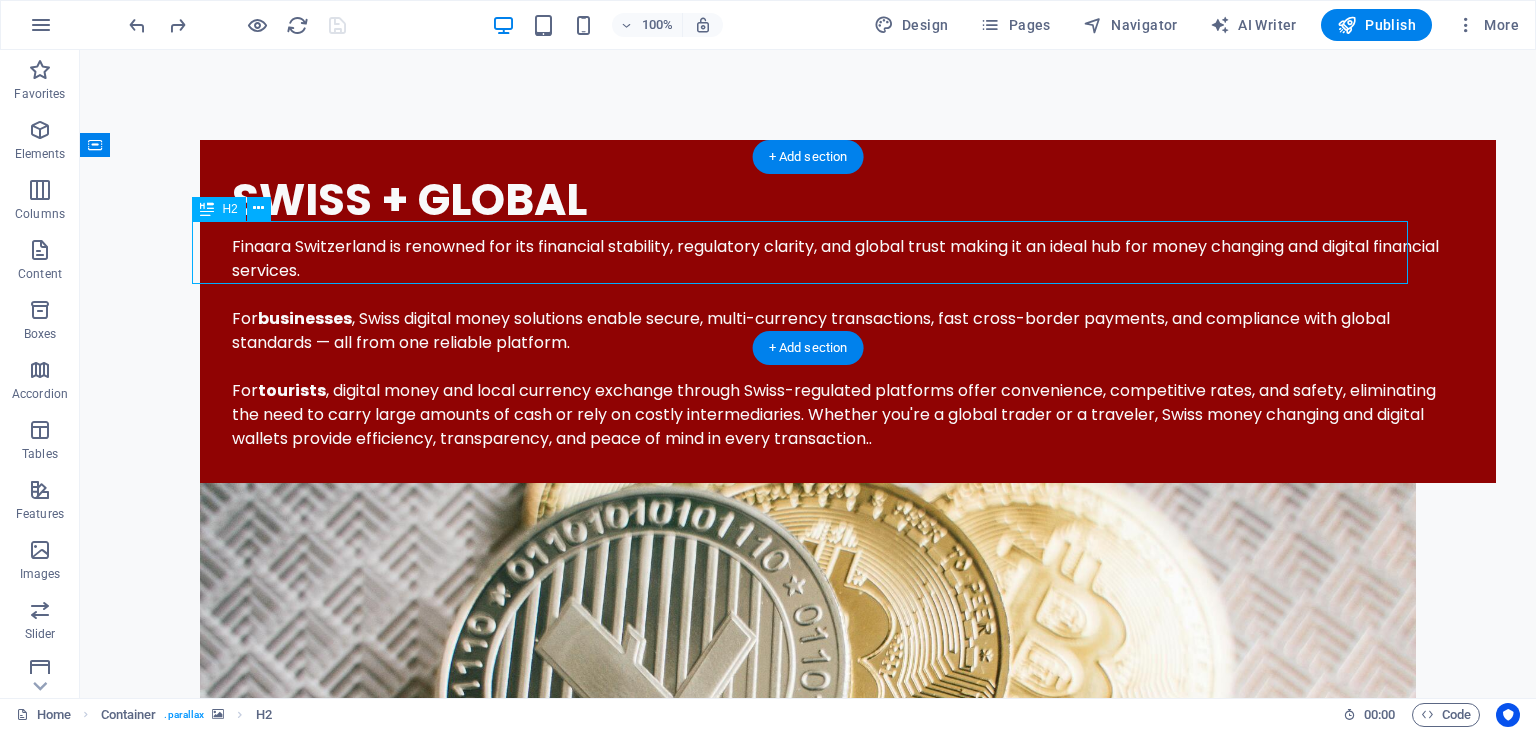 click on "Trending" at bounding box center (808, 3762) 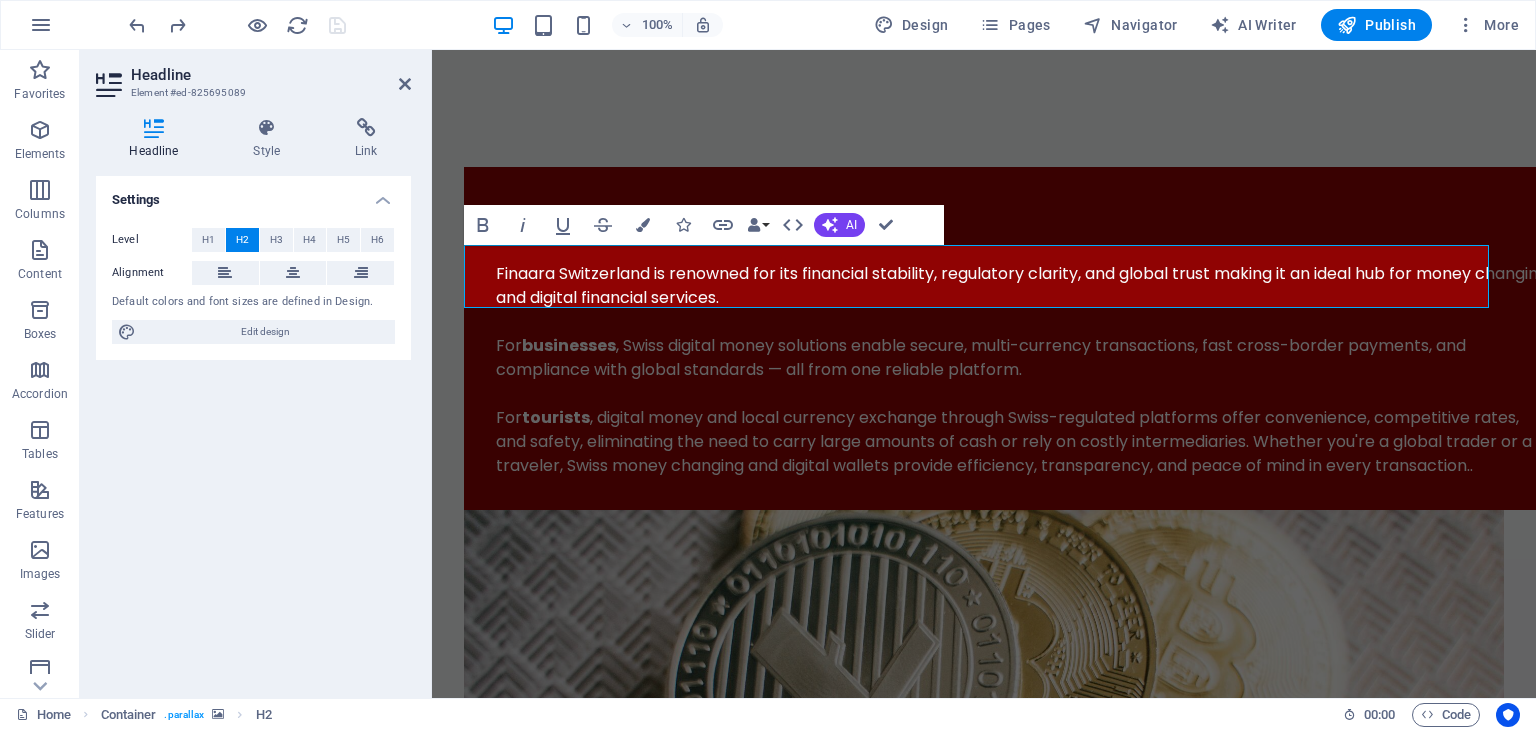 type 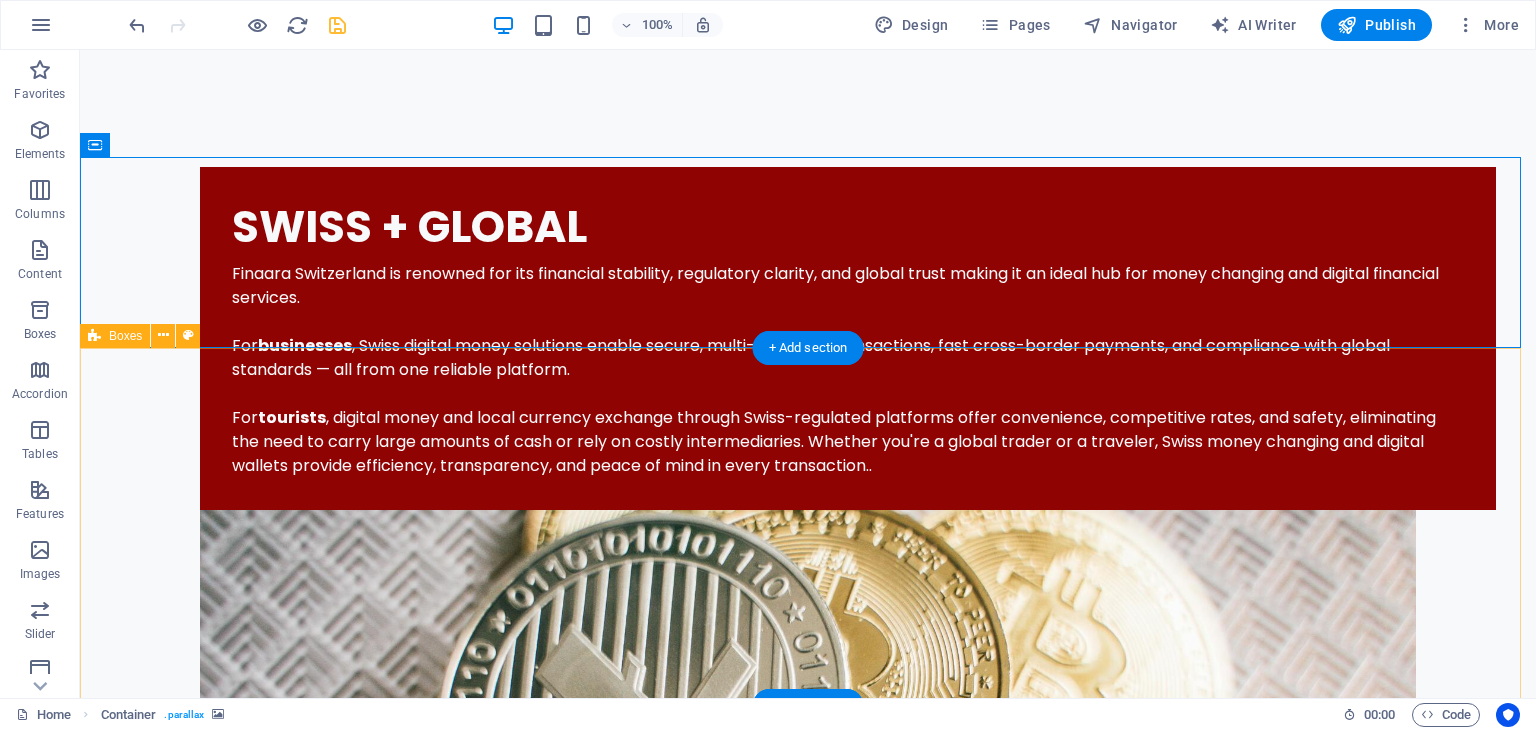 click on "Headline Lorem ipsum dolor sit amet, consectetuer adipiscing elit. Aenean commodo ligula eget dolor. Lorem ipsum dolor sit amet, consectetuer adipiscing elit leget dolor. Headline Lorem ipsum dolor sit amet, consectetuer adipiscing elit. Aenean commodo ligula eget dolor. Lorem ipsum dolor sit amet, consectetuer adipiscing elit leget dolor. Headline Lorem ipsum dolor sit amet, consectetuer adipiscing elit. Aenean commodo ligula eget dolor. Lorem ipsum dolor sit amet, consectetuer adipiscing elit leget dolor." at bounding box center [808, 4315] 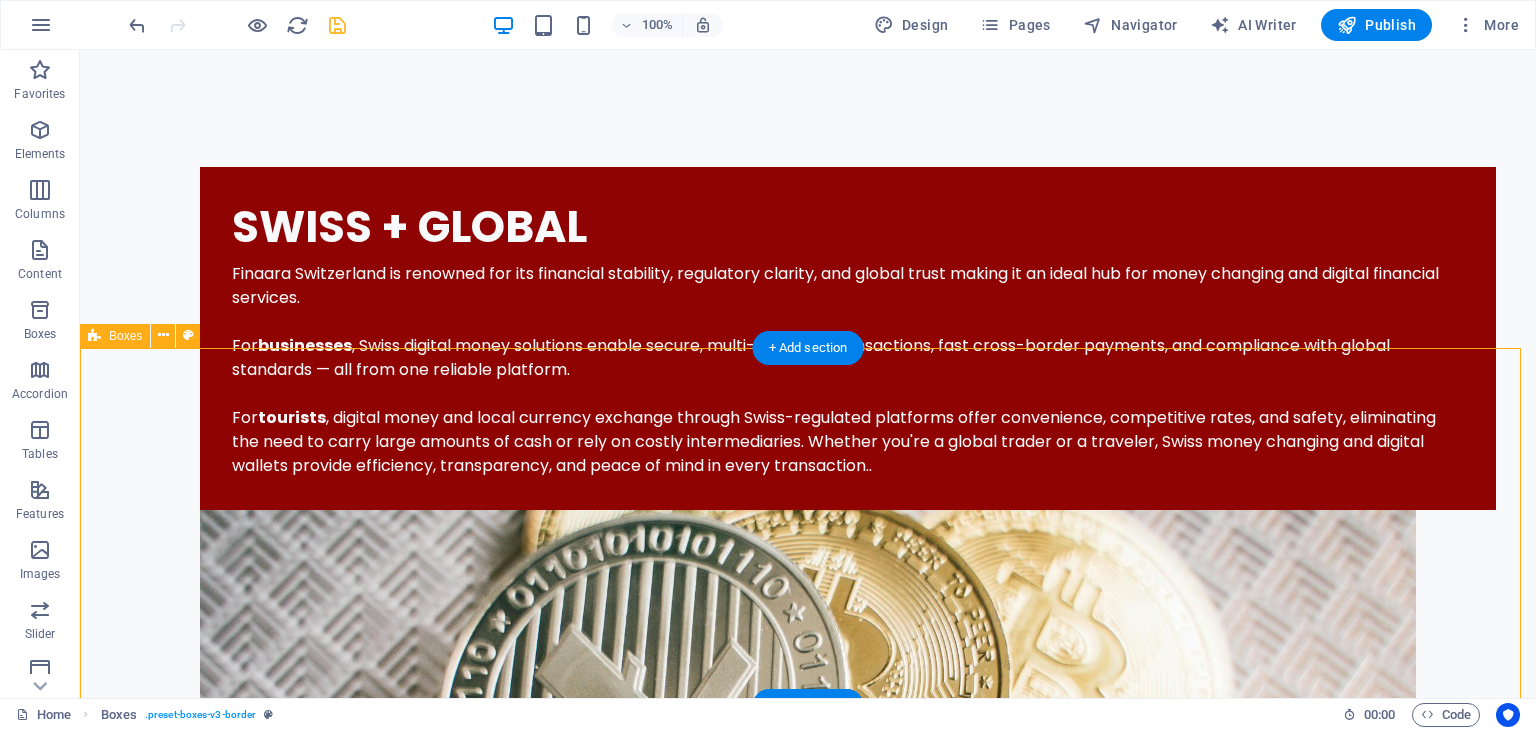 click on "Headline Lorem ipsum dolor sit amet, consectetuer adipiscing elit. Aenean commodo ligula eget dolor. Lorem ipsum dolor sit amet, consectetuer adipiscing elit leget dolor. Headline Lorem ipsum dolor sit amet, consectetuer adipiscing elit. Aenean commodo ligula eget dolor. Lorem ipsum dolor sit amet, consectetuer adipiscing elit leget dolor. Headline Lorem ipsum dolor sit amet, consectetuer adipiscing elit. Aenean commodo ligula eget dolor. Lorem ipsum dolor sit amet, consectetuer adipiscing elit leget dolor." at bounding box center [808, 4315] 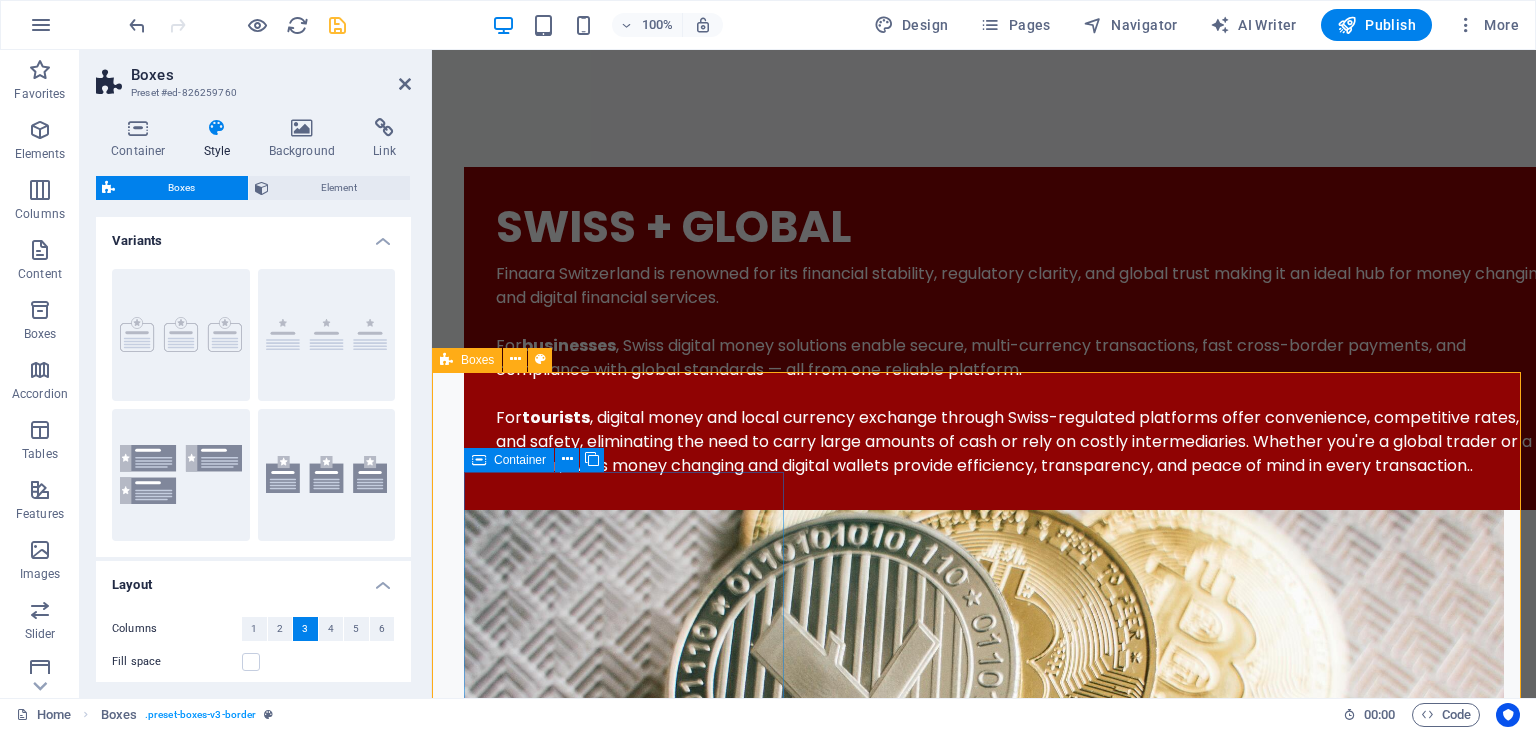 click at bounding box center [479, 460] 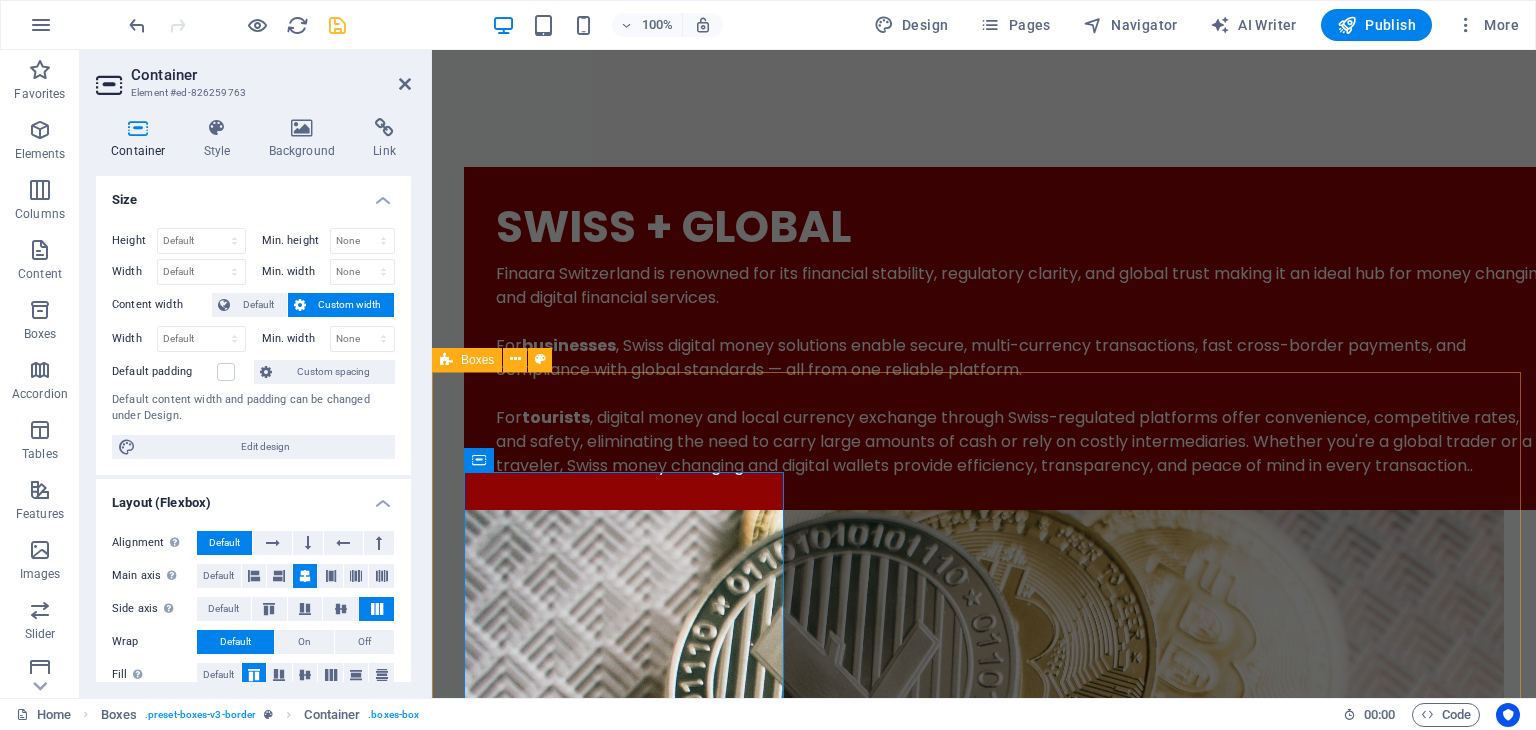 click on "Headline Lorem ipsum dolor sit amet, consectetuer adipiscing elit. Aenean commodo ligula eget dolor. Lorem ipsum dolor sit amet, consectetuer adipiscing elit leget dolor. Headline Lorem ipsum dolor sit amet, consectetuer adipiscing elit. Aenean commodo ligula eget dolor. Lorem ipsum dolor sit amet, consectetuer adipiscing elit leget dolor. Headline Lorem ipsum dolor sit amet, consectetuer adipiscing elit. Aenean commodo ligula eget dolor. Lorem ipsum dolor sit amet, consectetuer adipiscing elit leget dolor." at bounding box center [984, 4314] 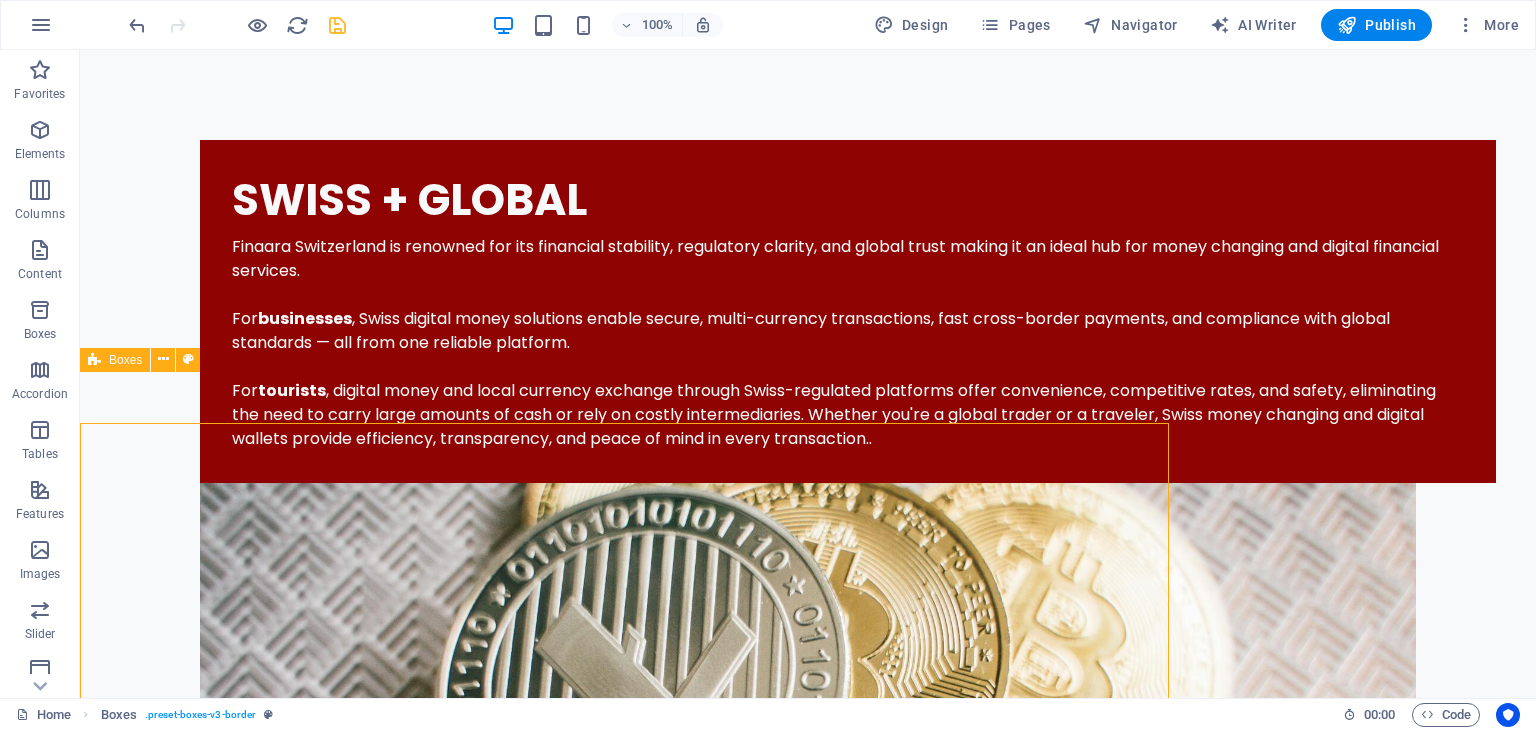 scroll, scrollTop: 2124, scrollLeft: 0, axis: vertical 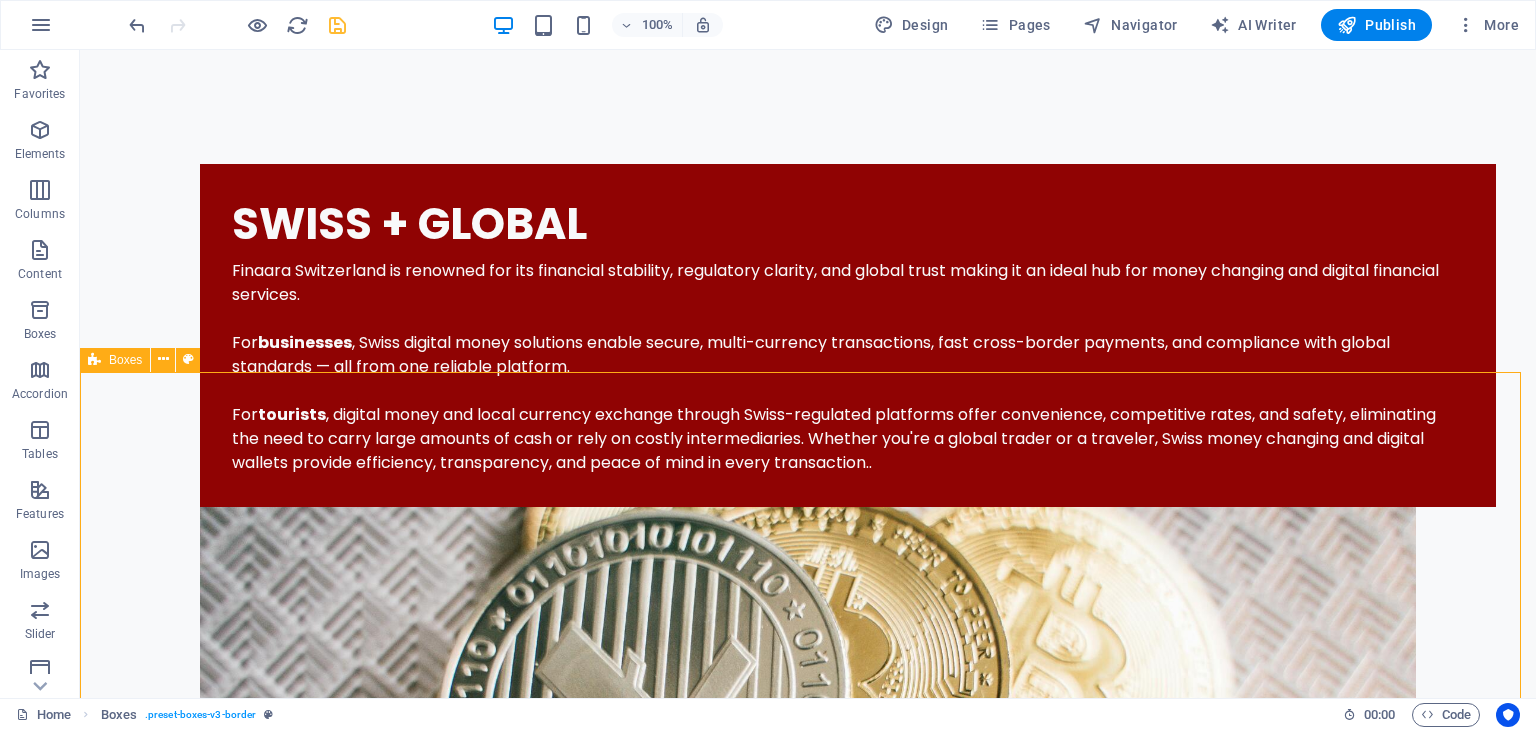 click on "Headline Lorem ipsum dolor sit amet, consectetuer adipiscing elit. Aenean commodo ligula eget dolor. Lorem ipsum dolor sit amet, consectetuer adipiscing elit leget dolor. Headline Lorem ipsum dolor sit amet, consectetuer adipiscing elit. Aenean commodo ligula eget dolor. Lorem ipsum dolor sit amet, consectetuer adipiscing elit leget dolor. Headline Lorem ipsum dolor sit amet, consectetuer adipiscing elit. Aenean commodo ligula eget dolor. Lorem ipsum dolor sit amet, consectetuer adipiscing elit leget dolor." at bounding box center (808, 4312) 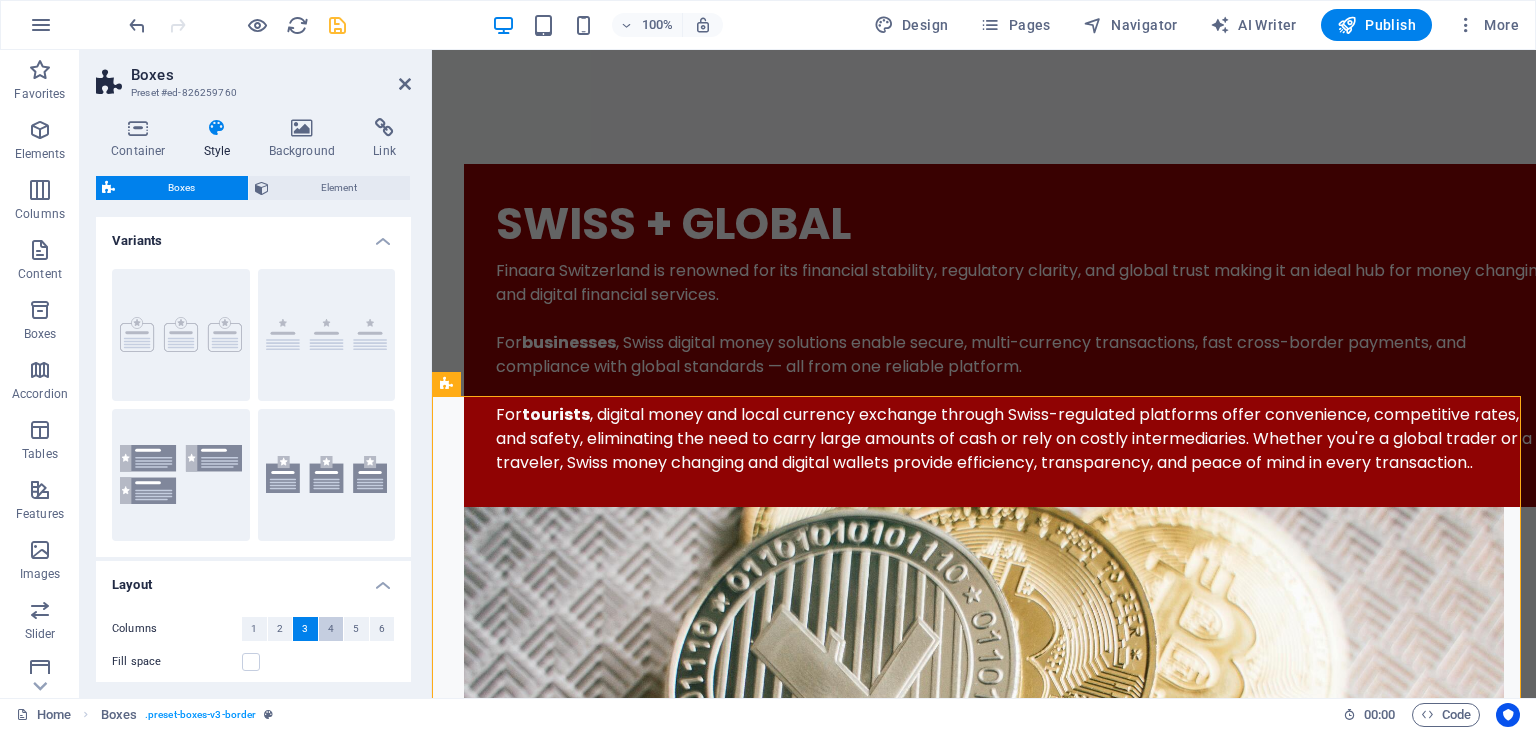 click on "4" at bounding box center (331, 629) 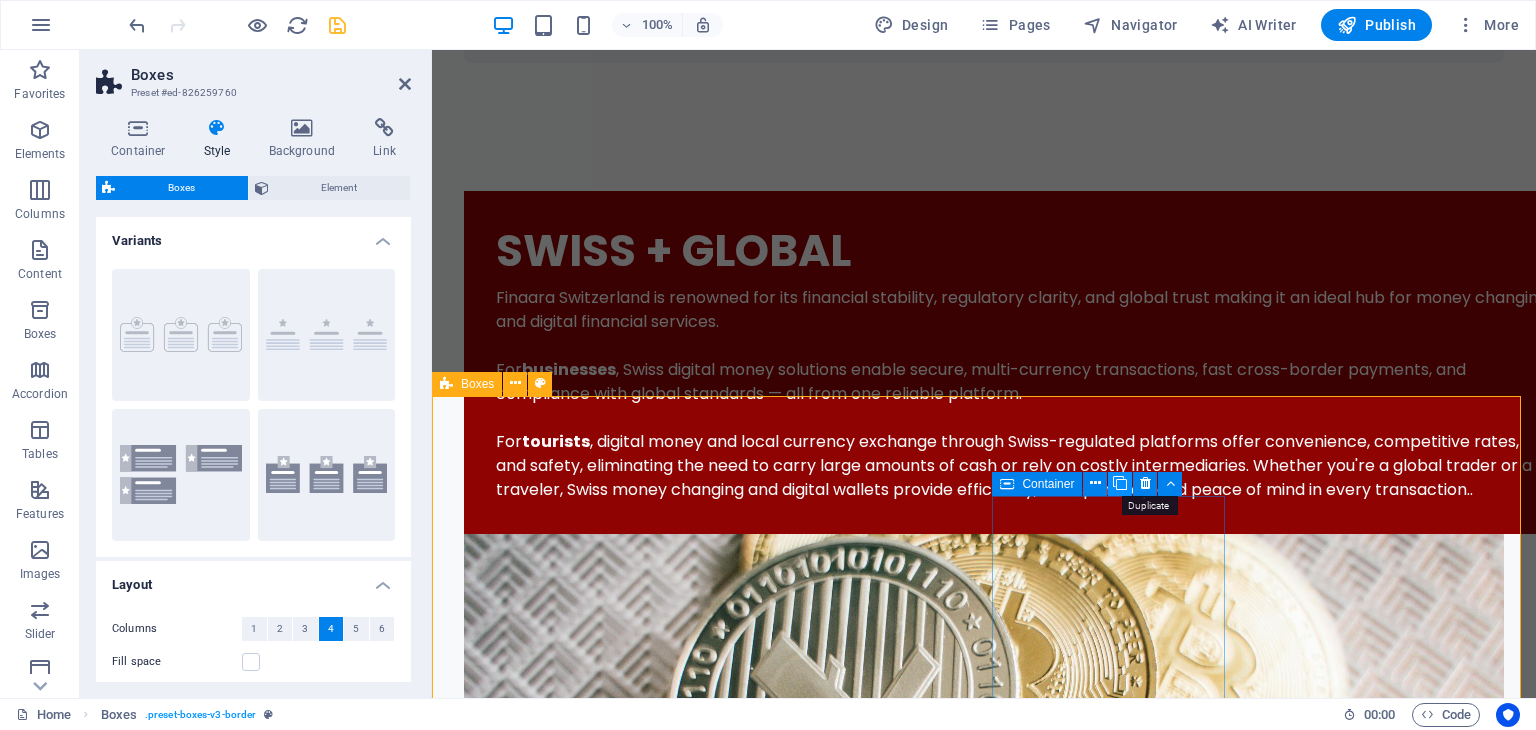 click at bounding box center (1120, 483) 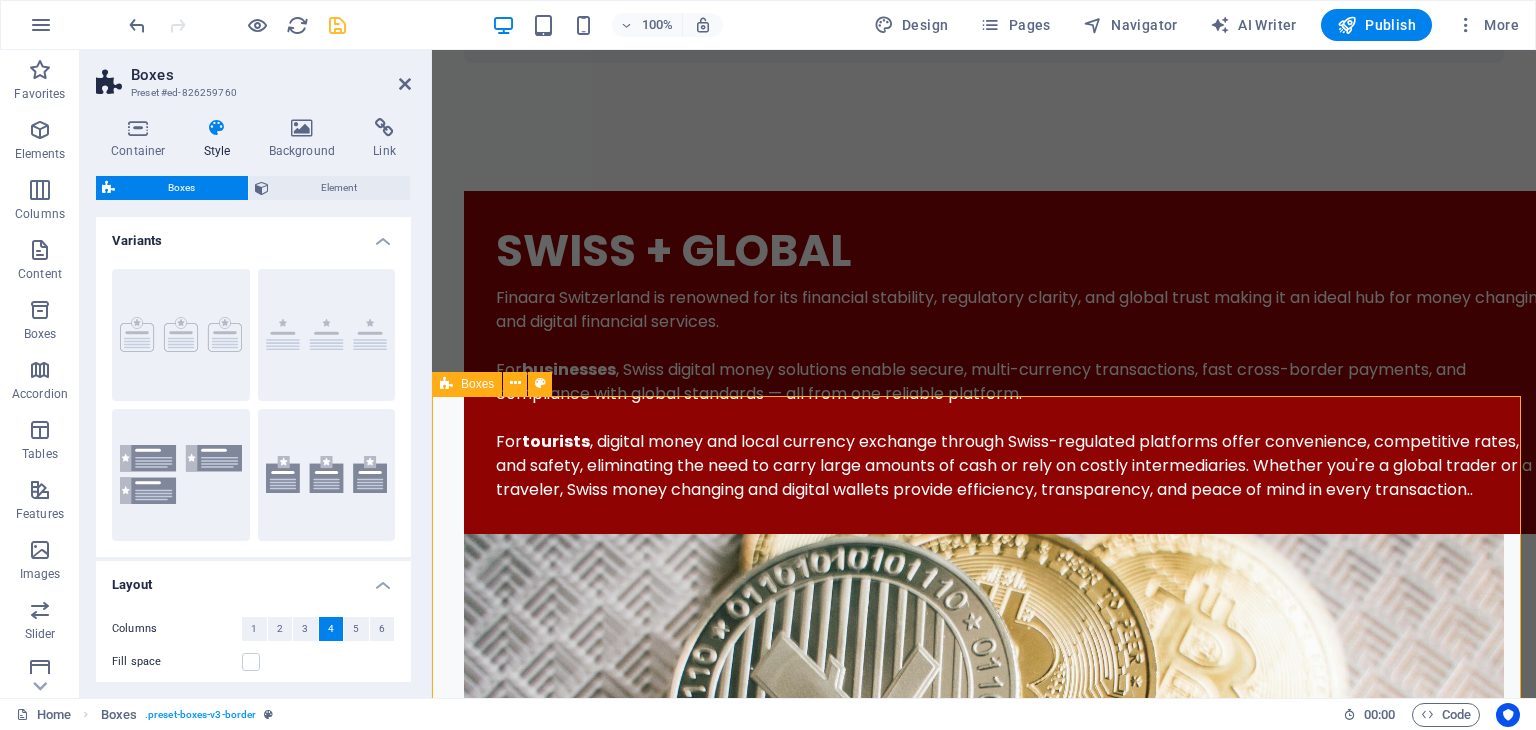 click on "Headline Lorem ipsum dolor sit amet, consectetuer adipiscing elit. Aenean commodo ligula eget dolor. Lorem ipsum dolor sit amet, consectetuer adipiscing elit leget dolor. Headline Lorem ipsum dolor sit amet, consectetuer adipiscing elit. Aenean commodo ligula eget dolor. Lorem ipsum dolor sit amet, consectetuer adipiscing elit leget dolor. Headline Lorem ipsum dolor sit amet, consectetuer adipiscing elit. Aenean commodo ligula eget dolor. Lorem ipsum dolor sit amet, consectetuer adipiscing elit leget dolor. Headline Lorem ipsum dolor sit amet, consectetuer adipiscing elit. Aenean commodo ligula eget dolor. Lorem ipsum dolor sit amet, consectetuer adipiscing elit leget dolor." at bounding box center (984, 4570) 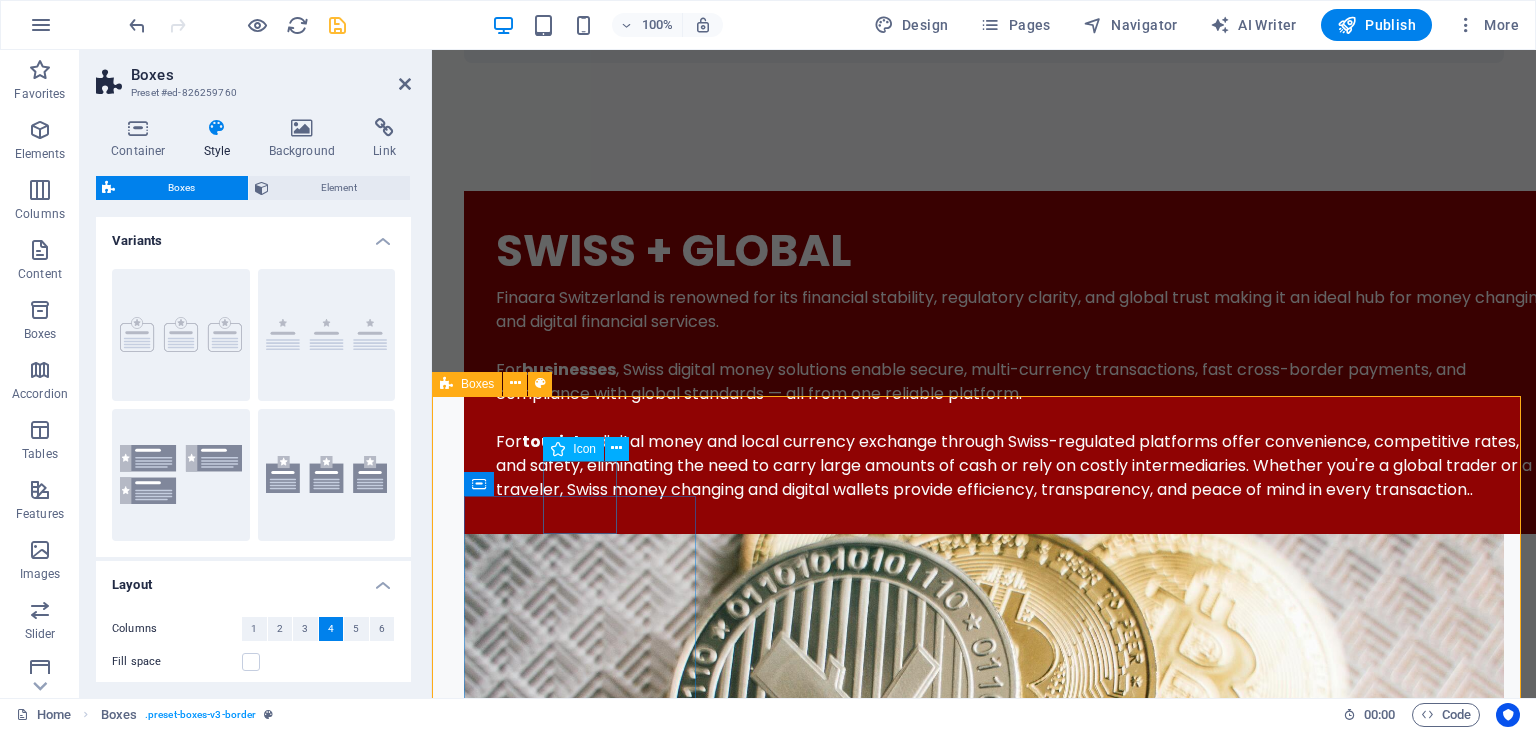 click at bounding box center [582, 3978] 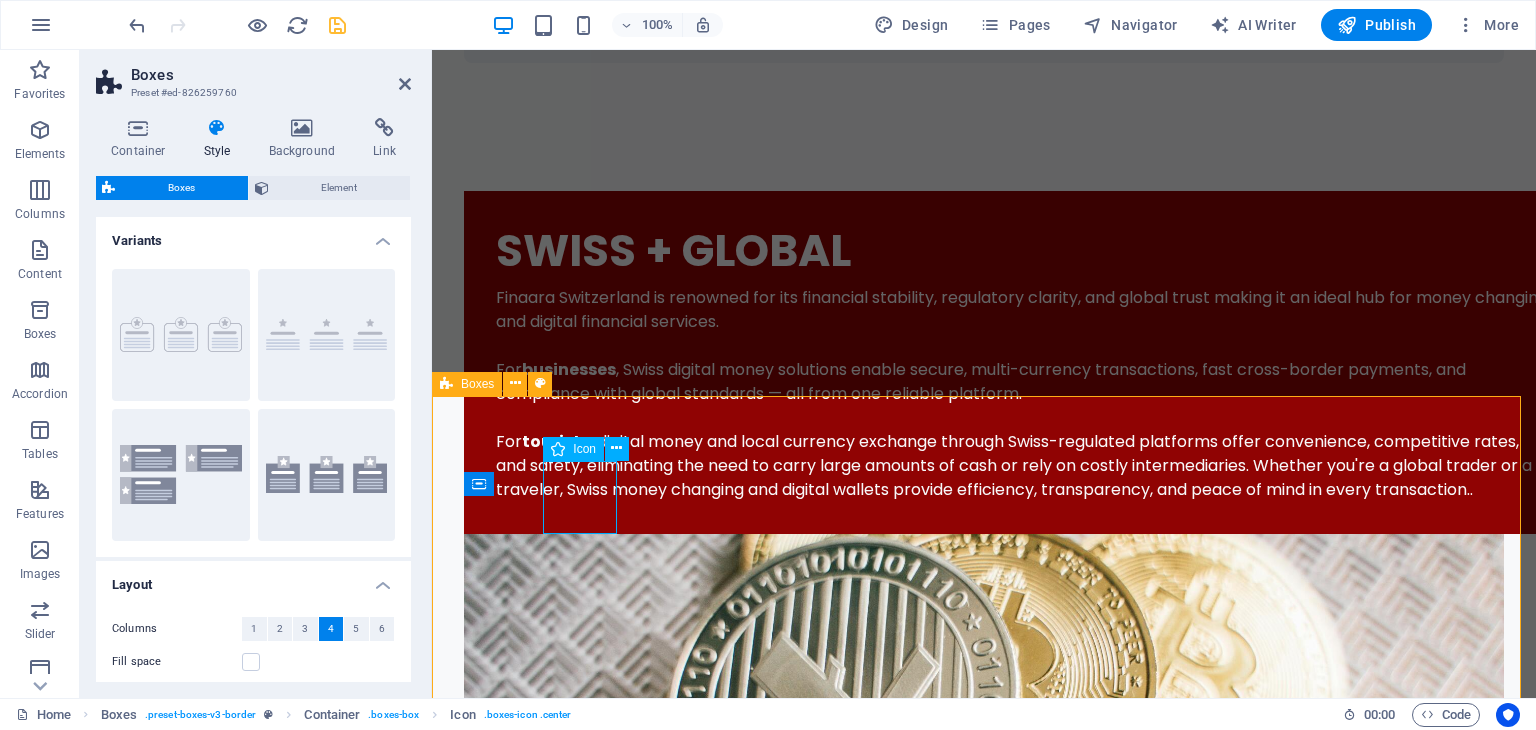 click at bounding box center (582, 3978) 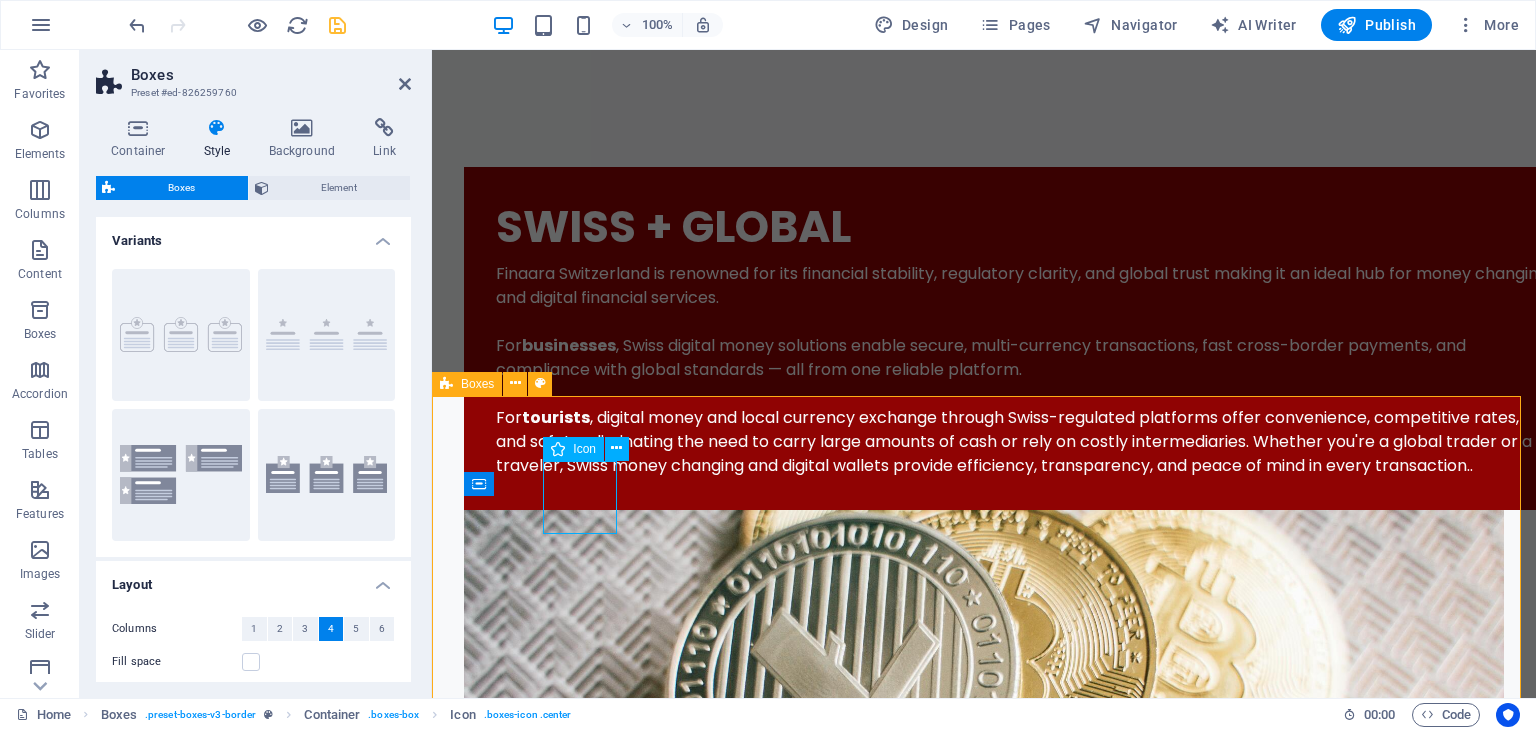 select on "xMidYMid" 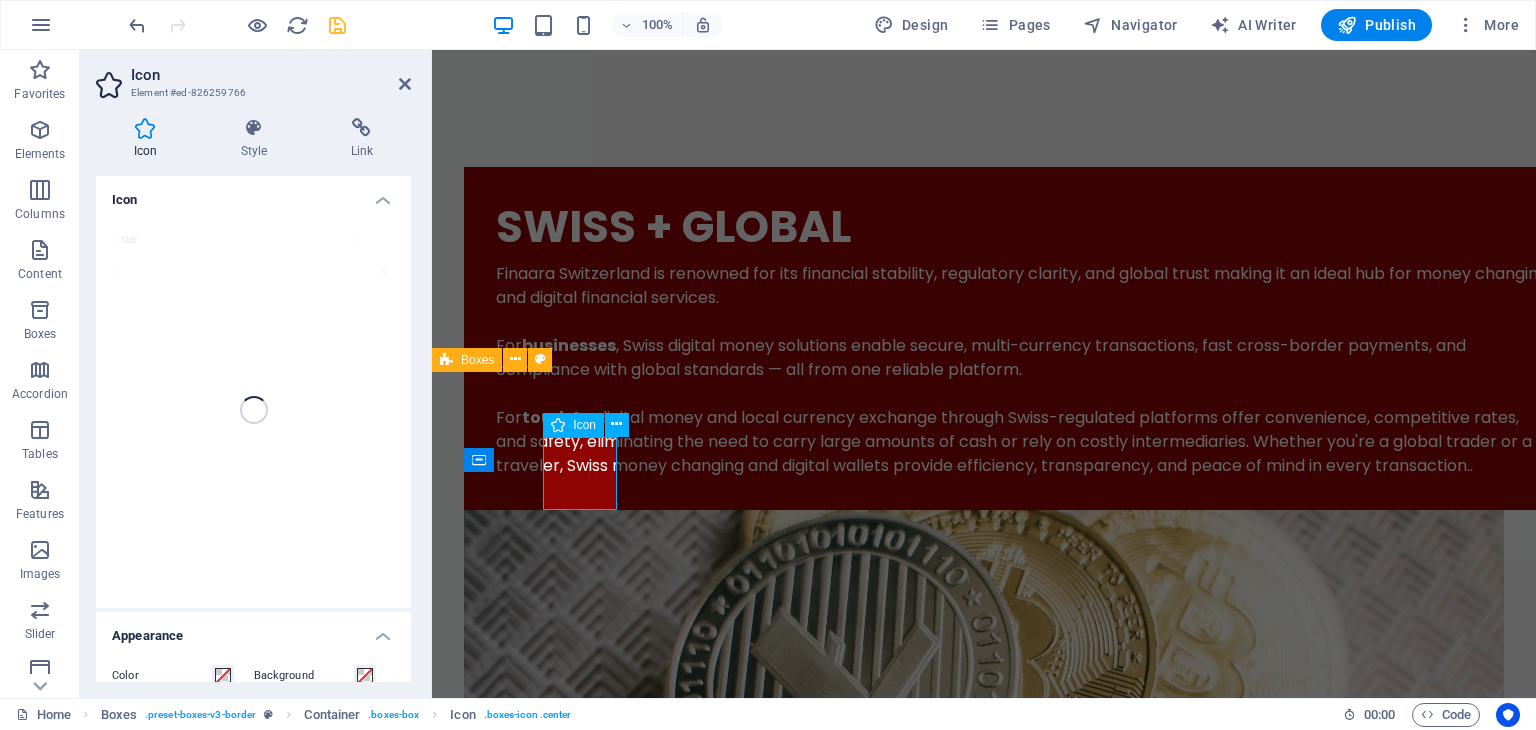 click at bounding box center (582, 3954) 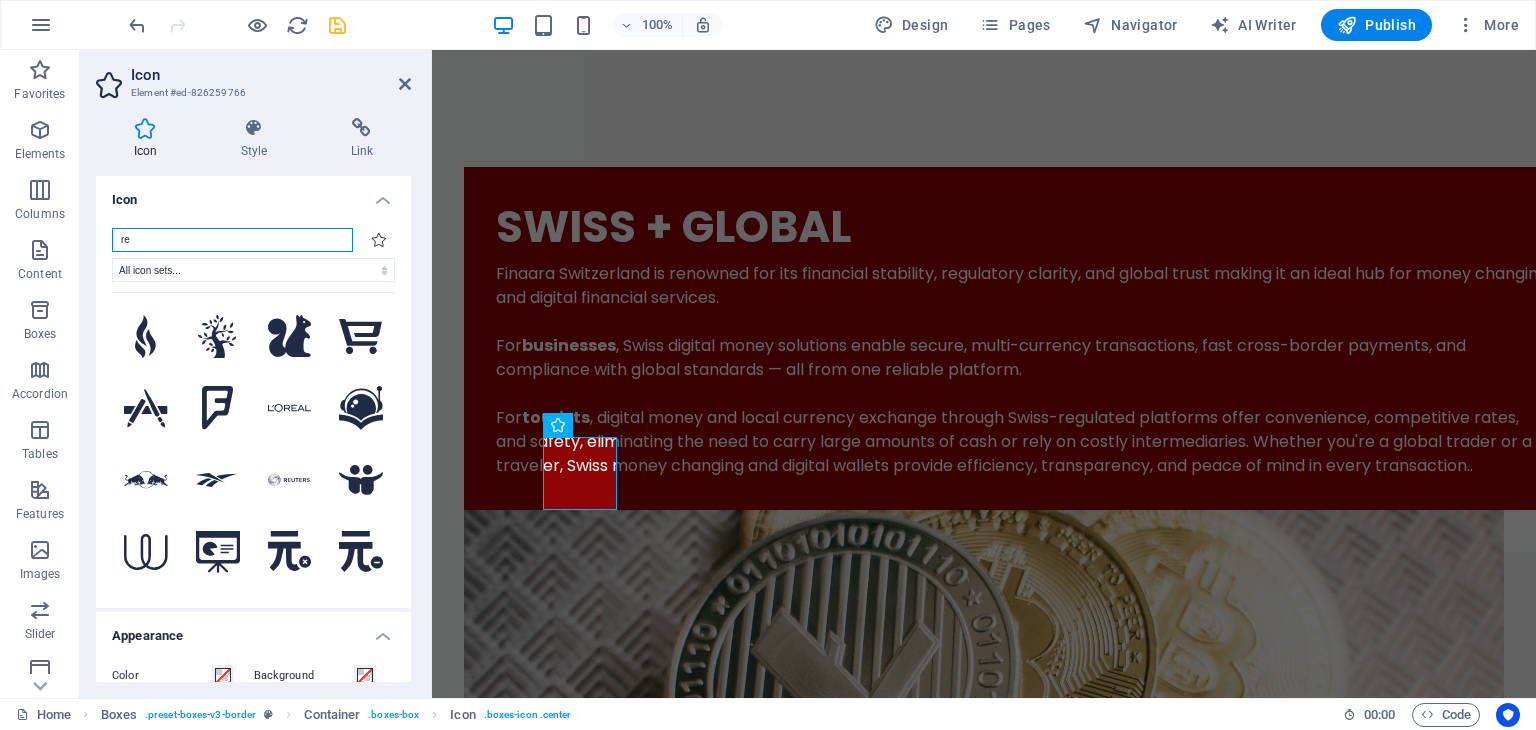 type on "r" 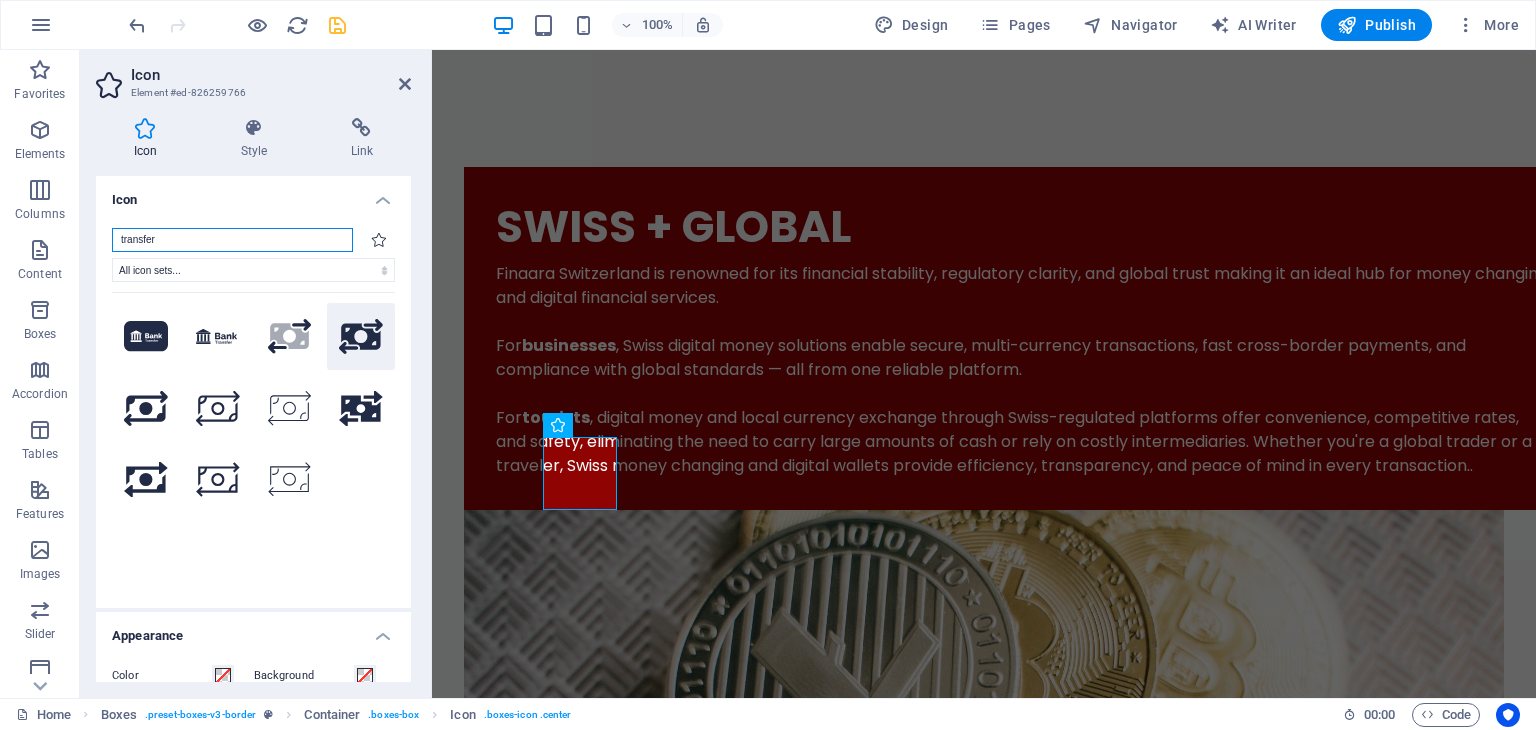 type on "transfer" 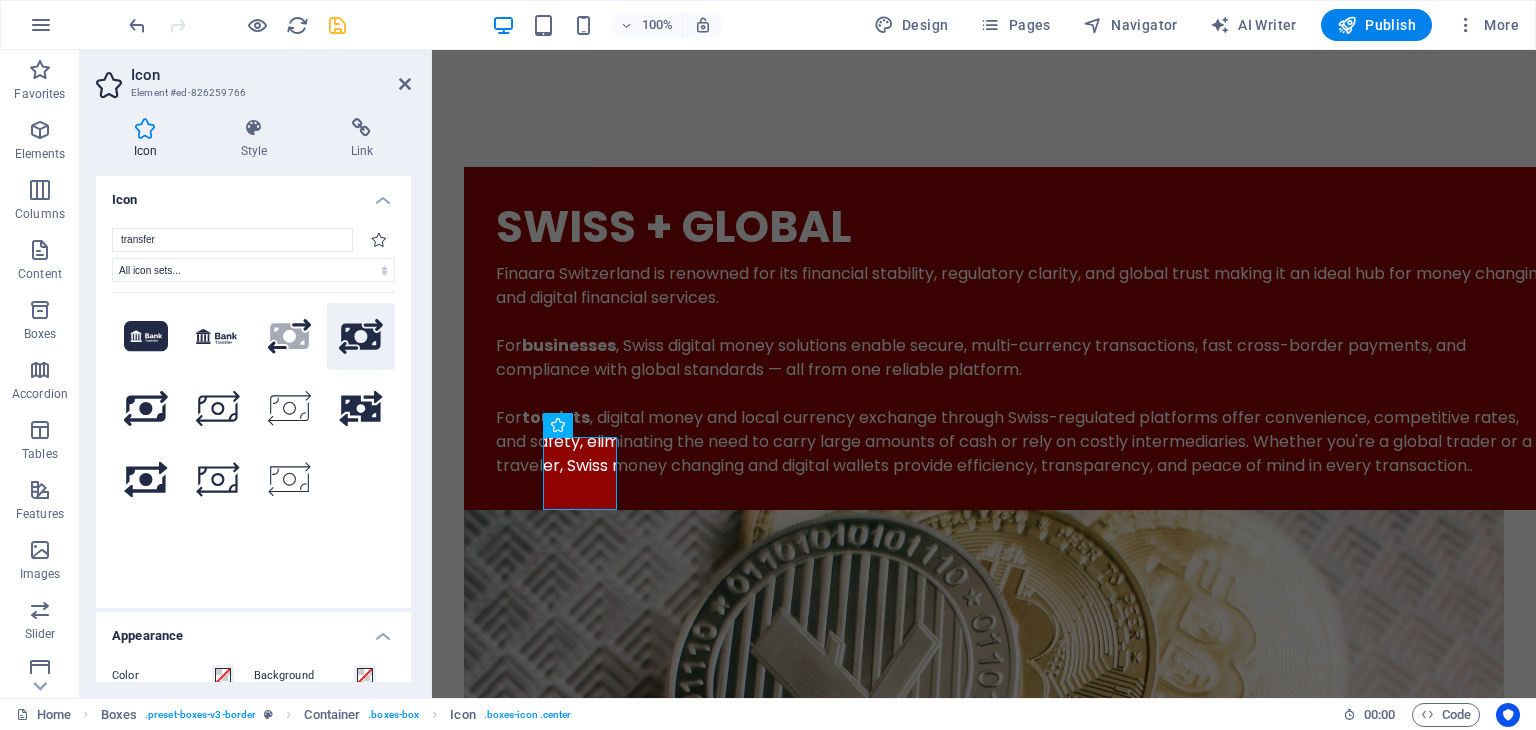 click 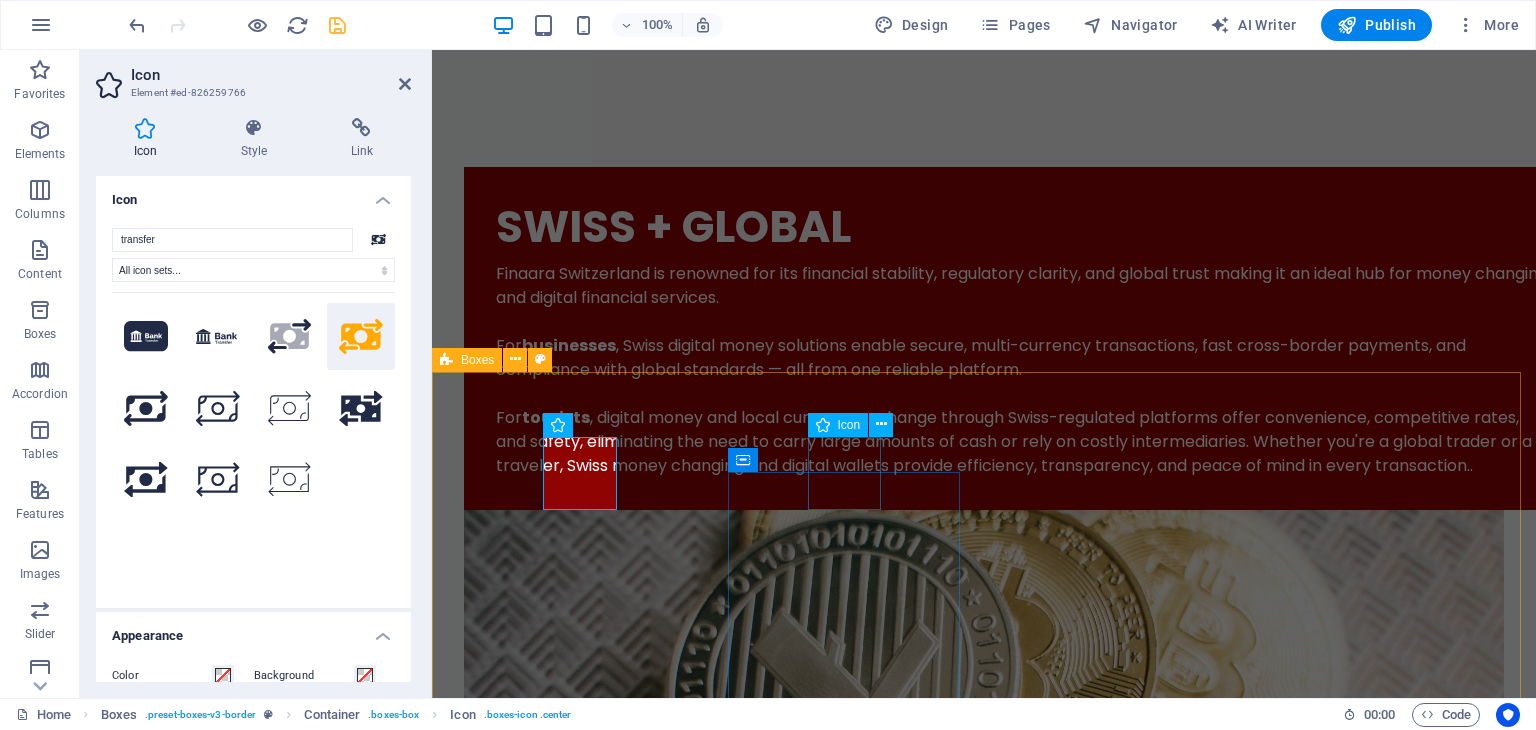 click at bounding box center (582, 4273) 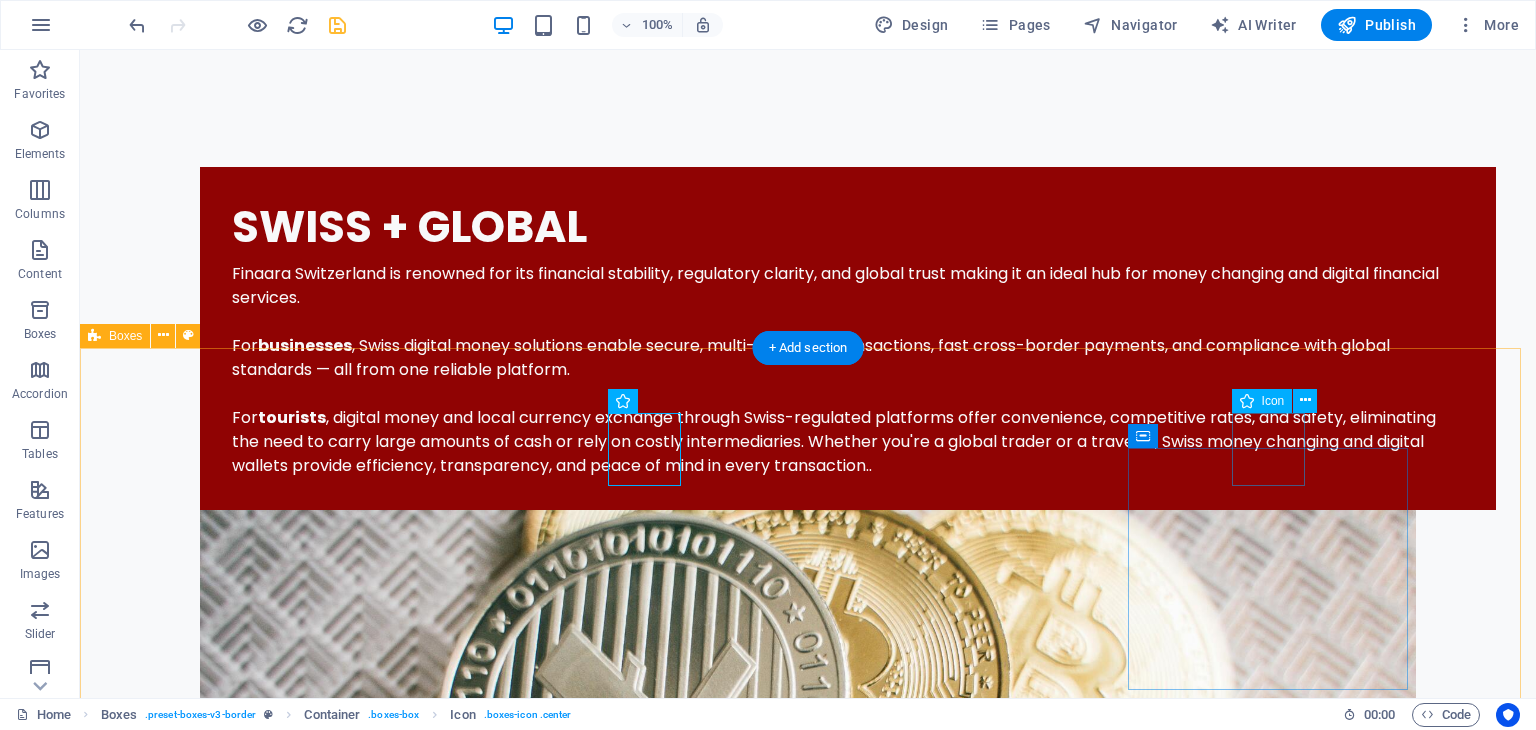 click at bounding box center [252, 4876] 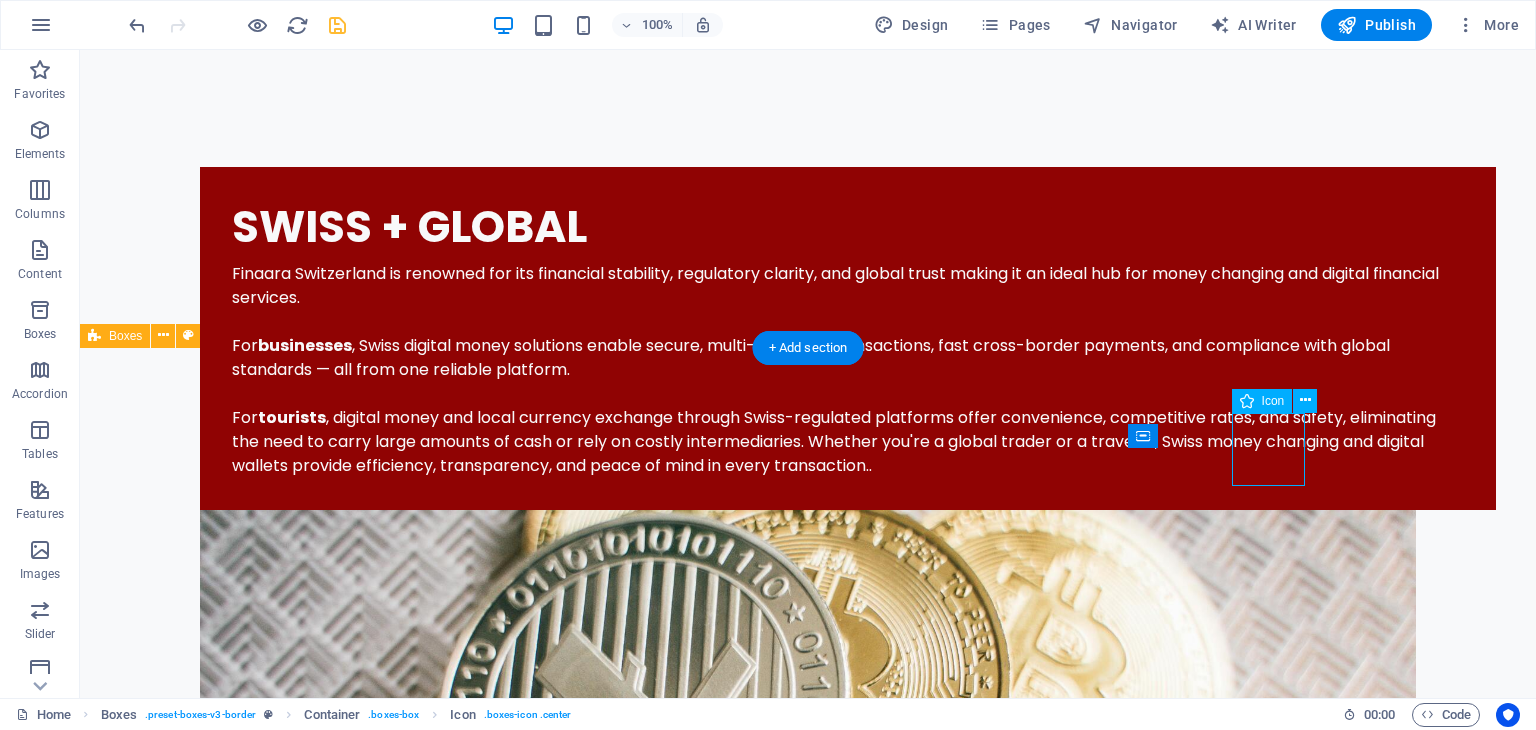 click at bounding box center [252, 4876] 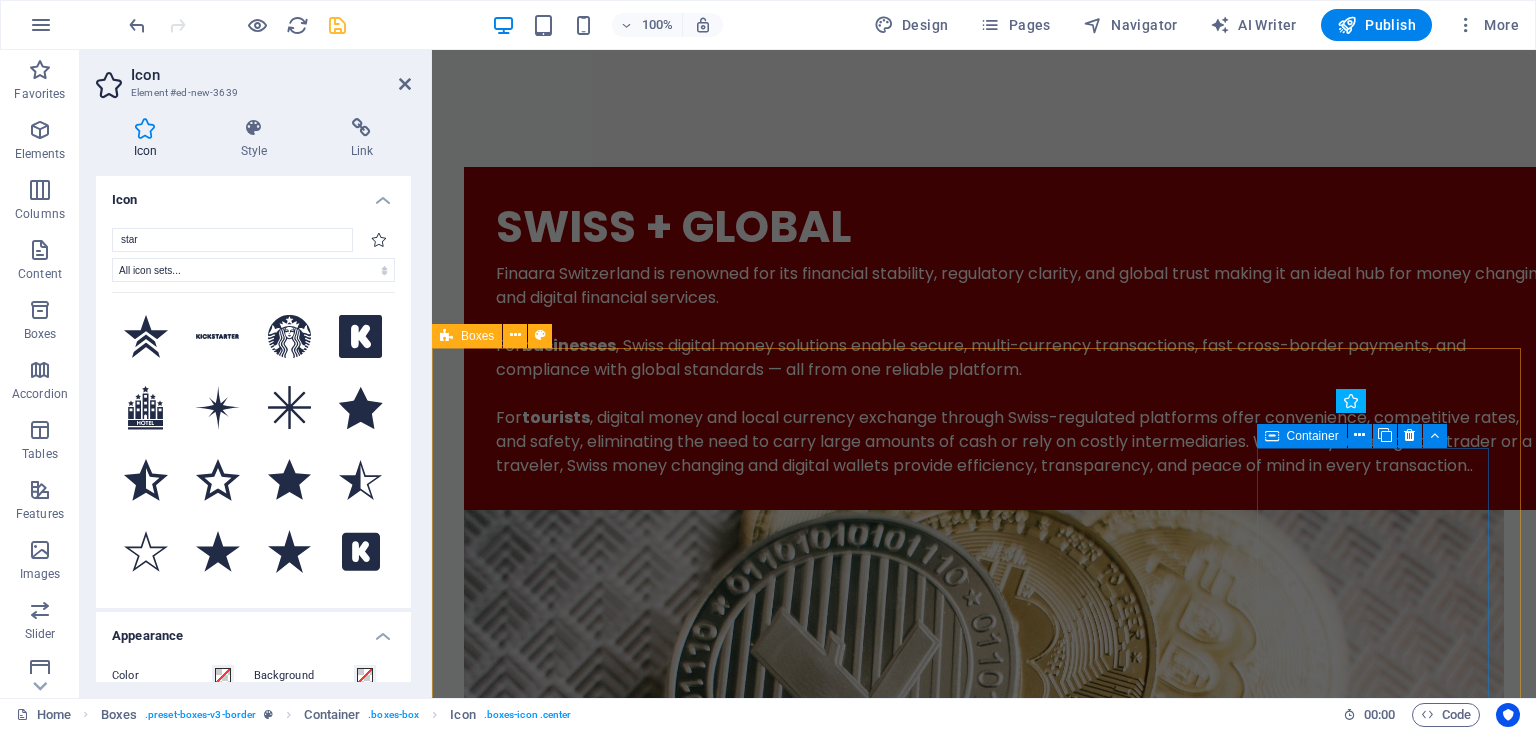 scroll, scrollTop: 2172, scrollLeft: 0, axis: vertical 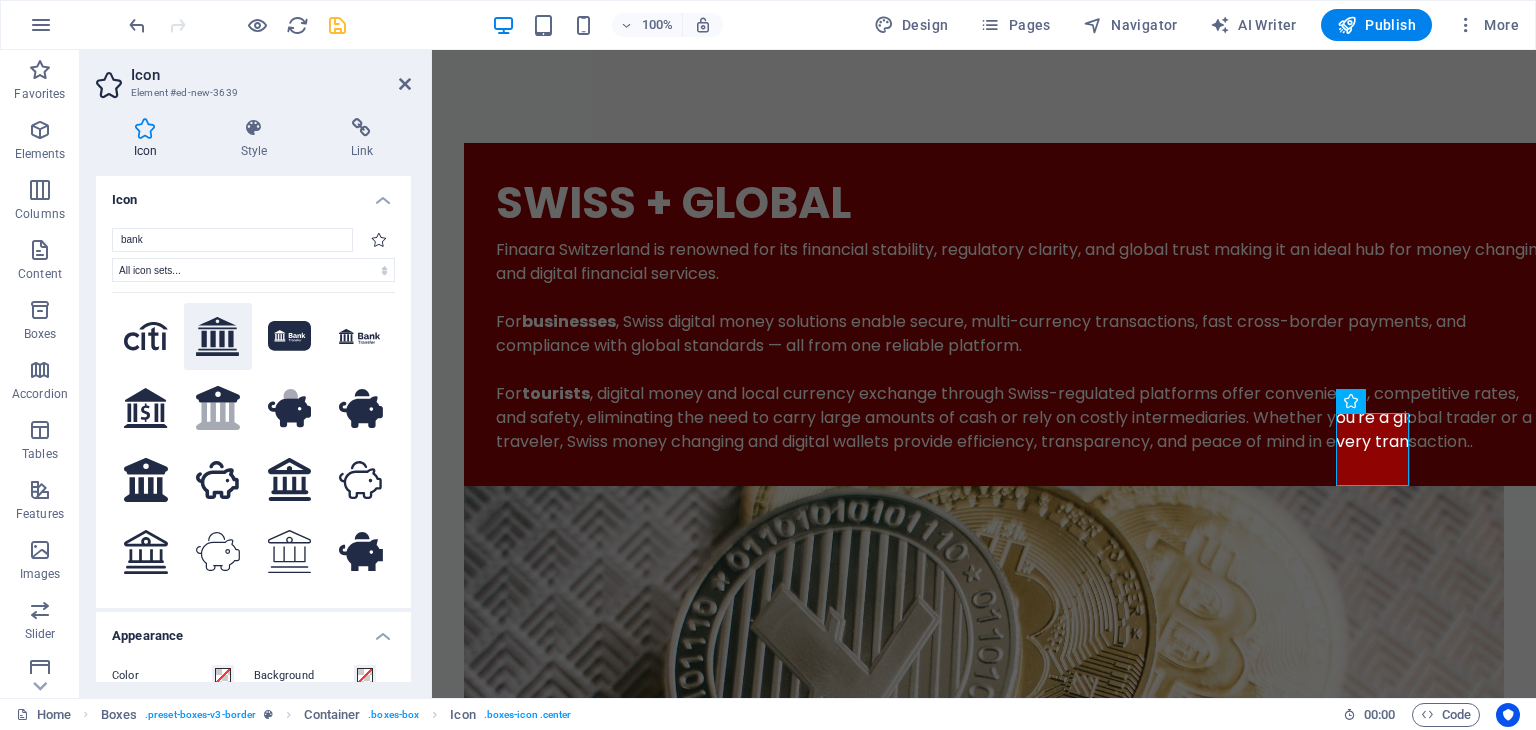 type on "bank" 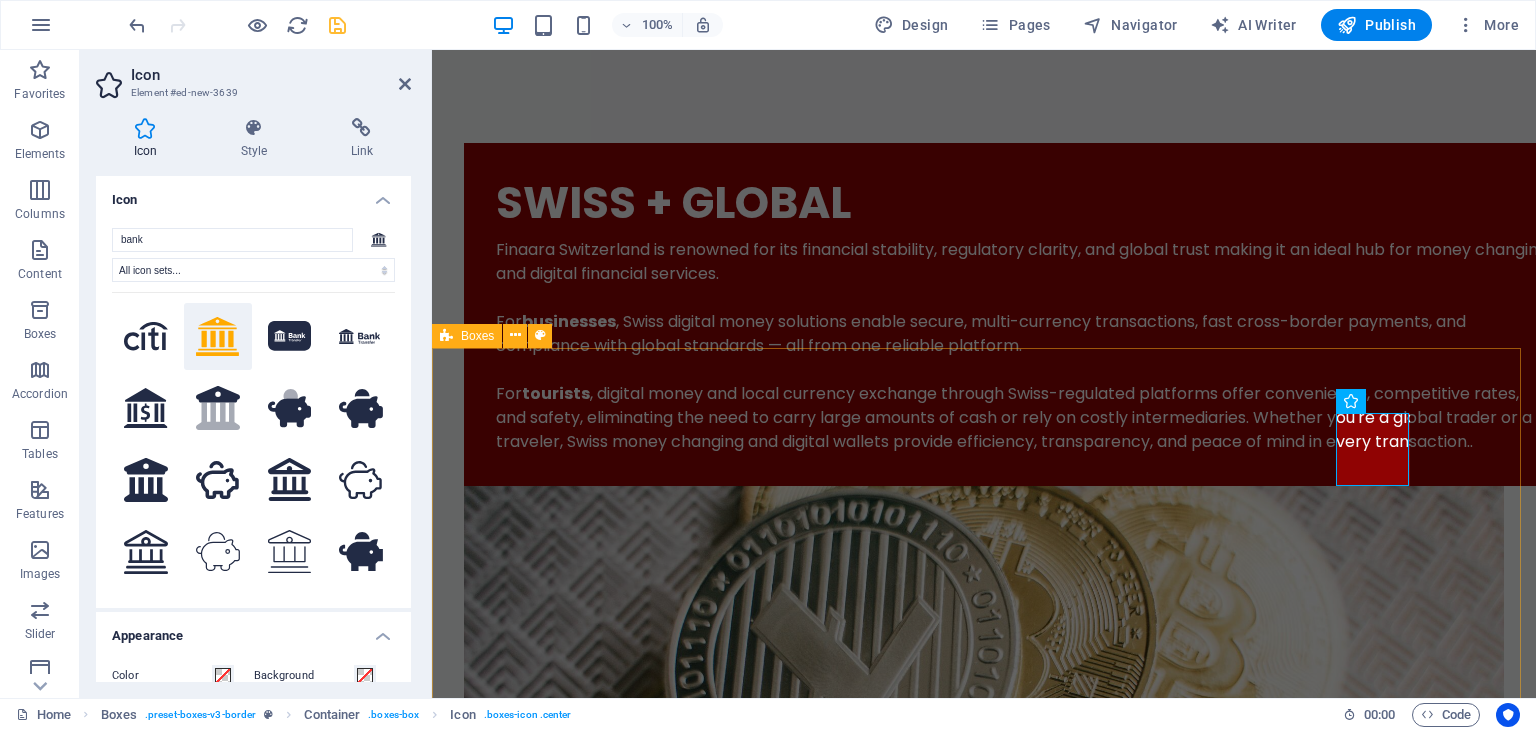 click on "Headline Lorem ipsum dolor sit amet, consectetuer adipiscing elit. Aenean commodo ligula eget dolor. Lorem ipsum dolor sit amet, consectetuer adipiscing elit leget dolor. Headline Lorem ipsum dolor sit amet, consectetuer adipiscing elit. Aenean commodo ligula eget dolor. Lorem ipsum dolor sit amet, consectetuer adipiscing elit leget dolor. Headline Lorem ipsum dolor sit amet, consectetuer adipiscing elit. Aenean commodo ligula eget dolor. Lorem ipsum dolor sit amet, consectetuer adipiscing elit leget dolor. Headline Lorem ipsum dolor sit amet, consectetuer adipiscing elit. Aenean commodo ligula eget dolor. Lorem ipsum dolor sit amet, consectetuer adipiscing elit leget dolor." at bounding box center [984, 4522] 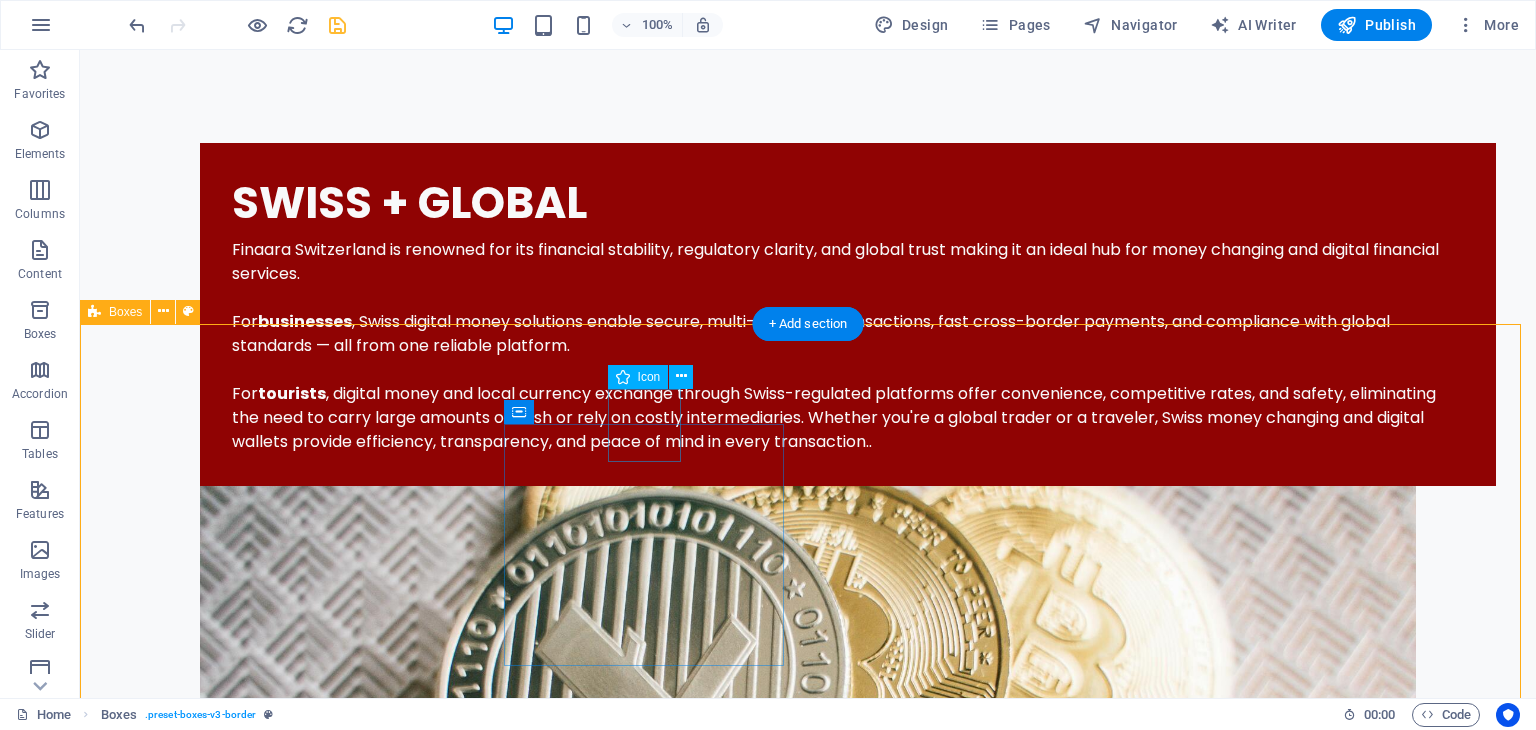 click at bounding box center (252, 4262) 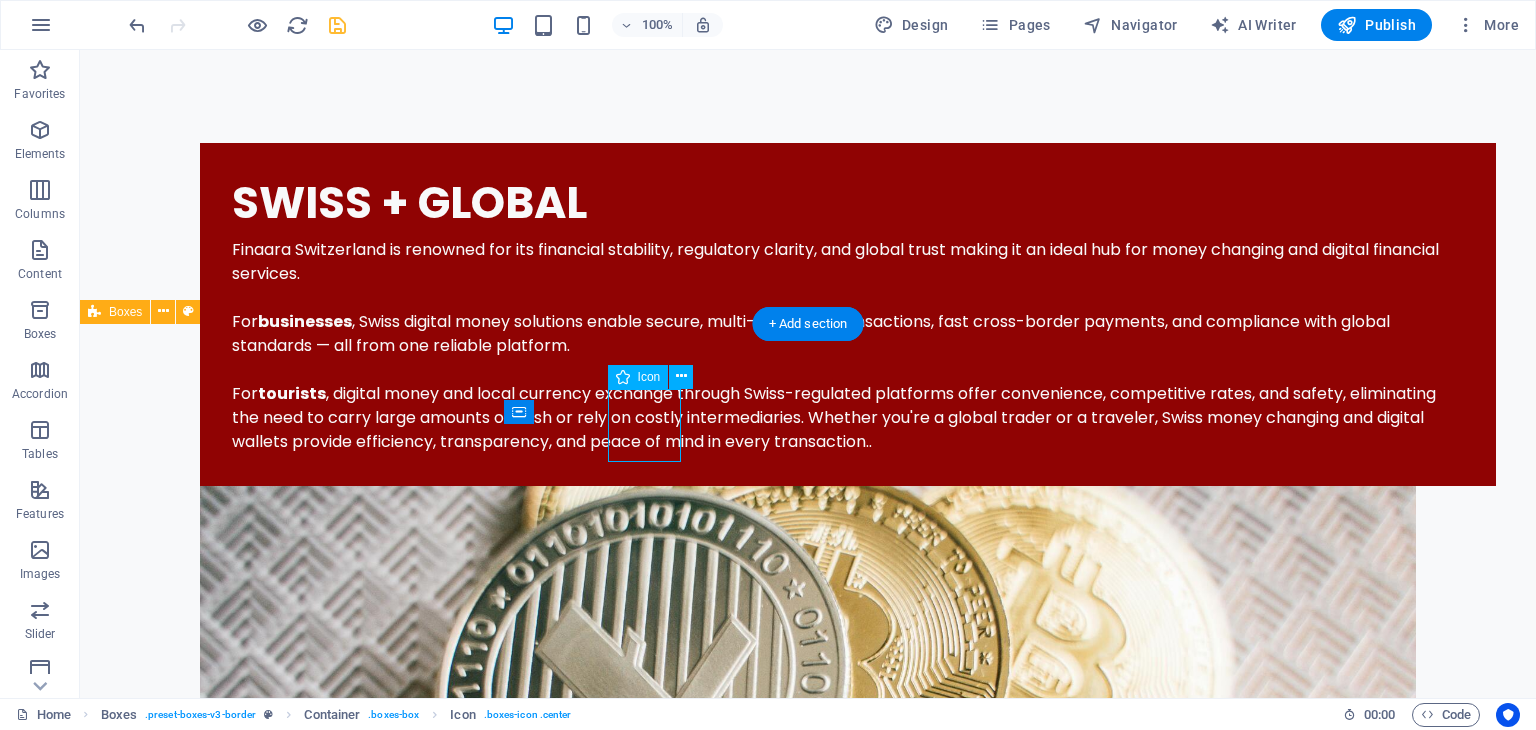 click at bounding box center (252, 4262) 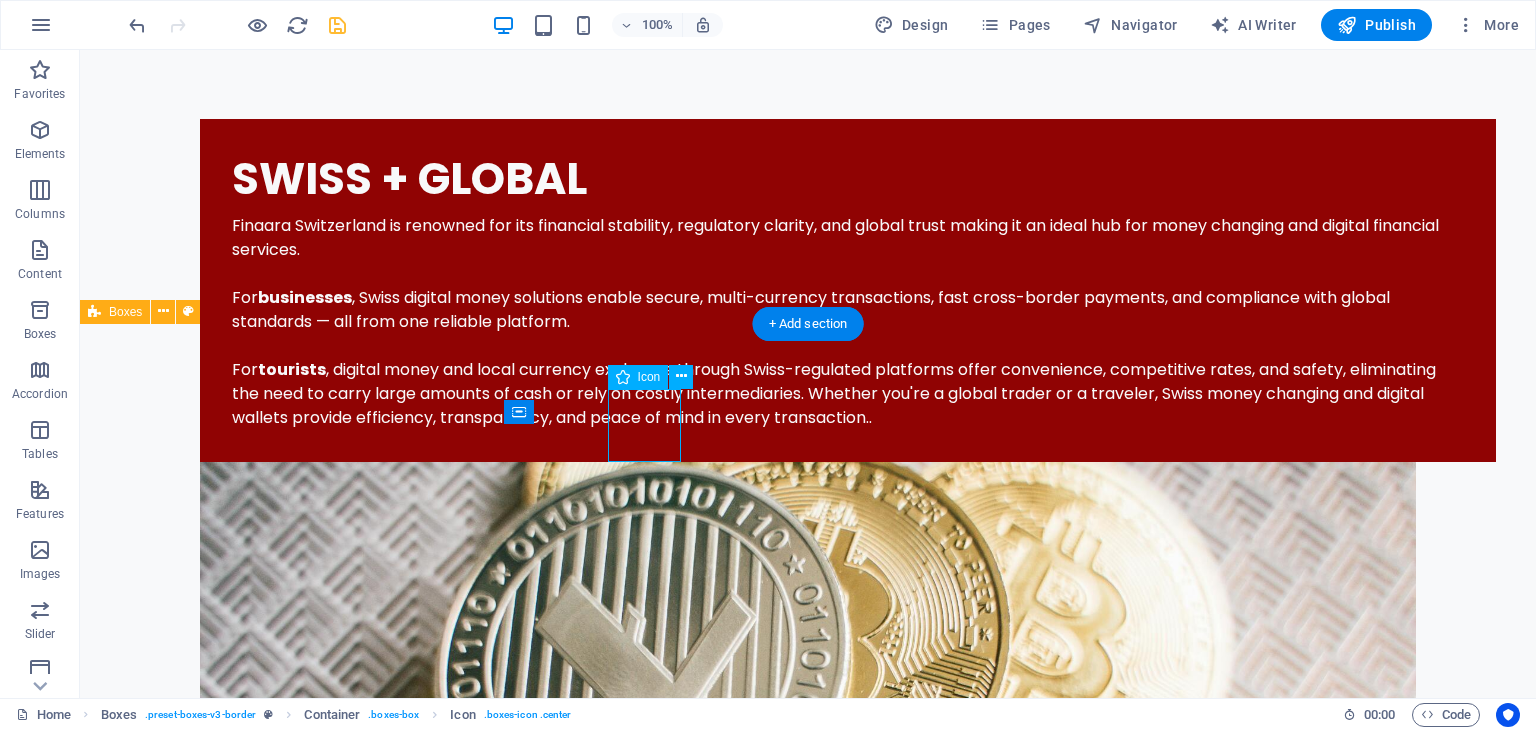 select on "xMidYMid" 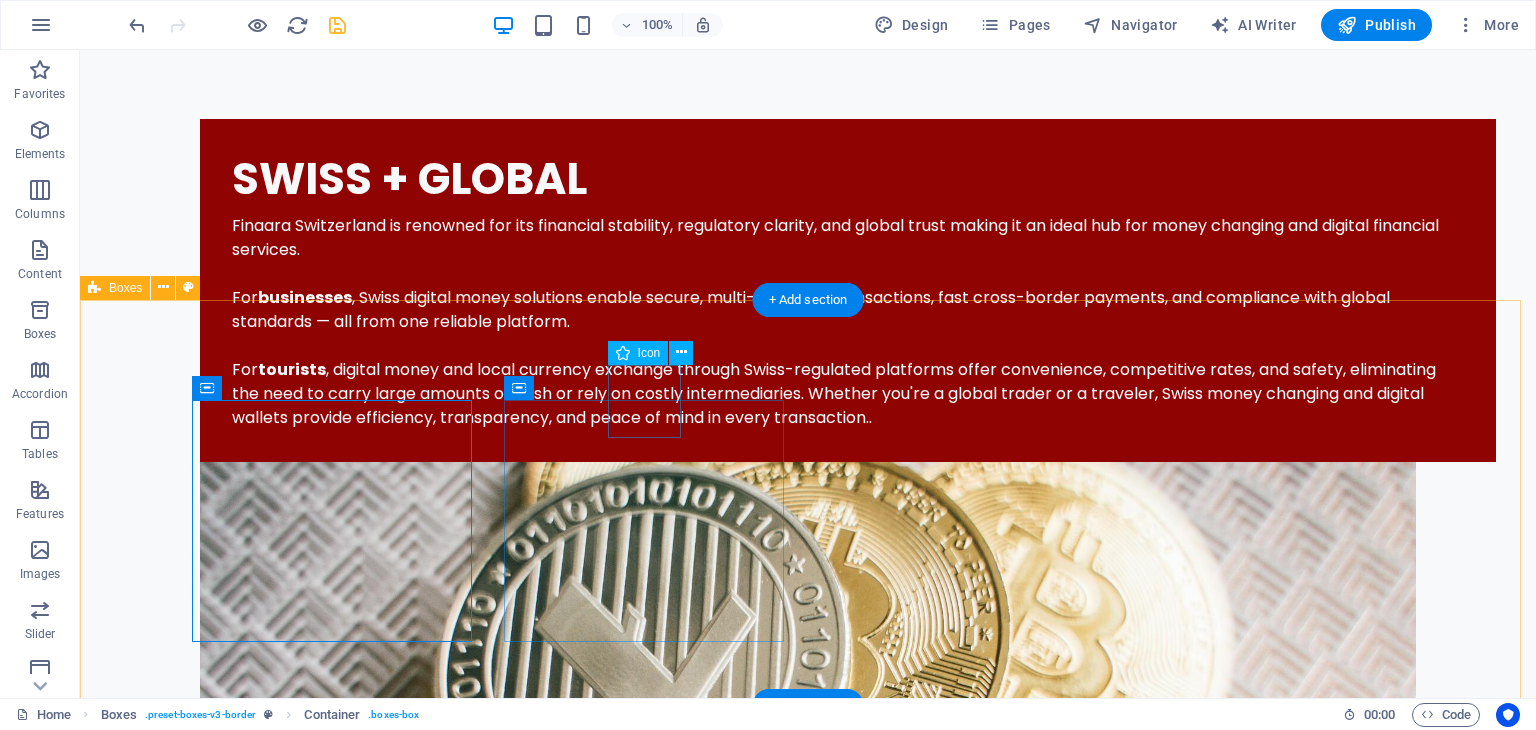 click at bounding box center (252, 4238) 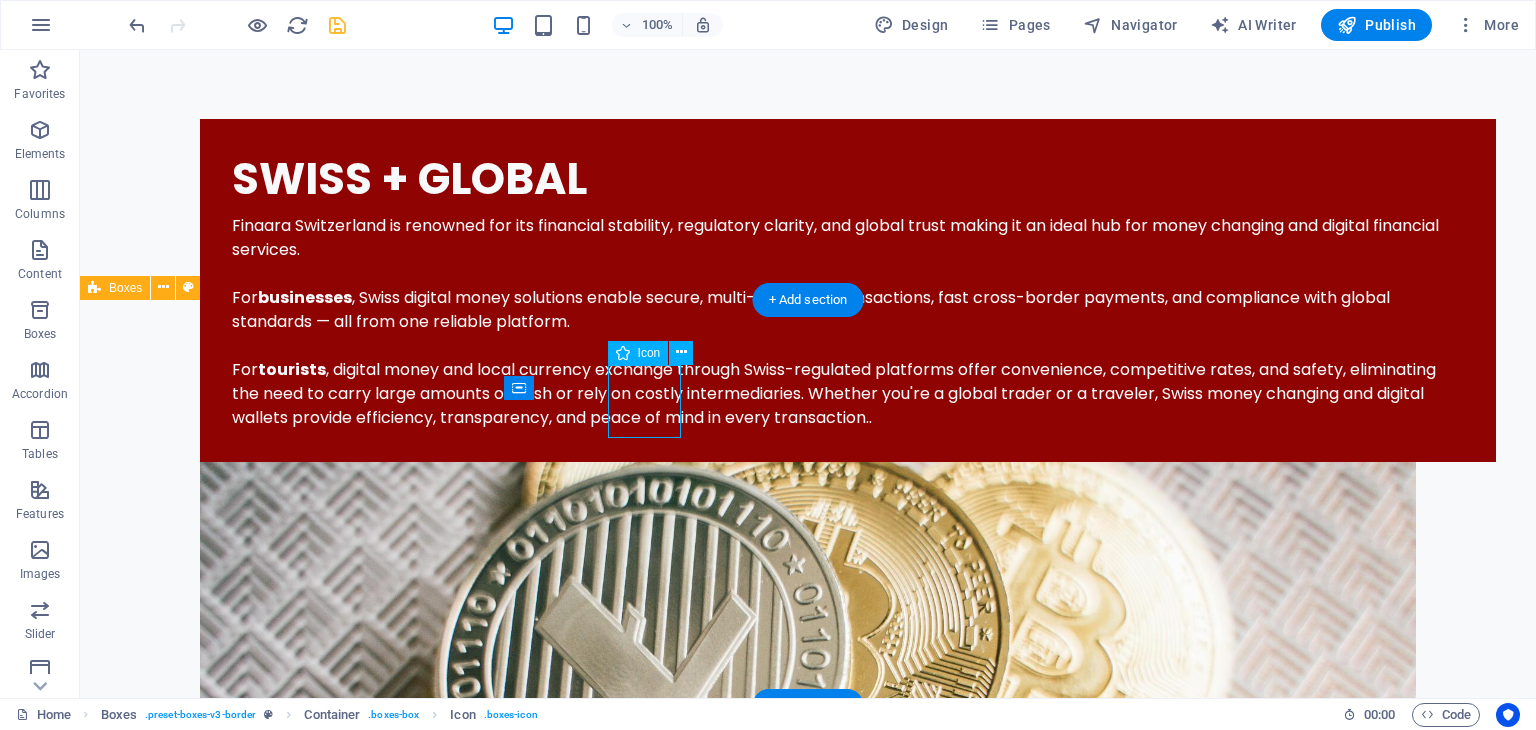 click at bounding box center (252, 4238) 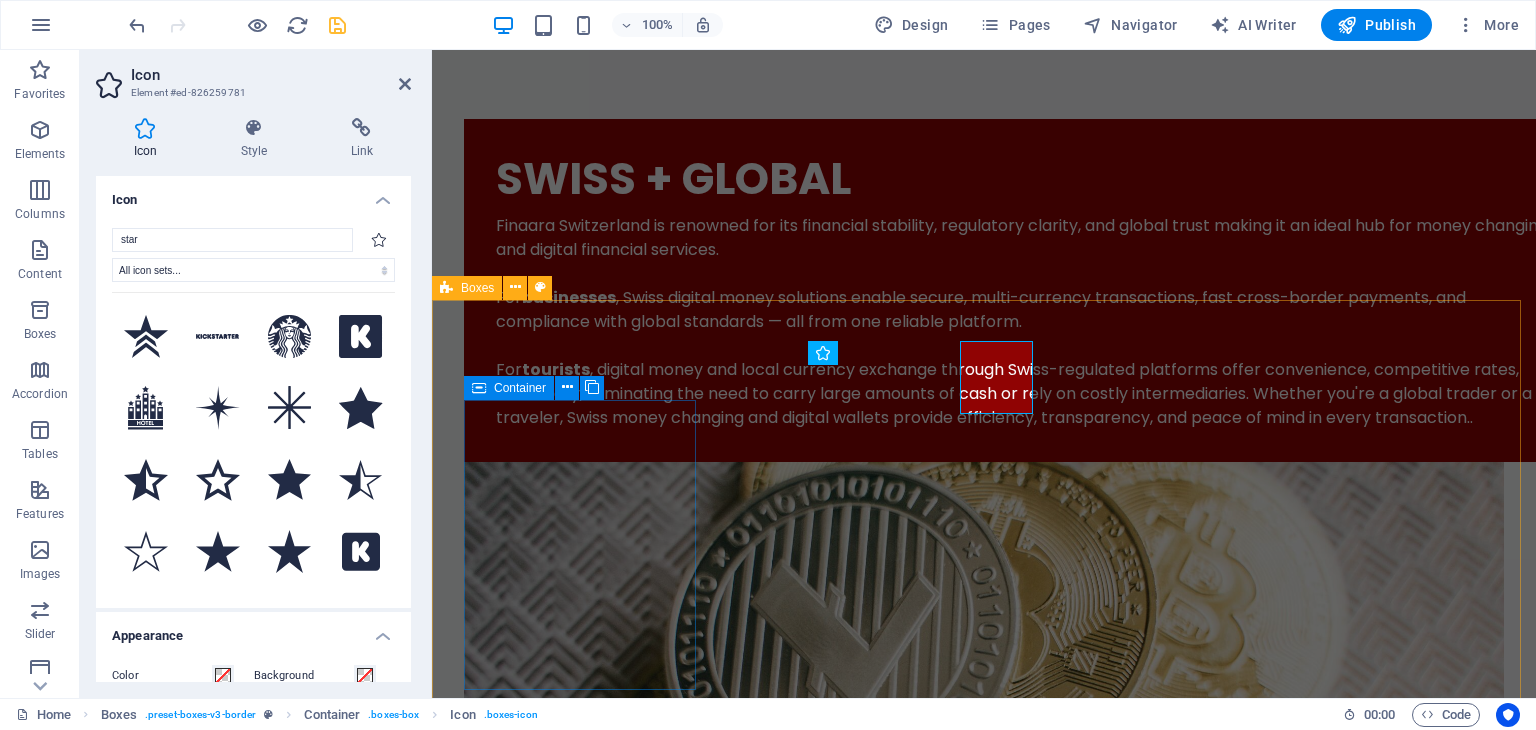 scroll, scrollTop: 2220, scrollLeft: 0, axis: vertical 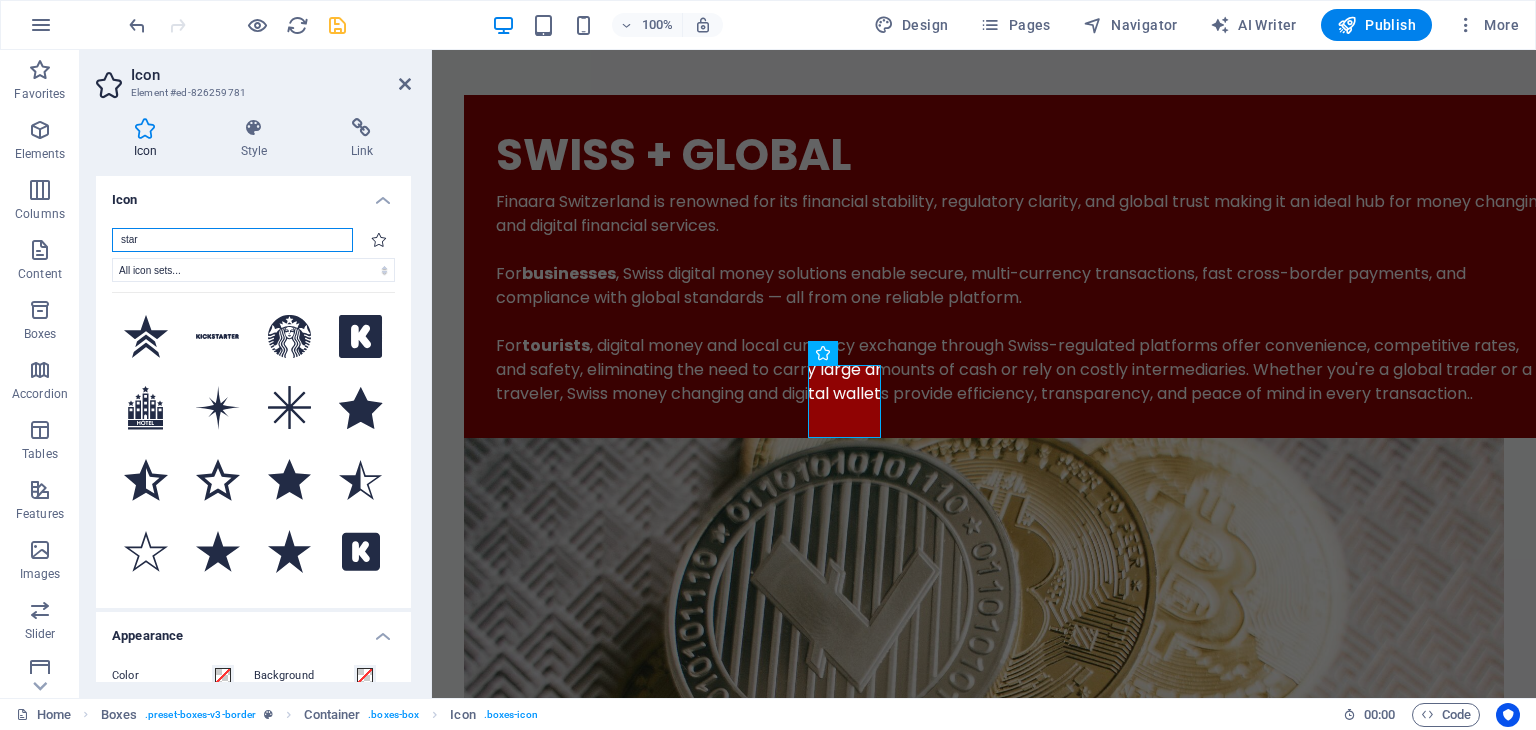 click on "star" at bounding box center (232, 240) 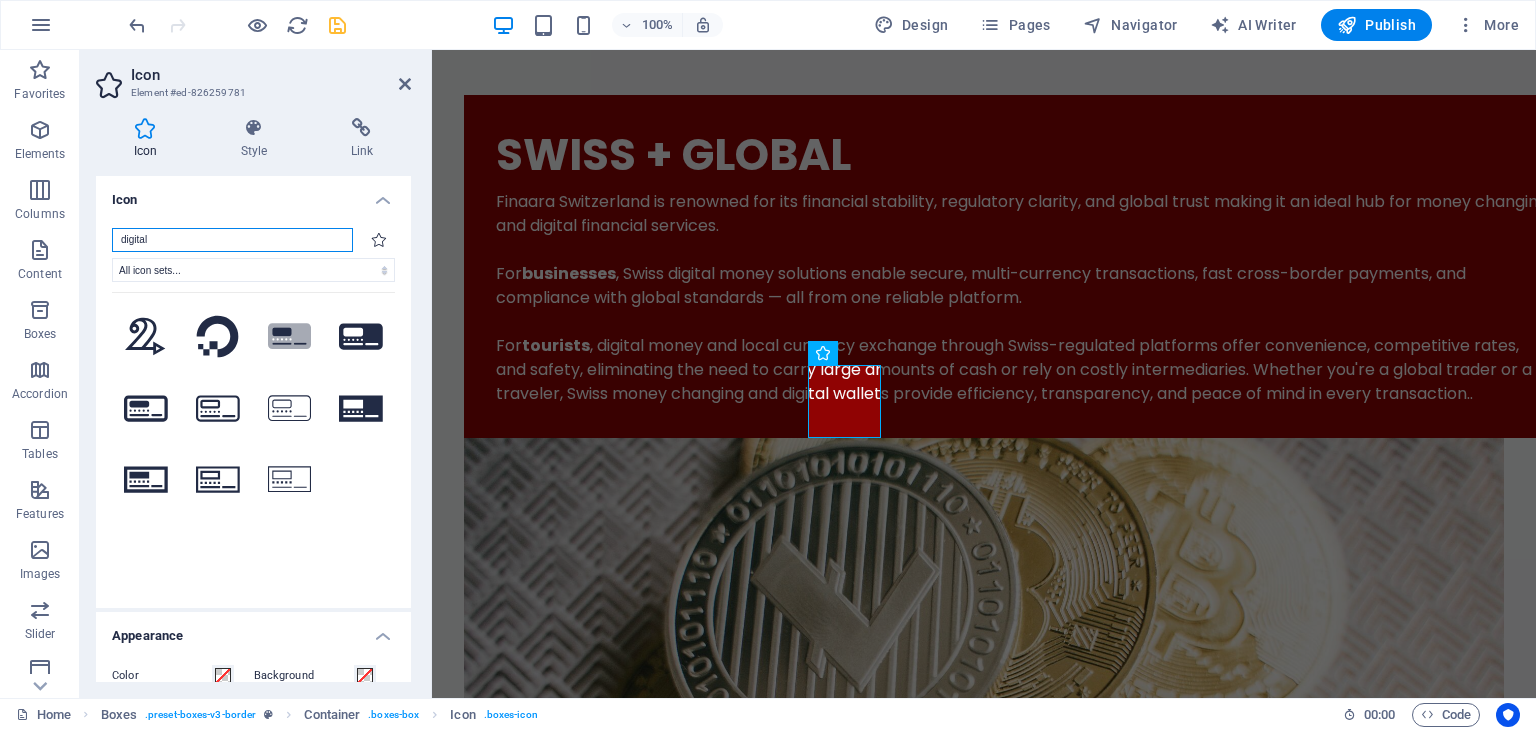 click on "digital" at bounding box center [232, 240] 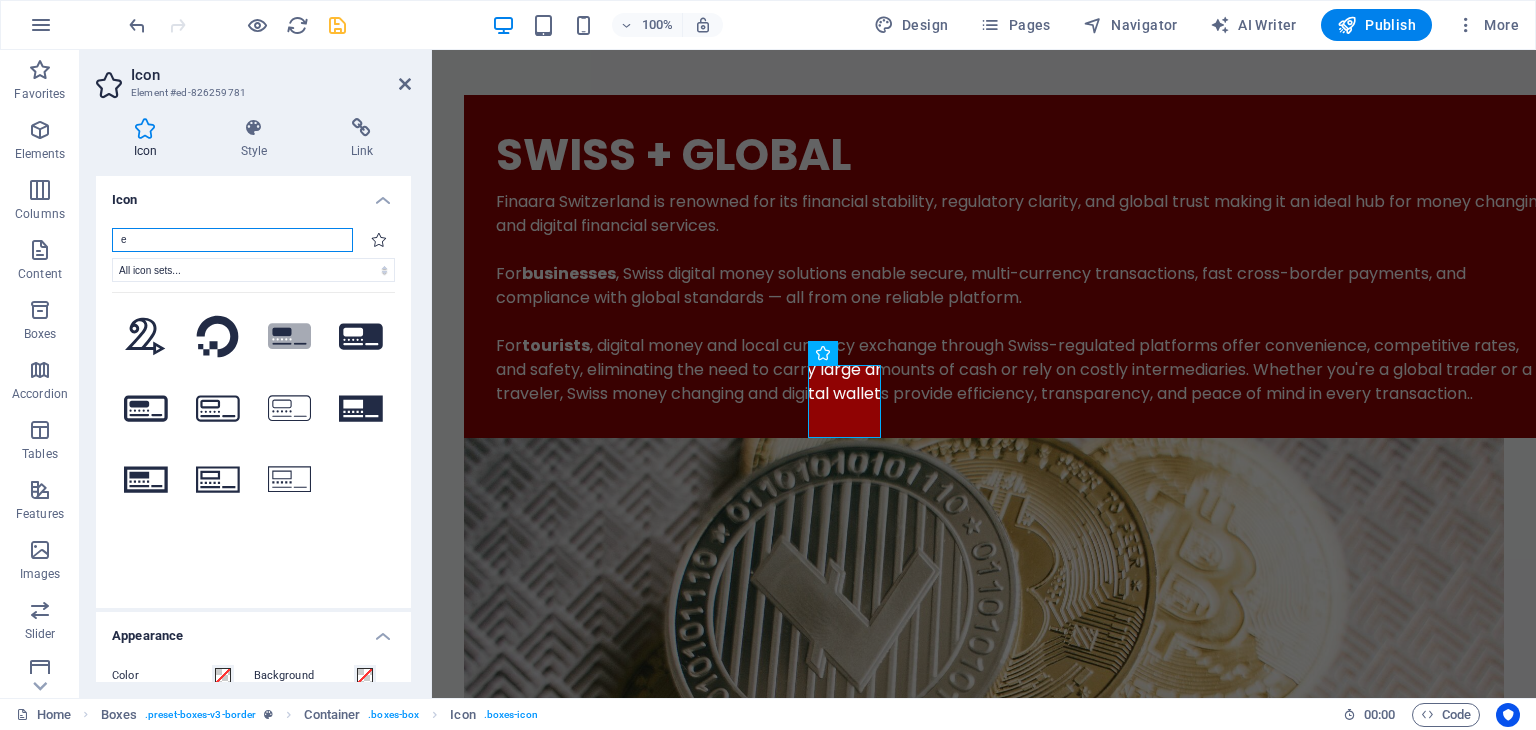 type on "ex" 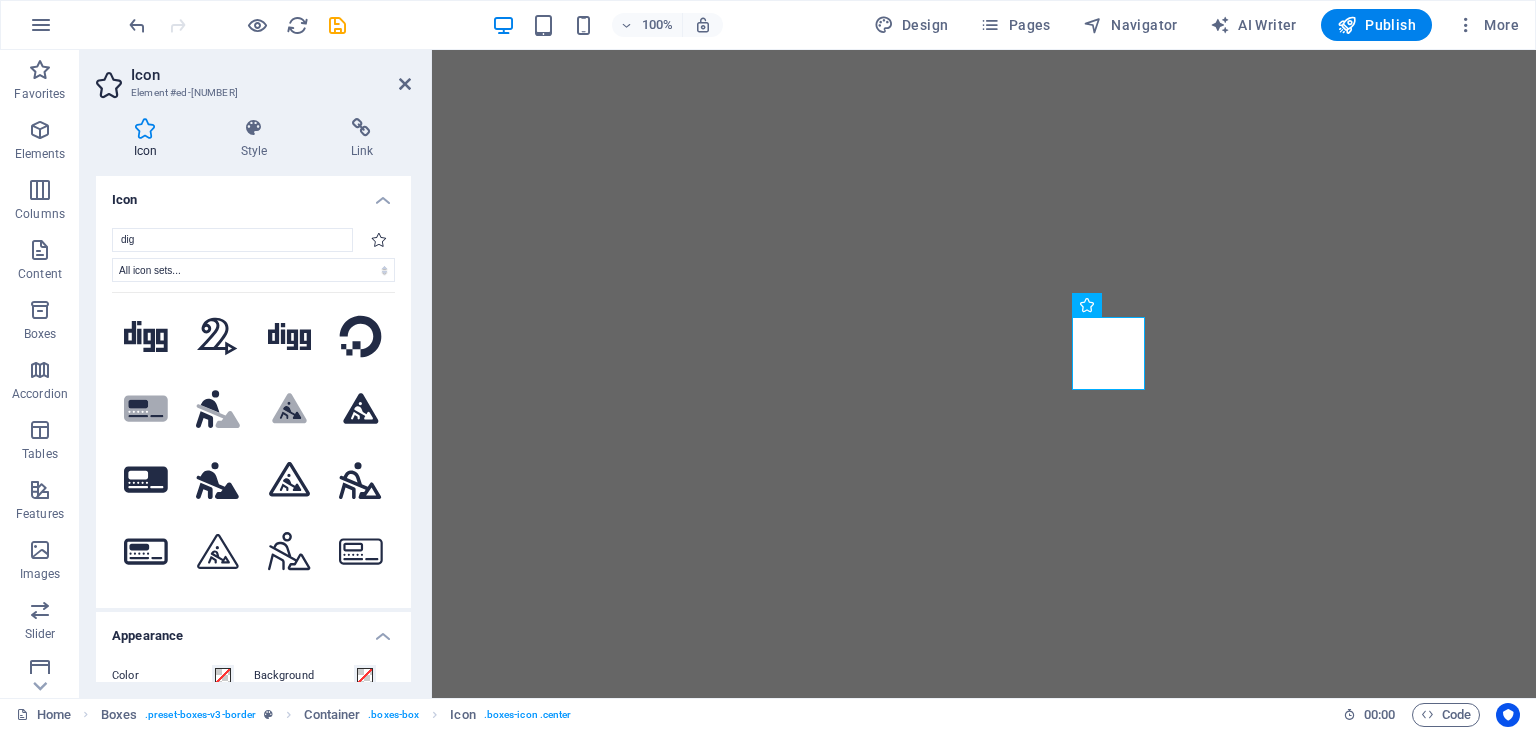 select on "xMidYMid" 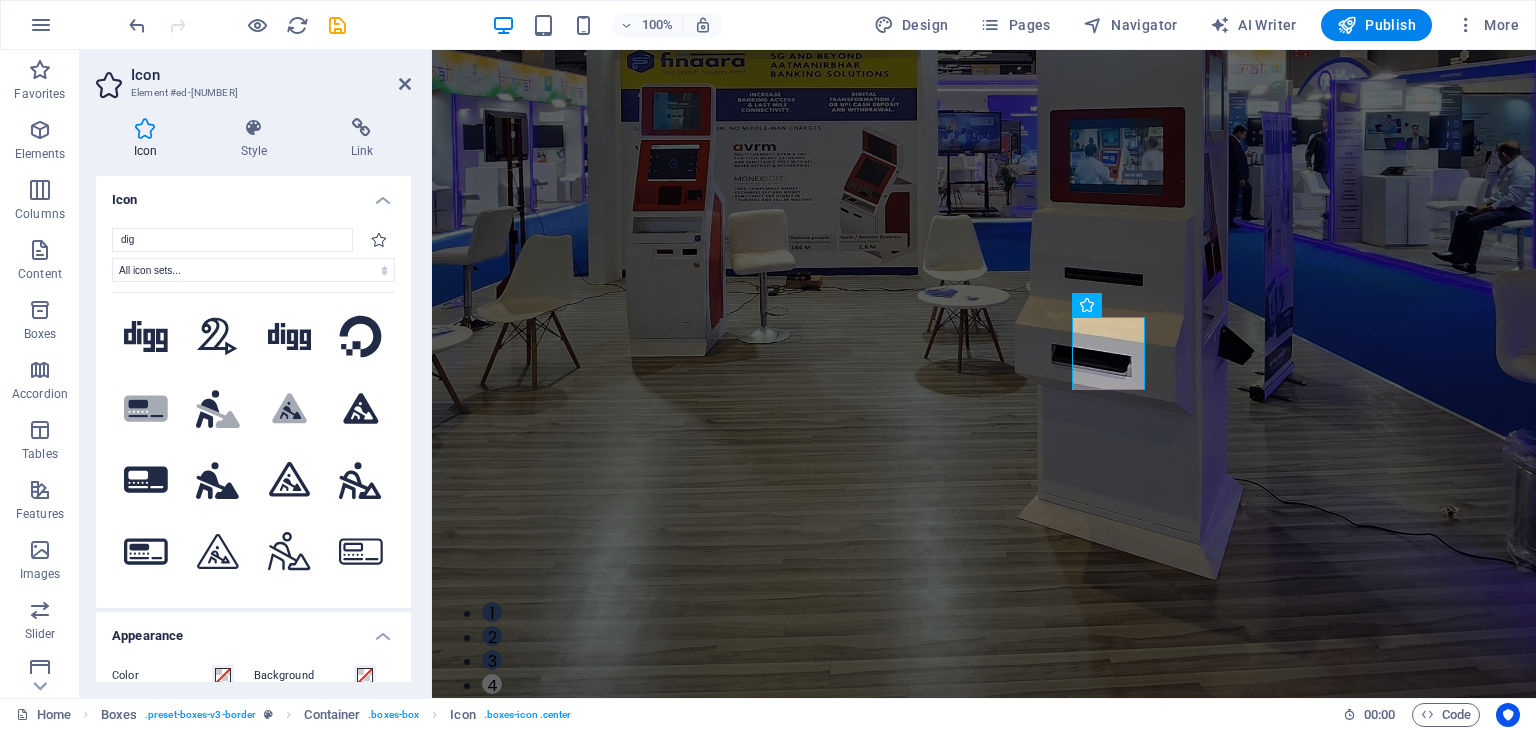 scroll, scrollTop: 0, scrollLeft: 0, axis: both 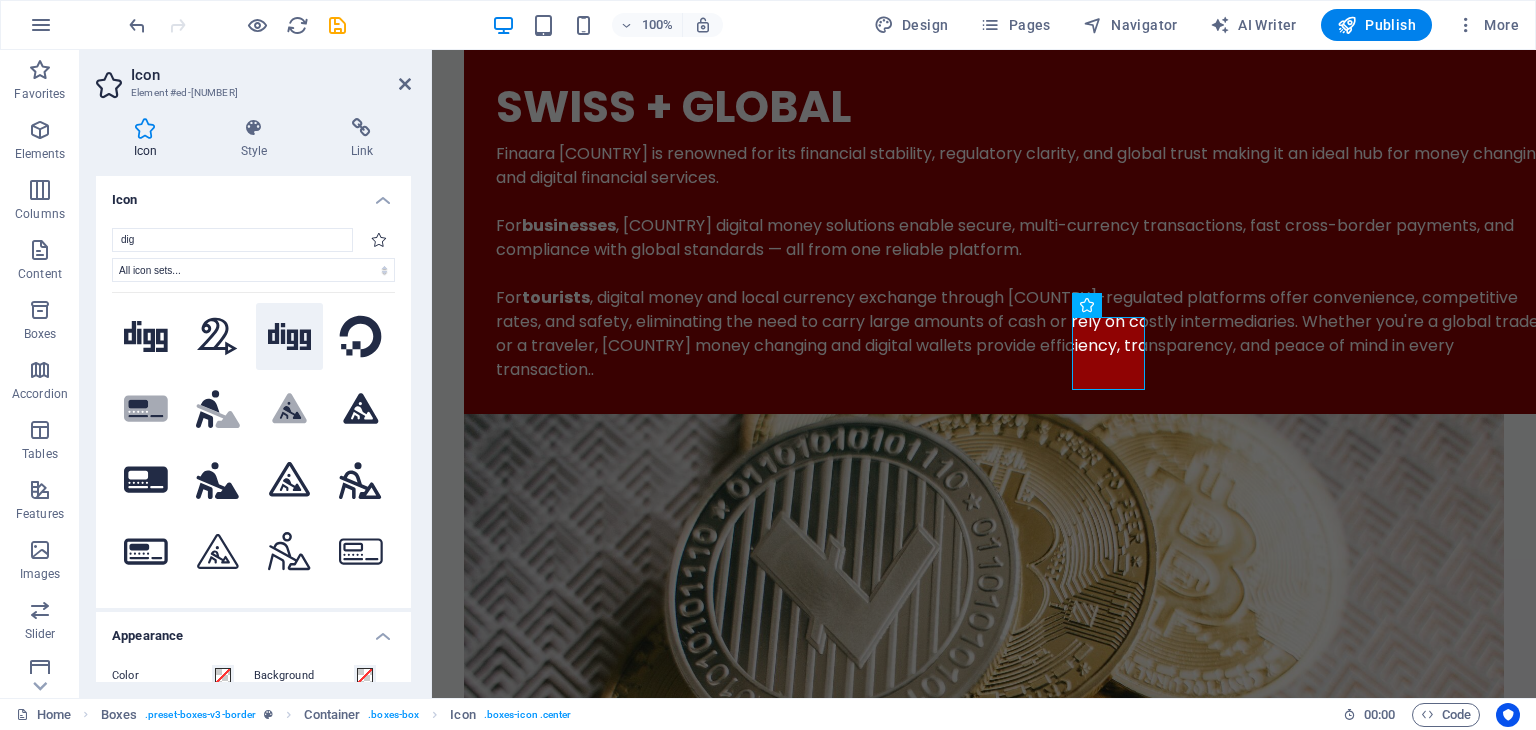 type on "dig" 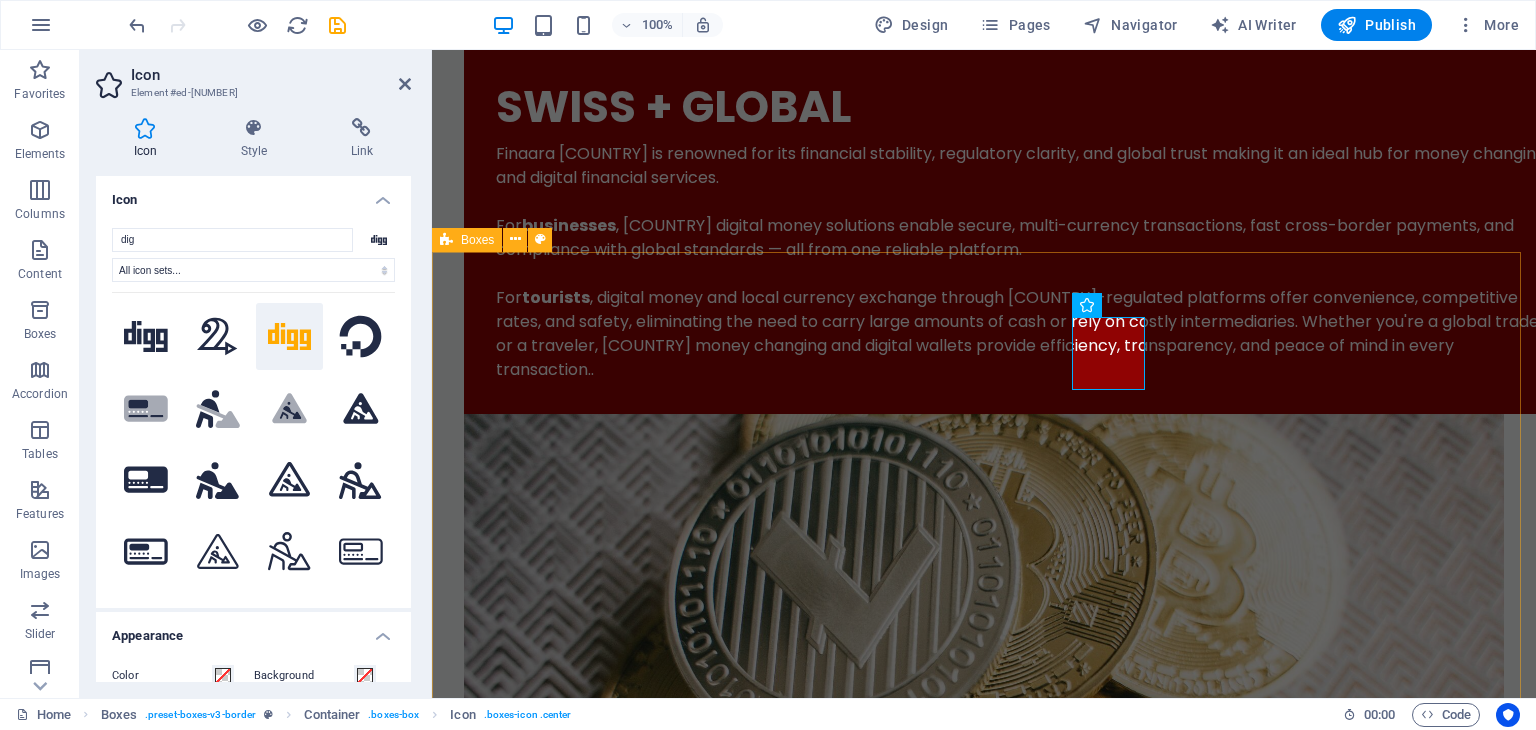 click on "Headline Lorem ipsum dolor sit amet, consectetuer adipiscing elit. Aenean commodo ligula eget dolor. Lorem ipsum dolor sit amet, consectetuer adipiscing elit leget dolor. Headline Lorem ipsum dolor sit amet, consectetuer adipiscing elit. Aenean commodo ligula eget dolor. Lorem ipsum dolor sit amet, consectetuer adipiscing elit leget dolor. Headline Lorem ipsum dolor sit amet, consectetuer adipiscing elit. Aenean commodo ligula eget dolor. Lorem ipsum dolor sit amet, consectetuer adipiscing elit leget dolor. Headline Lorem ipsum dolor sit amet, consectetuer adipiscing elit. Aenean commodo ligula eget dolor. Lorem ipsum dolor sit amet, consectetuer adipiscing elit leget dolor." at bounding box center [984, 4450] 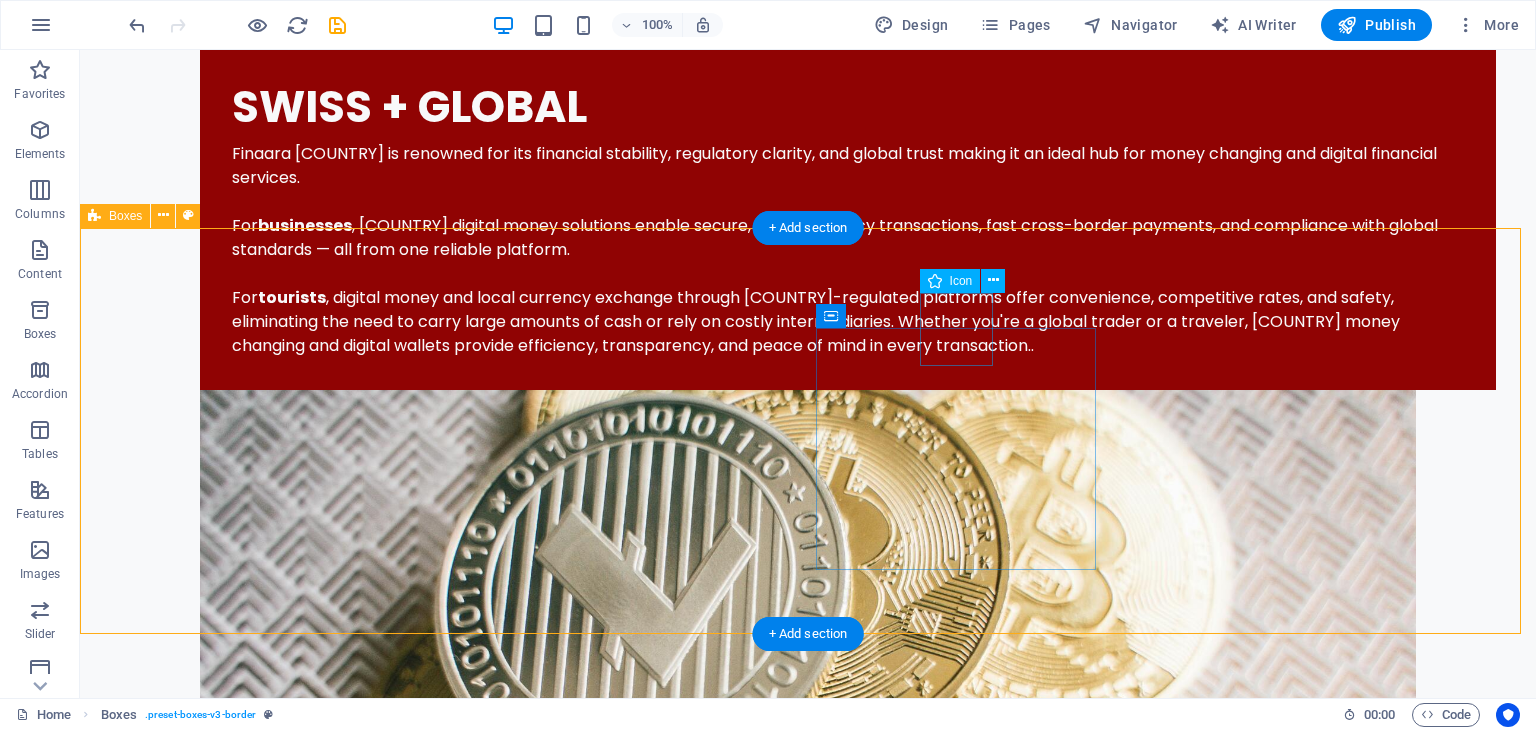 click at bounding box center (252, 4461) 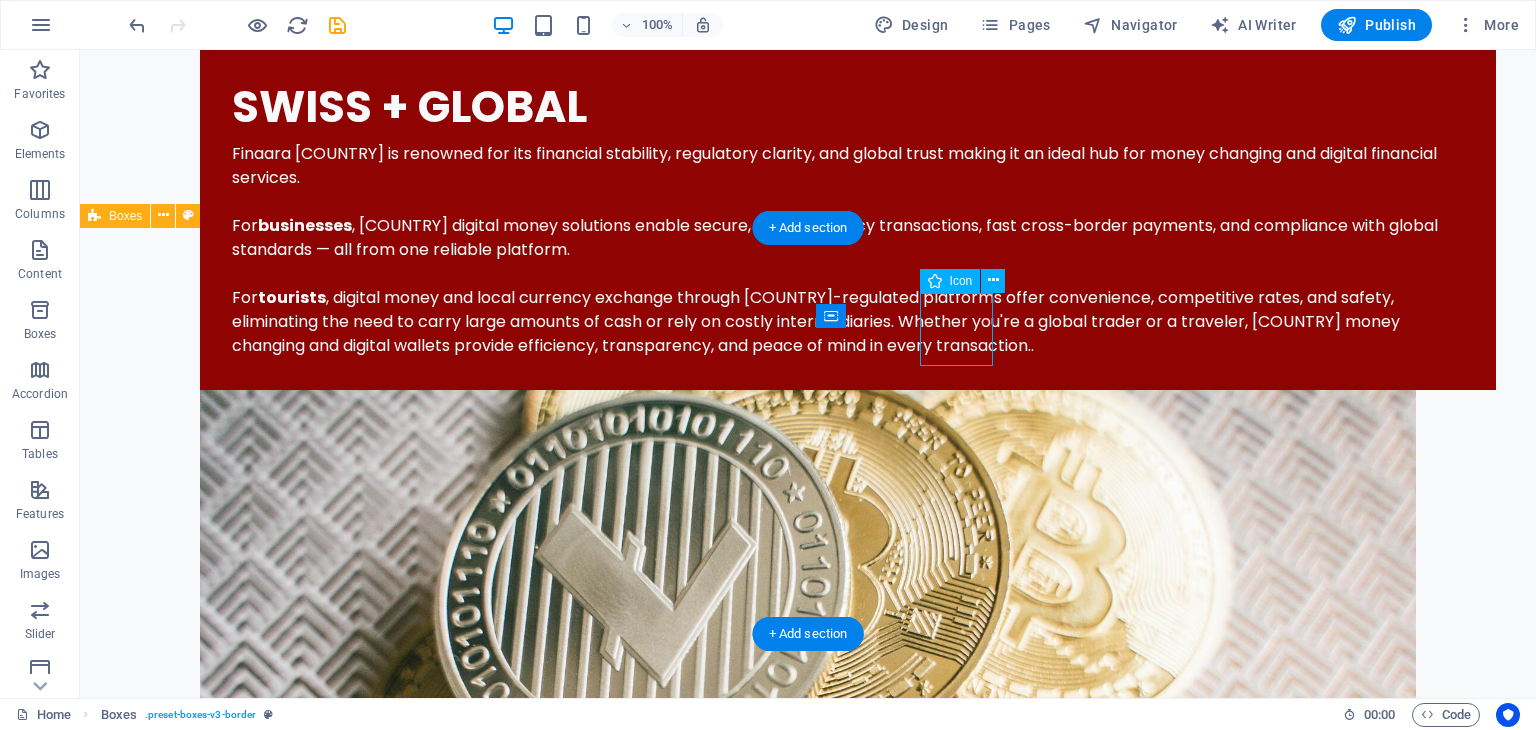 click at bounding box center [252, 4461] 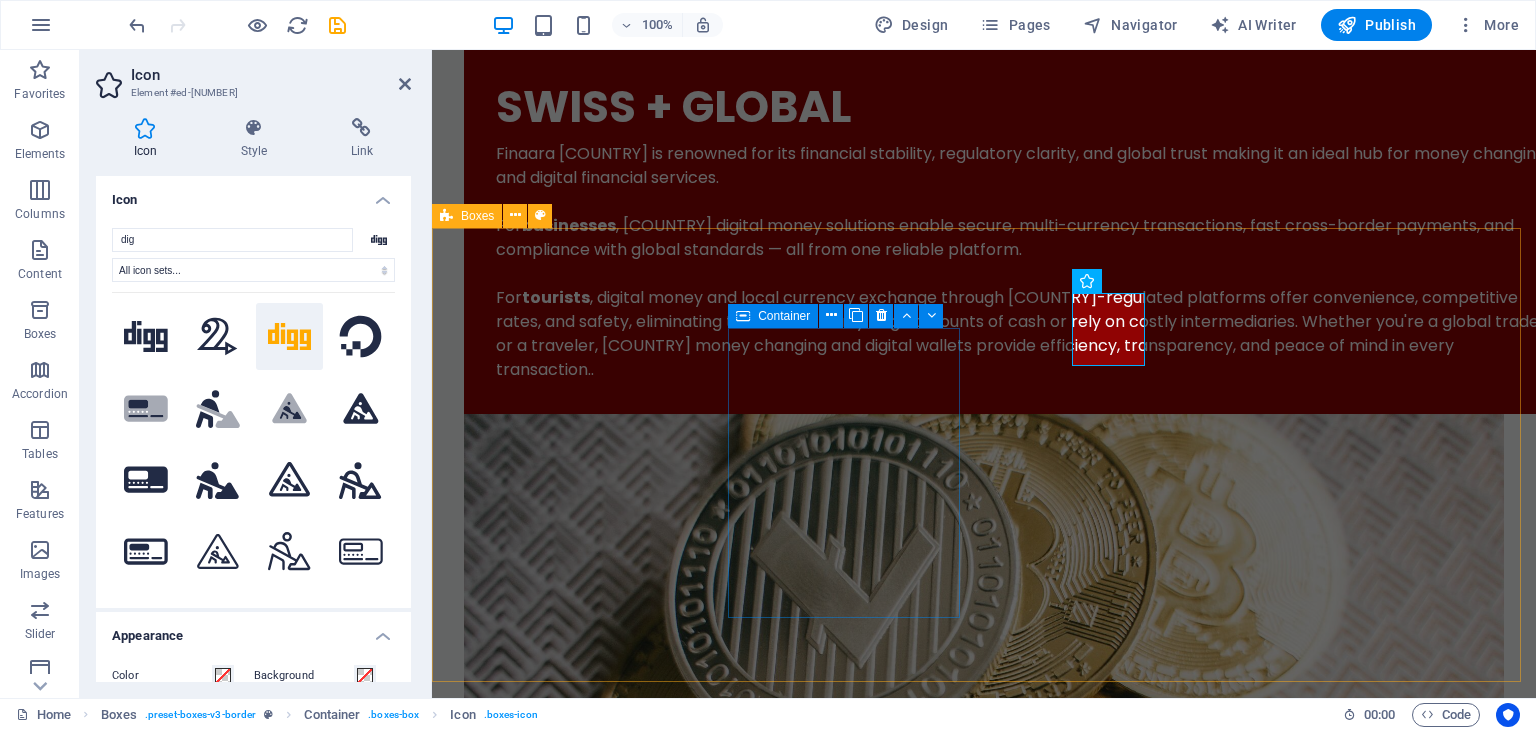 scroll, scrollTop: 2292, scrollLeft: 0, axis: vertical 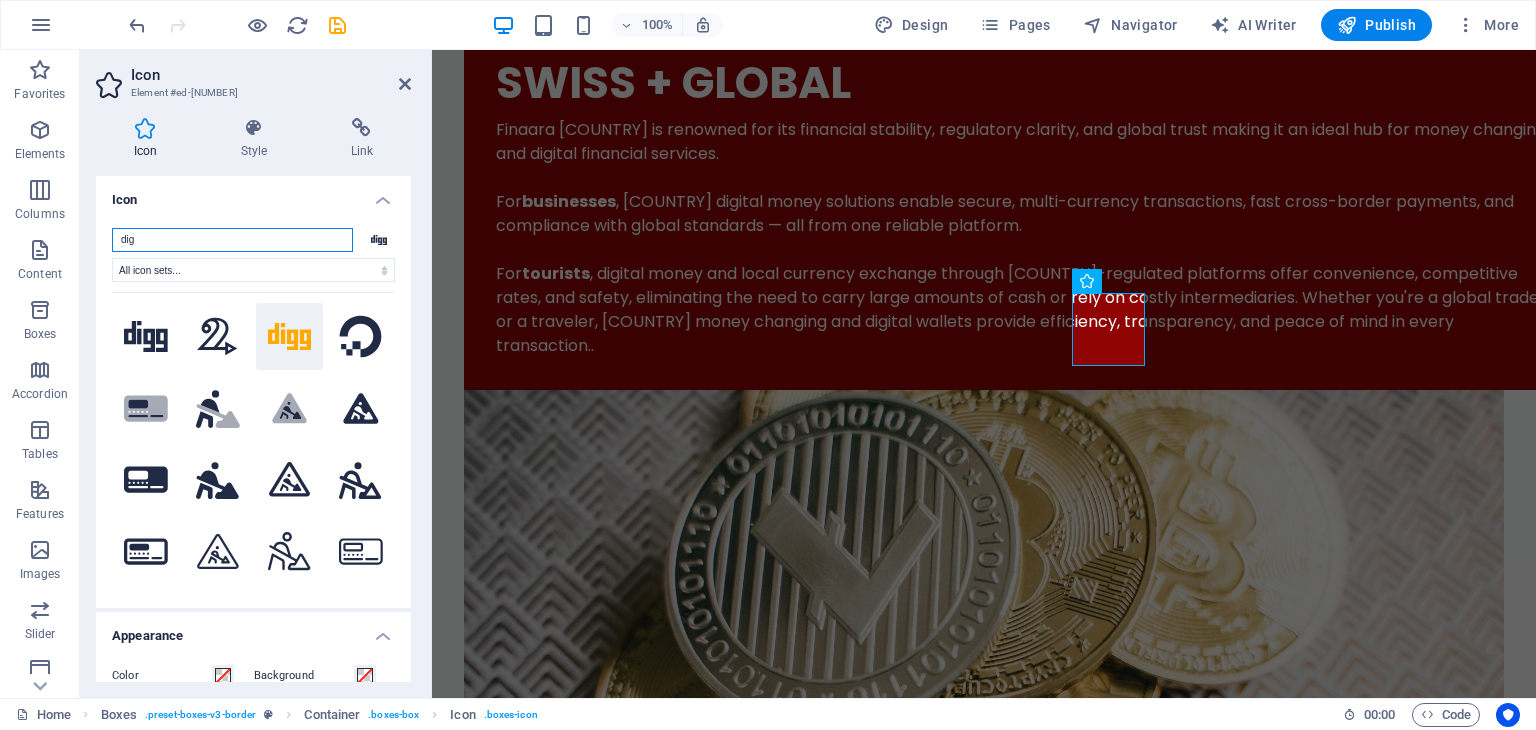 click on "dig" at bounding box center (232, 240) 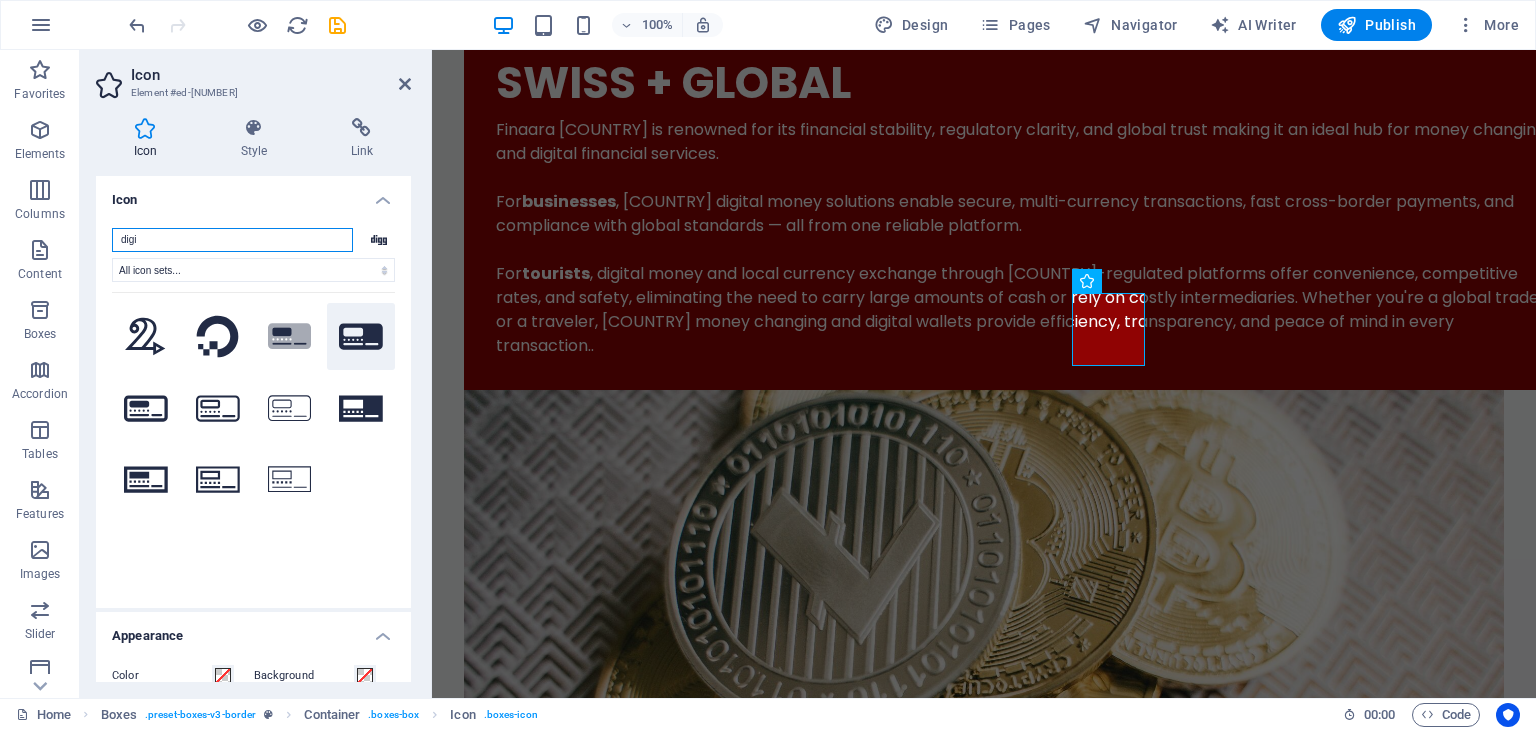 type on "digi" 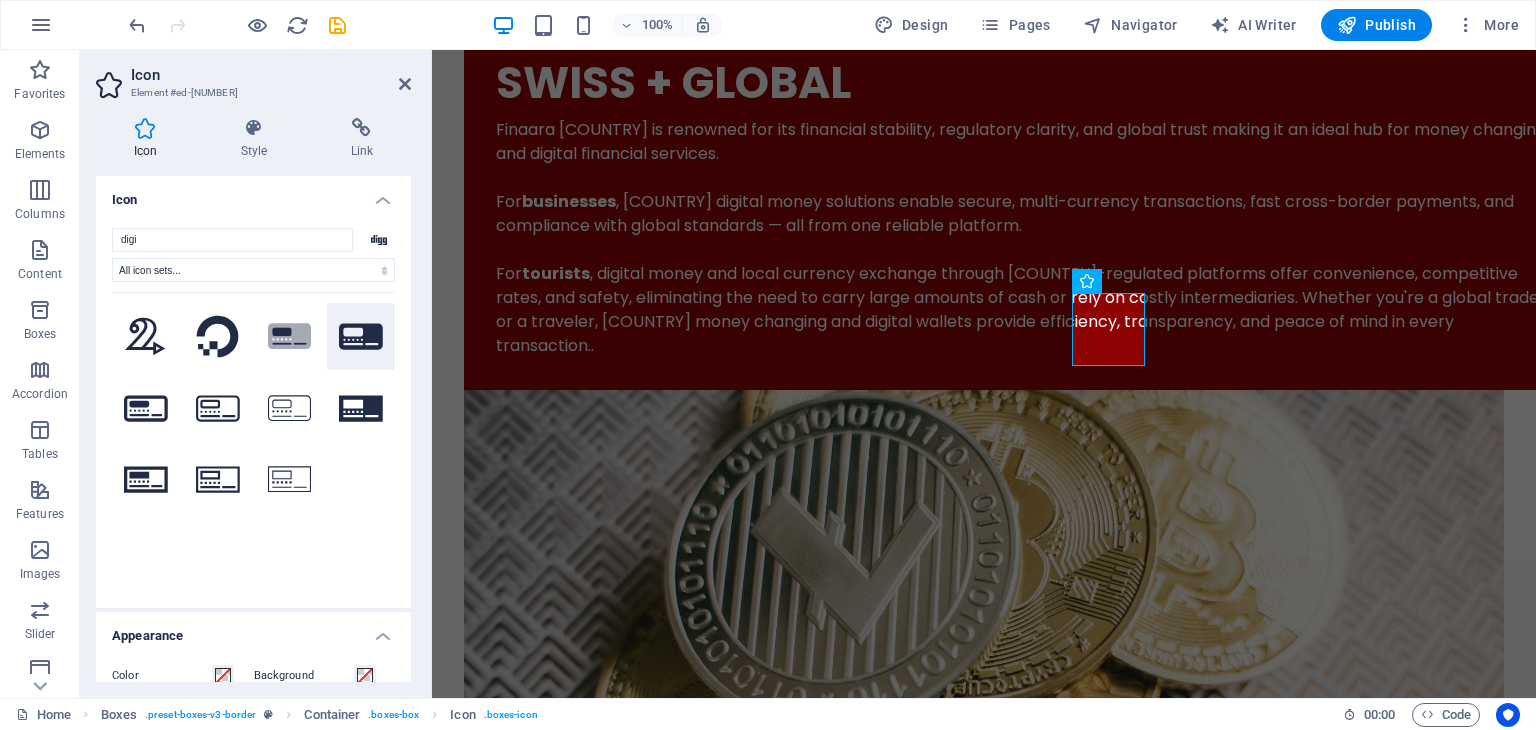 click 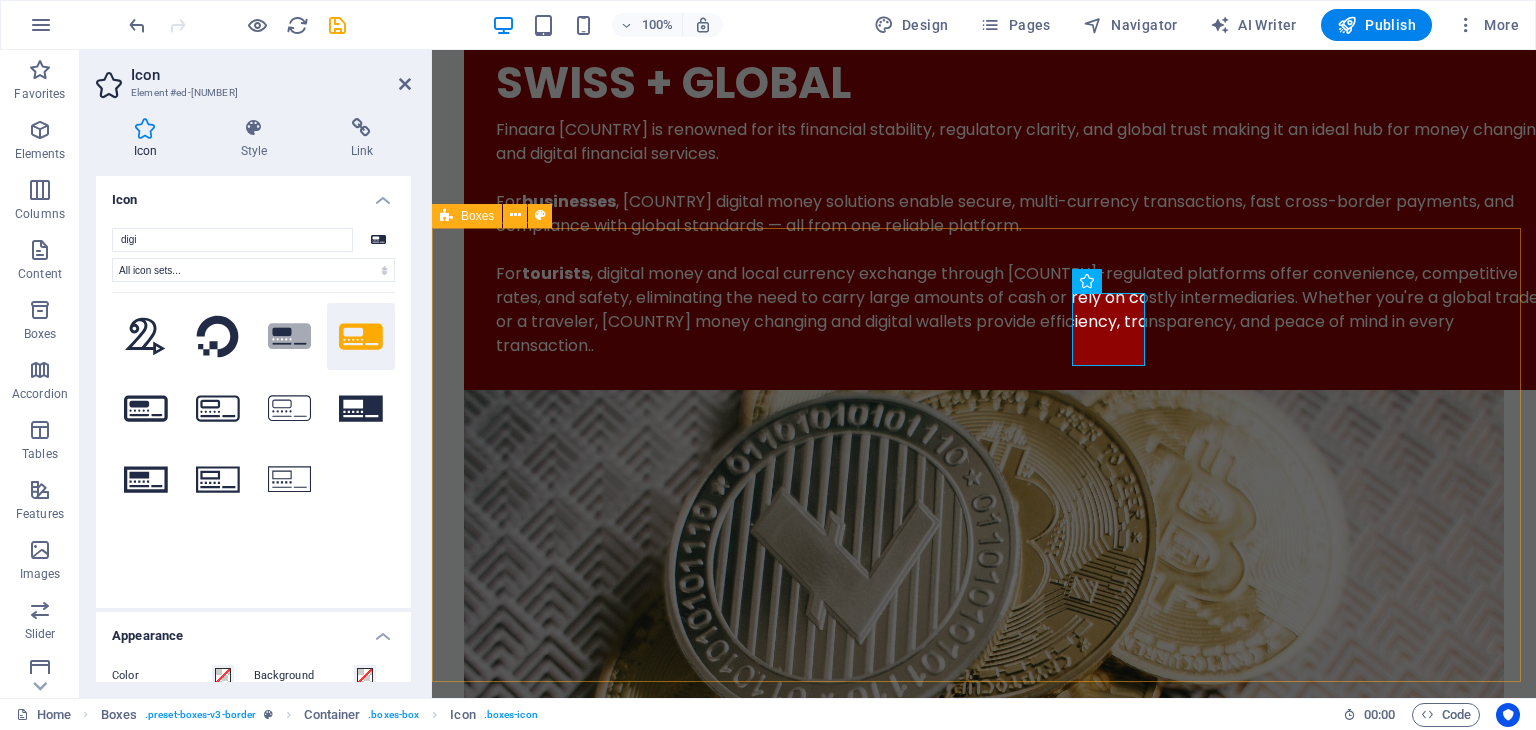 click on "Headline Lorem ipsum dolor sit amet, consectetuer adipiscing elit. Aenean commodo ligula eget dolor. Lorem ipsum dolor sit amet, consectetuer adipiscing elit leget dolor. Headline Lorem ipsum dolor sit amet, consectetuer adipiscing elit. Aenean commodo ligula eget dolor. Lorem ipsum dolor sit amet, consectetuer adipiscing elit leget dolor. Headline Lorem ipsum dolor sit amet, consectetuer adipiscing elit. Aenean commodo ligula eget dolor. Lorem ipsum dolor sit amet, consectetuer adipiscing elit leget dolor. Headline Lorem ipsum dolor sit amet, consectetuer adipiscing elit. Aenean commodo ligula eget dolor. Lorem ipsum dolor sit amet, consectetuer adipiscing elit leget dolor." at bounding box center (984, 4426) 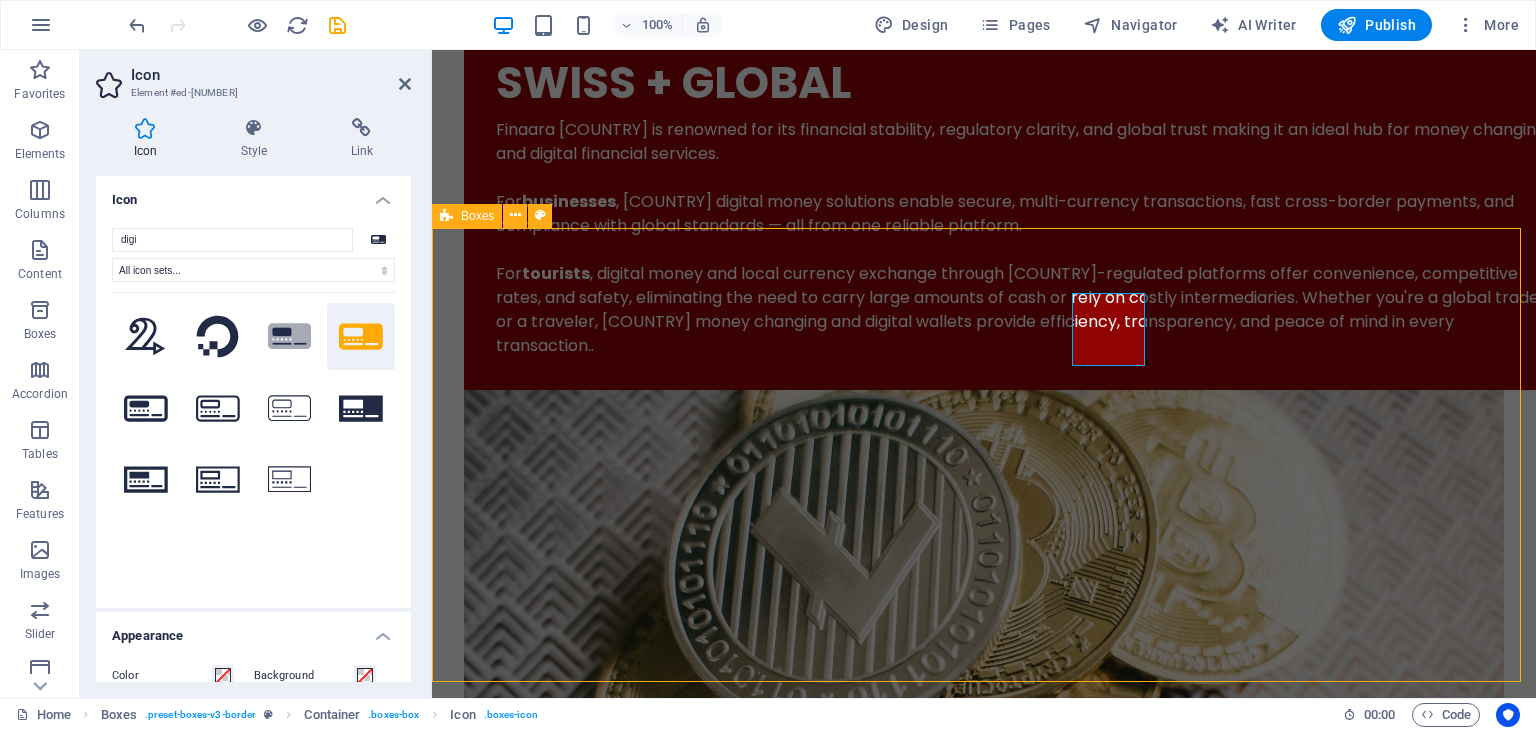 click on "Headline Lorem ipsum dolor sit amet, consectetuer adipiscing elit. Aenean commodo ligula eget dolor. Lorem ipsum dolor sit amet, consectetuer adipiscing elit leget dolor. Headline Lorem ipsum dolor sit amet, consectetuer adipiscing elit. Aenean commodo ligula eget dolor. Lorem ipsum dolor sit amet, consectetuer adipiscing elit leget dolor. Headline Lorem ipsum dolor sit amet, consectetuer adipiscing elit. Aenean commodo ligula eget dolor. Lorem ipsum dolor sit amet, consectetuer adipiscing elit leget dolor. Headline Lorem ipsum dolor sit amet, consectetuer adipiscing elit. Aenean commodo ligula eget dolor. Lorem ipsum dolor sit amet, consectetuer adipiscing elit leget dolor." at bounding box center (984, 4426) 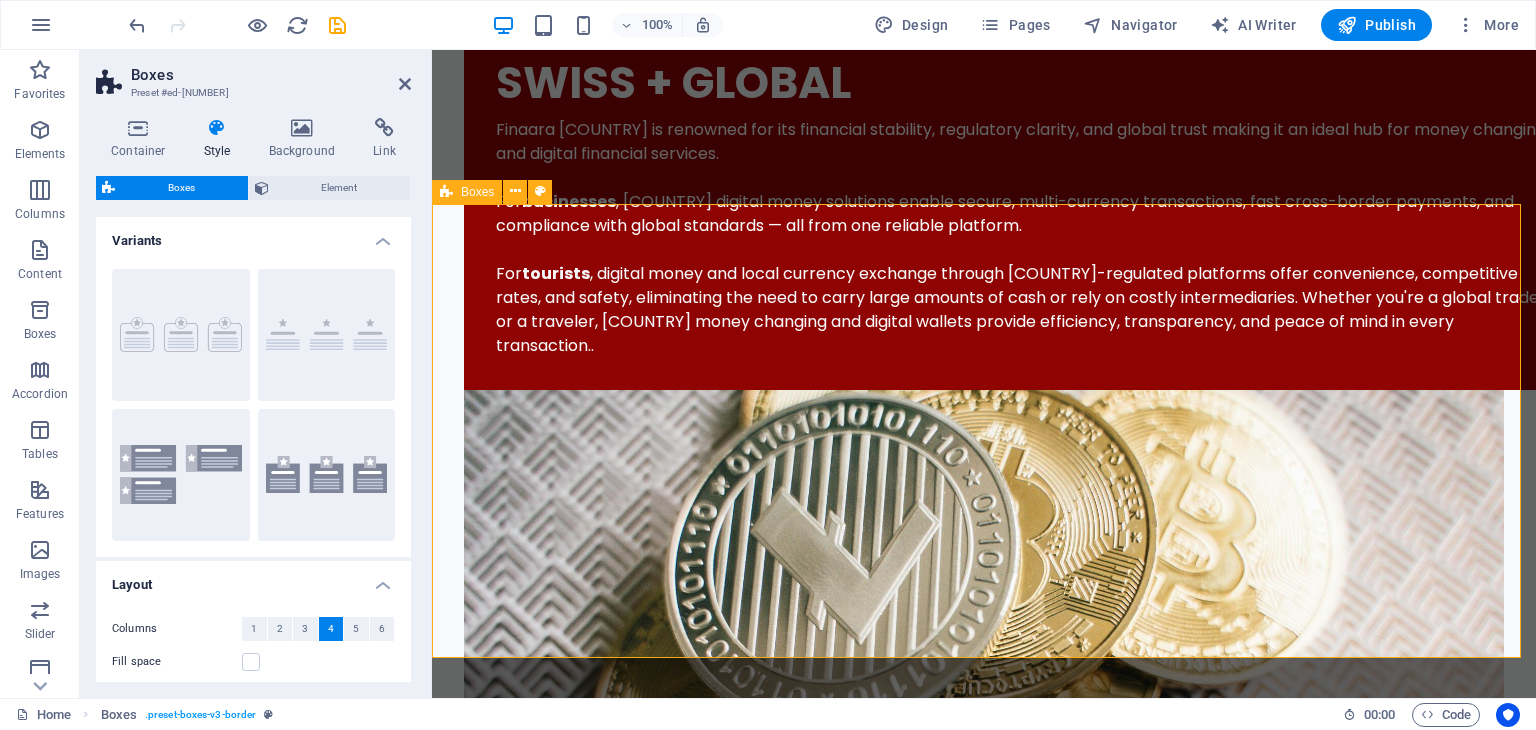 scroll, scrollTop: 2316, scrollLeft: 0, axis: vertical 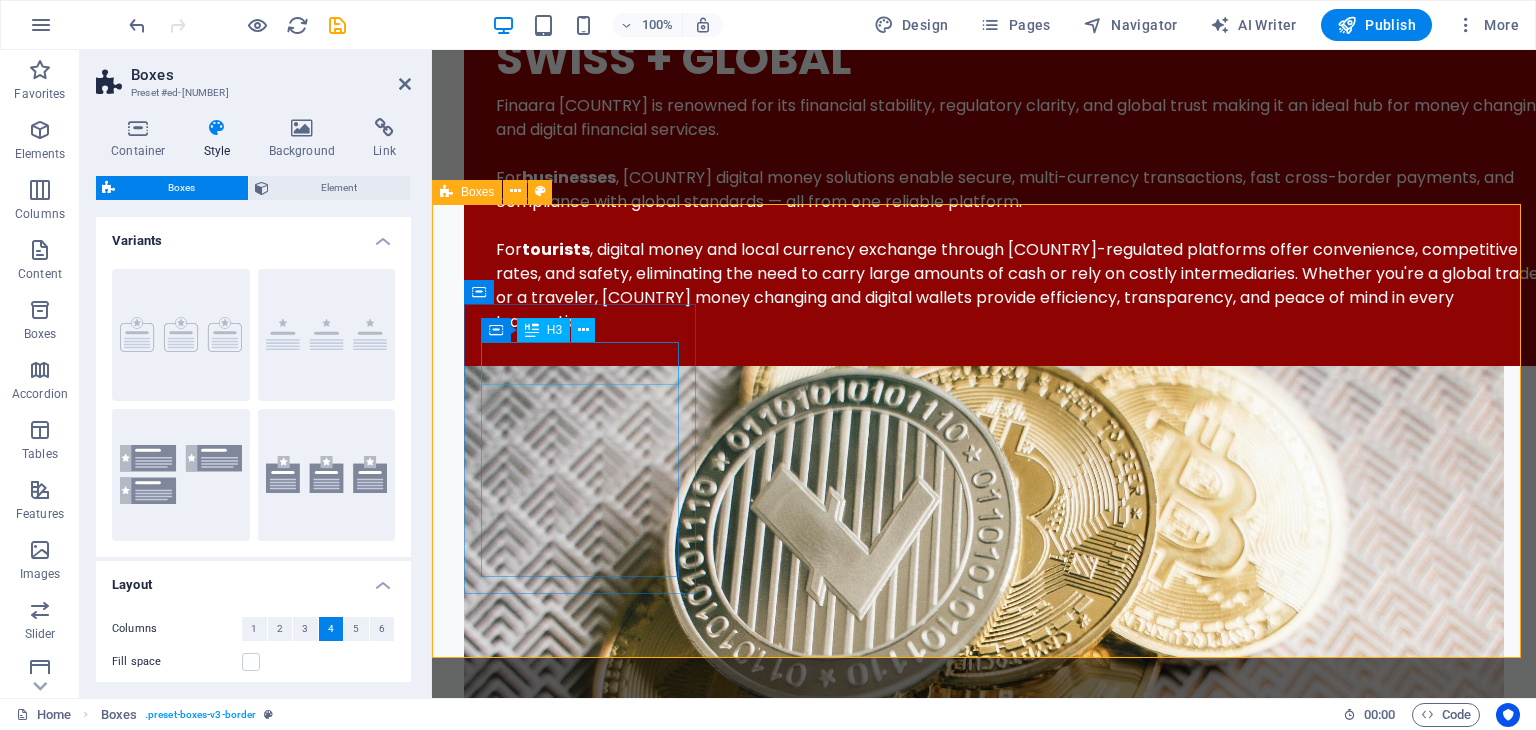 click on "Headline" at bounding box center (582, 3864) 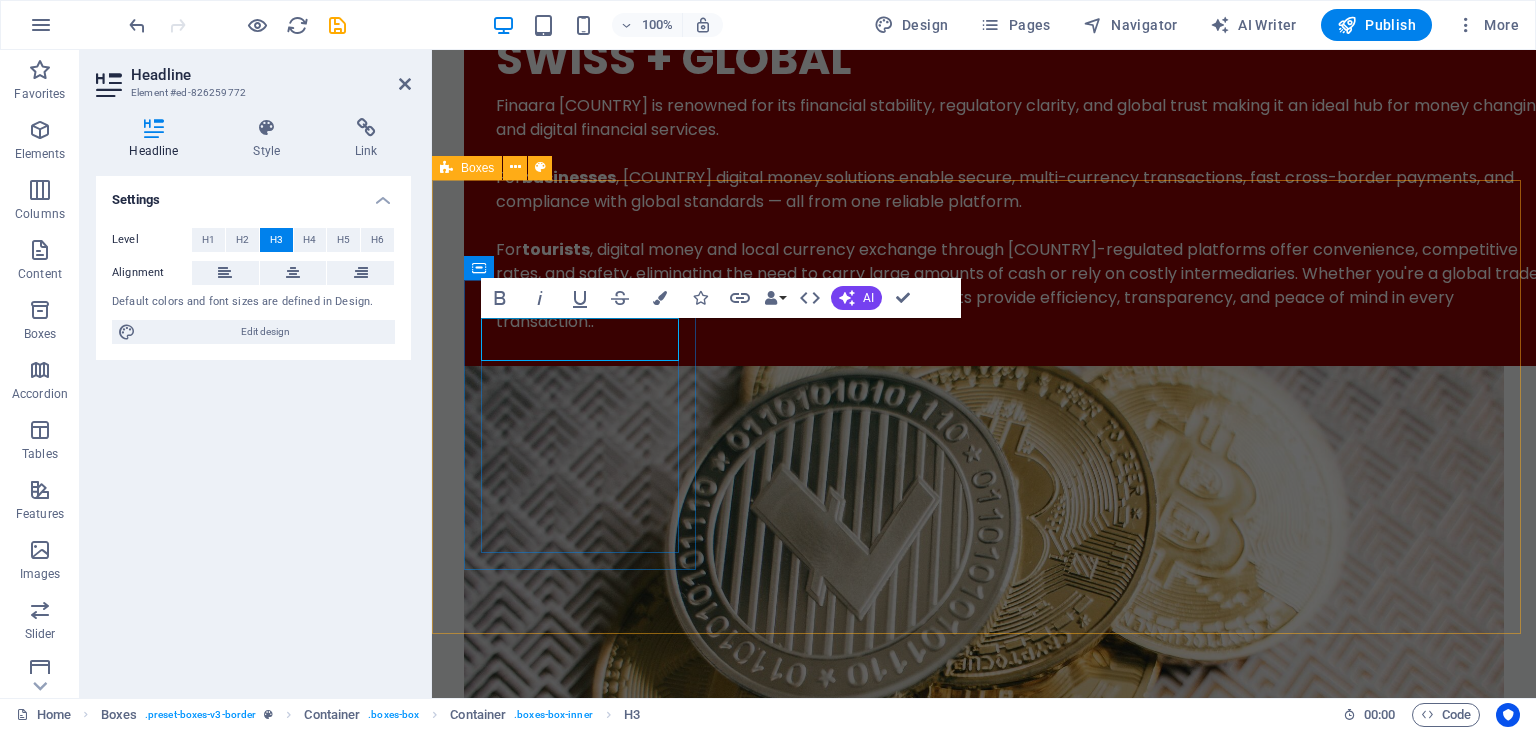 scroll, scrollTop: 2340, scrollLeft: 0, axis: vertical 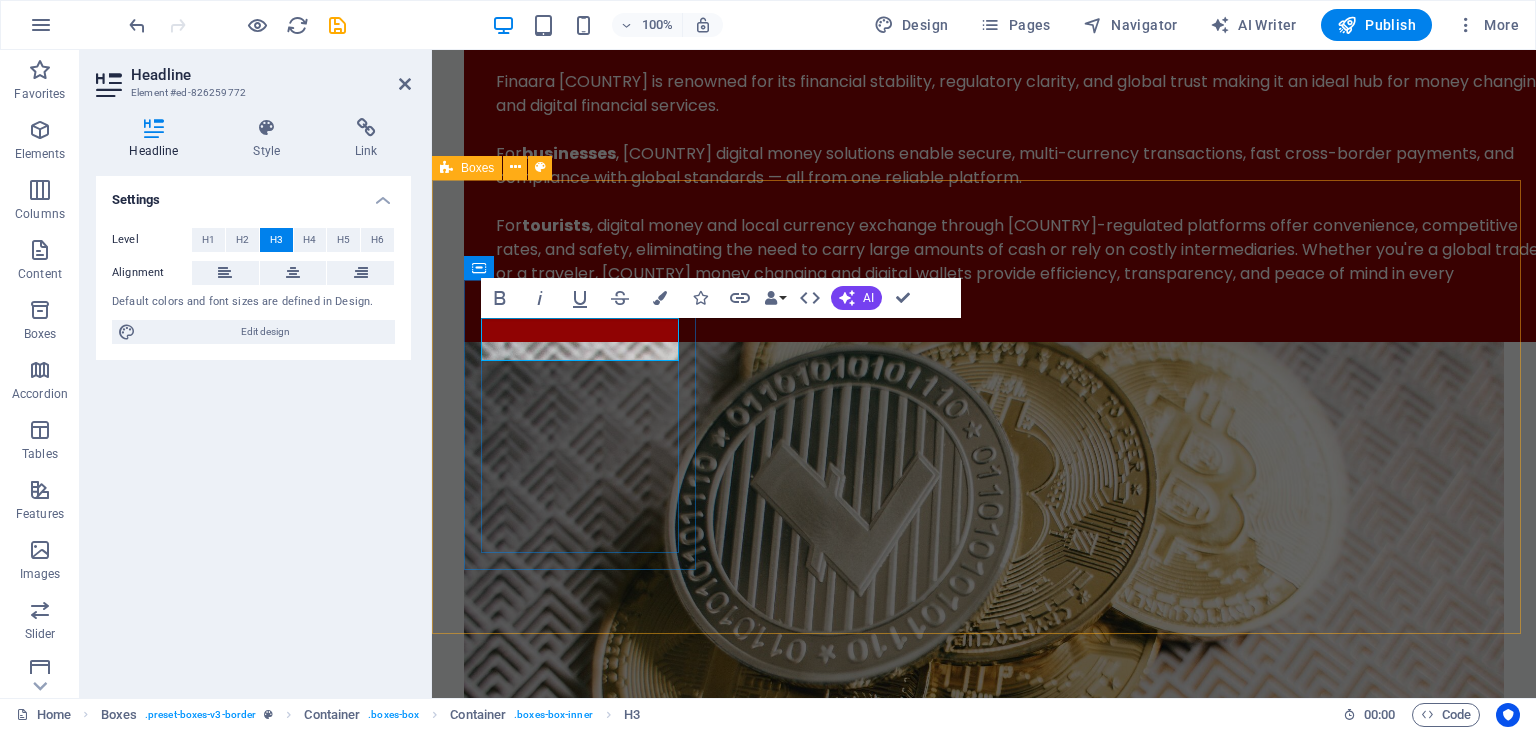 type 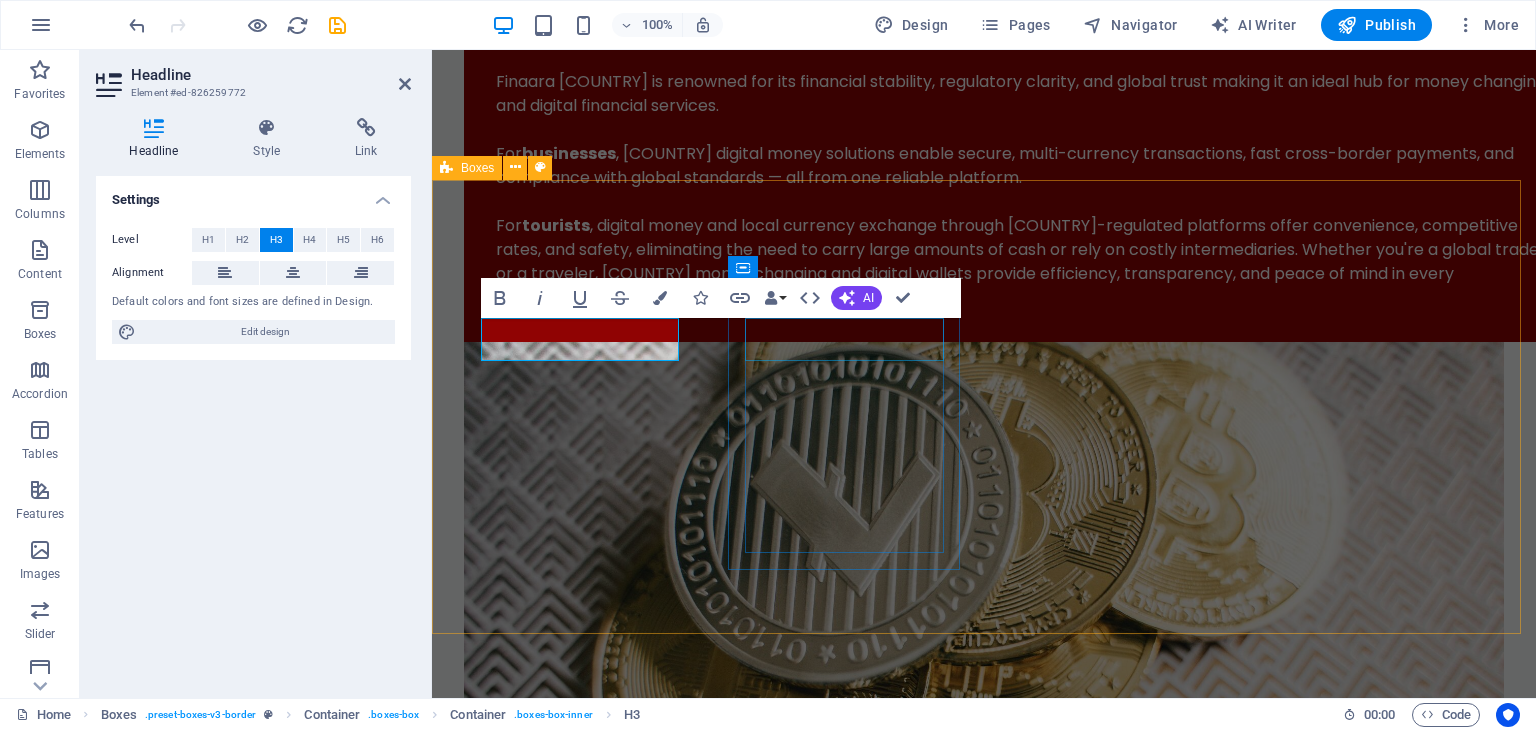 click on "Headline" at bounding box center (582, 4159) 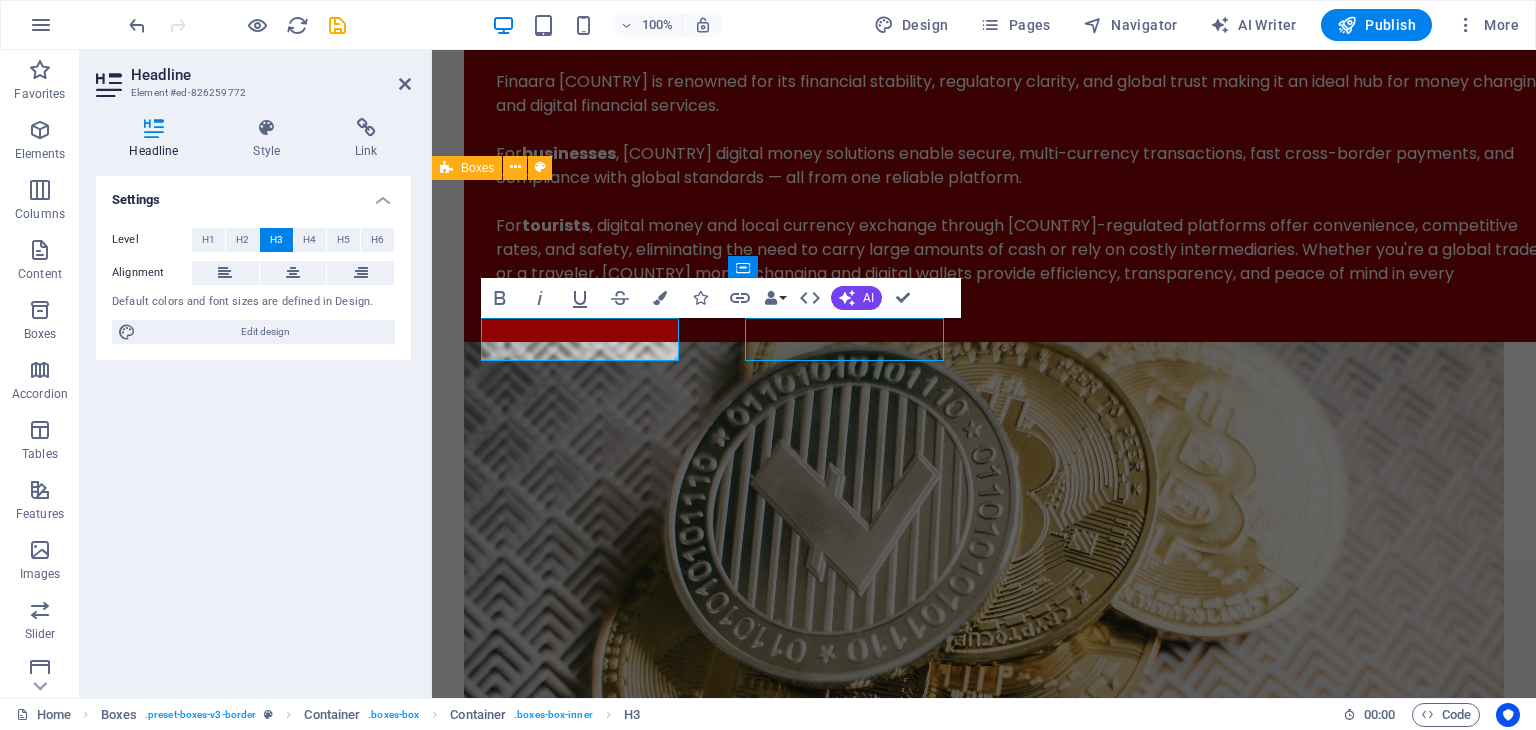 click on "Headline" at bounding box center (582, 4159) 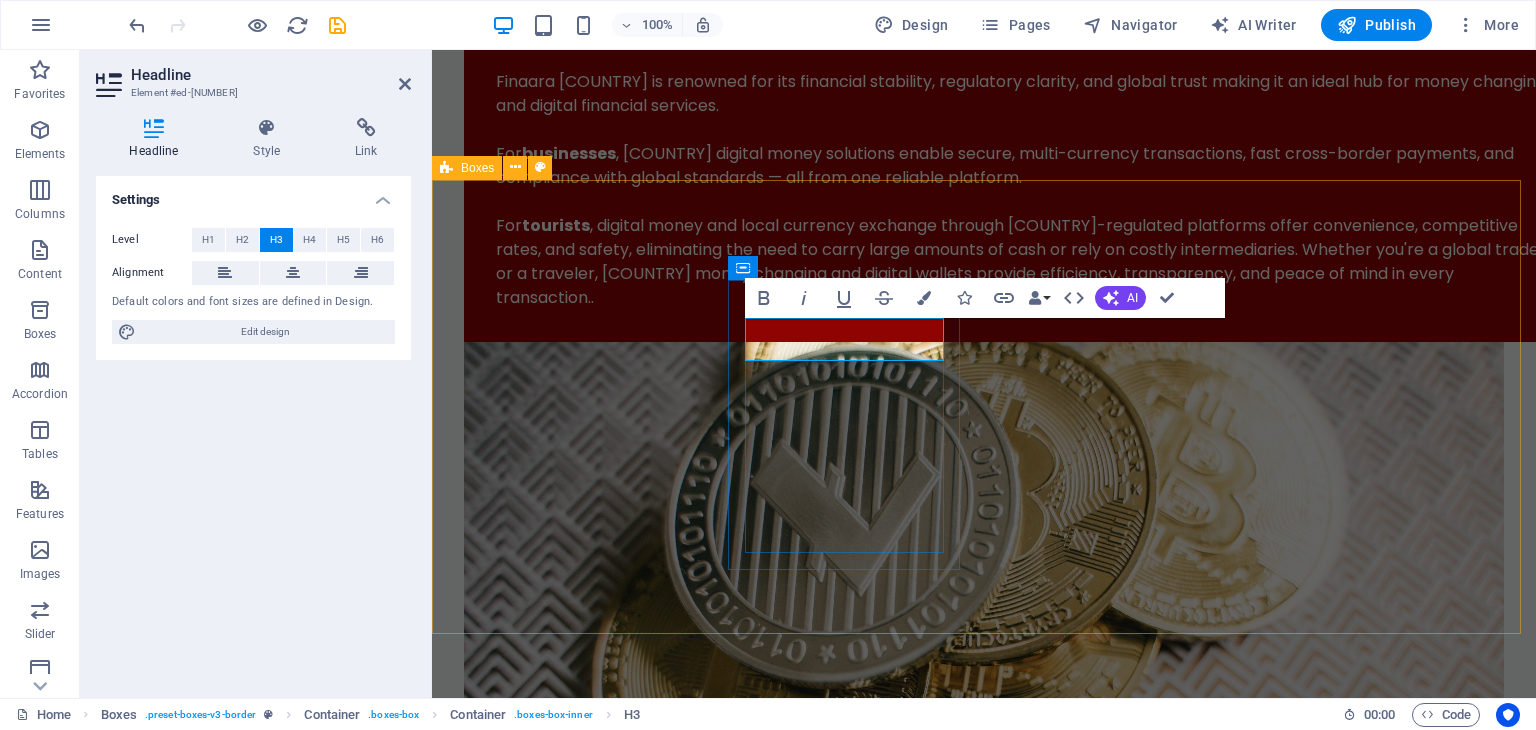 type 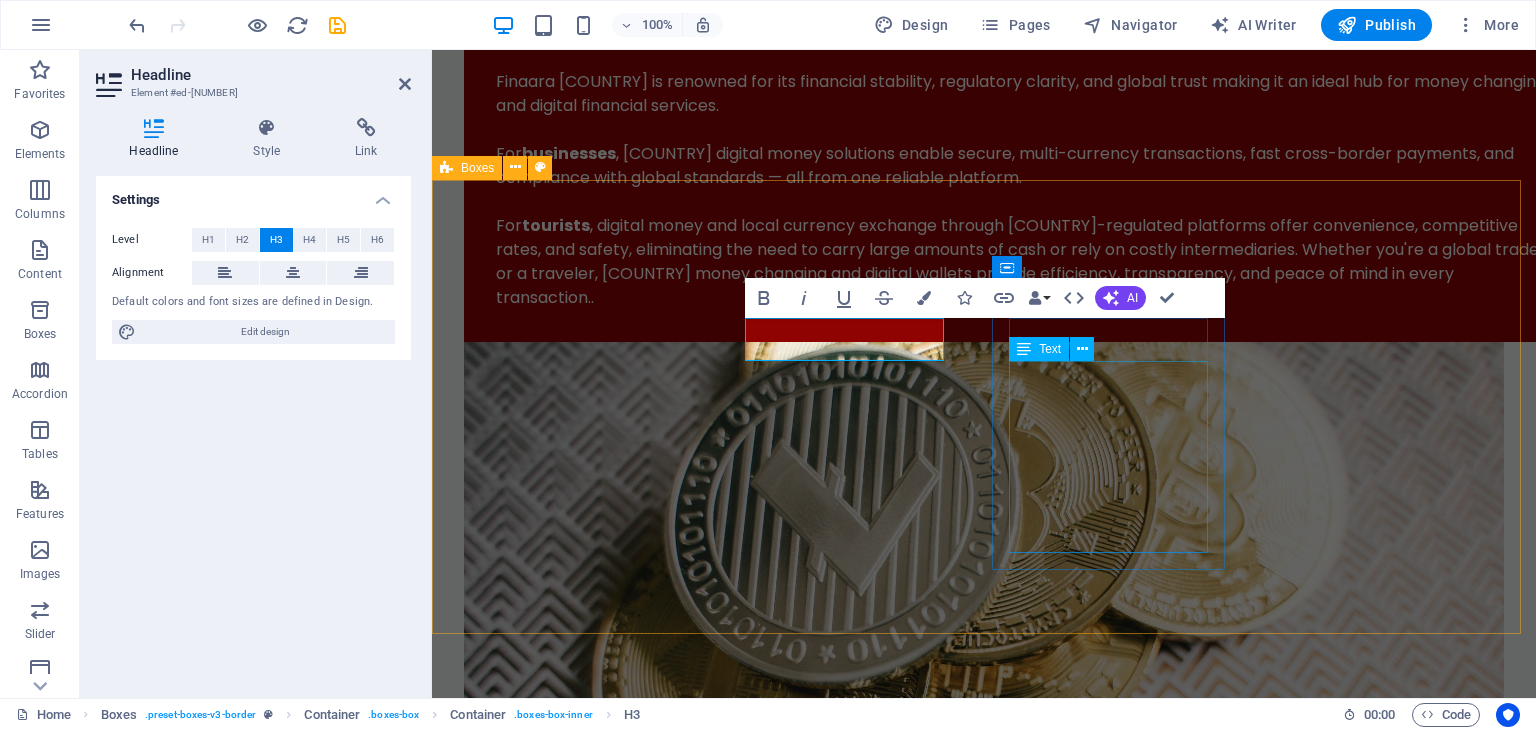 click on "Text" at bounding box center (1058, 349) 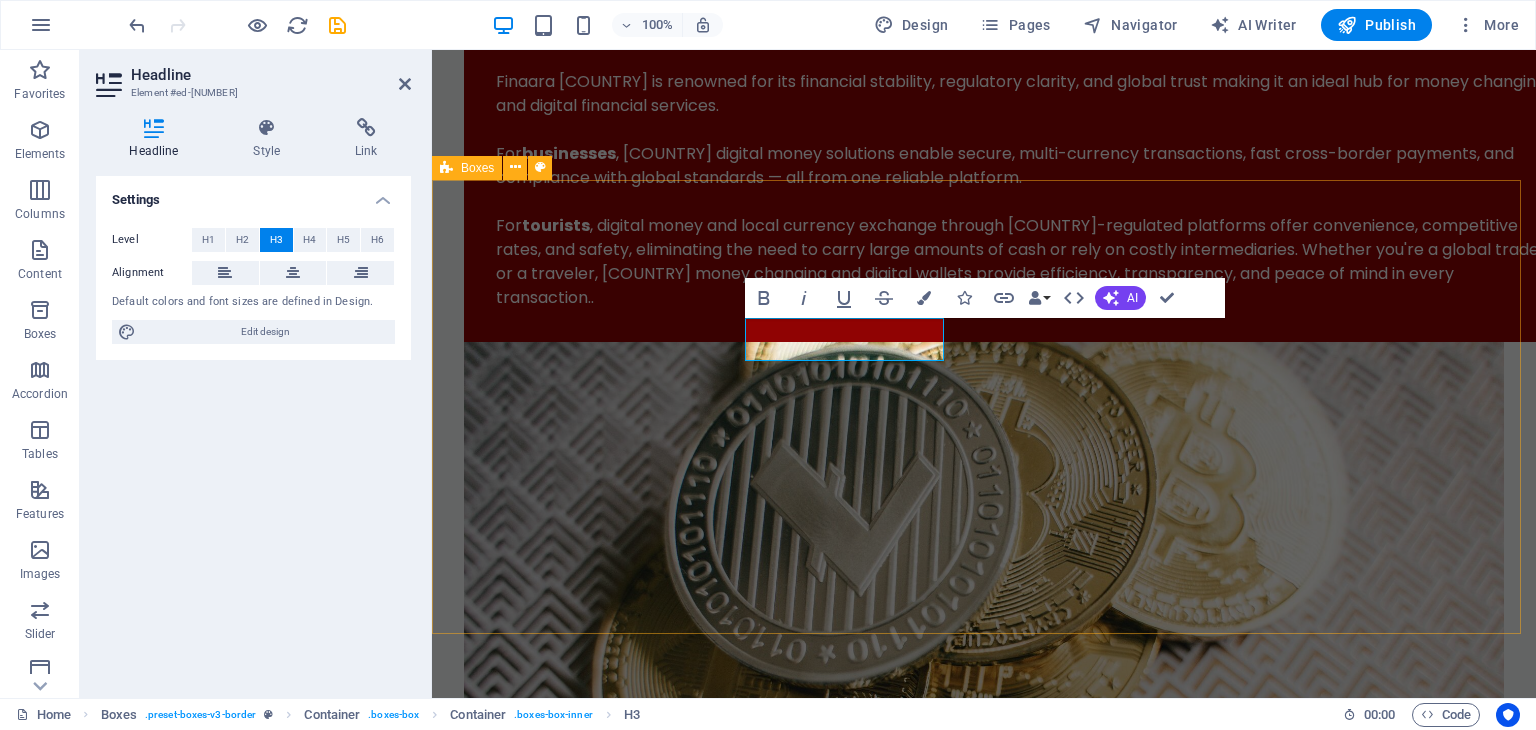 click on "Remittance Lorem ipsum dolor sit amet, consectetuer adipiscing elit. Aenean commodo ligula eget dolor. Lorem ipsum dolor sit amet, consectetuer adipiscing elit leget dolor. ​Exchange Lorem ipsum dolor sit amet, consectetuer adipiscing elit. Aenean commodo ligula eget dolor. Lorem ipsum dolor sit amet, consectetuer adipiscing elit leget dolor. Headline Lorem ipsum dolor sit amet, consectetuer adipiscing elit. Aenean commodo ligula eget dolor. Lorem ipsum dolor sit amet, consectetuer adipiscing elit leget dolor. Headline Lorem ipsum dolor sit amet, consectetuer adipiscing elit. Aenean commodo ligula eget dolor. Lorem ipsum dolor sit amet, consectetuer adipiscing elit leget dolor." at bounding box center [984, 4378] 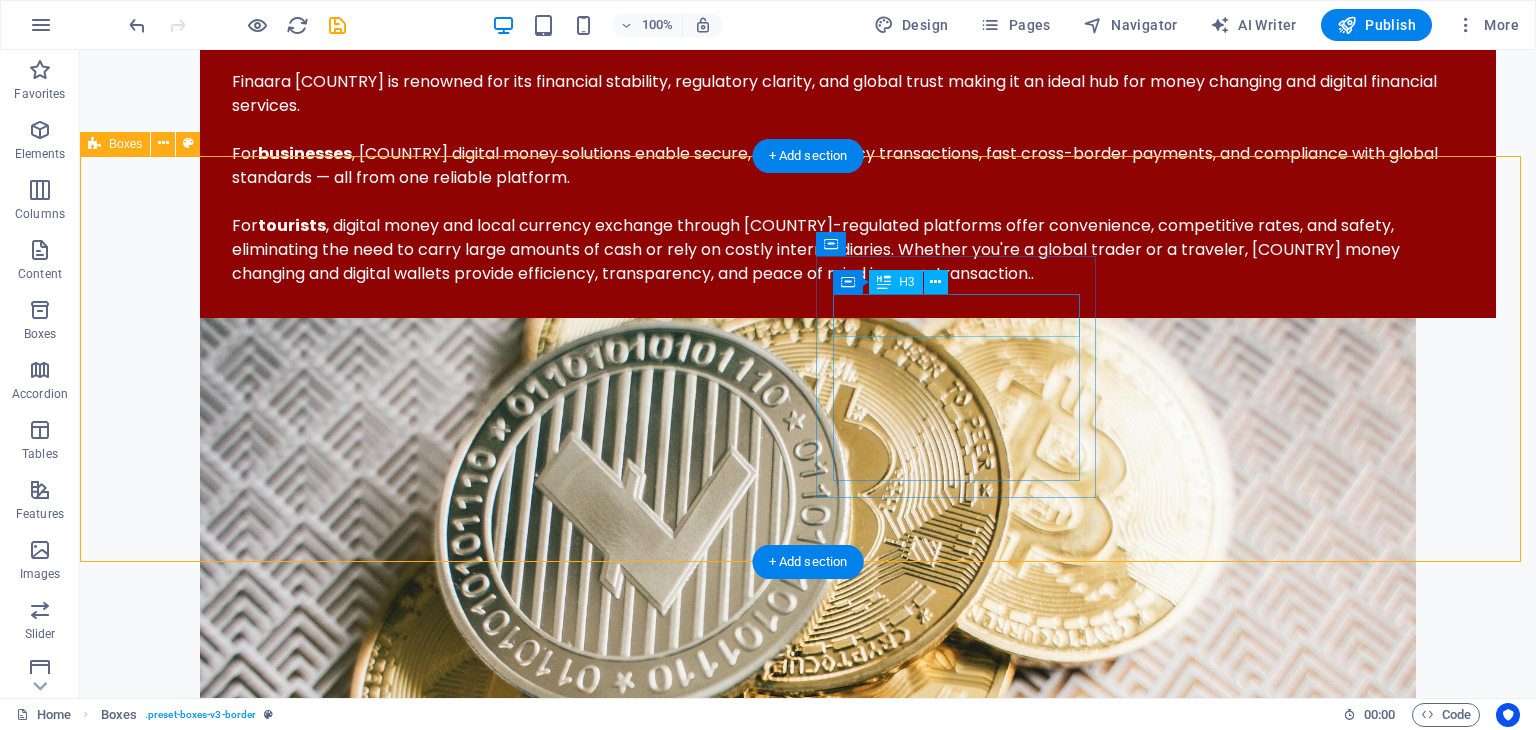 click on "Headline" at bounding box center (252, 4443) 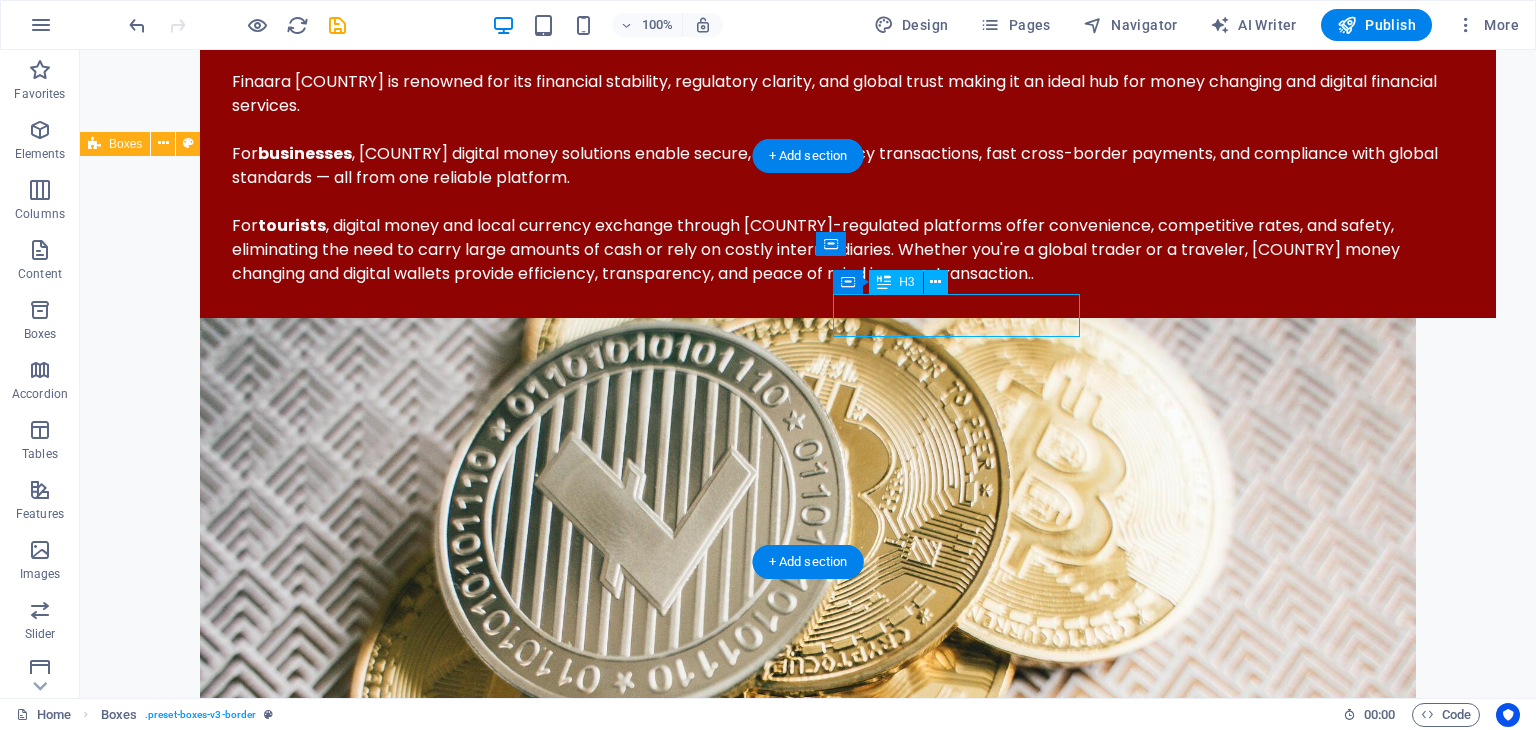 click on "Headline" at bounding box center [252, 4443] 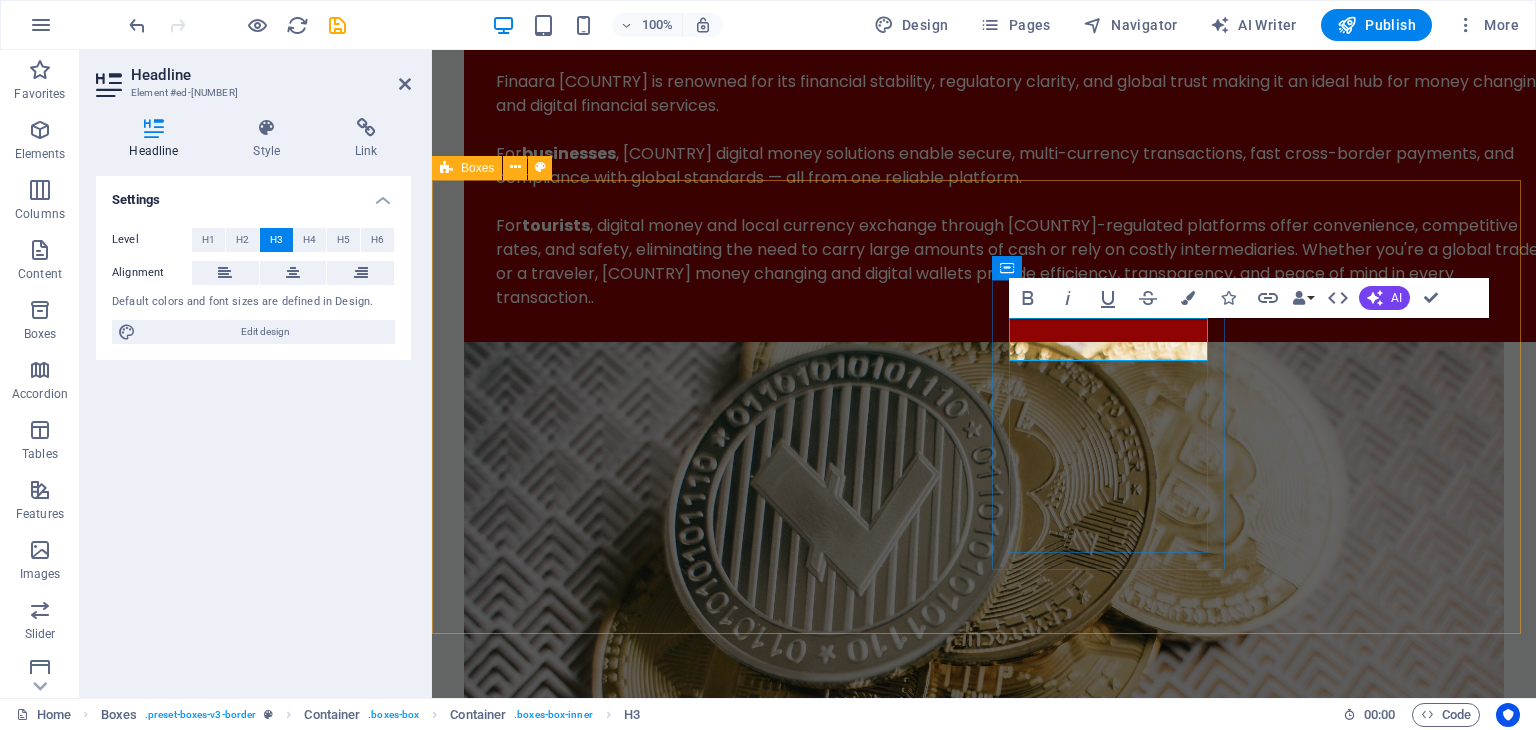 type 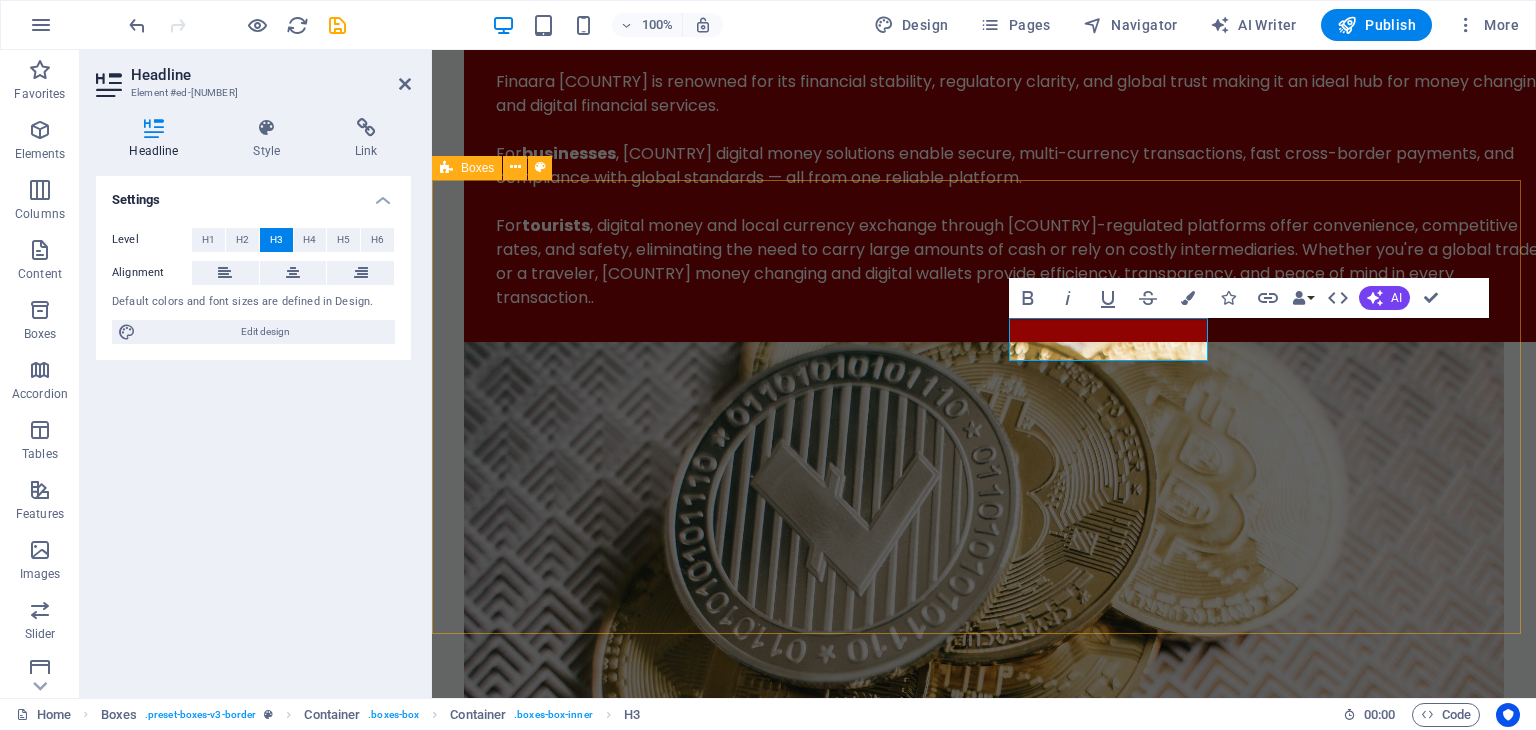 click on "Remittance Lorem ipsum dolor sit amet, consectetuer adipiscing elit. Aenean commodo ligula eget dolor. Lorem ipsum dolor sit amet, consectetuer adipiscing elit leget dolor. Exchange Lorem ipsum dolor sit amet, consectetuer adipiscing elit. Aenean commodo ligula eget dolor. Lorem ipsum dolor sit amet, consectetuer adipiscing elit leget dolor. Digital Money Lorem ipsum dolor sit amet, consectetuer adipiscing elit. Aenean commodo ligula eget dolor. Lorem ipsum dolor sit amet, consectetuer adipiscing elit leget dolor. Headline Lorem ipsum dolor sit amet, consectetuer adipiscing elit. Aenean commodo ligula eget dolor. Lorem ipsum dolor sit amet, consectetuer adipiscing elit leget dolor." at bounding box center (984, 4395) 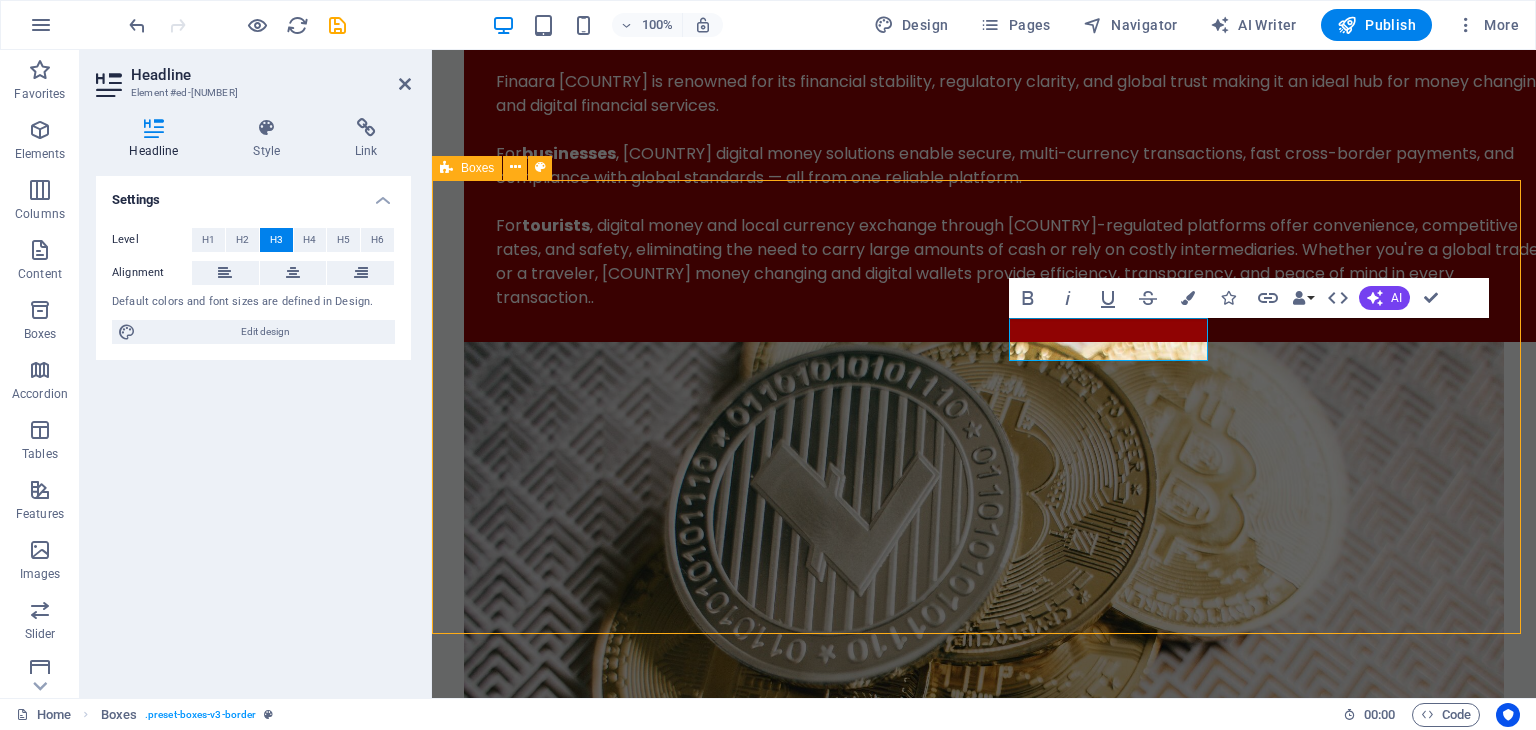 scroll, scrollTop: 2343, scrollLeft: 0, axis: vertical 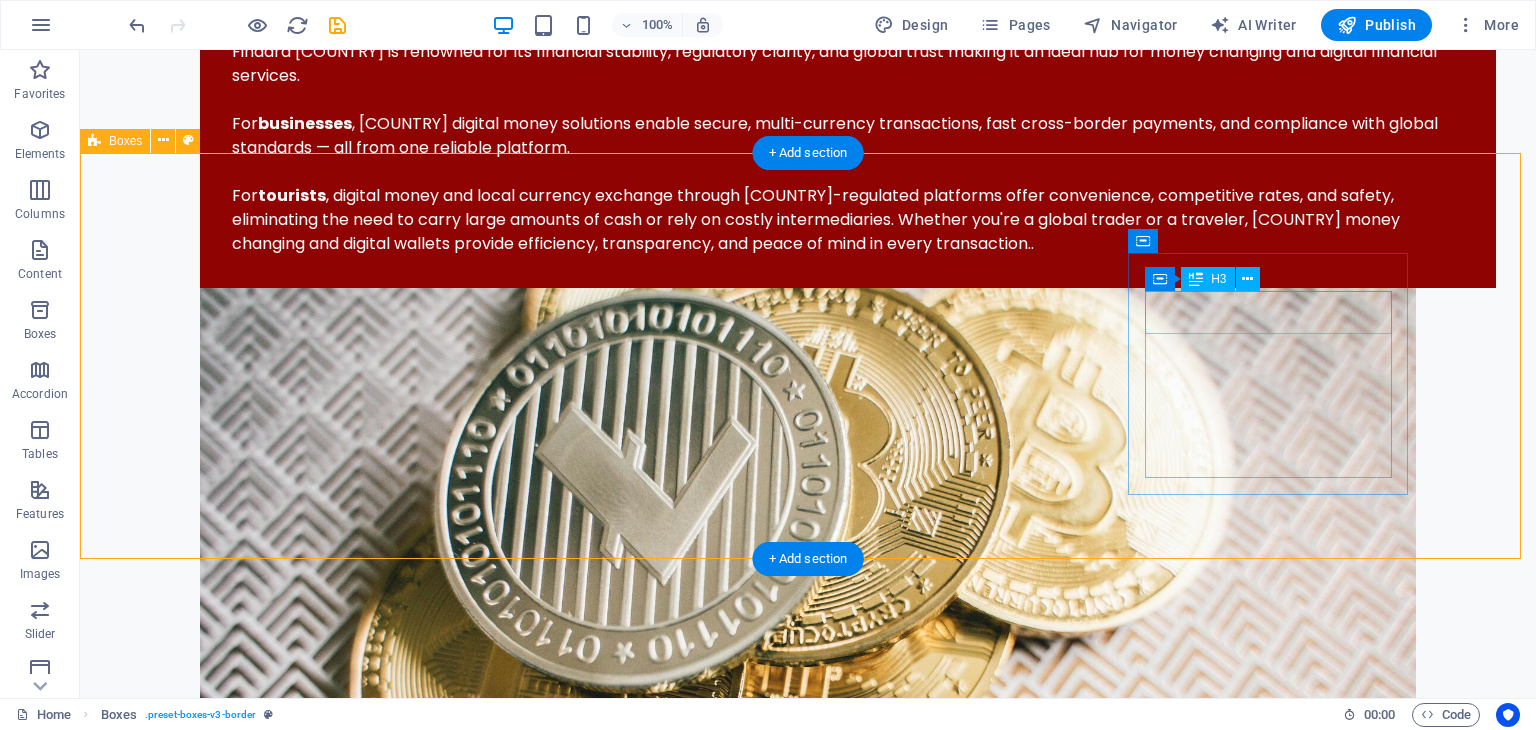 click on "Headline" at bounding box center [252, 4708] 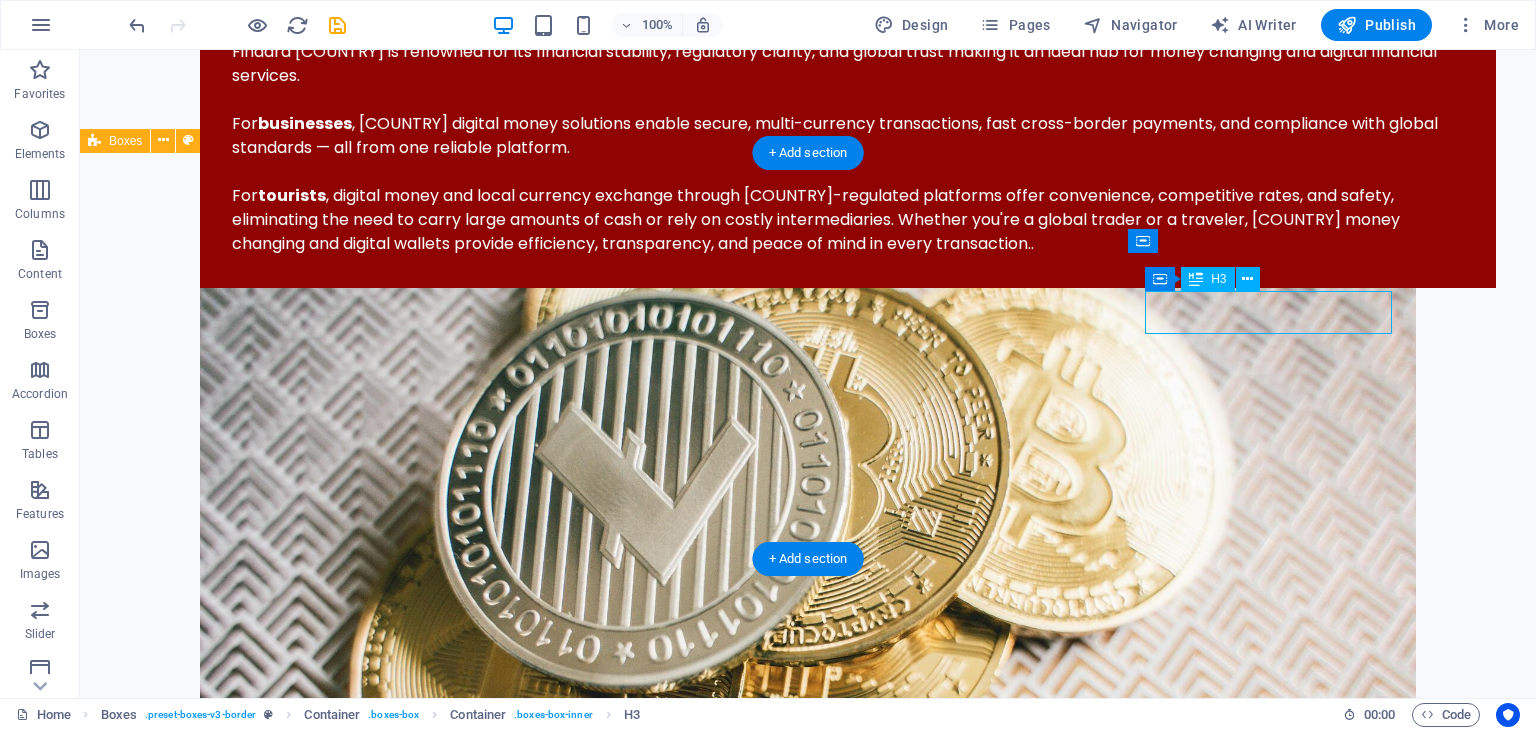click on "Headline" at bounding box center [252, 4708] 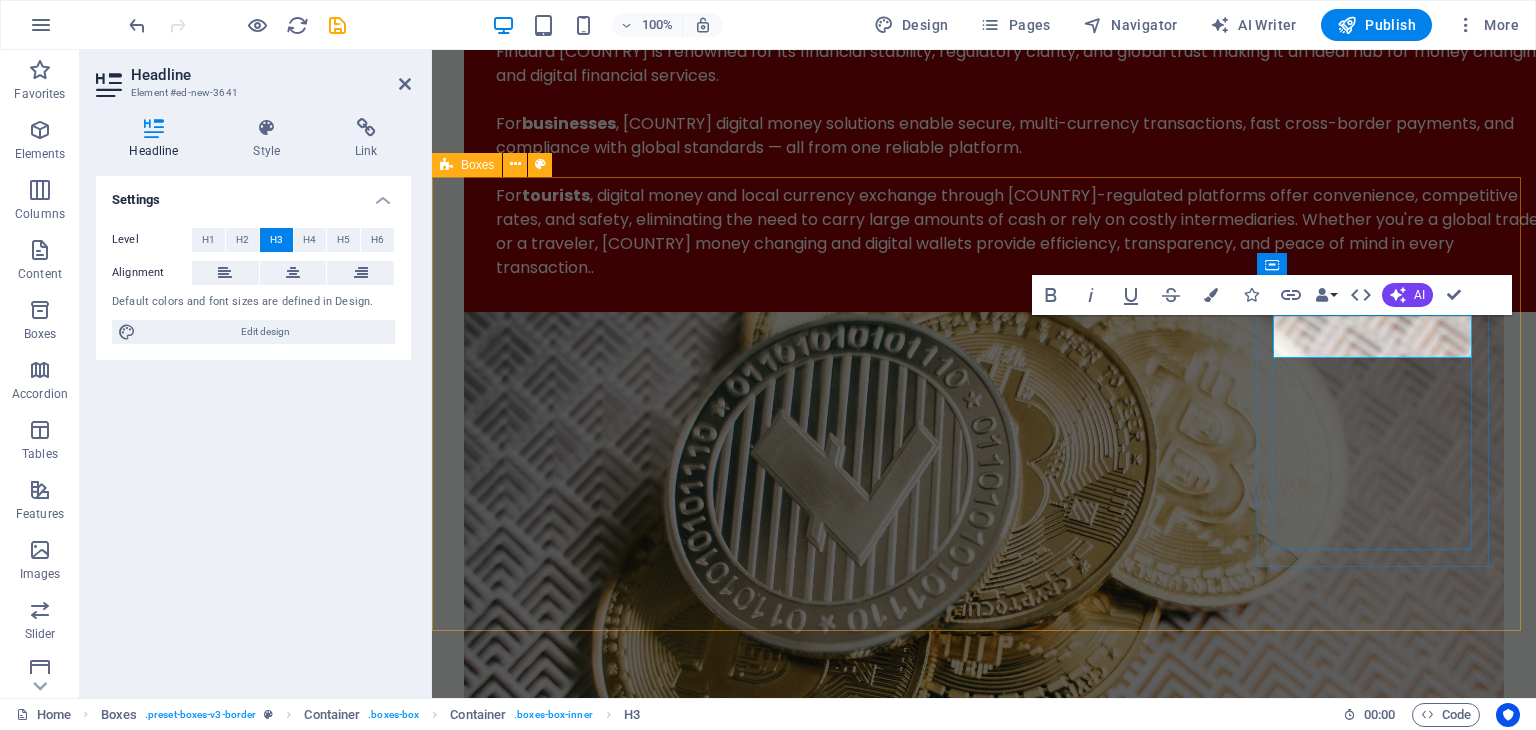 type 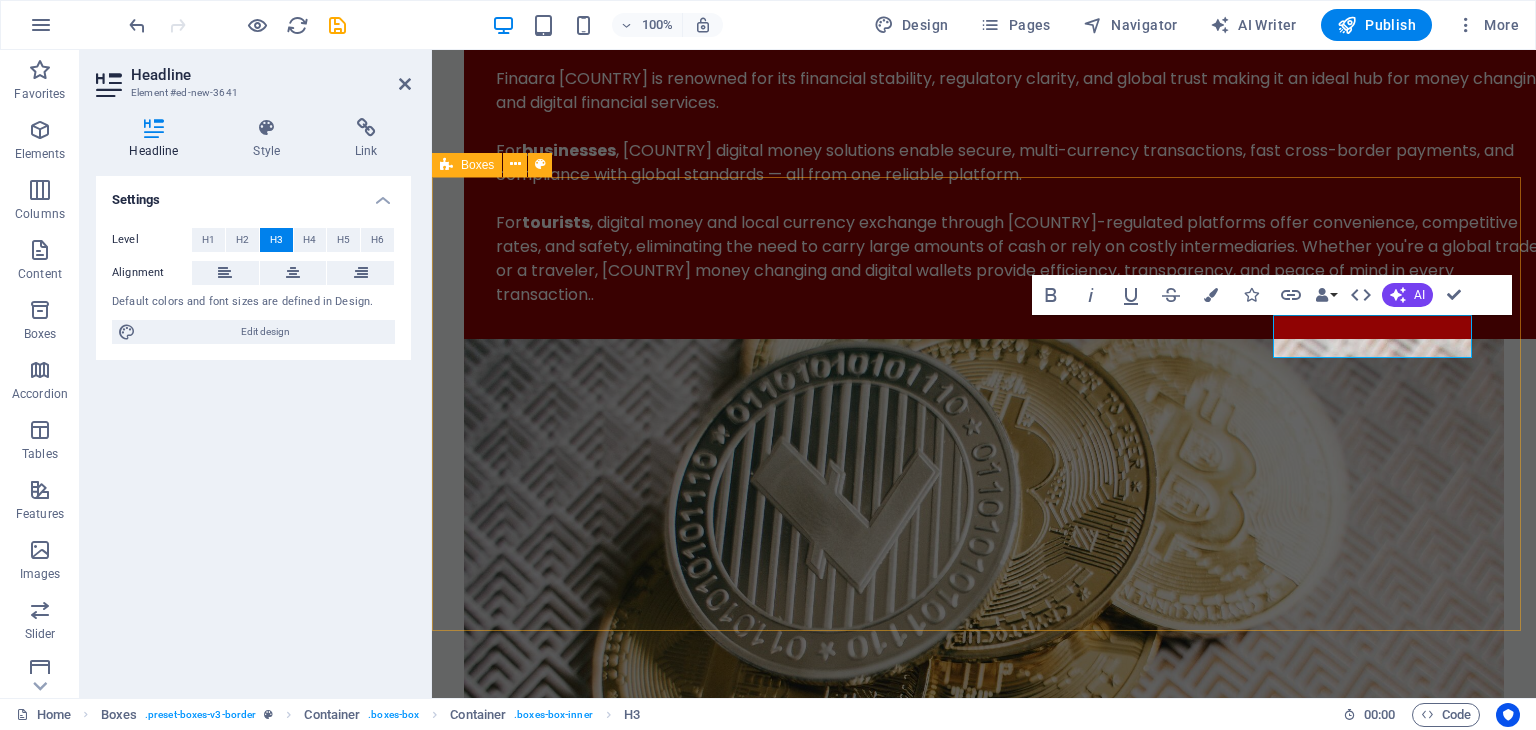 click on "Remittance Lorem ipsum dolor sit amet, consectetuer adipiscing elit. Aenean commodo ligula eget dolor. Lorem ipsum dolor sit amet, consectetuer adipiscing elit leget dolor. Exchange Lorem ipsum dolor sit amet, consectetuer adipiscing elit. Aenean commodo ligula eget dolor. Lorem ipsum dolor sit amet, consectetuer adipiscing elit leget dolor. Digital Money Lorem ipsum dolor sit amet, consectetuer adipiscing elit. Aenean commodo ligula eget dolor. Lorem ipsum dolor sit amet, consectetuer adipiscing elit leget dolor. Accounts Lorem ipsum dolor sit amet, consectetuer adipiscing elit. Aenean commodo ligula eget dolor. Lorem ipsum dolor sit amet, consectetuer adipiscing elit leget dolor." at bounding box center (984, 4392) 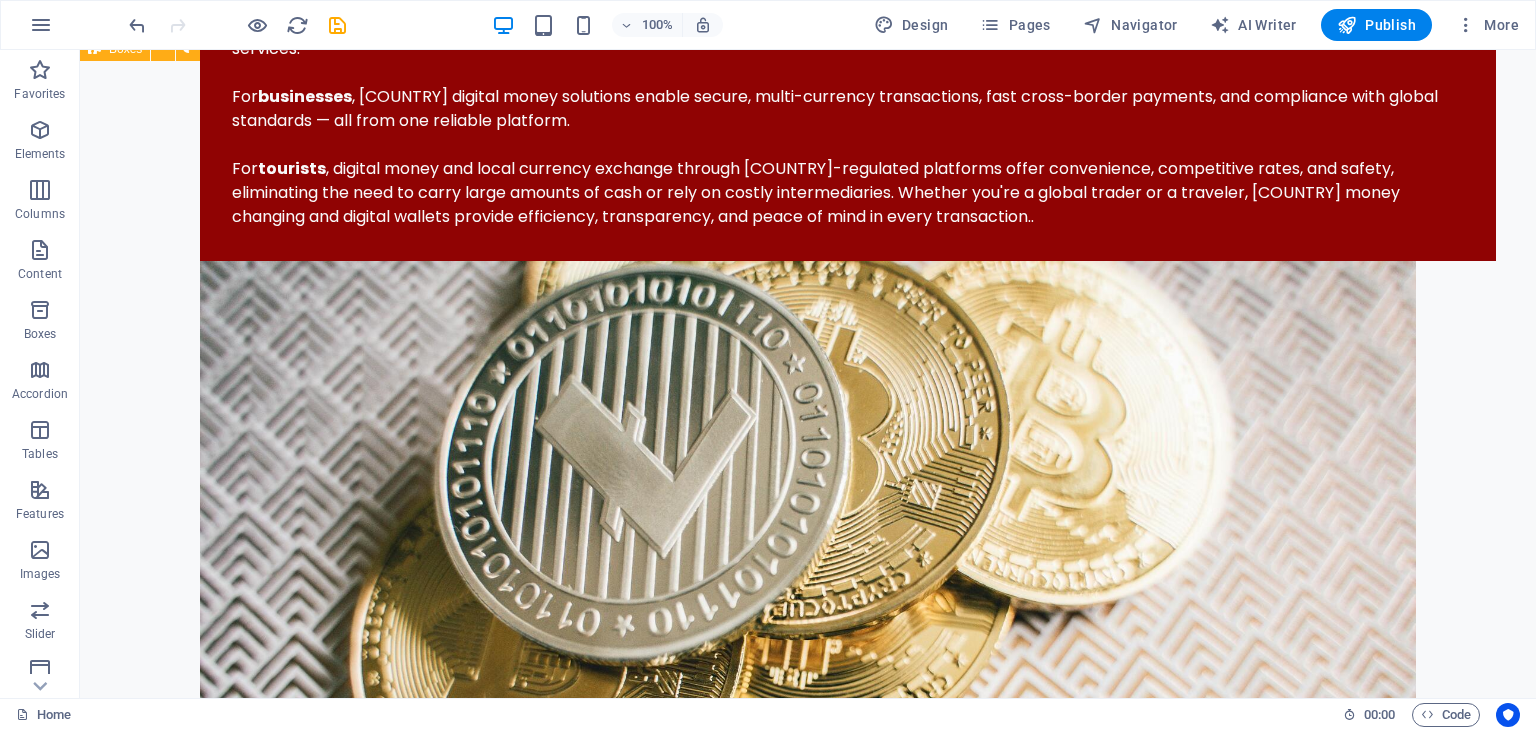 scroll, scrollTop: 2506, scrollLeft: 0, axis: vertical 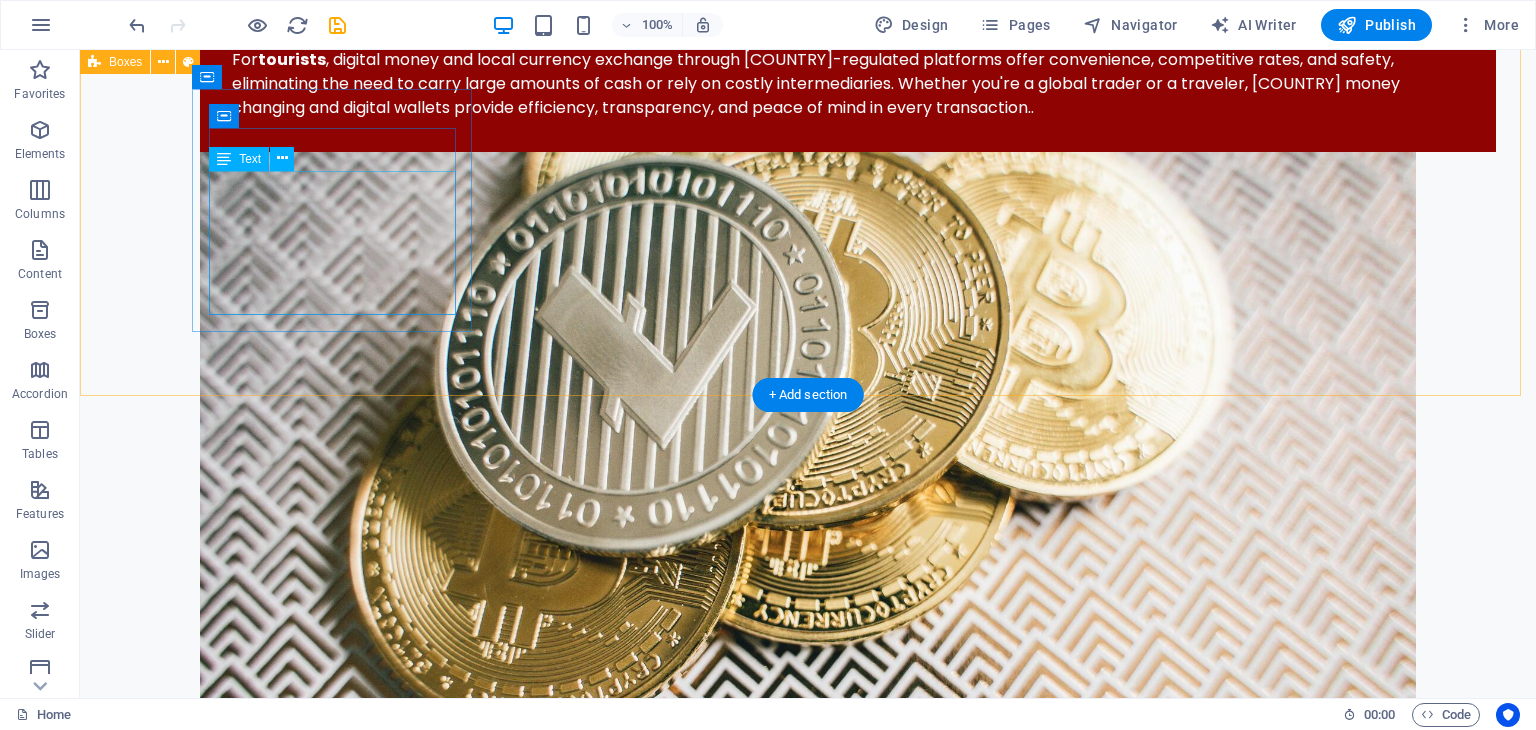 click on "Lorem ipsum dolor sit amet, consectetuer adipiscing elit. Aenean commodo ligula eget dolor. Lorem ipsum dolor sit amet, consectetuer adipiscing elit leget dolor." at bounding box center [252, 3785] 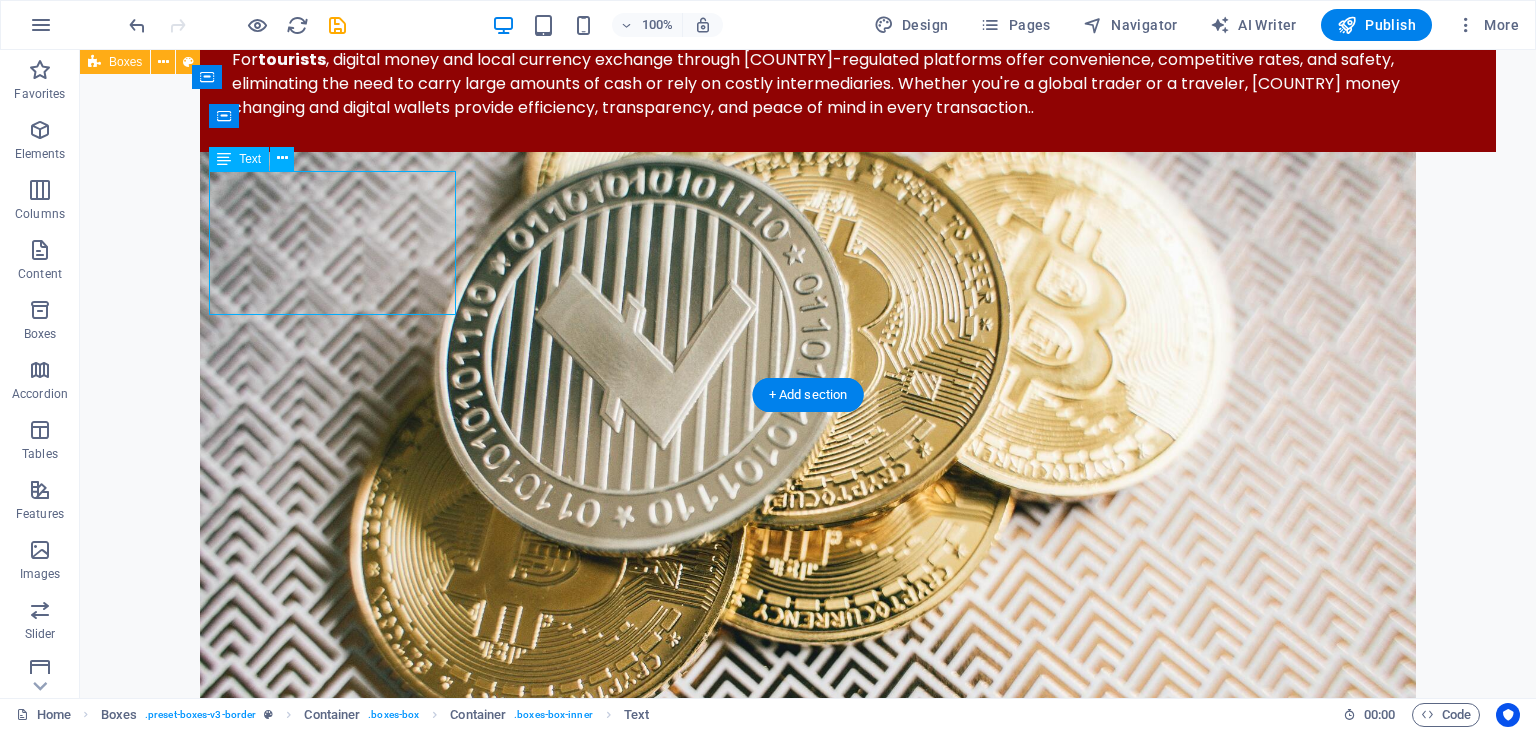 click on "Lorem ipsum dolor sit amet, consectetuer adipiscing elit. Aenean commodo ligula eget dolor. Lorem ipsum dolor sit amet, consectetuer adipiscing elit leget dolor." at bounding box center [252, 3785] 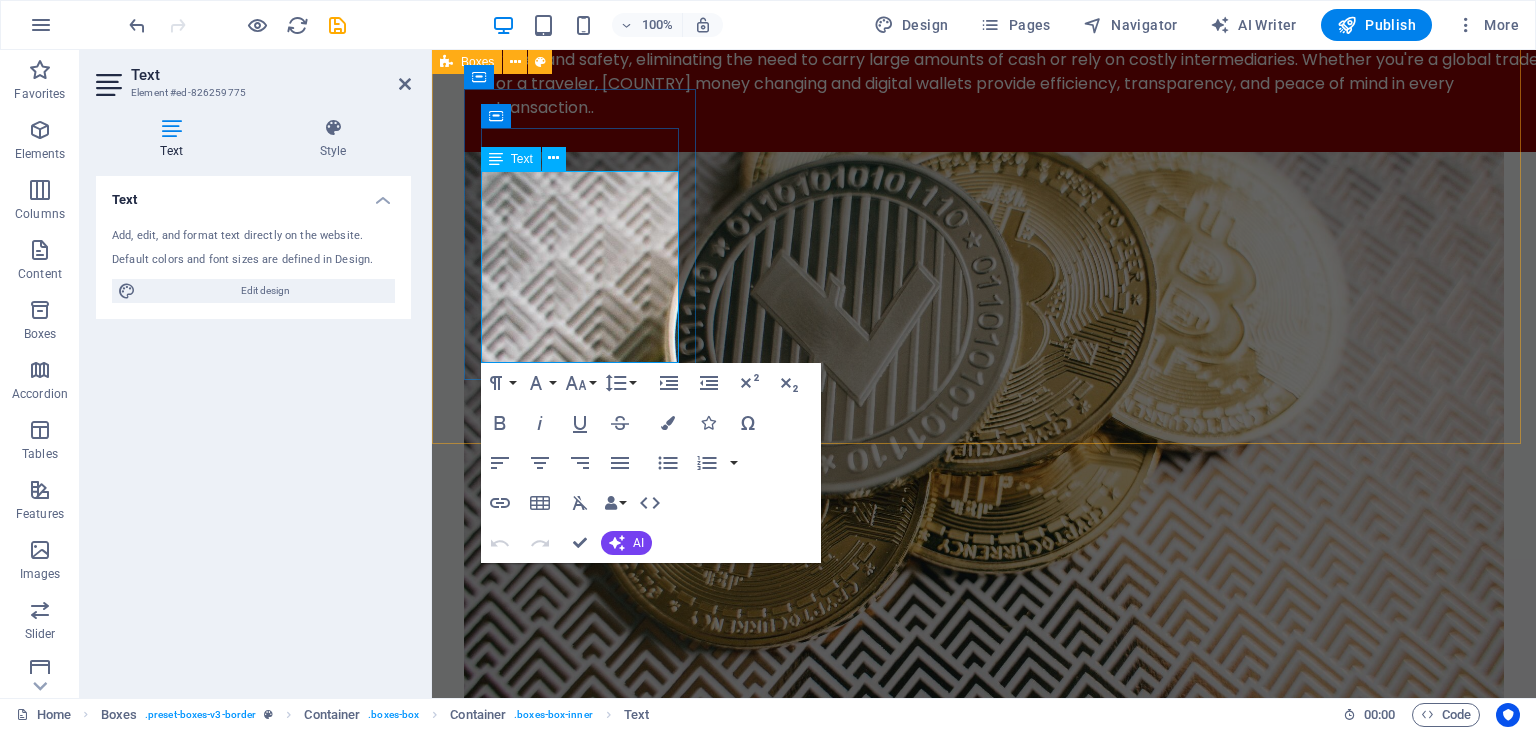 click on "Lorem ipsum dolor sit amet, consectetuer adipiscing elit. Aenean commodo ligula eget dolor. Lorem ipsum dolor sit amet, consectetuer adipiscing elit leget dolor." at bounding box center [582, 3760] 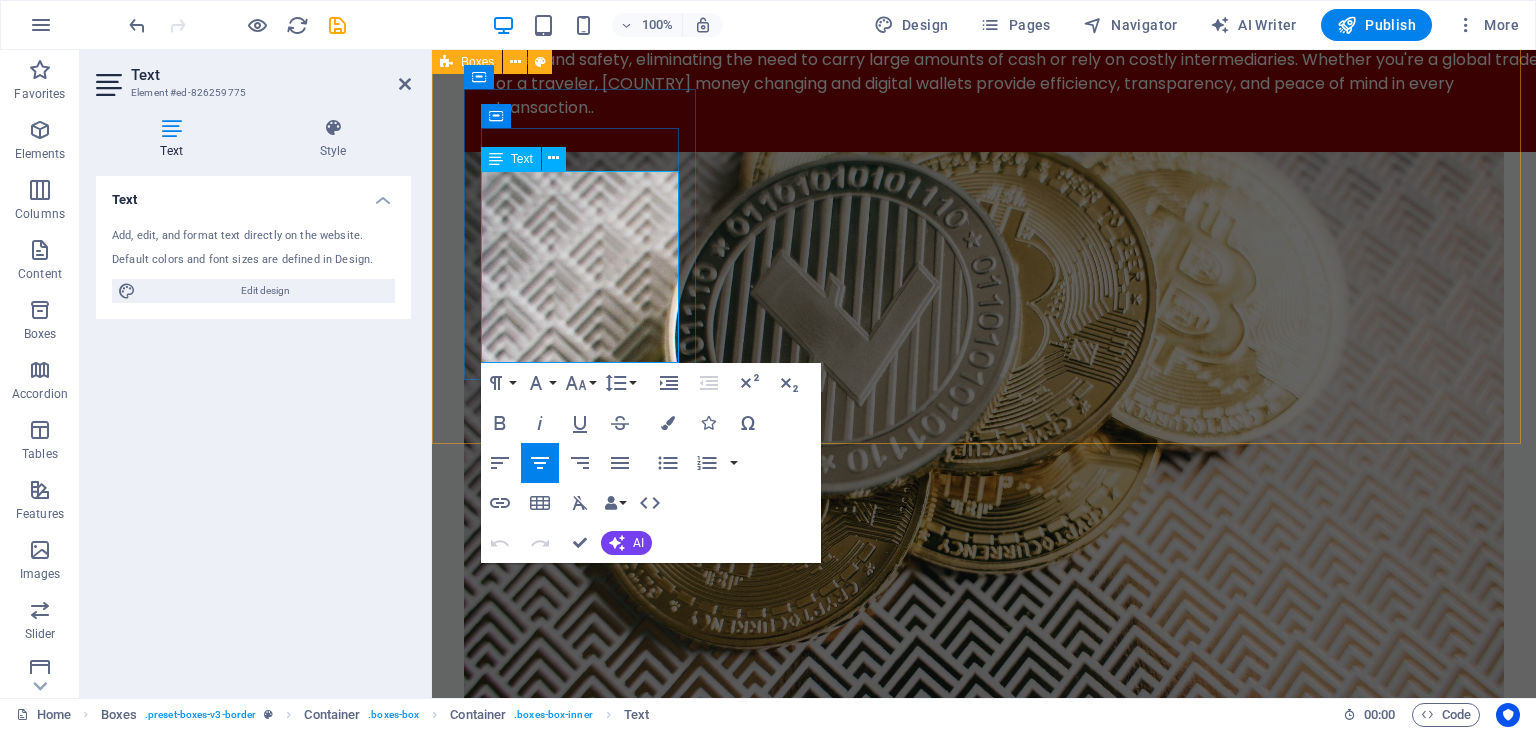 click on "Lorem ipsum dolor sit amet, consectetuer adipiscing elit. Aenean commodo ligula eget dolor. Lorem ipsum dolor sit amet, consectetuer adipiscing elit leget dolor." at bounding box center (582, 3760) 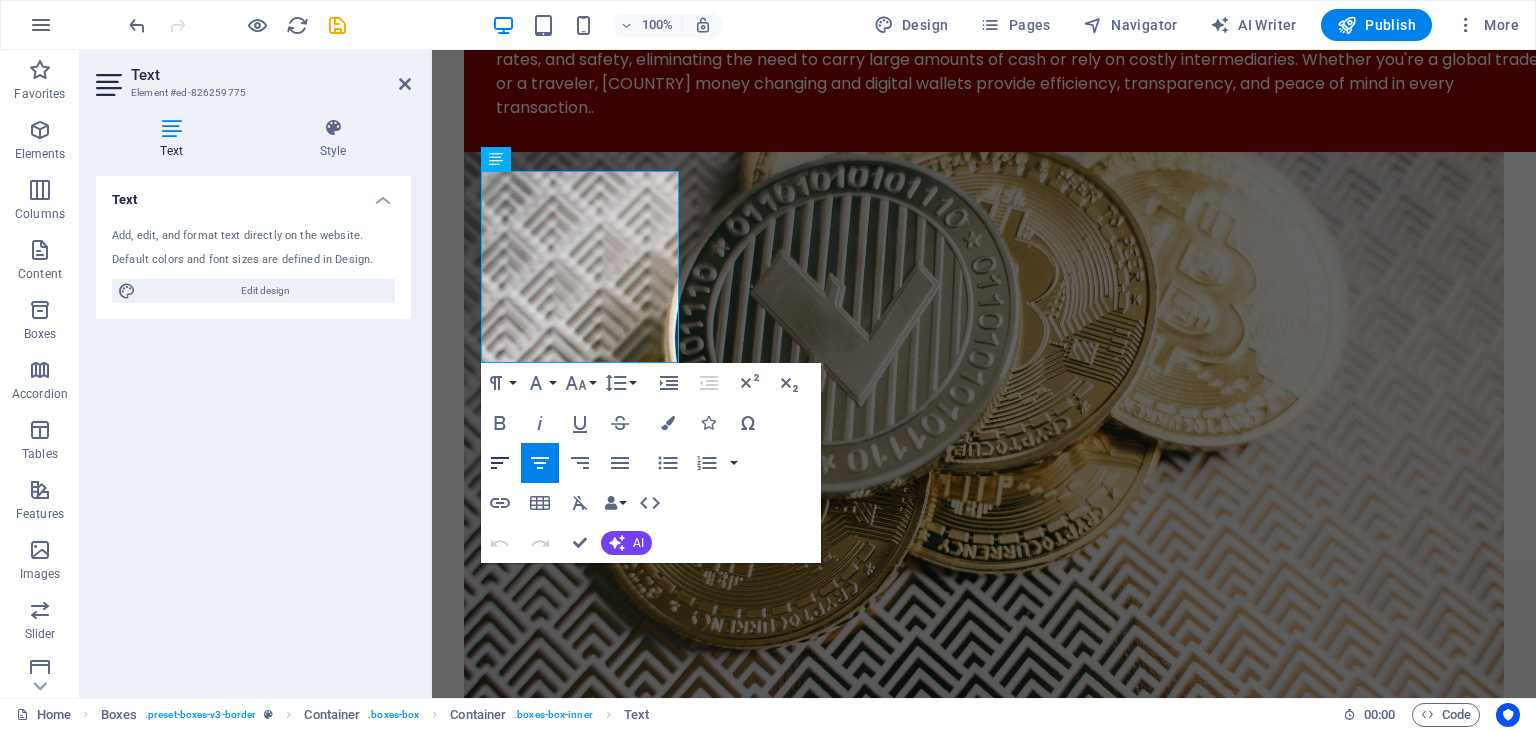 click 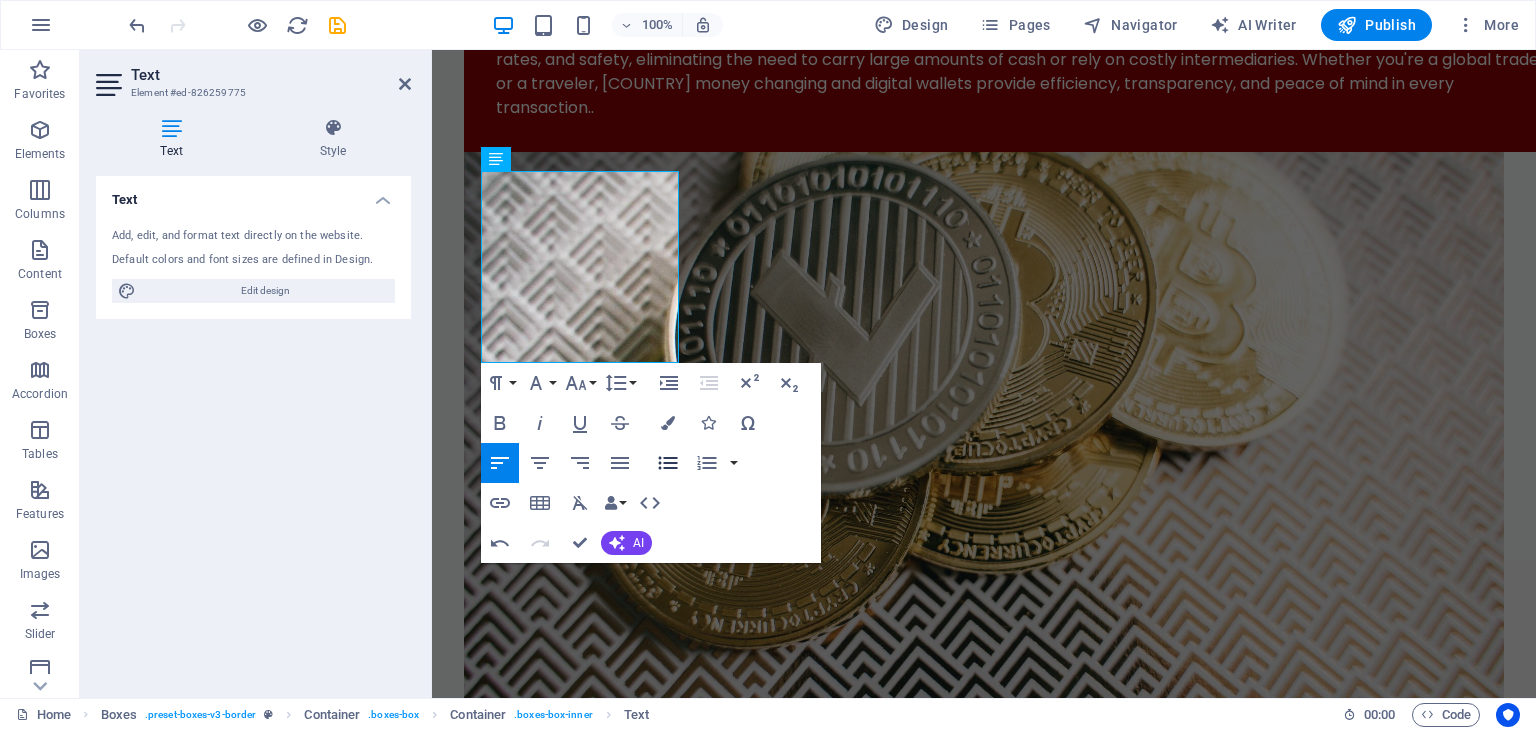 click 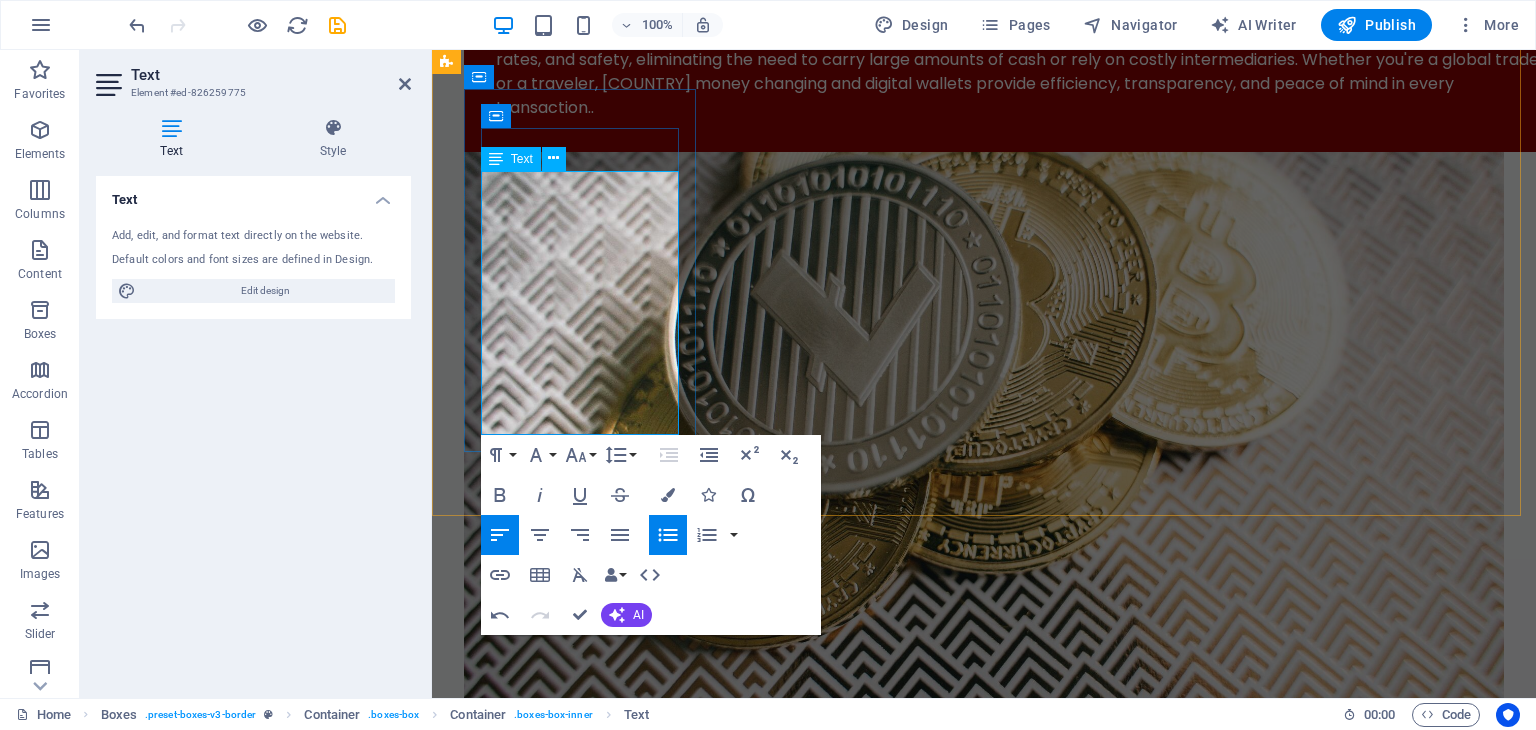 type 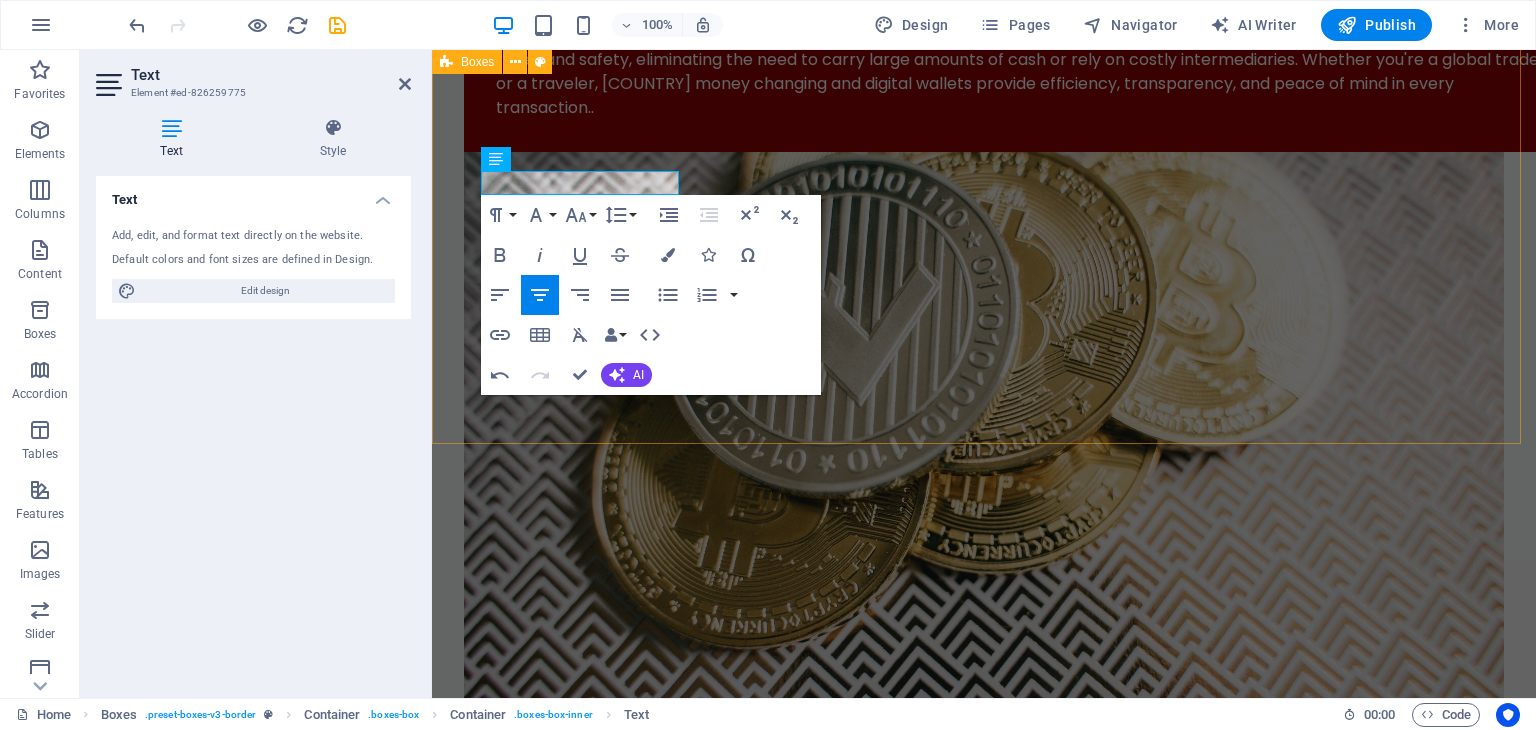 click on "Remittance [COUNTRY] to [COUNTRY] Exchange Lorem ipsum dolor sit amet, consectetuer adipiscing elit. Aenean commodo ligula eget dolor. Lorem ipsum dolor sit amet, consectetuer adipiscing elit leget dolor. Digital Money Lorem ipsum dolor sit amet, consectetuer adipiscing elit. Aenean commodo ligula eget dolor. Lorem ipsum dolor sit amet, consectetuer adipiscing elit leget dolor. Accounts Lorem ipsum dolor sit amet, consectetuer adipiscing elit. Aenean commodo ligula eget dolor. Lorem ipsum dolor sit amet, consectetuer adipiscing elit leget dolor." at bounding box center (984, 4145) 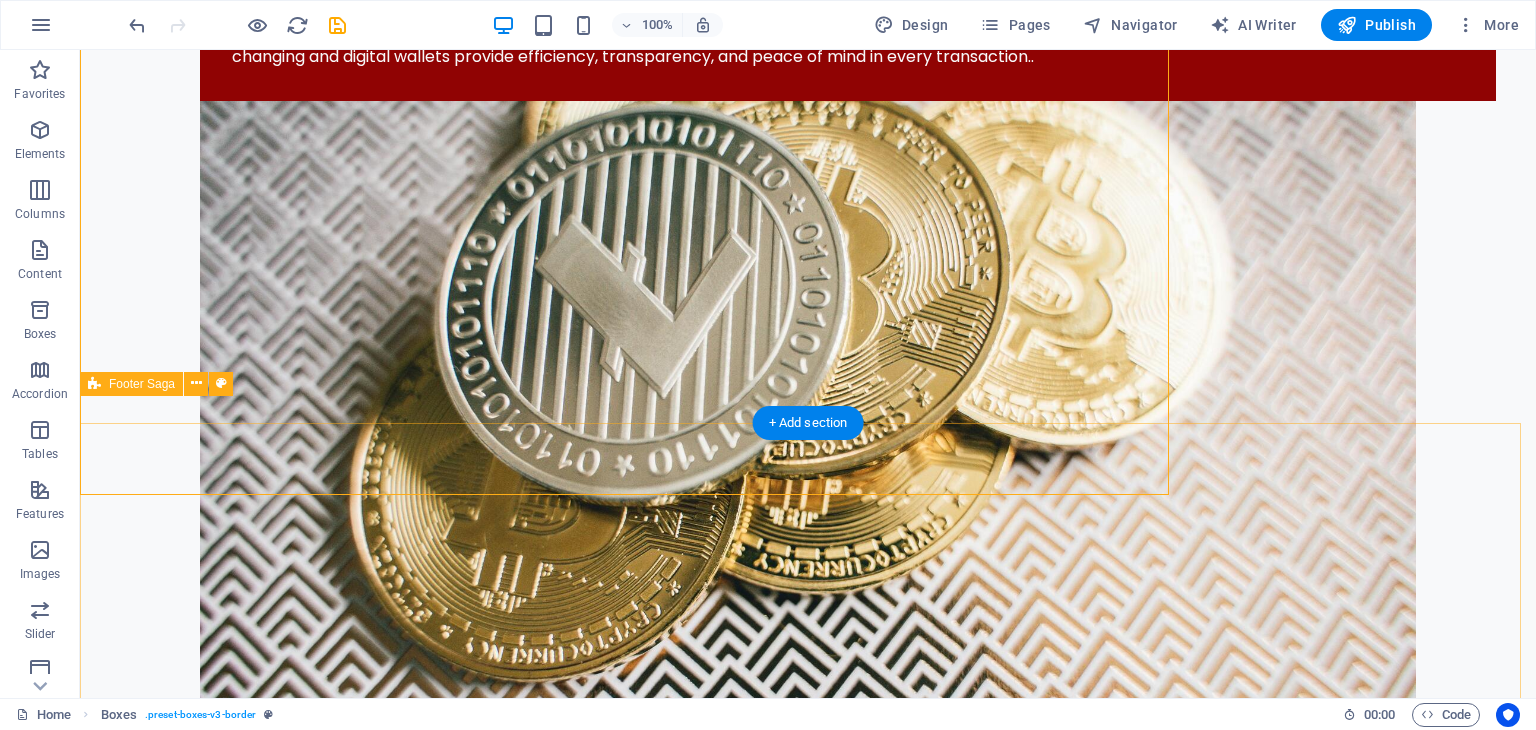 scroll, scrollTop: 2506, scrollLeft: 0, axis: vertical 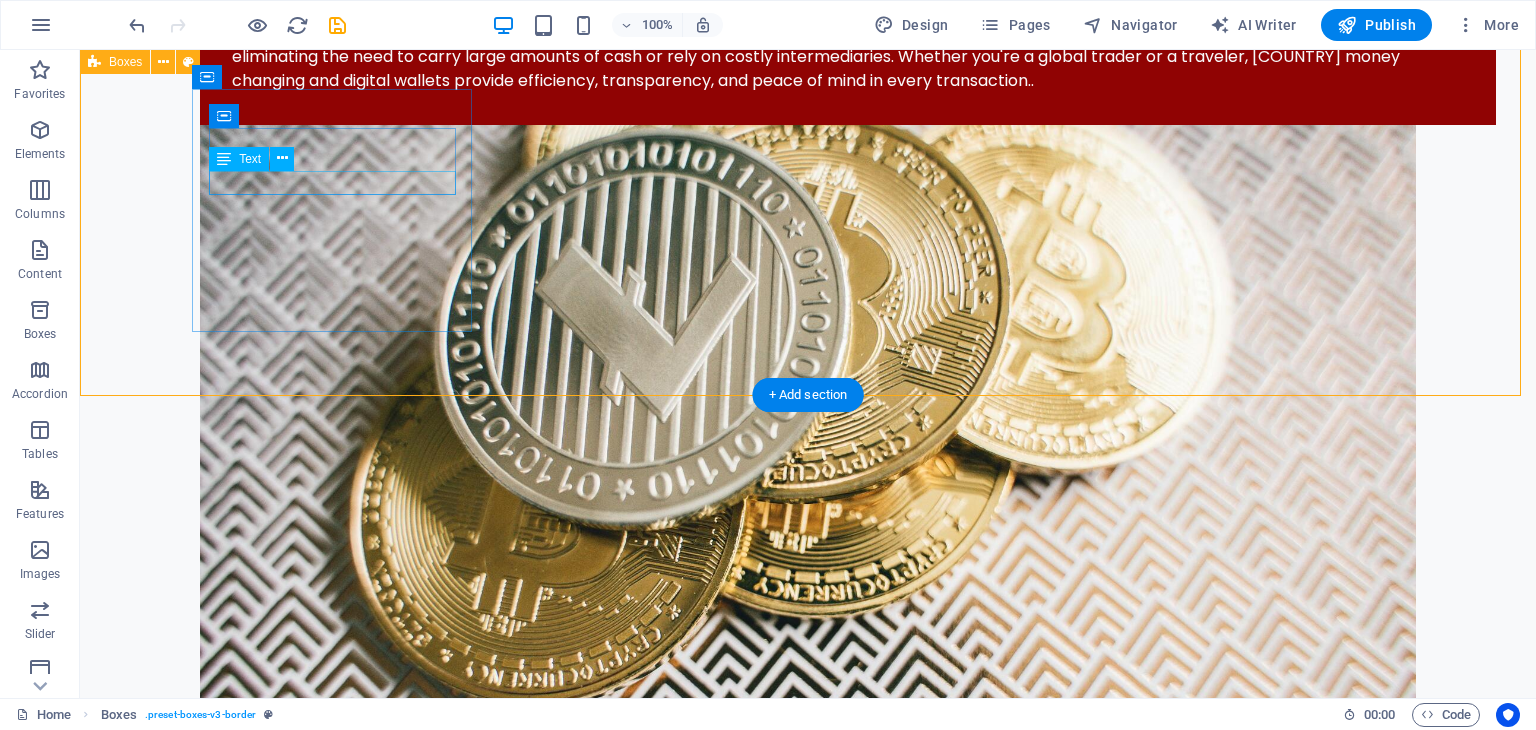 click on "[COUNTRY] to [COUNTRY]" at bounding box center [252, 3698] 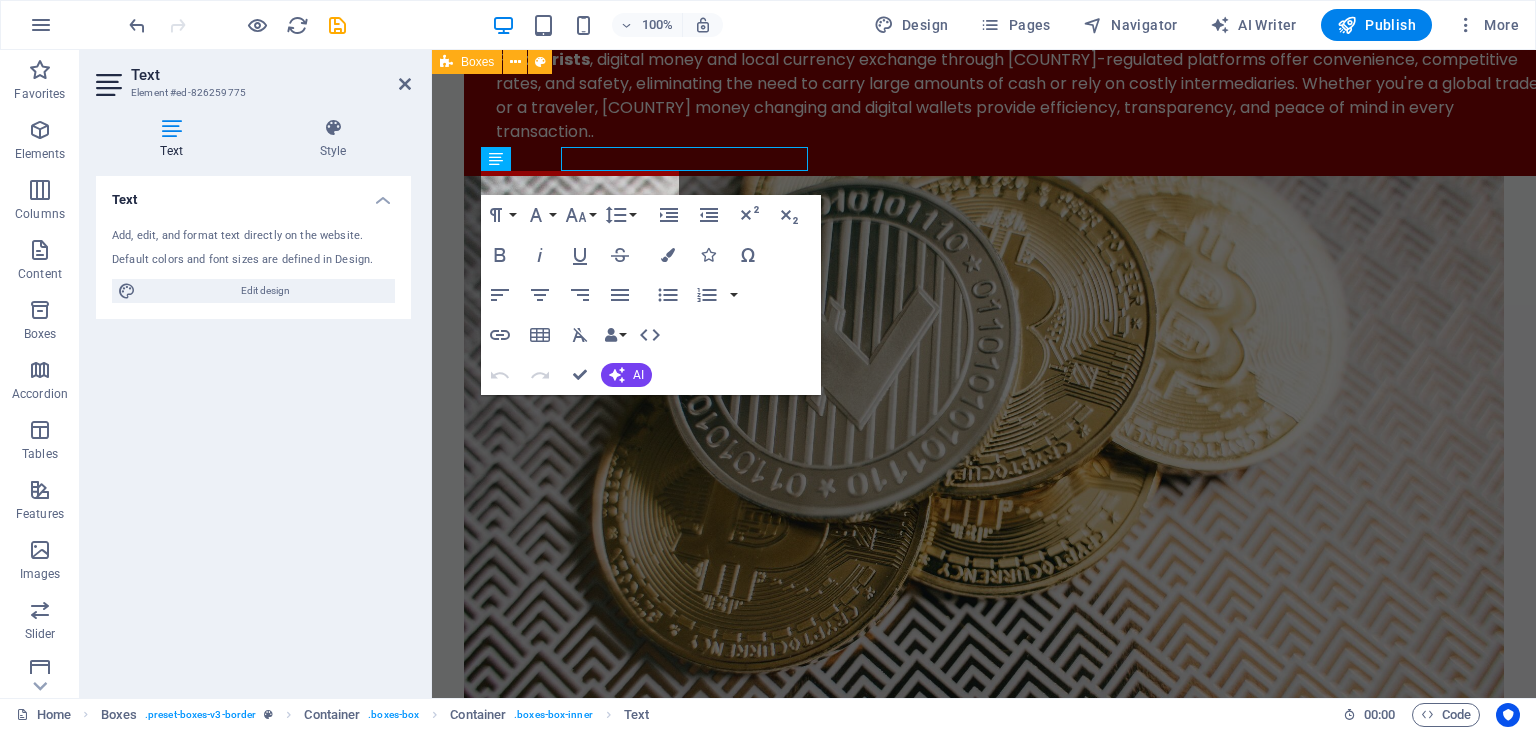 click on "Text" at bounding box center [253, 194] 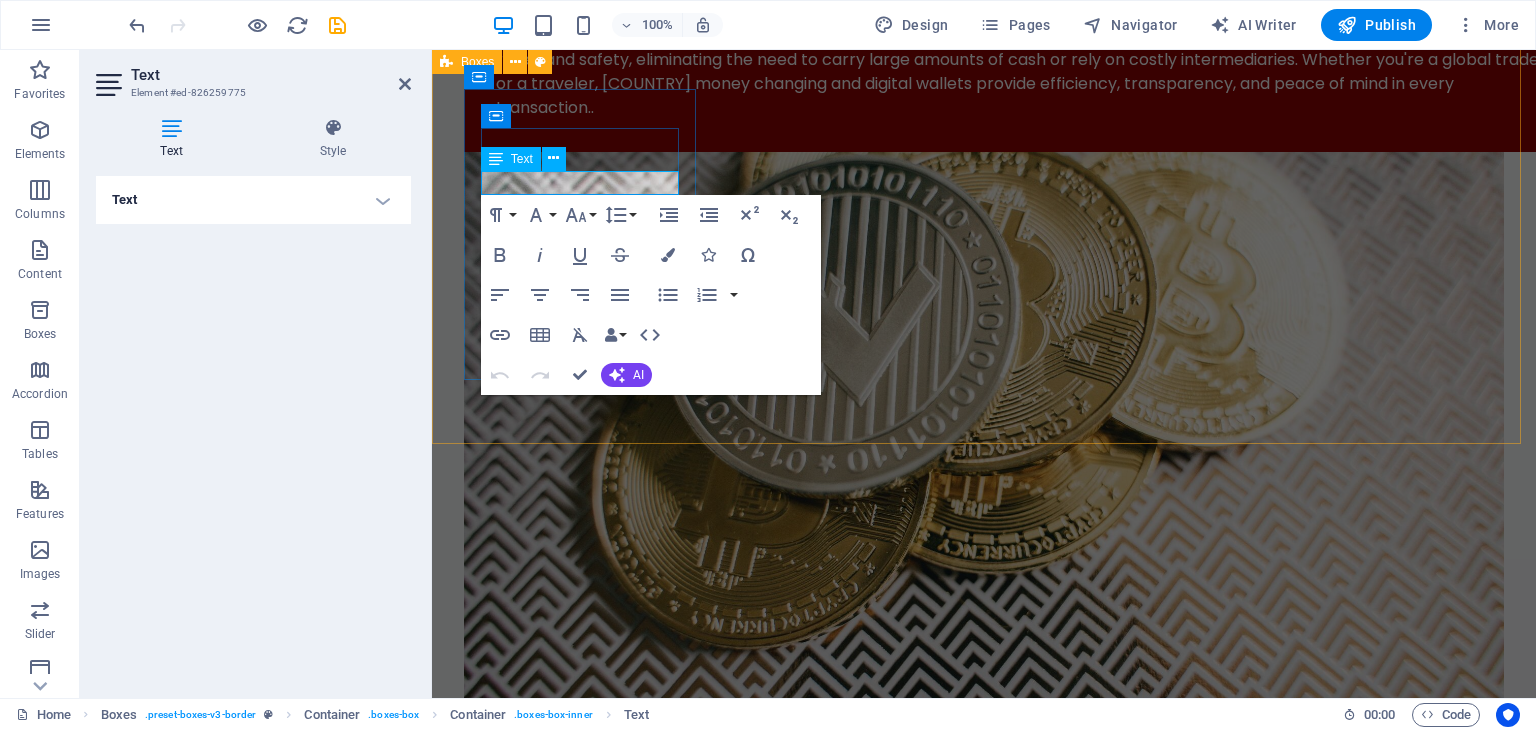 click on "[COUNTRY] to [COUNTRY]" at bounding box center [582, 3700] 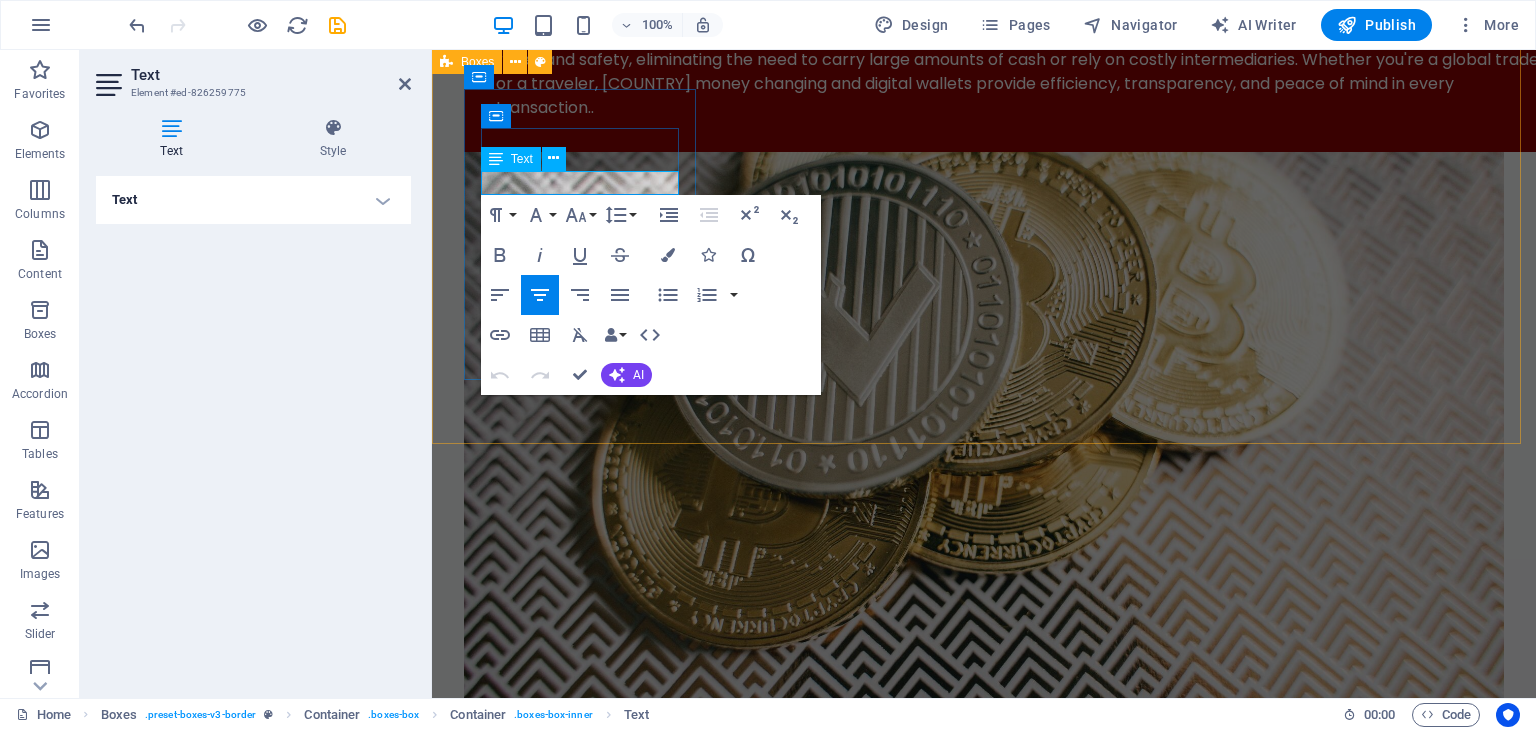 click on "[COUNTRY] to [COUNTRY]" at bounding box center (582, 3700) 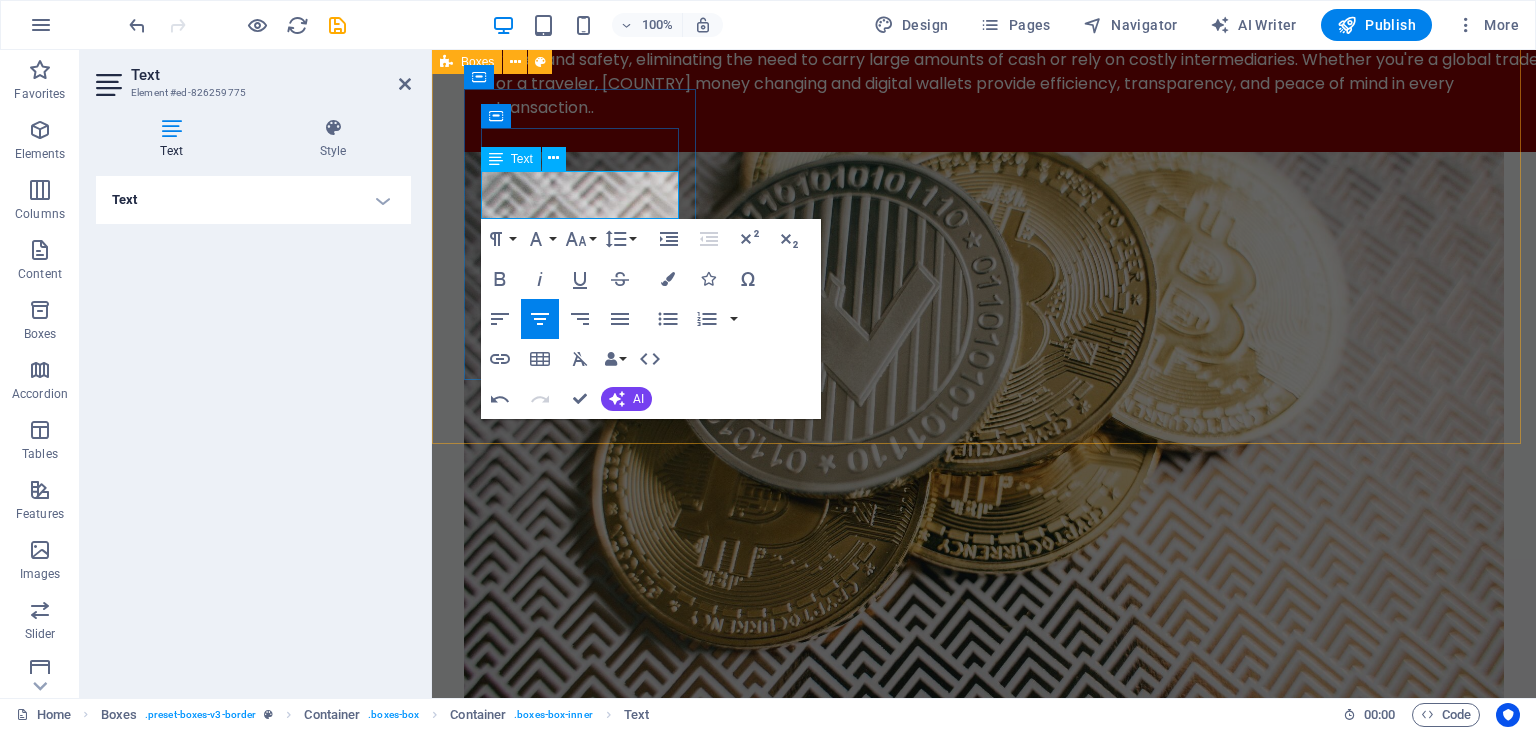 type 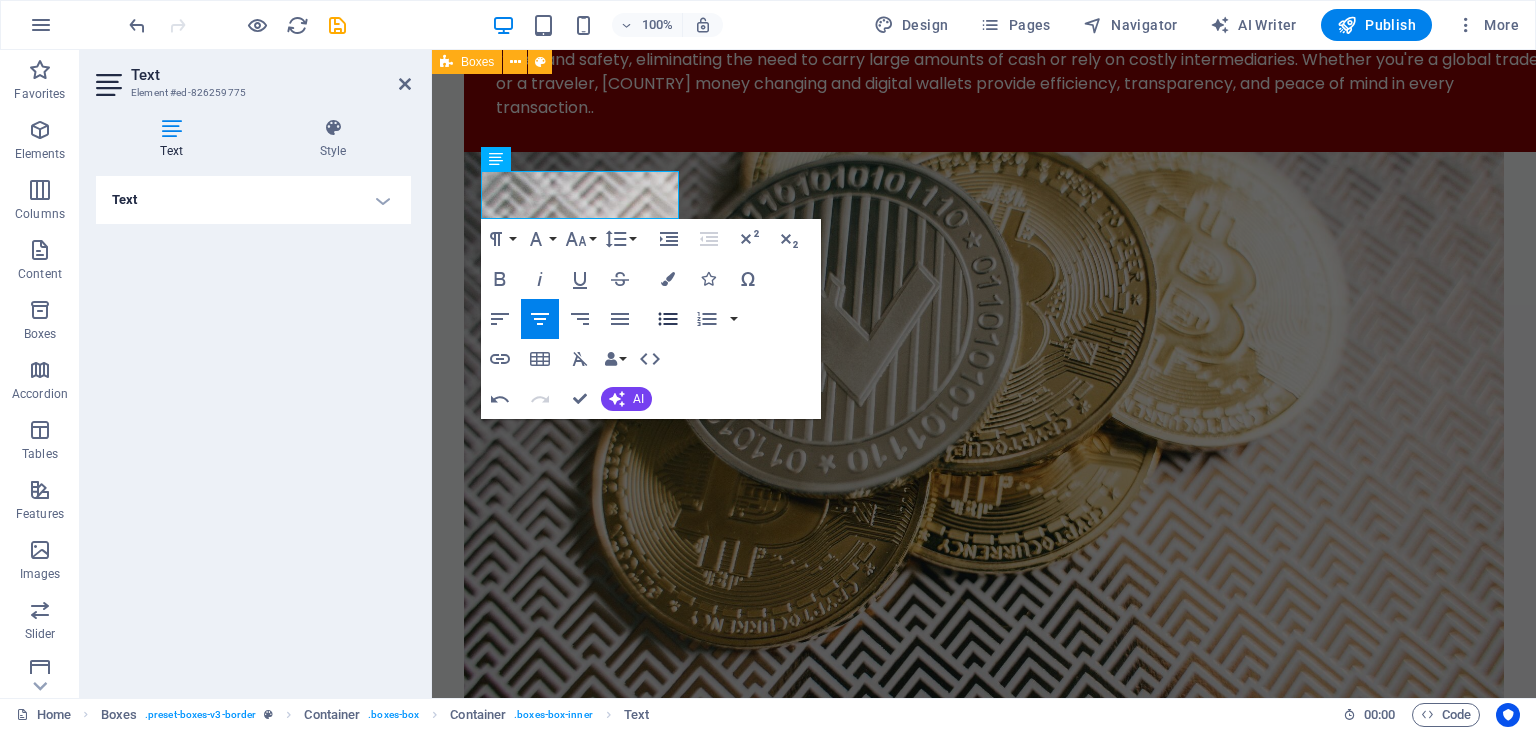 click 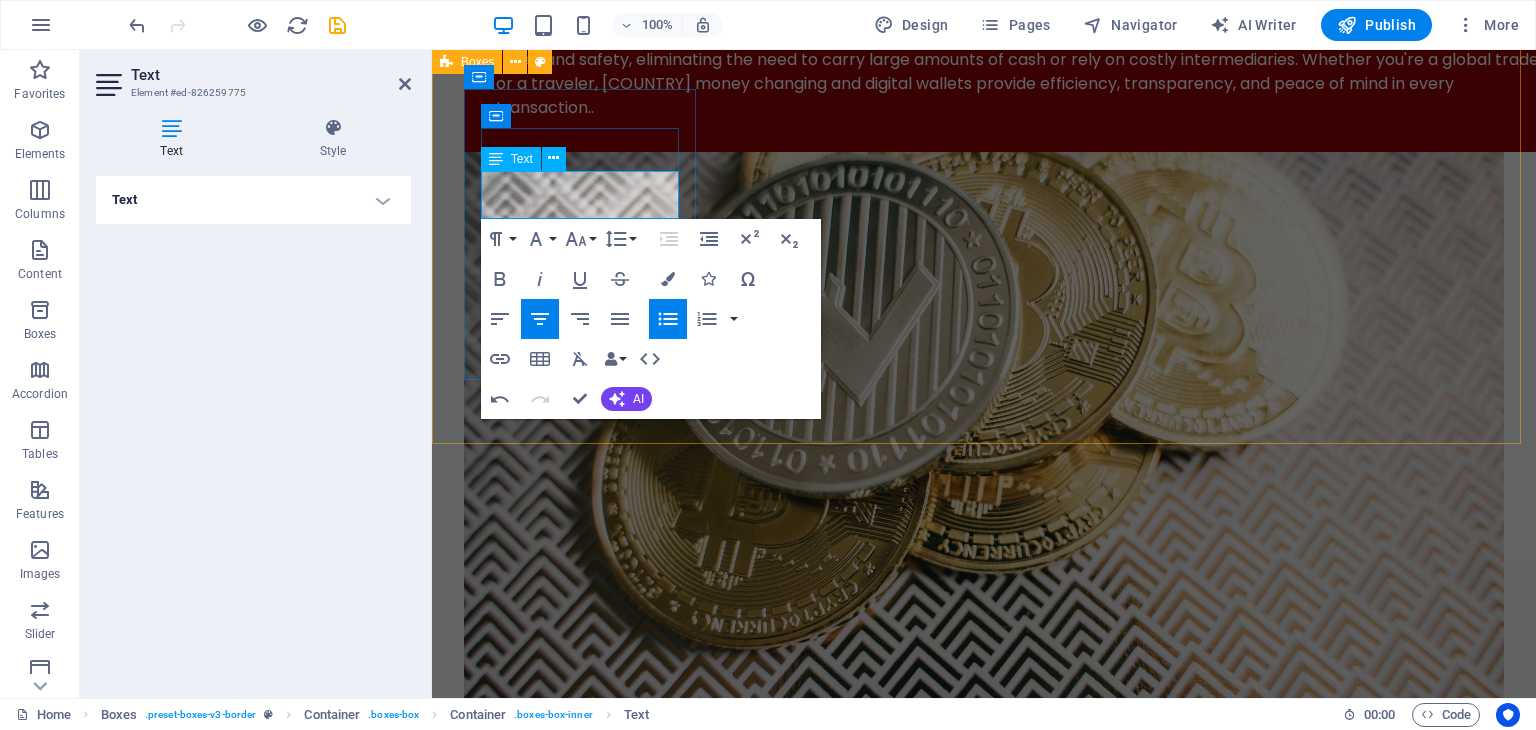 click on "Transfer from [COUNTRY] [COUNTRY]" at bounding box center (598, 3712) 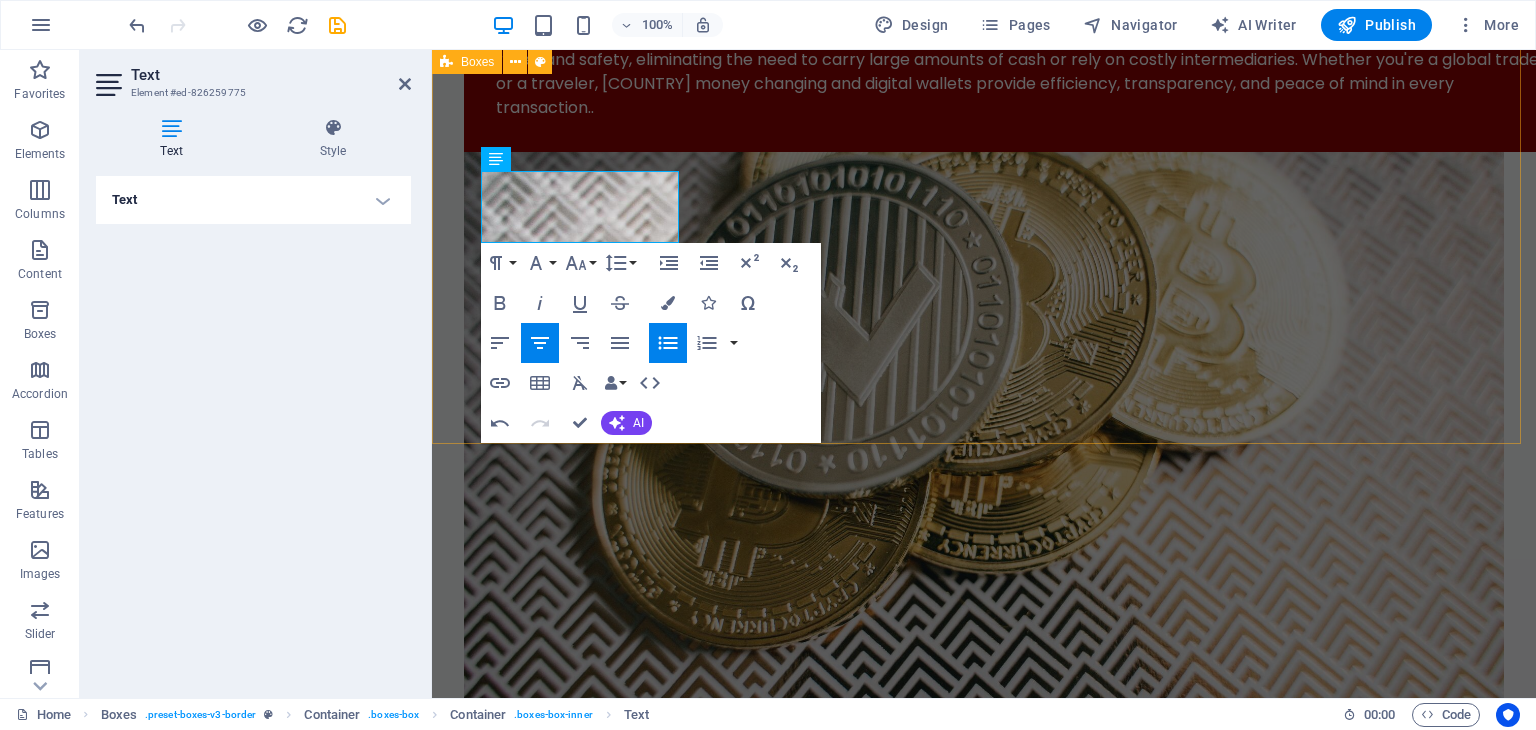 drag, startPoint x: 664, startPoint y: 233, endPoint x: 459, endPoint y: 190, distance: 209.46121 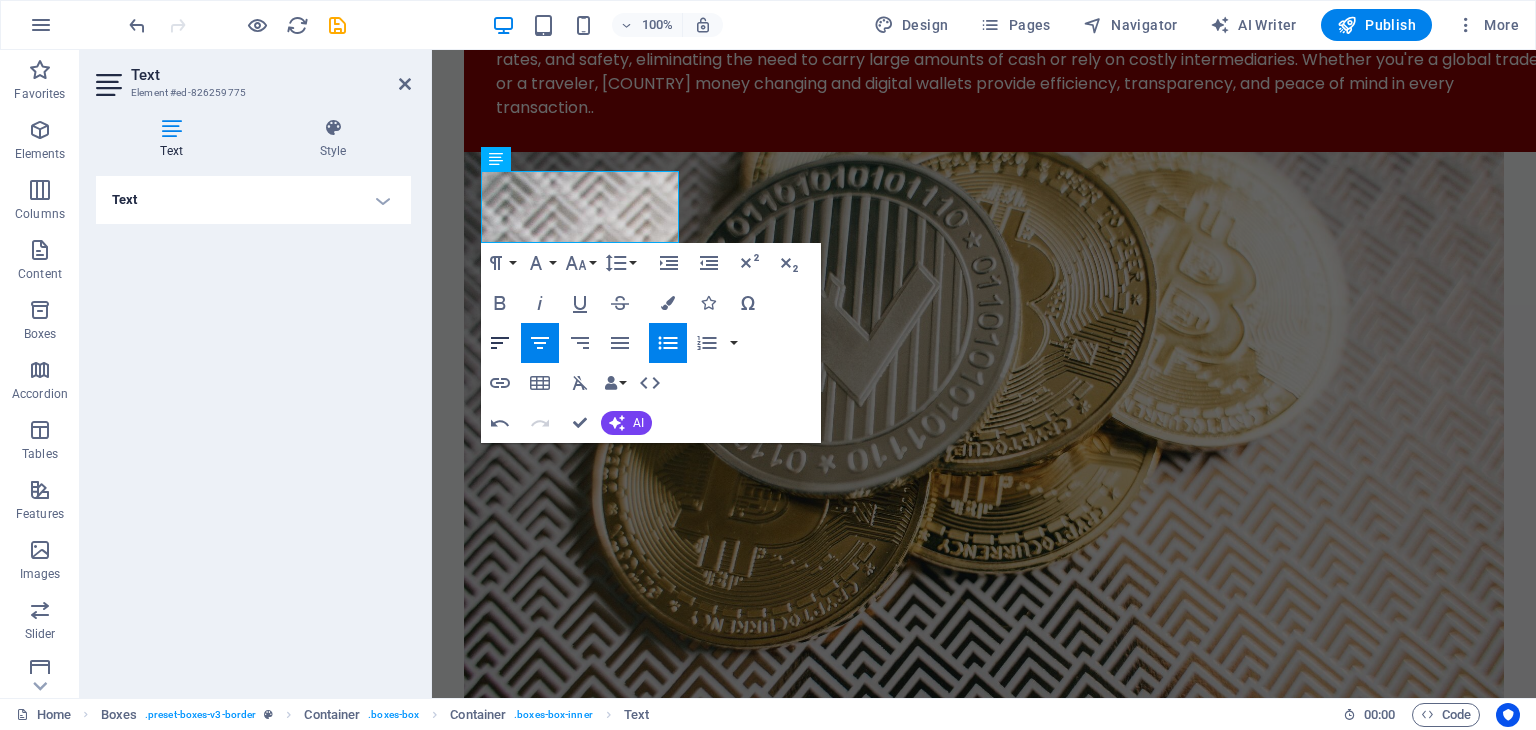 click 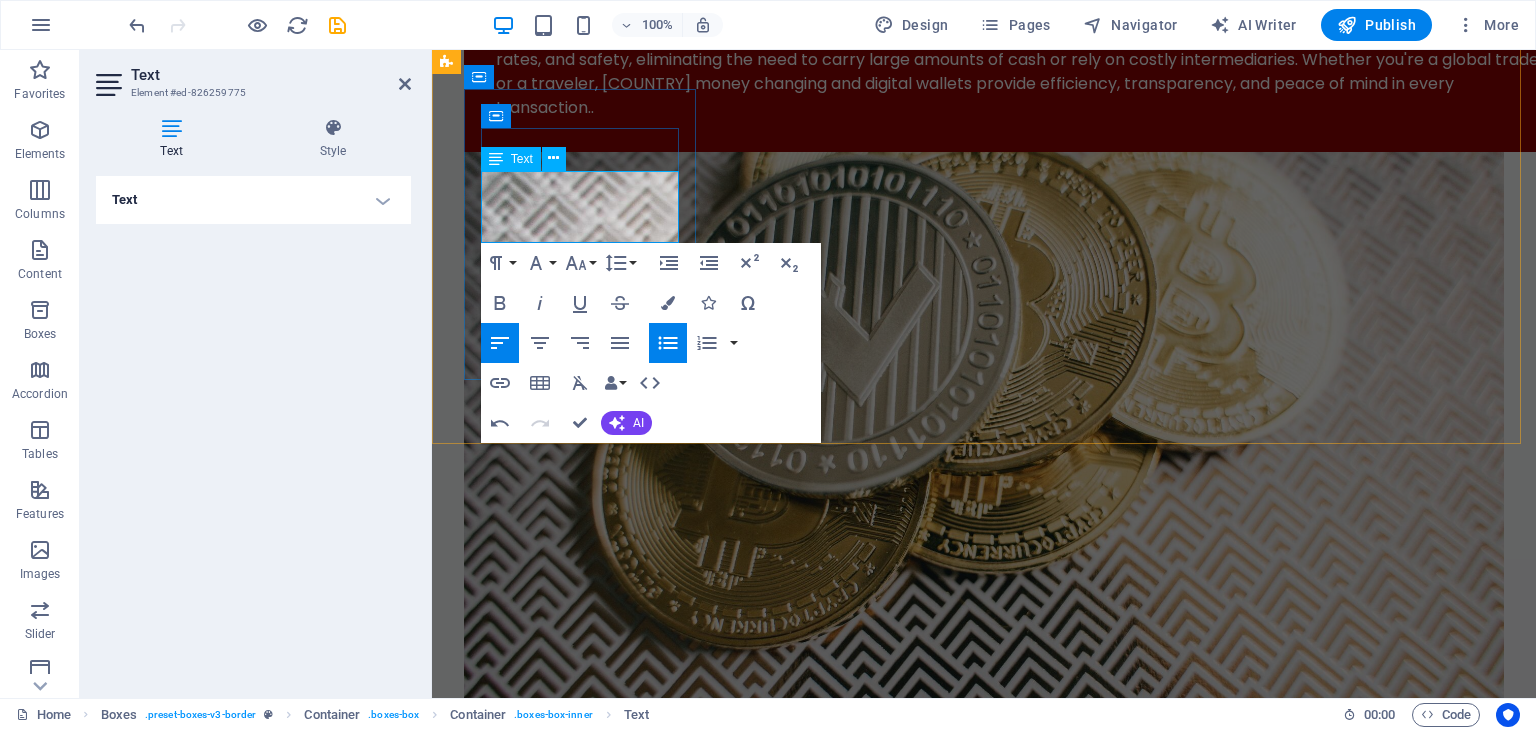click on "Transfer from [COUNTRY] [COUNTRY]" at bounding box center [598, 3712] 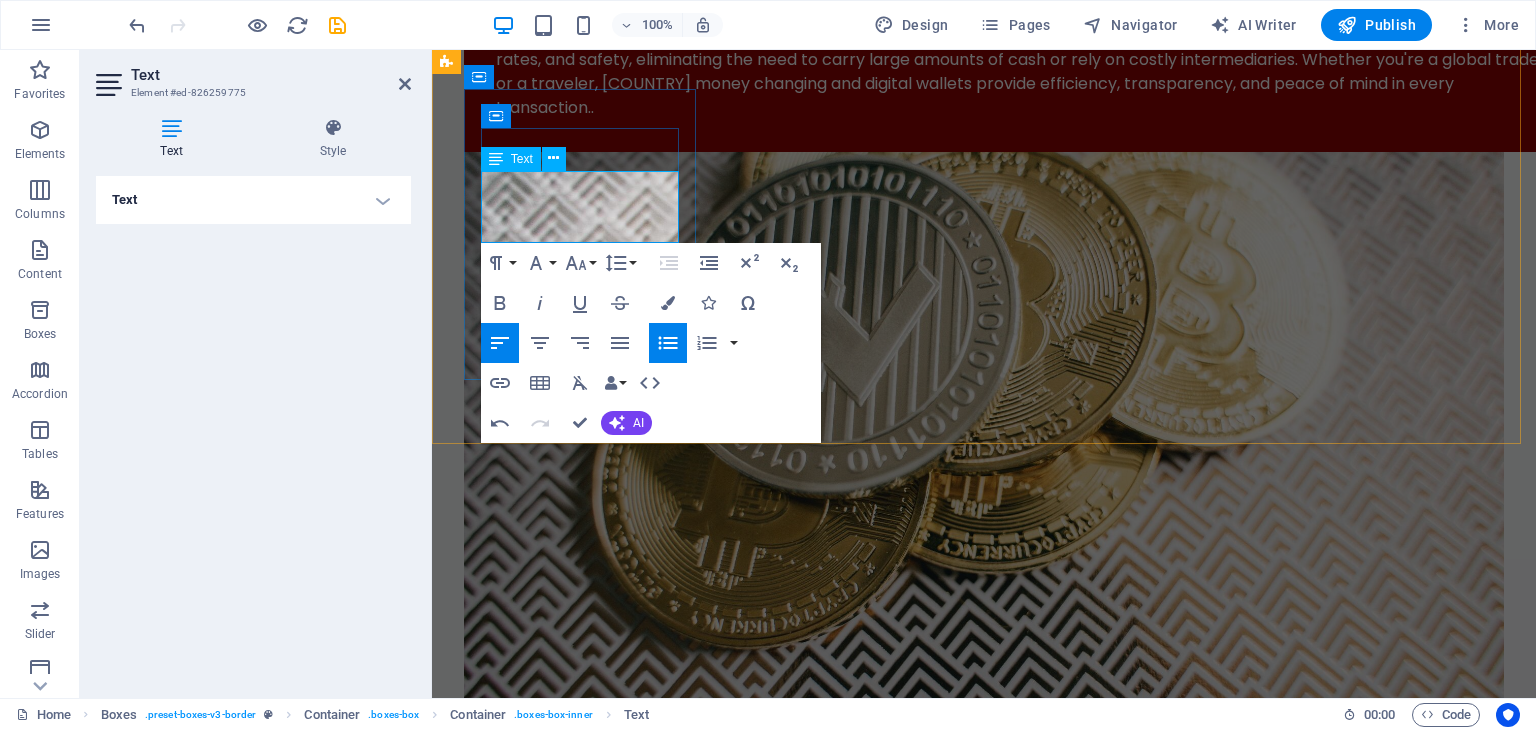 click on "Transfer from [COUNTRY] [COUNTRY]" at bounding box center [598, 3712] 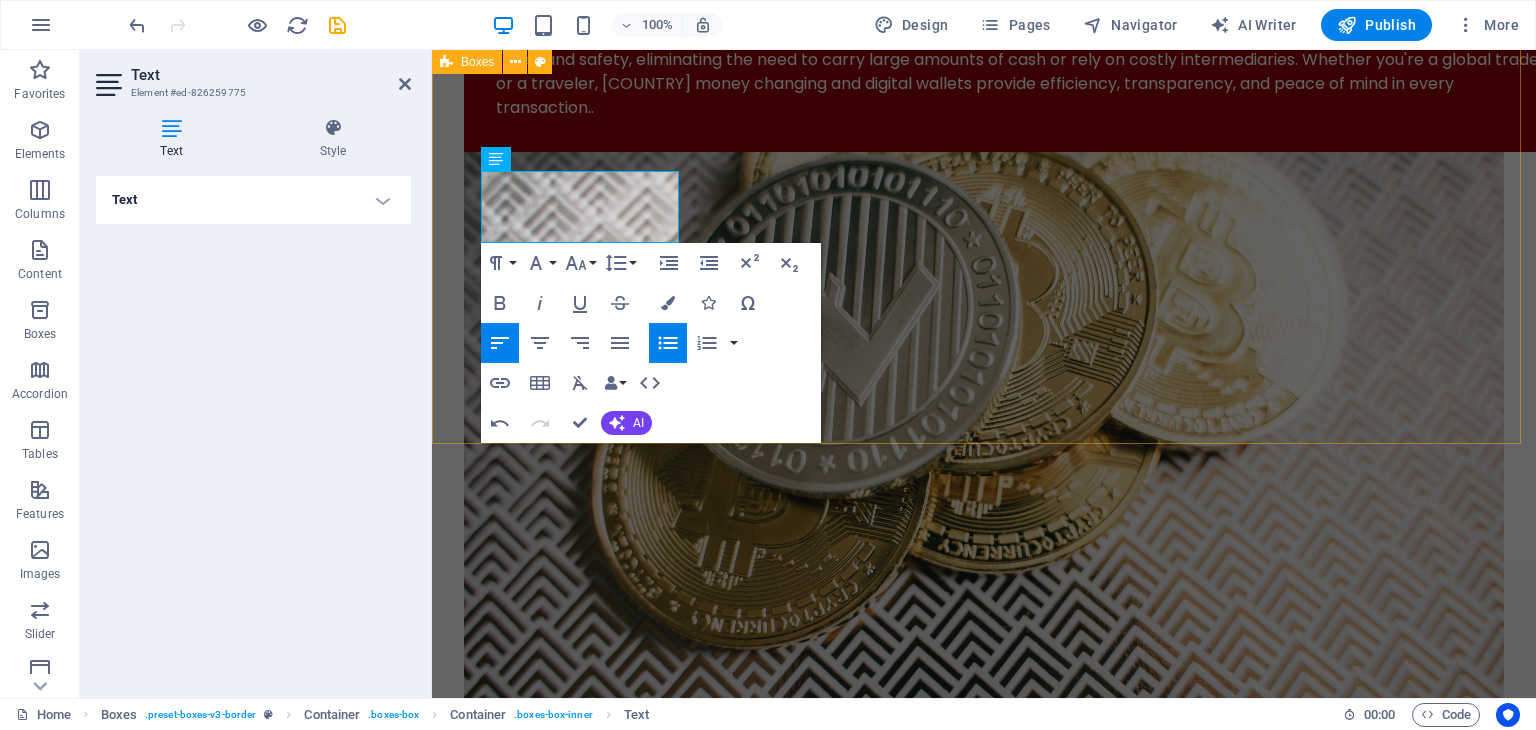click on "Remittance Send Money Receive Money Branch & DBU Exchange Lorem ipsum dolor sit amet, consectetuer adipiscing elit. Aenean commodo ligula eget dolor. Lorem ipsum dolor sit amet, consectetuer adipiscing elit leget dolor. Digital Money Lorem ipsum dolor sit amet, consectetuer adipiscing elit. Aenean commodo ligula eget dolor. Lorem ipsum dolor sit amet, consectetuer adipiscing elit leget dolor. Accounts Lorem ipsum dolor sit amet, consectetuer adipiscing elit. Aenean commodo ligula eget dolor. Lorem ipsum dolor sit amet, consectetuer adipiscing elit leget dolor." at bounding box center (984, 4157) 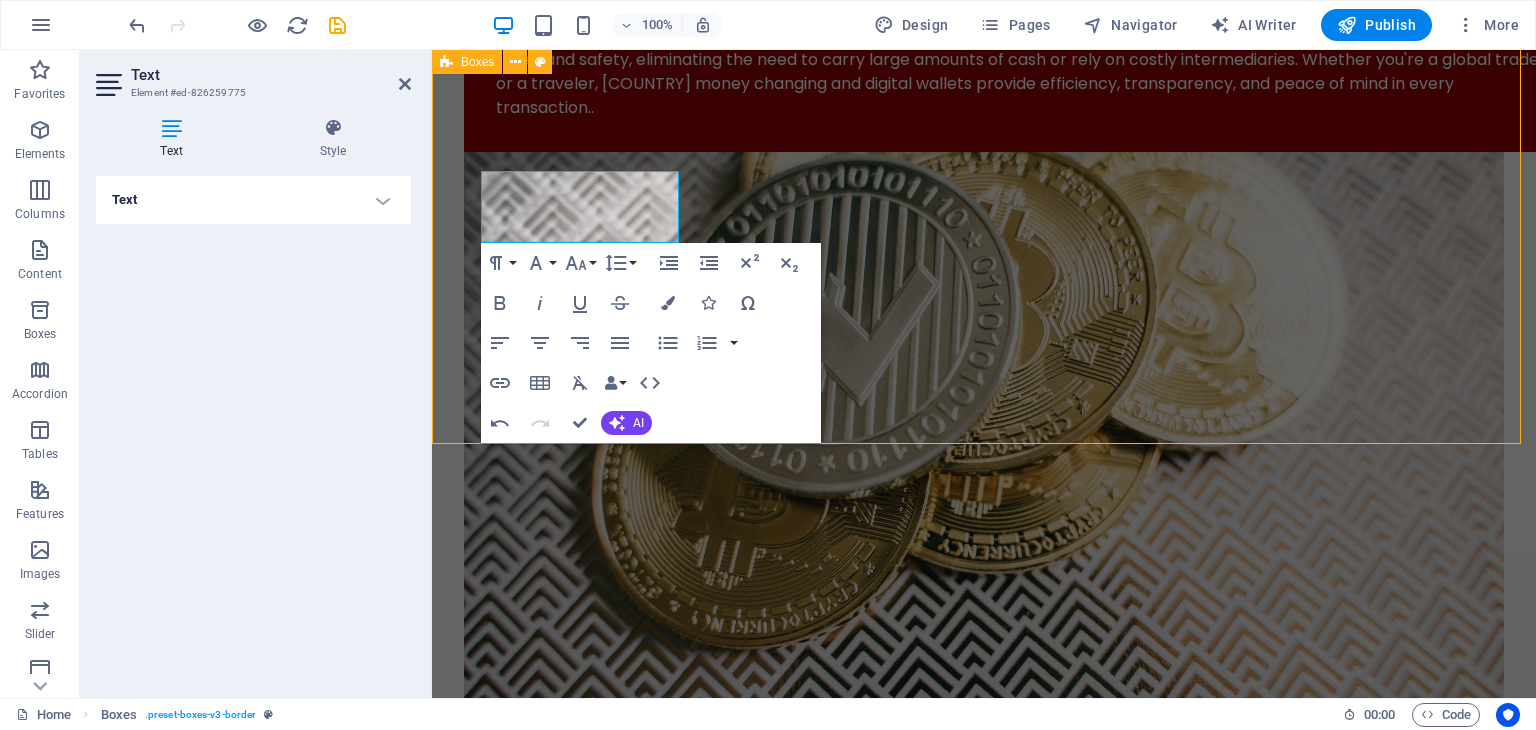 scroll, scrollTop: 2506, scrollLeft: 0, axis: vertical 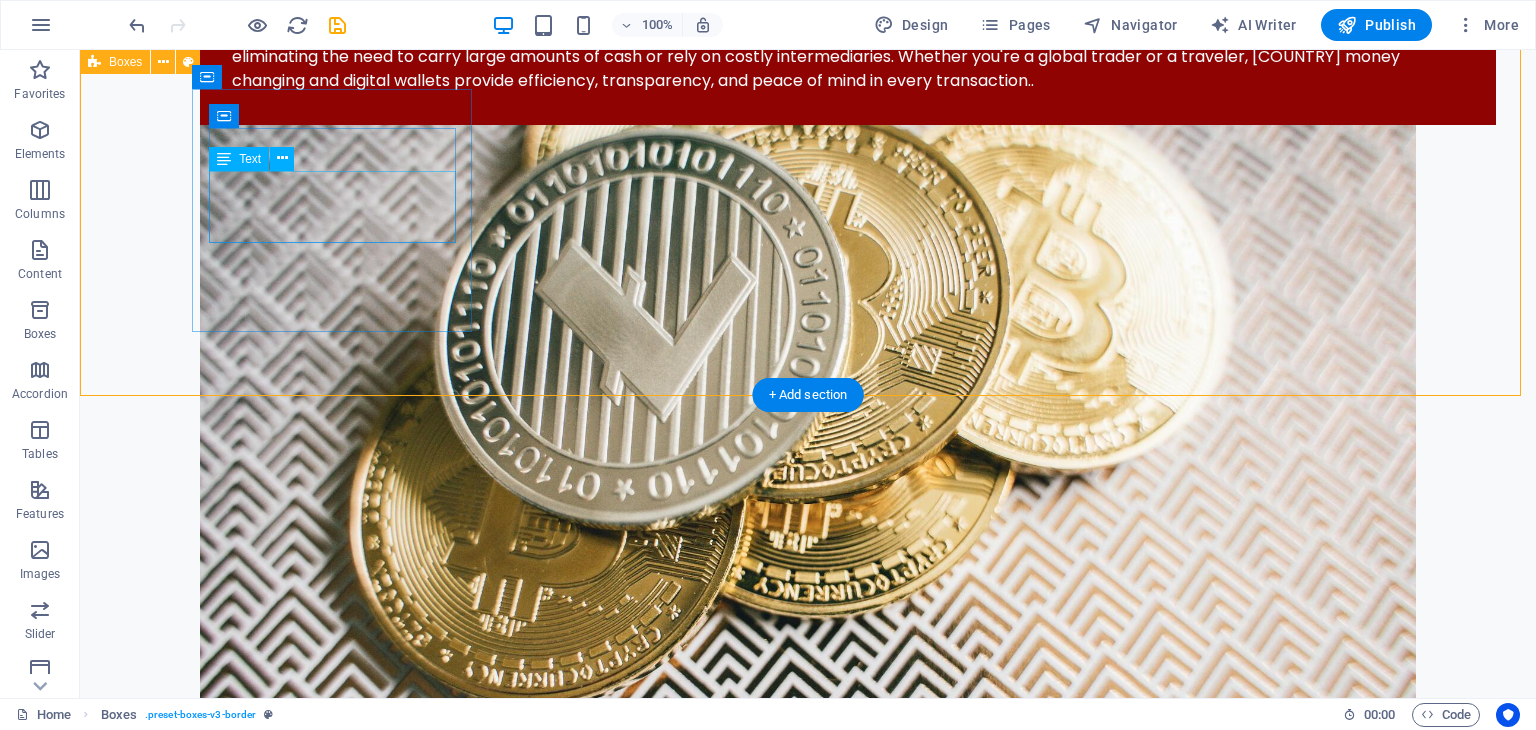 click on "Send Money Receive Money Branch & DBU" at bounding box center (252, 3722) 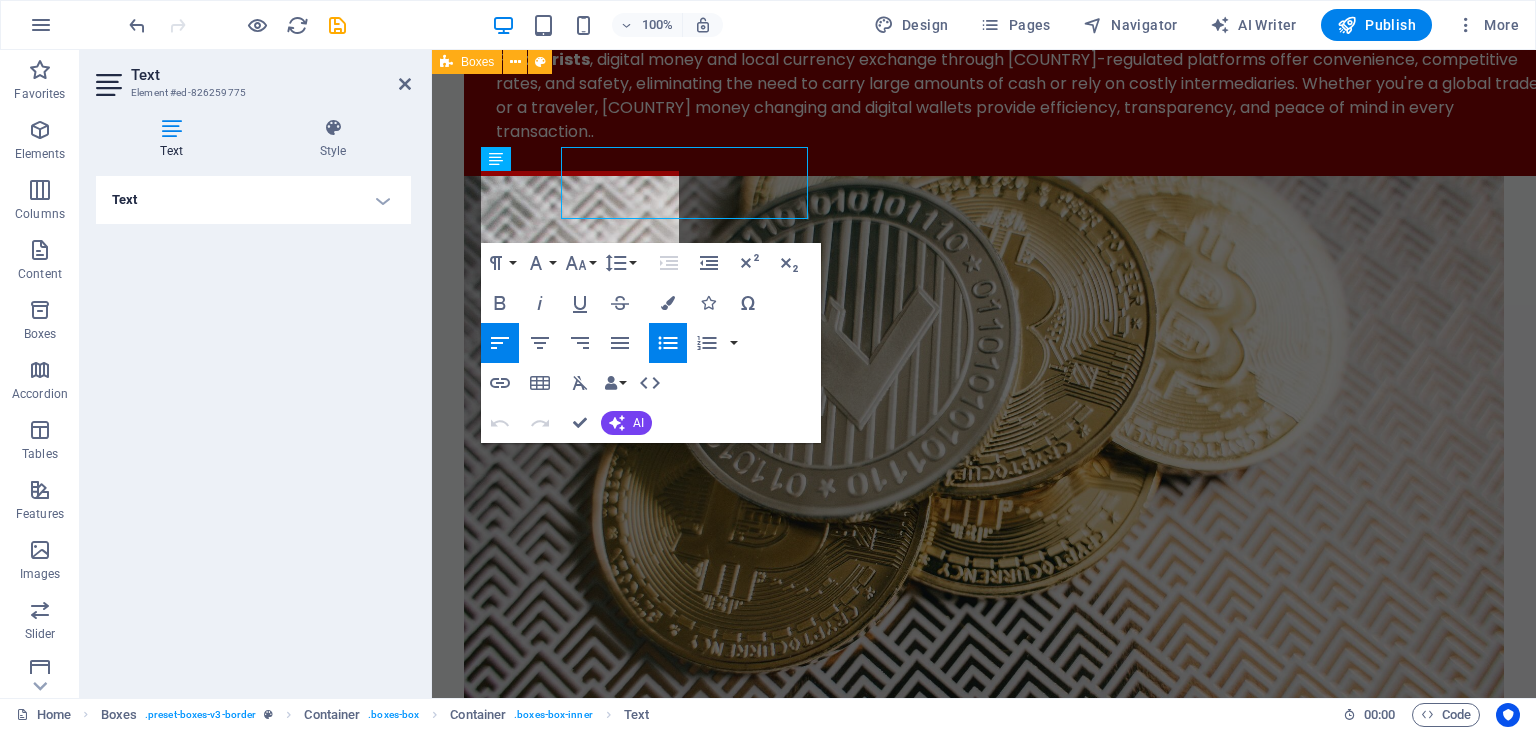 scroll, scrollTop: 2530, scrollLeft: 0, axis: vertical 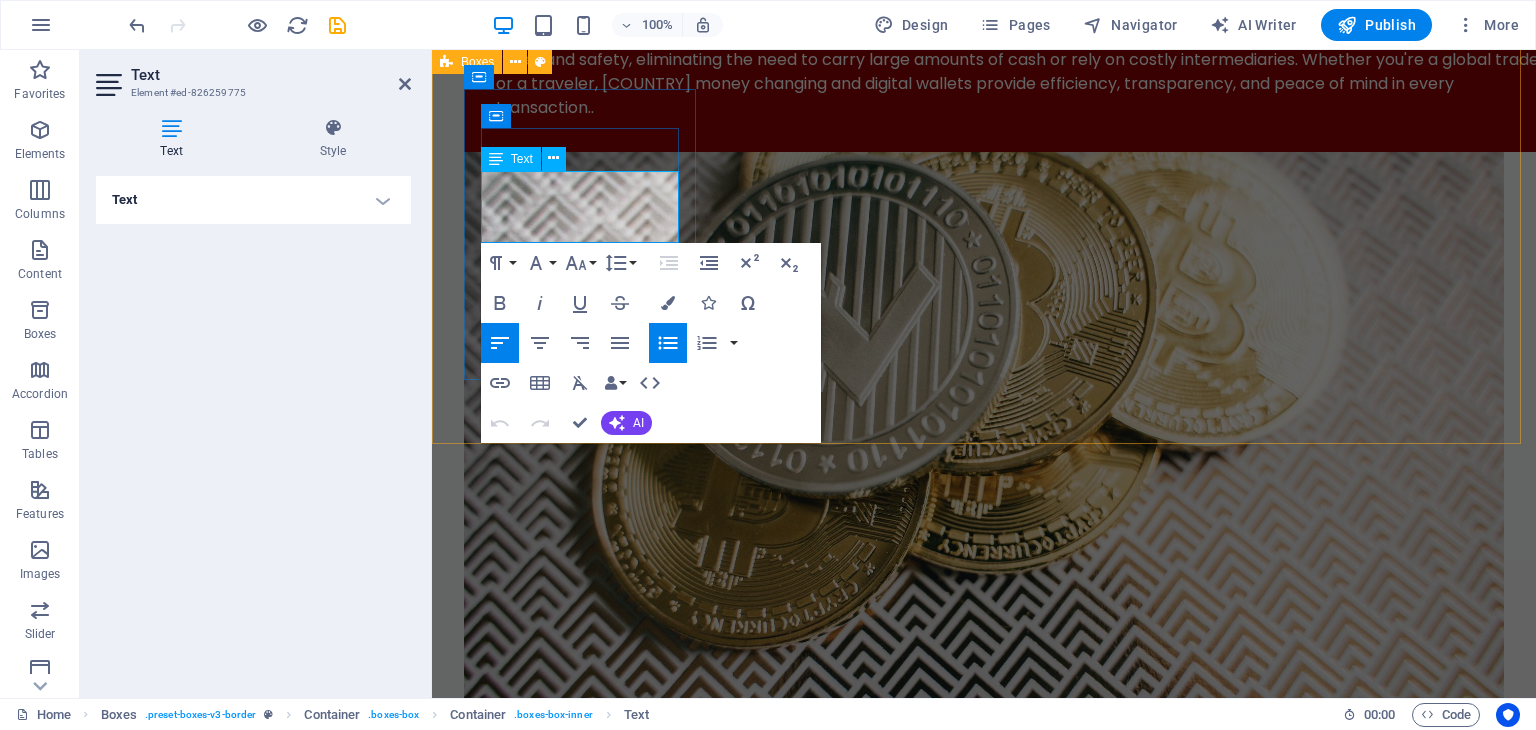 click on "Send Money" at bounding box center [598, 3688] 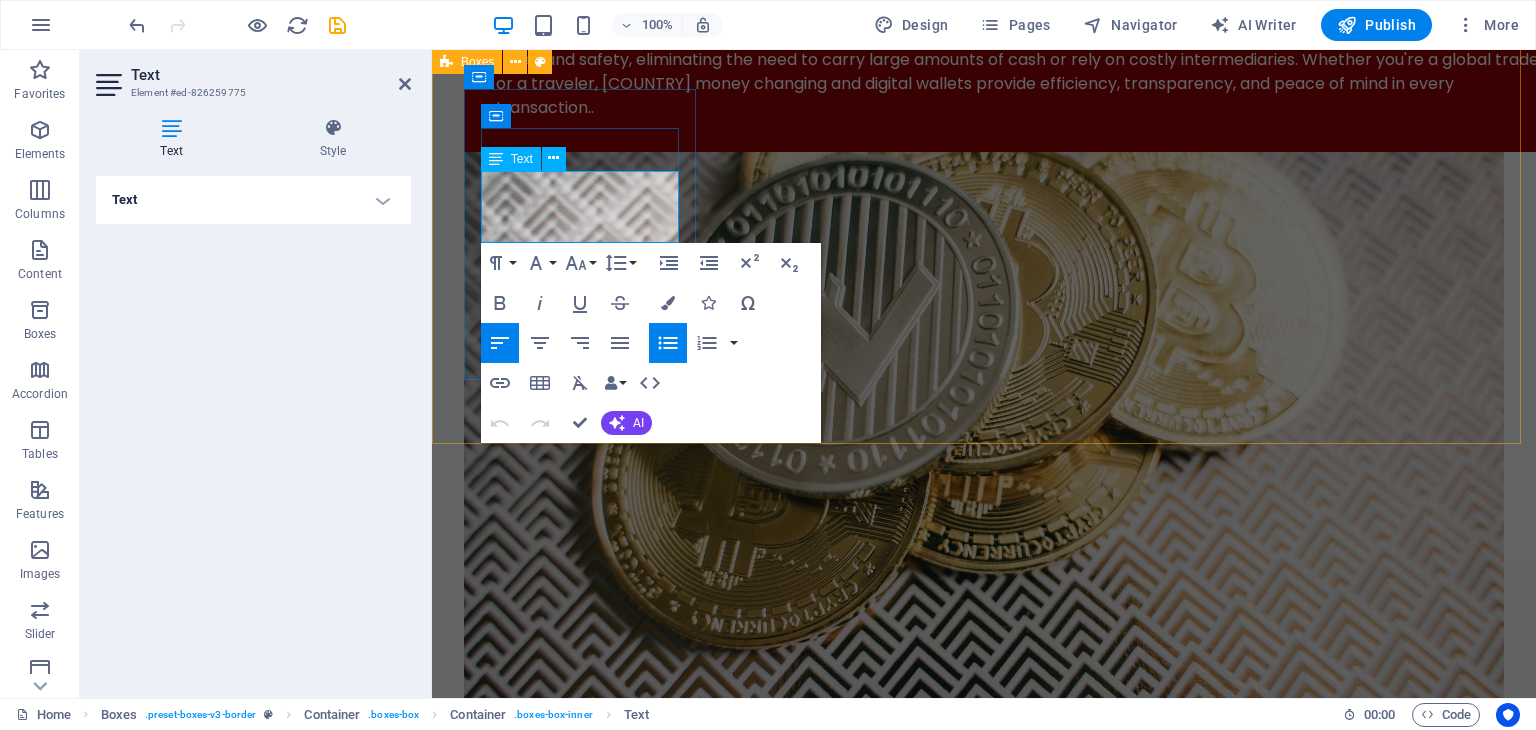 copy on "Send Money Receive Money Branch & DBU" 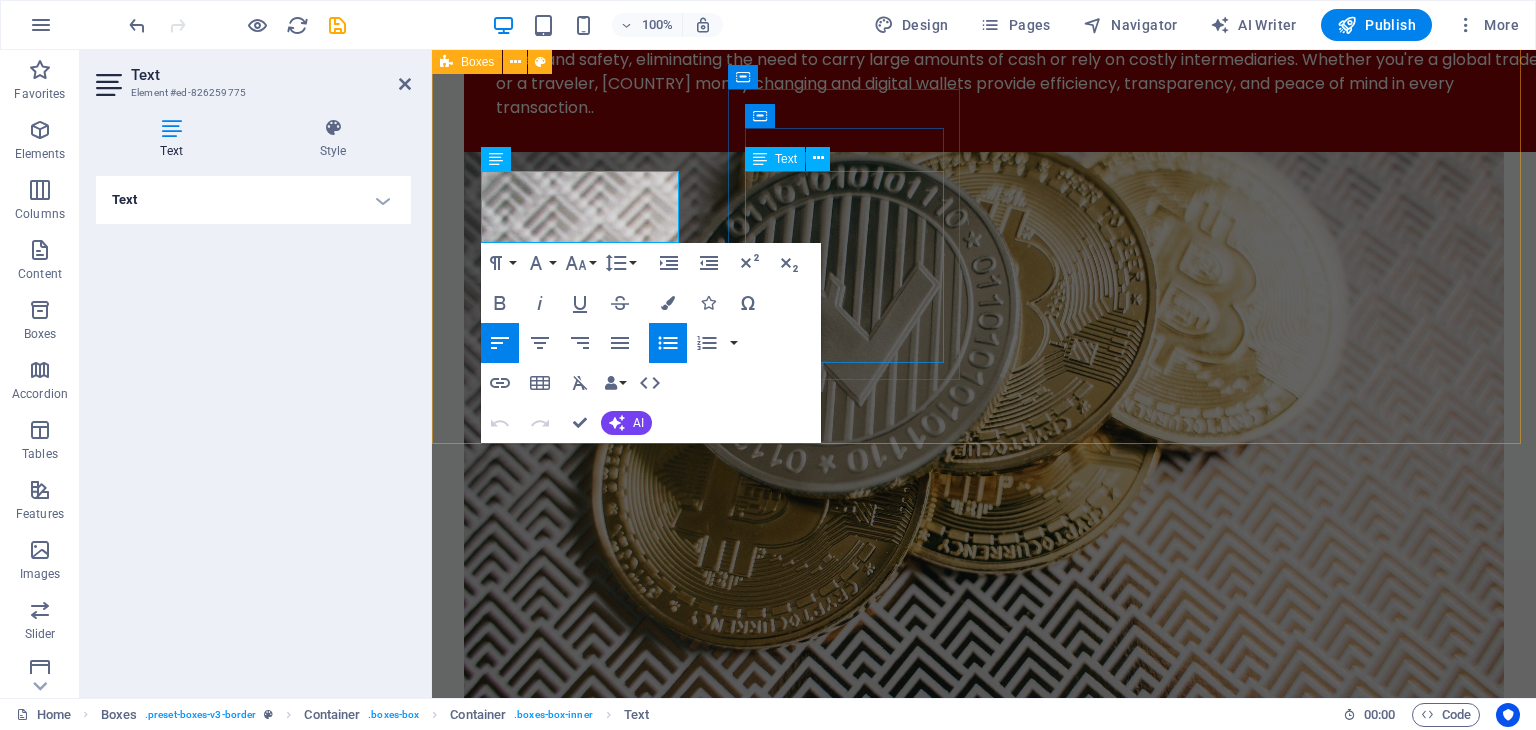 click on "Lorem ipsum dolor sit amet, consectetuer adipiscing elit. Aenean commodo ligula eget dolor. Lorem ipsum dolor sit amet, consectetuer adipiscing elit leget dolor." at bounding box center (582, 3983) 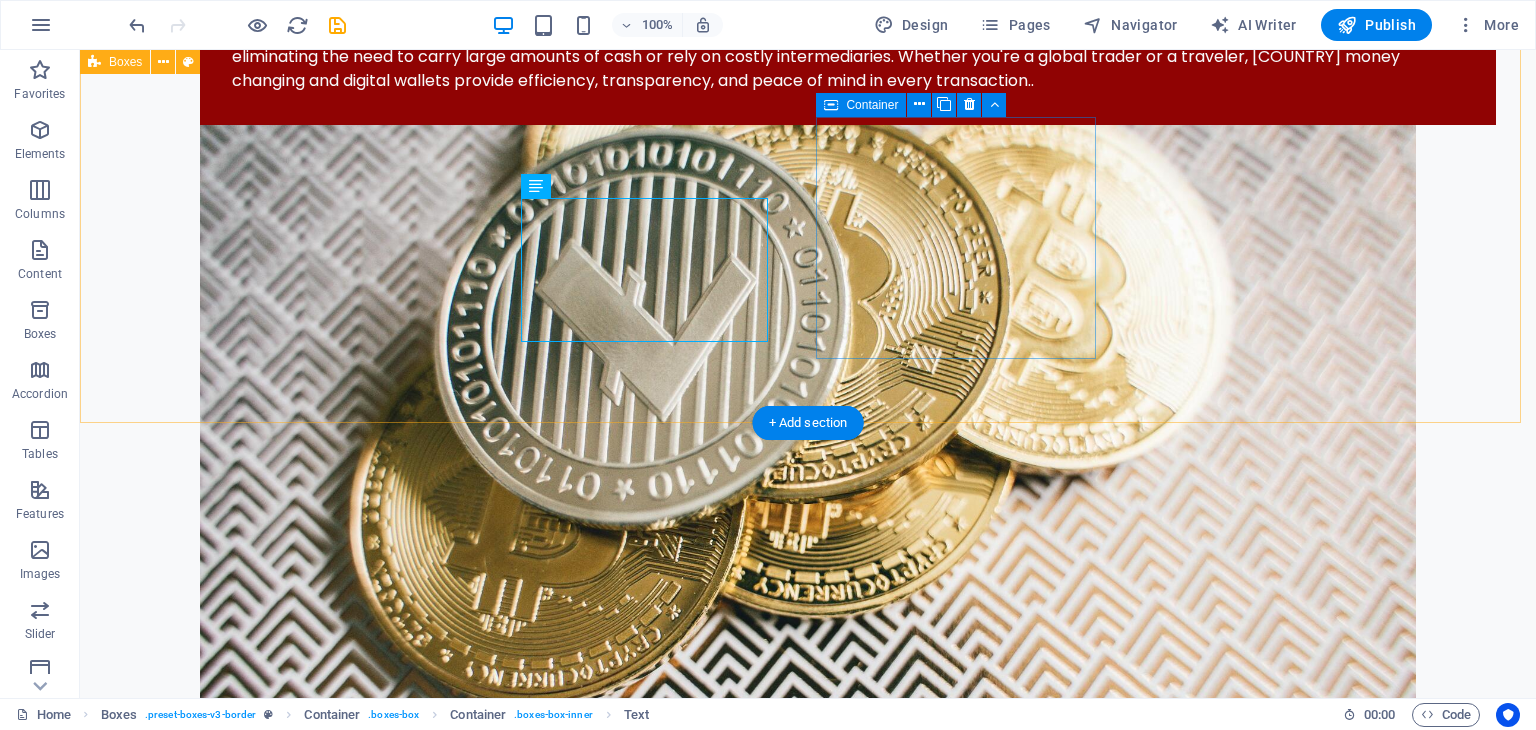 click on "Digital Money Lorem ipsum dolor sit amet, consectetuer adipiscing elit. Aenean commodo ligula eget dolor. Lorem ipsum dolor sit amet, consectetuer adipiscing elit leget dolor." at bounding box center [252, 4243] 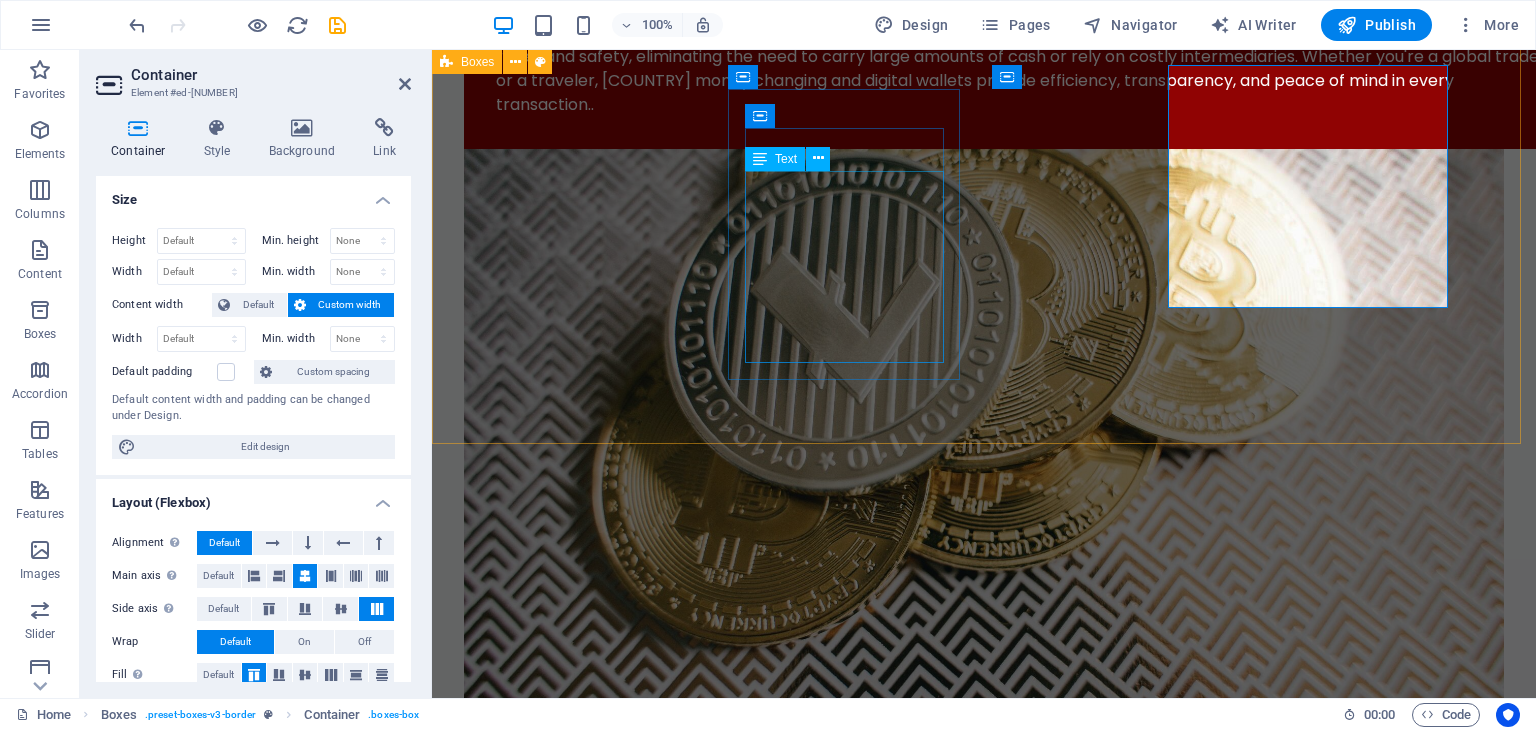 scroll, scrollTop: 2530, scrollLeft: 0, axis: vertical 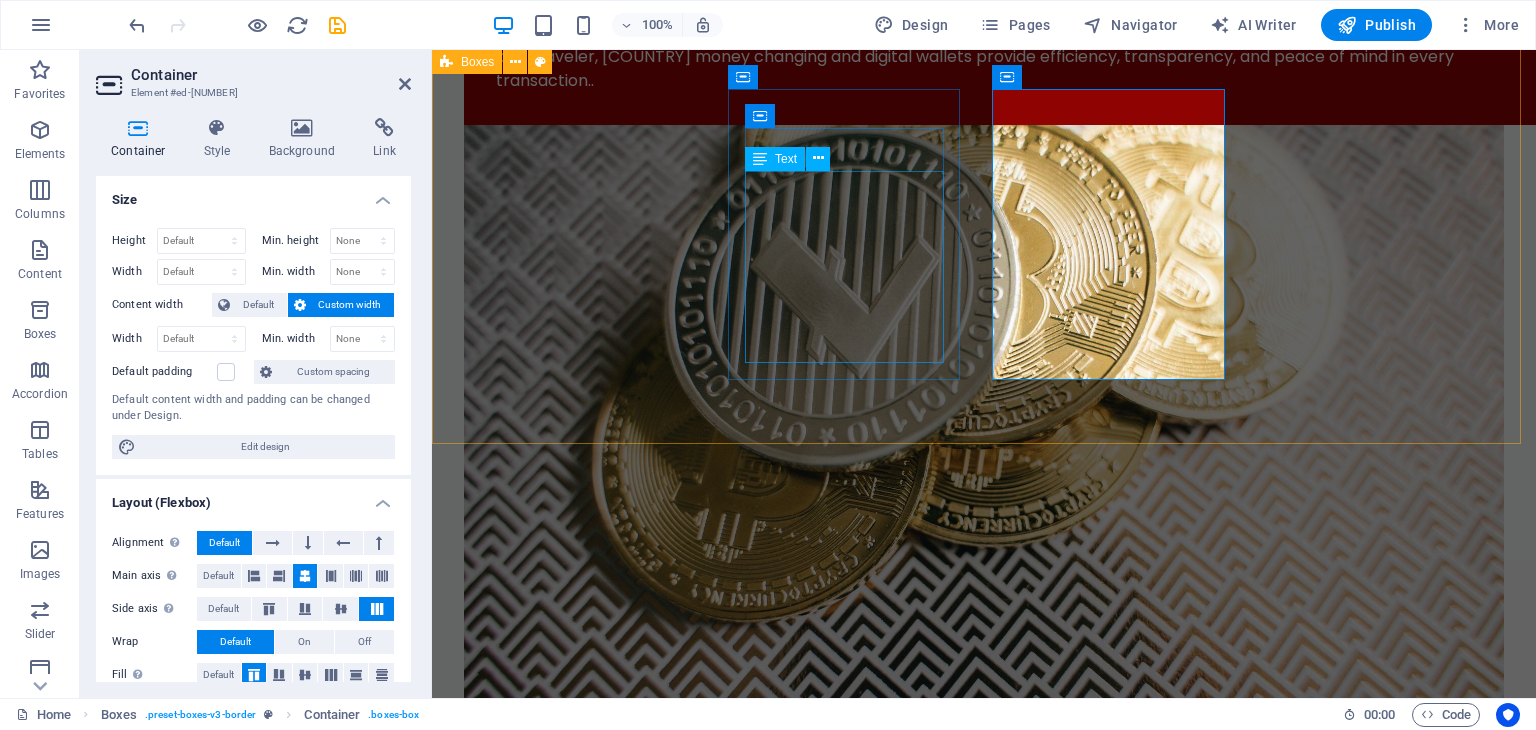 click on "Lorem ipsum dolor sit amet, consectetuer adipiscing elit. Aenean commodo ligula eget dolor. Lorem ipsum dolor sit amet, consectetuer adipiscing elit leget dolor." at bounding box center (582, 3956) 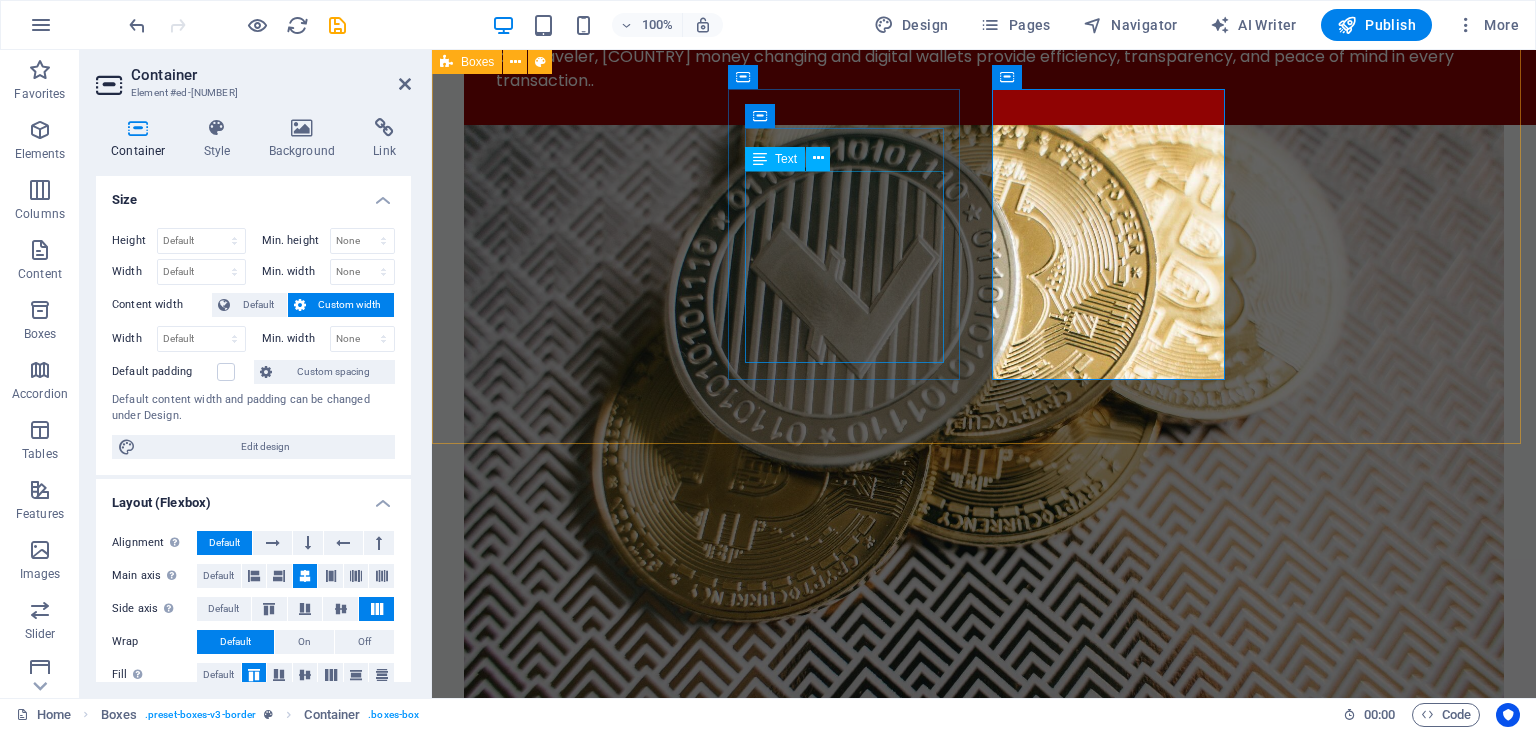 click on "Lorem ipsum dolor sit amet, consectetuer adipiscing elit. Aenean commodo ligula eget dolor. Lorem ipsum dolor sit amet, consectetuer adipiscing elit leget dolor." at bounding box center [582, 3956] 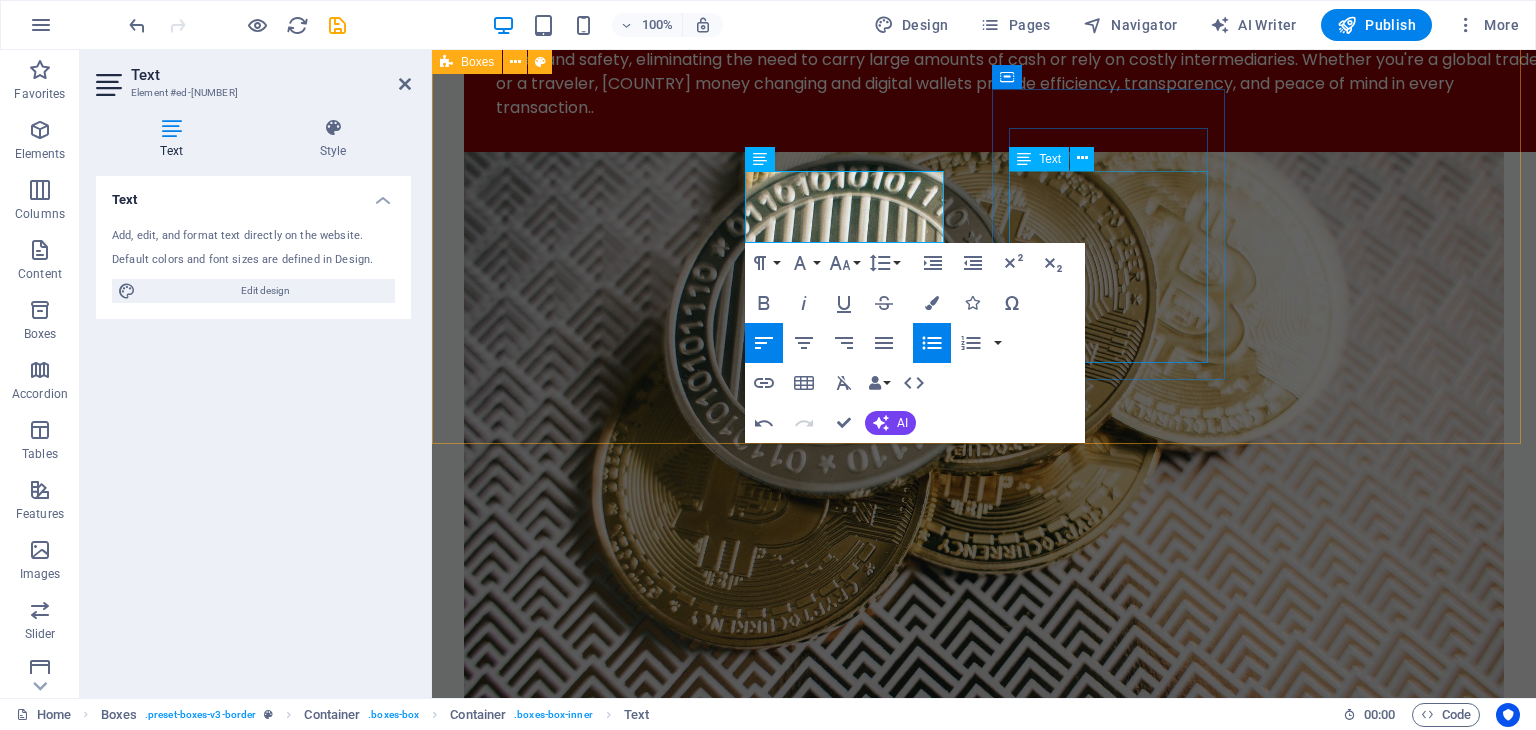 click on "Lorem ipsum dolor sit amet, consectetuer adipiscing elit. Aenean commodo ligula eget dolor. Lorem ipsum dolor sit amet, consectetuer adipiscing elit leget dolor." at bounding box center [582, 4241] 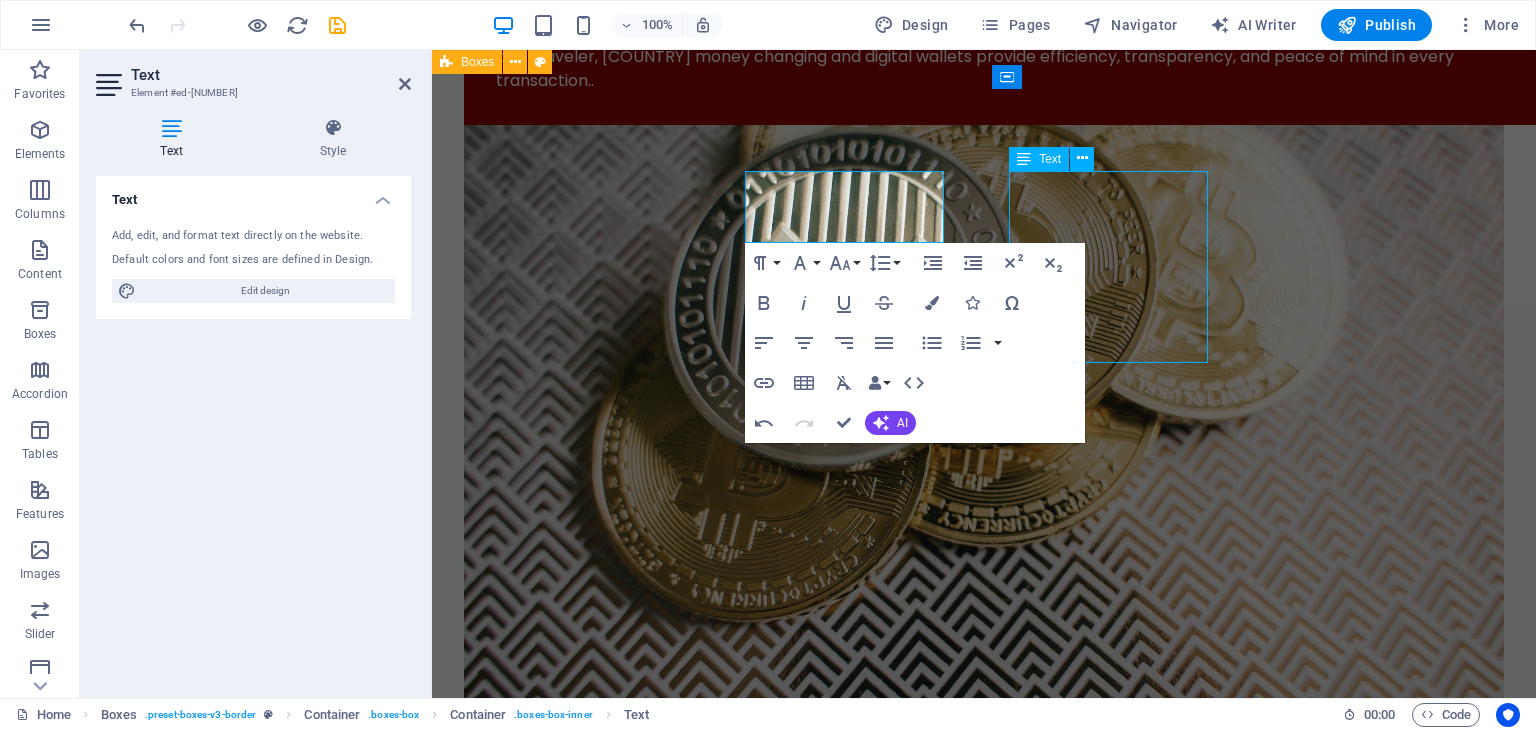 scroll, scrollTop: 2506, scrollLeft: 0, axis: vertical 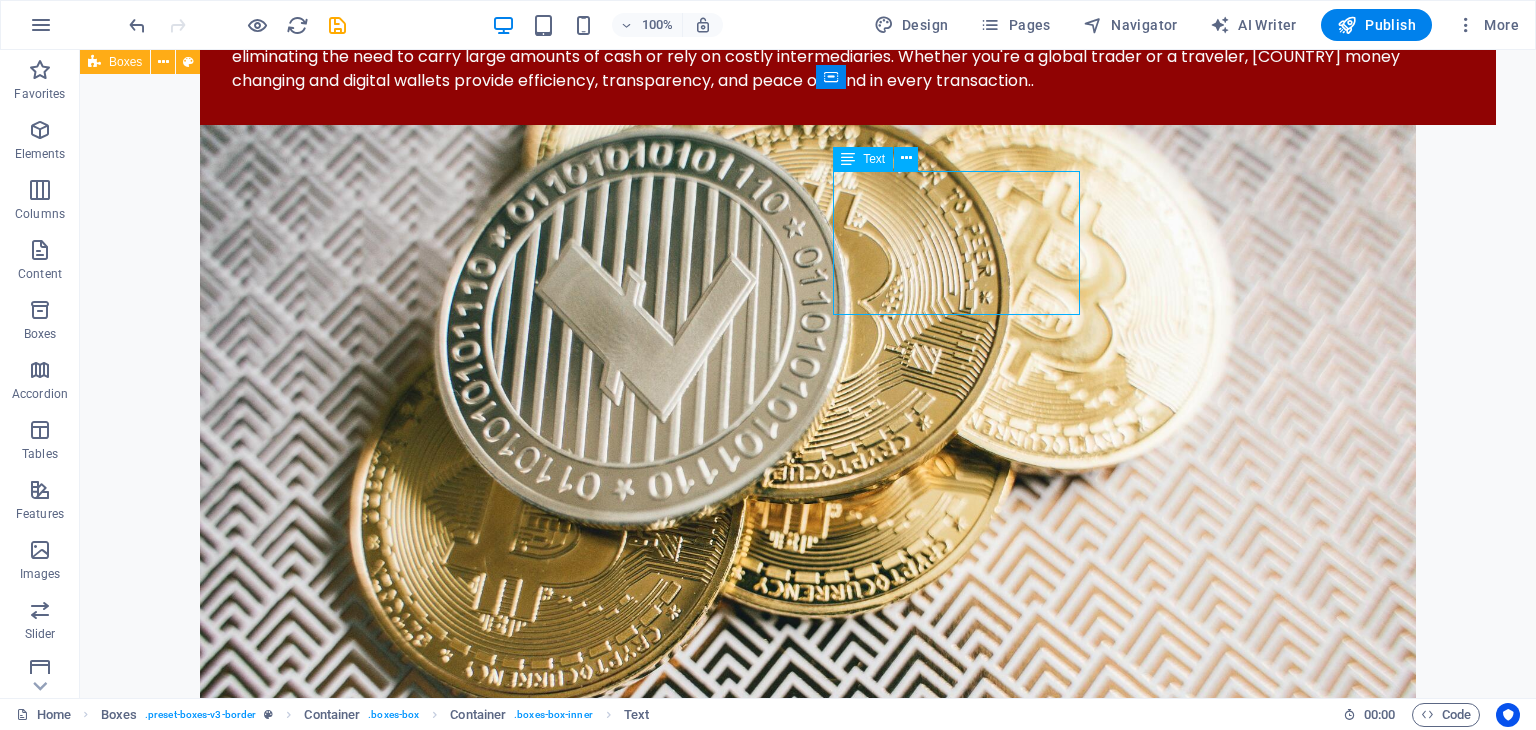 click on "Lorem ipsum dolor sit amet, consectetuer adipiscing elit. Aenean commodo ligula eget dolor. Lorem ipsum dolor sit amet, consectetuer adipiscing elit leget dolor." at bounding box center [252, 4204] 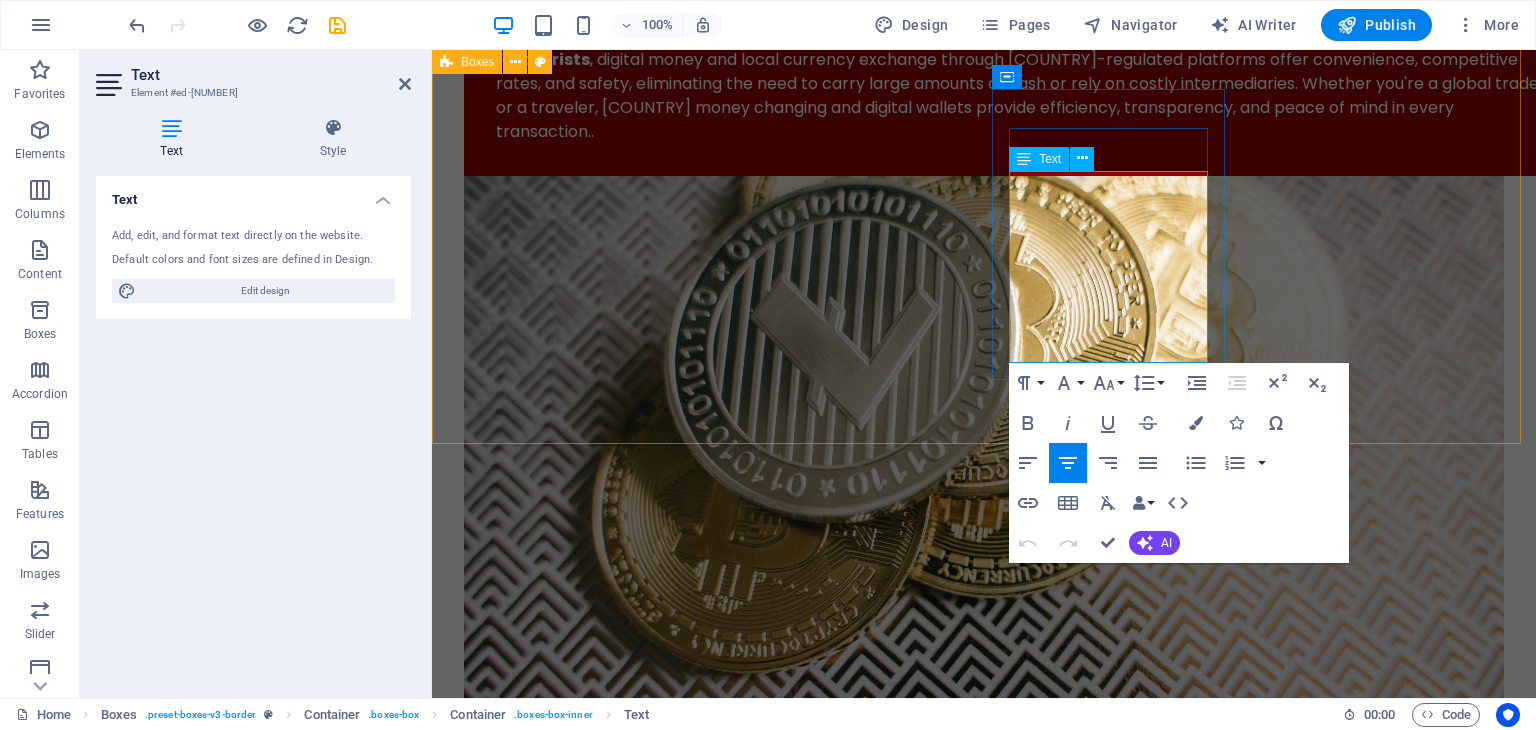 scroll, scrollTop: 2530, scrollLeft: 0, axis: vertical 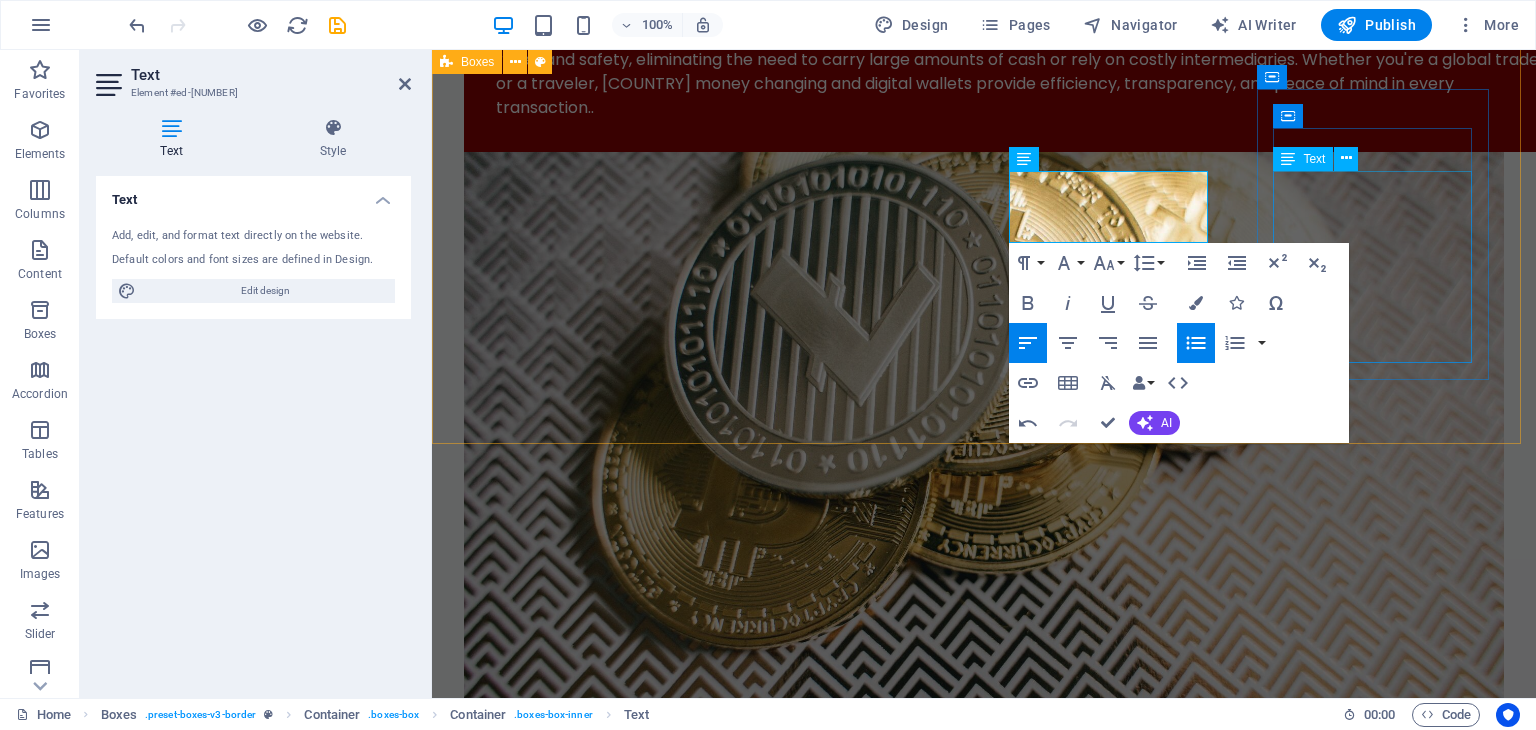 click on "Lorem ipsum dolor sit amet, consectetuer adipiscing elit. Aenean commodo ligula eget dolor. Lorem ipsum dolor sit amet, consectetuer adipiscing elit leget dolor." at bounding box center [582, 4464] 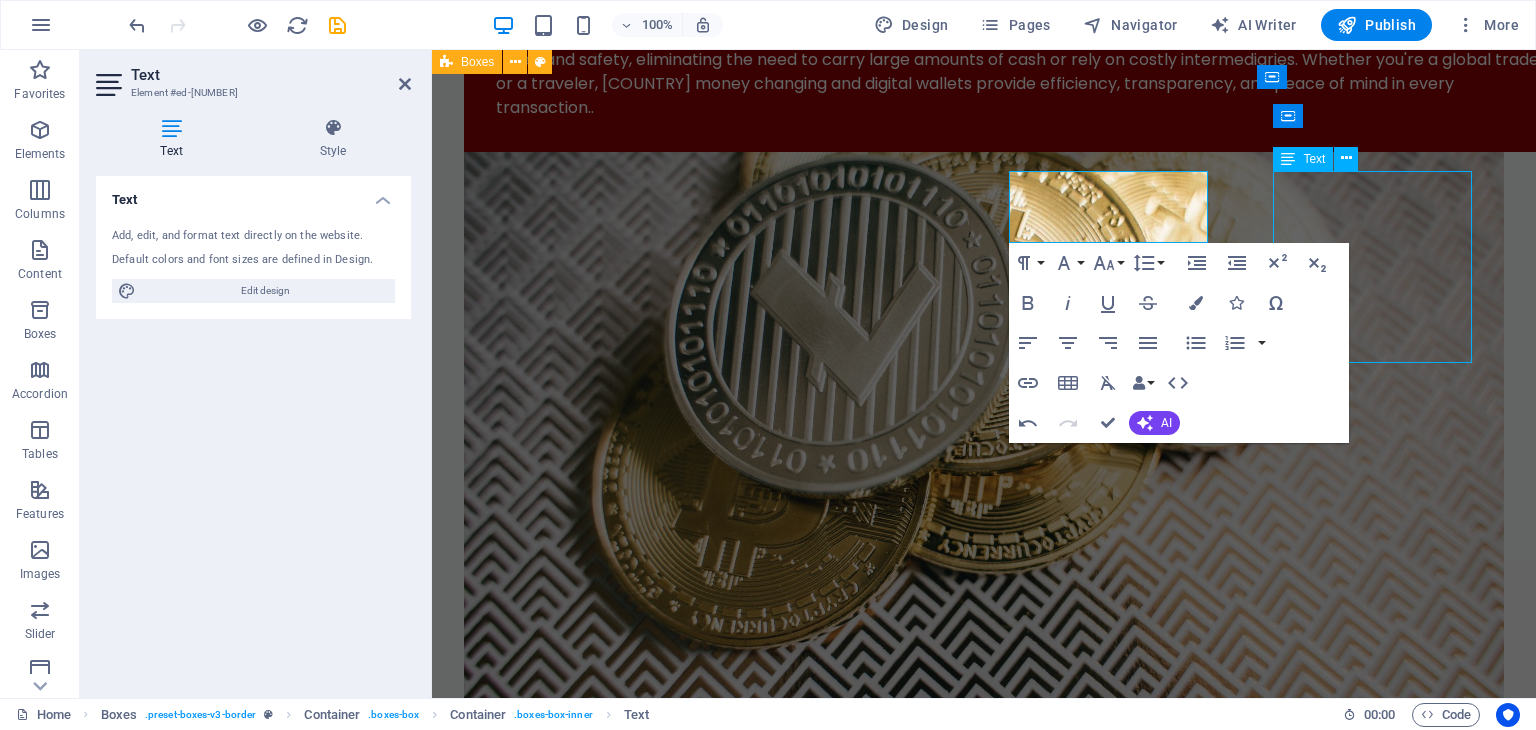 click on "Lorem ipsum dolor sit amet, consectetuer adipiscing elit. Aenean commodo ligula eget dolor. Lorem ipsum dolor sit amet, consectetuer adipiscing elit leget dolor." at bounding box center [582, 4464] 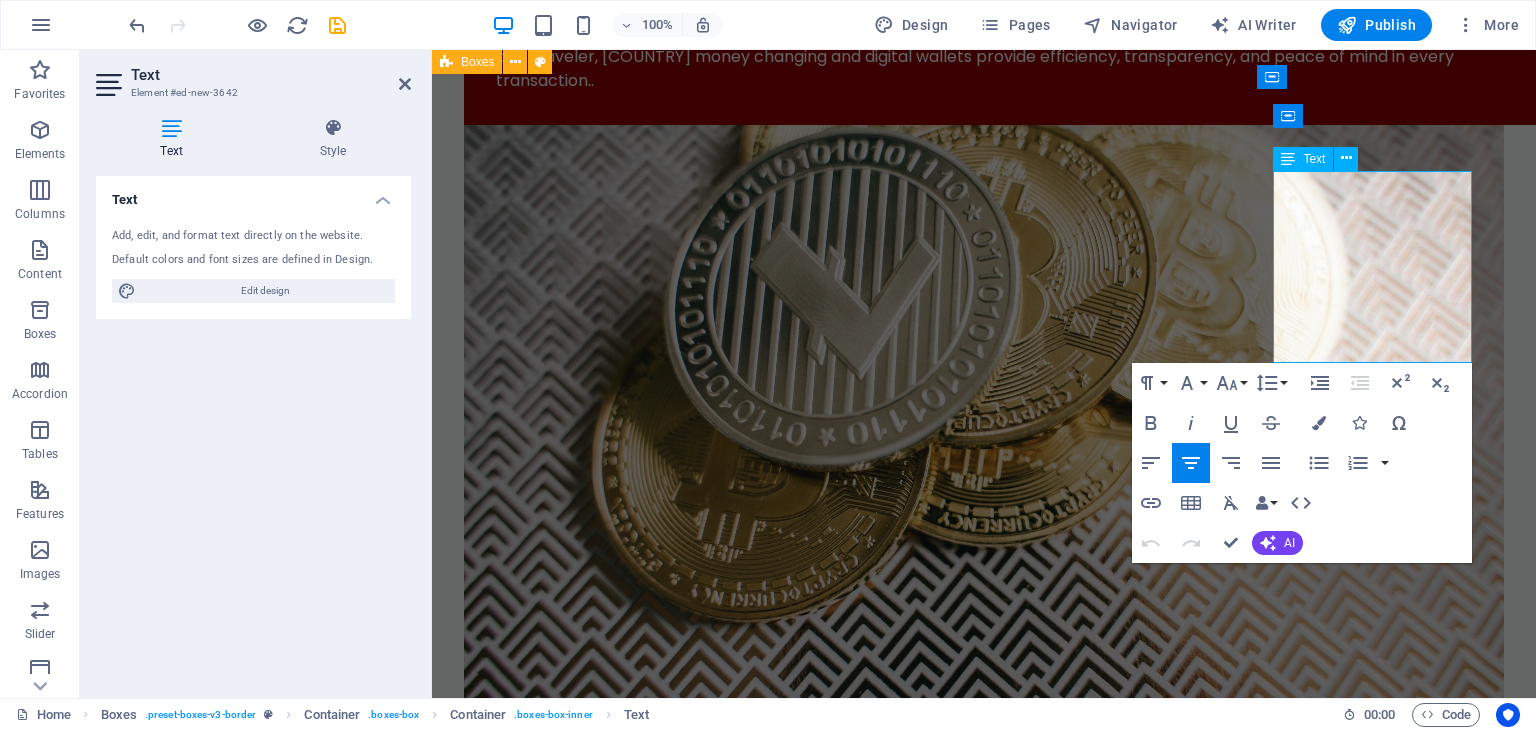 click on "Lorem ipsum dolor sit amet, consectetuer adipiscing elit. Aenean commodo ligula eget dolor. Lorem ipsum dolor sit amet, consectetuer adipiscing elit leget dolor." at bounding box center [582, 4437] 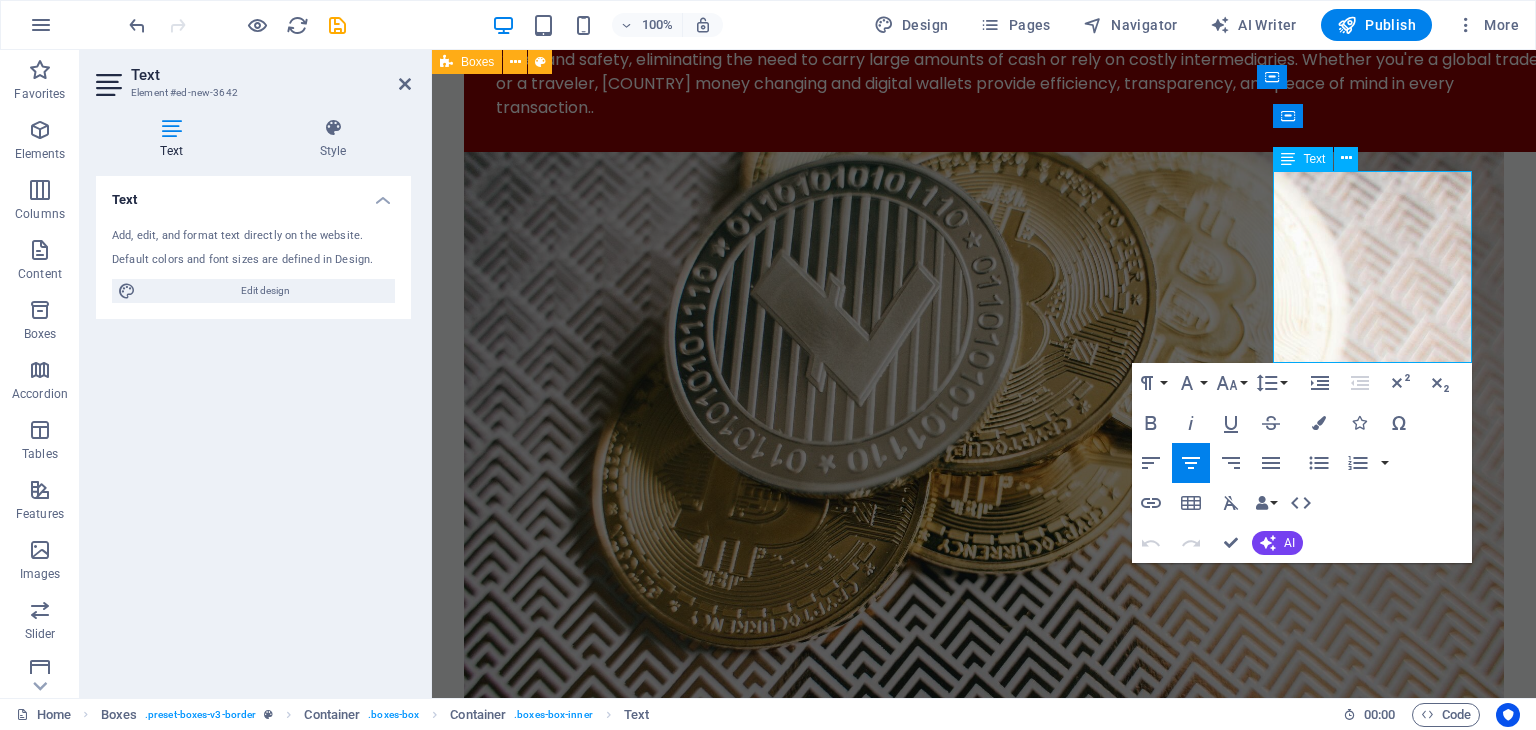 scroll, scrollTop: 2513, scrollLeft: 0, axis: vertical 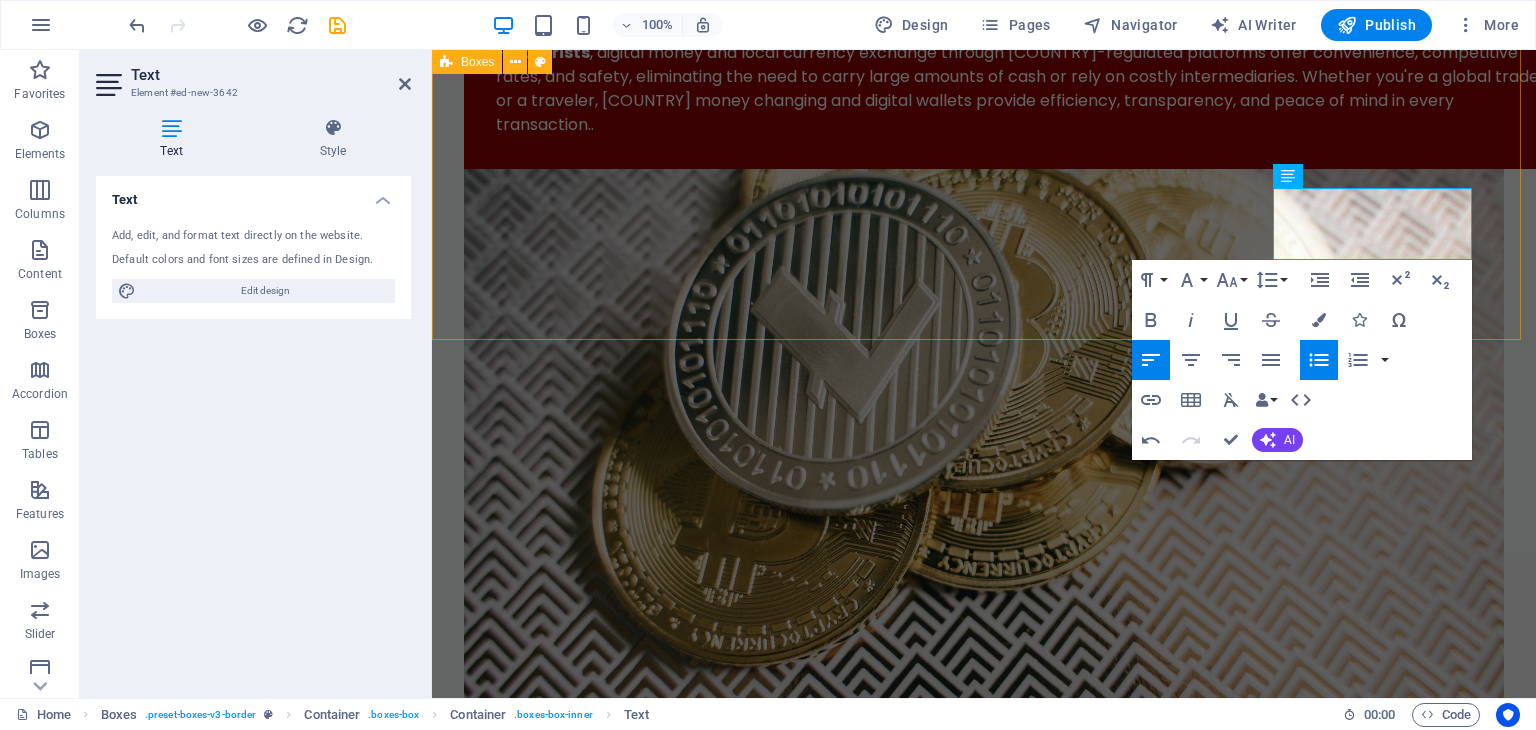click on "Remittance Send Money Receive Money Branch & DBU Exchange Send Money Receive Money Branch & DBU Digital Money Send Money Receive Money Branch & DBU Accounts Send Money Receive Money Branch & DBU" at bounding box center [984, 4030] 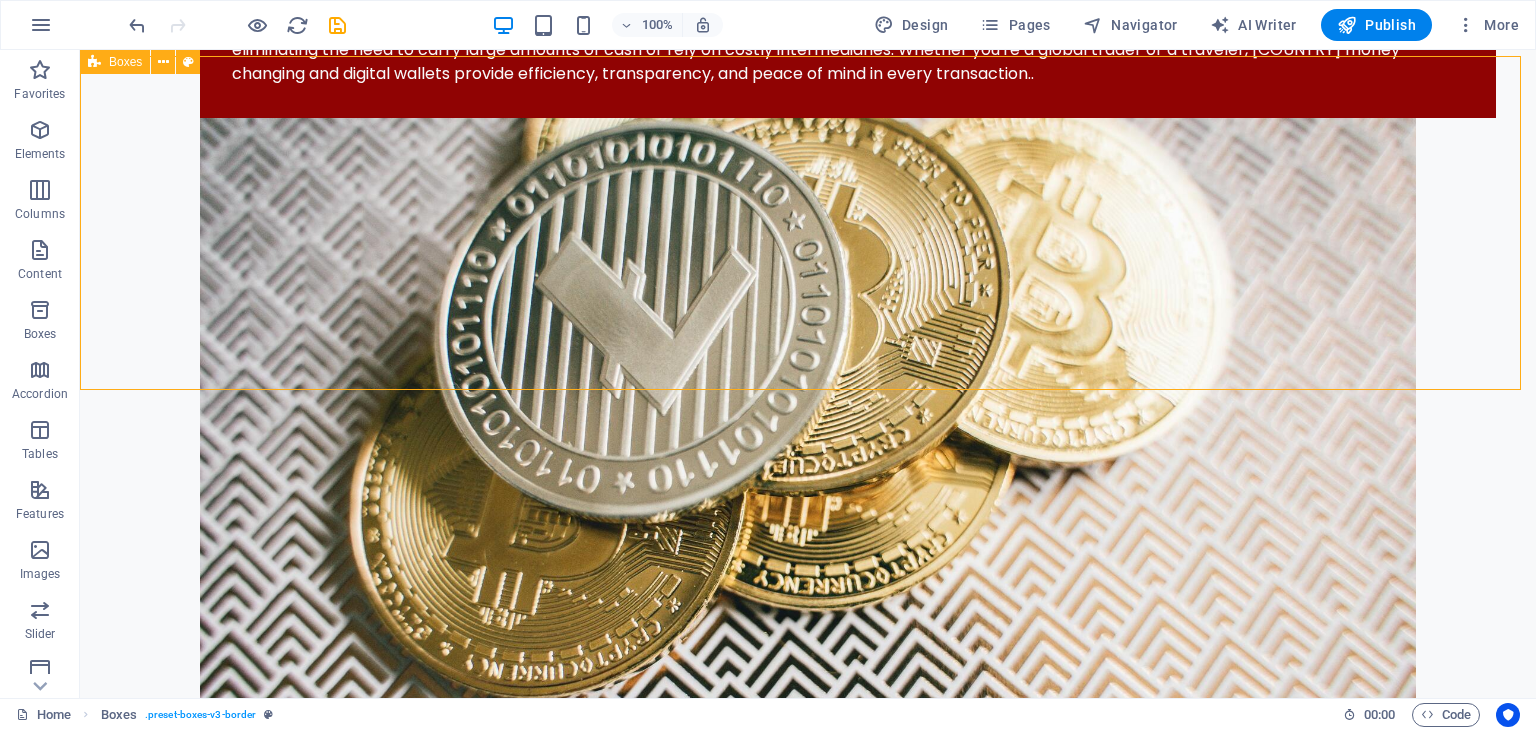 scroll, scrollTop: 2467, scrollLeft: 0, axis: vertical 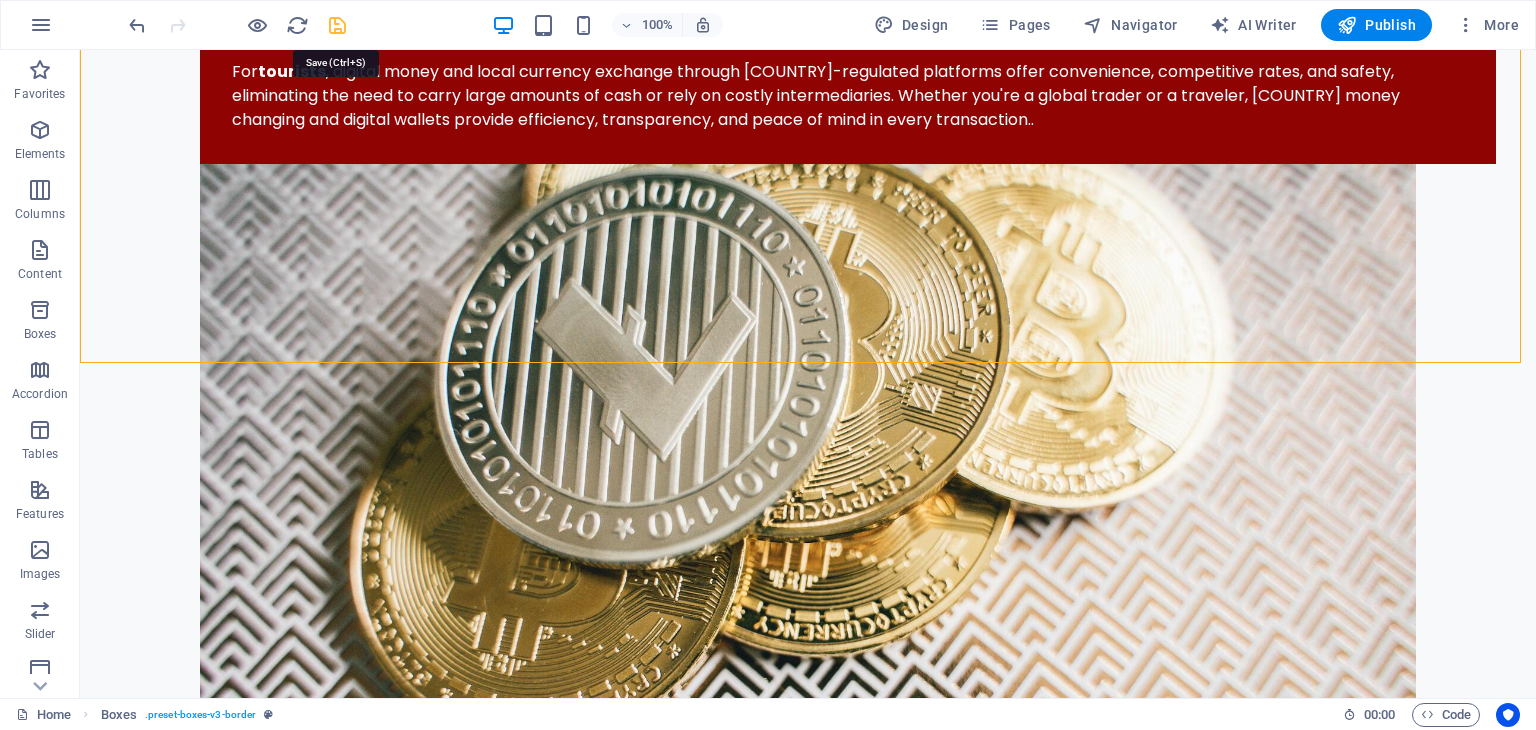 click at bounding box center (337, 25) 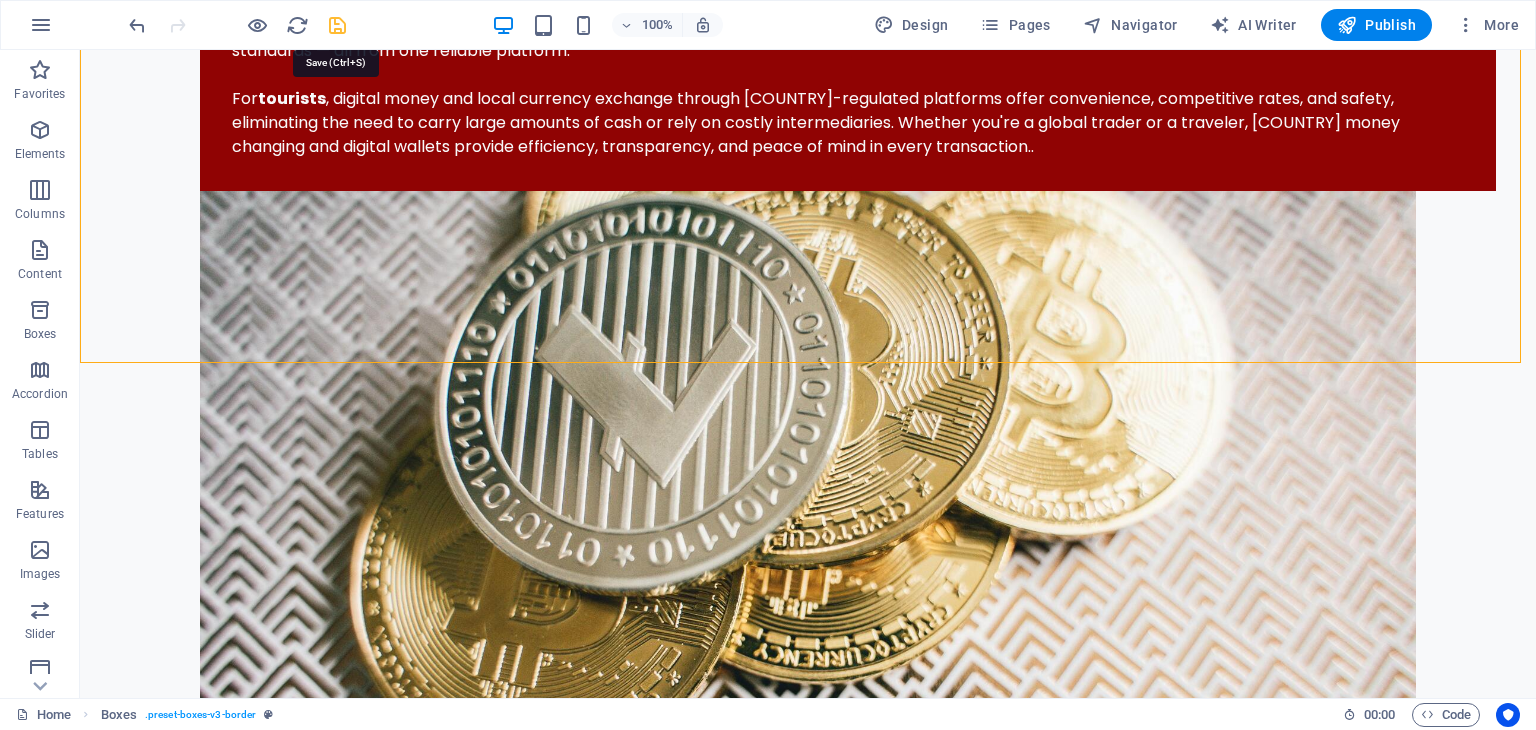 select on "1" 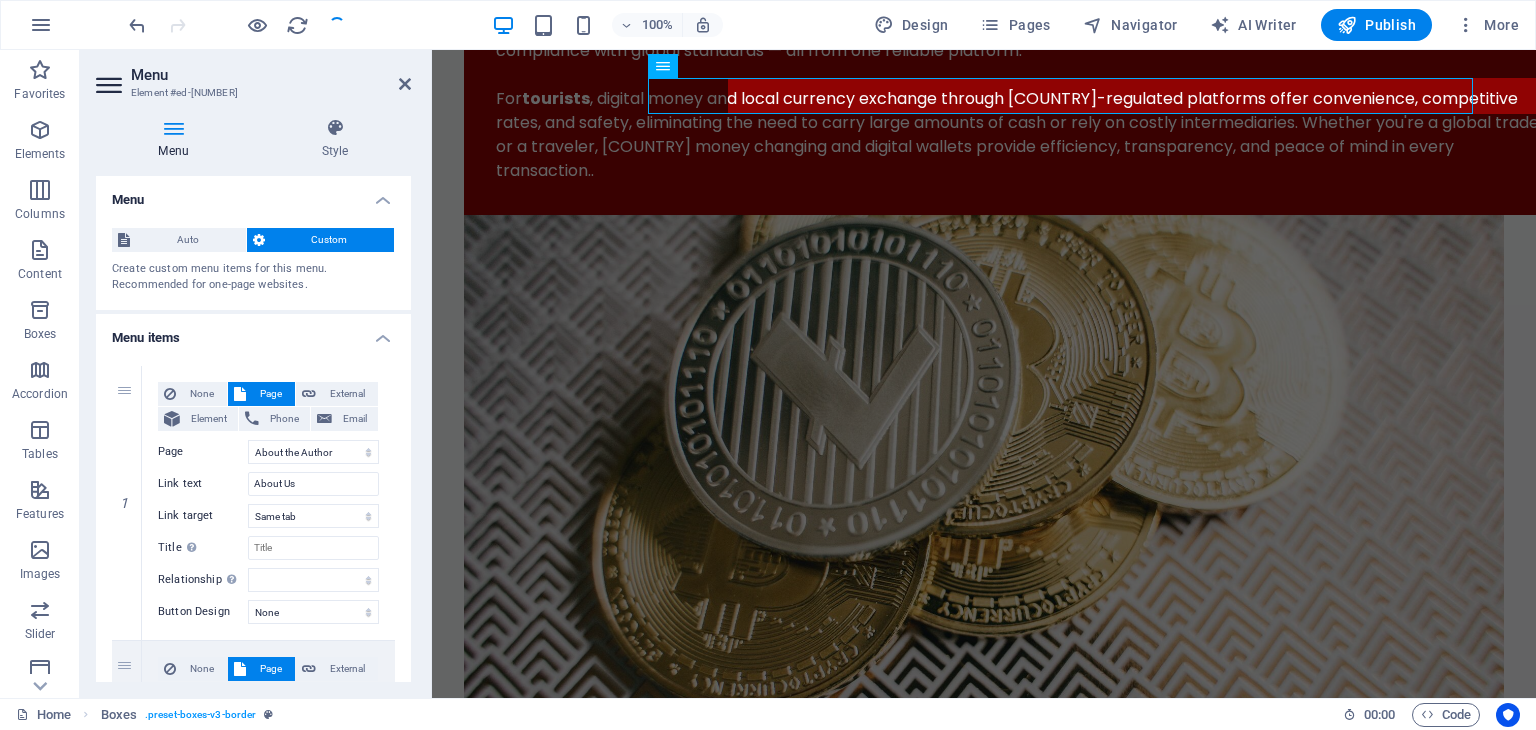 scroll, scrollTop: 0, scrollLeft: 0, axis: both 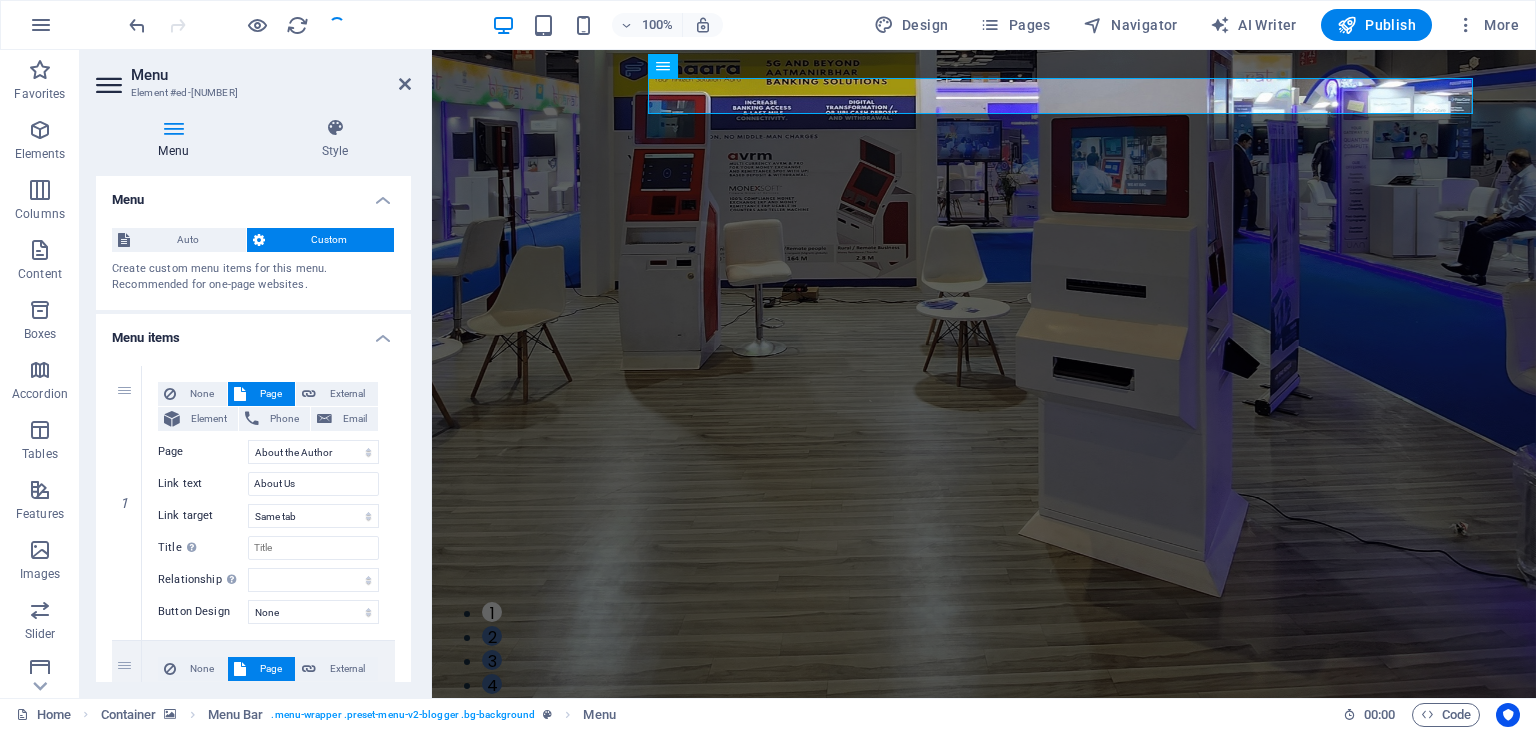 select on "1" 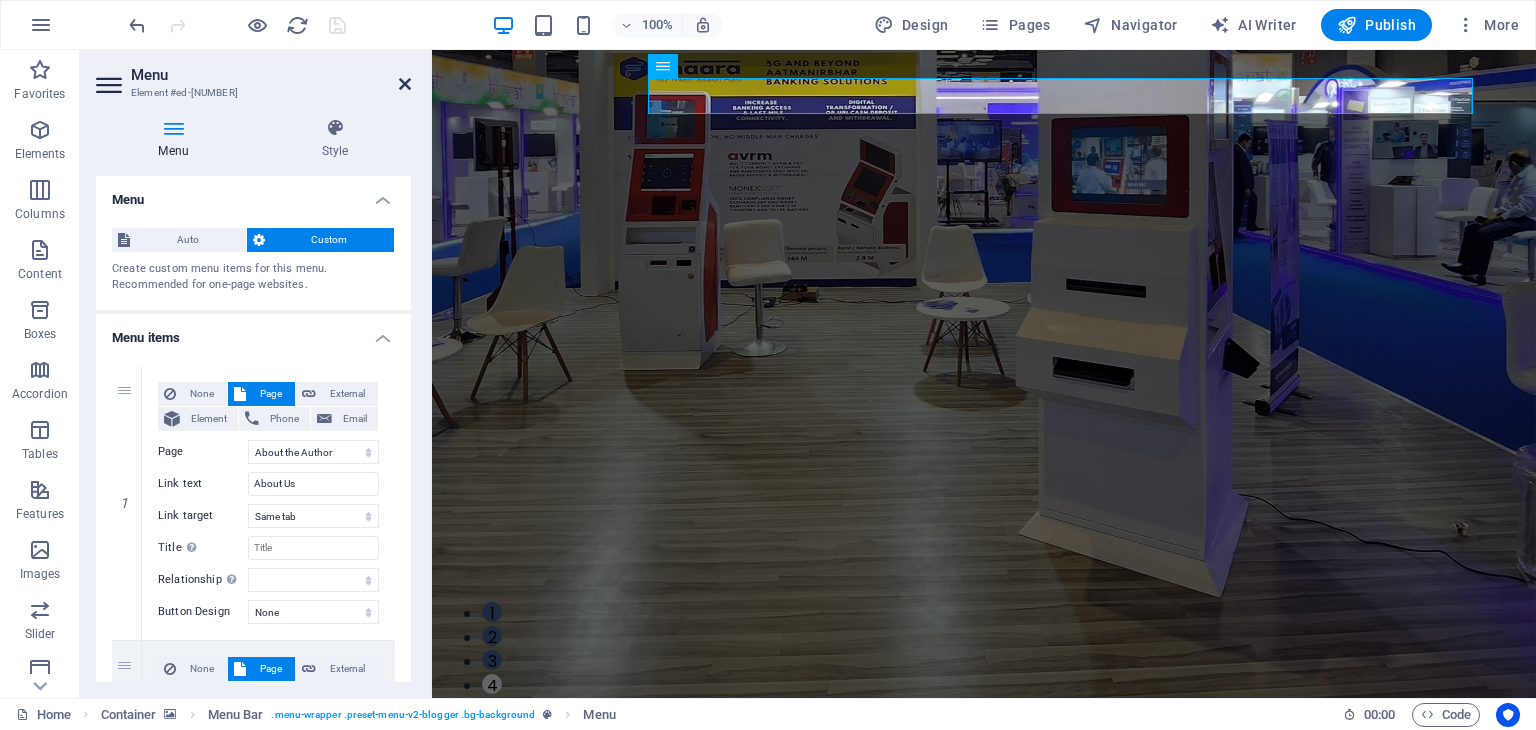 drag, startPoint x: 403, startPoint y: 84, endPoint x: 317, endPoint y: 31, distance: 101.0198 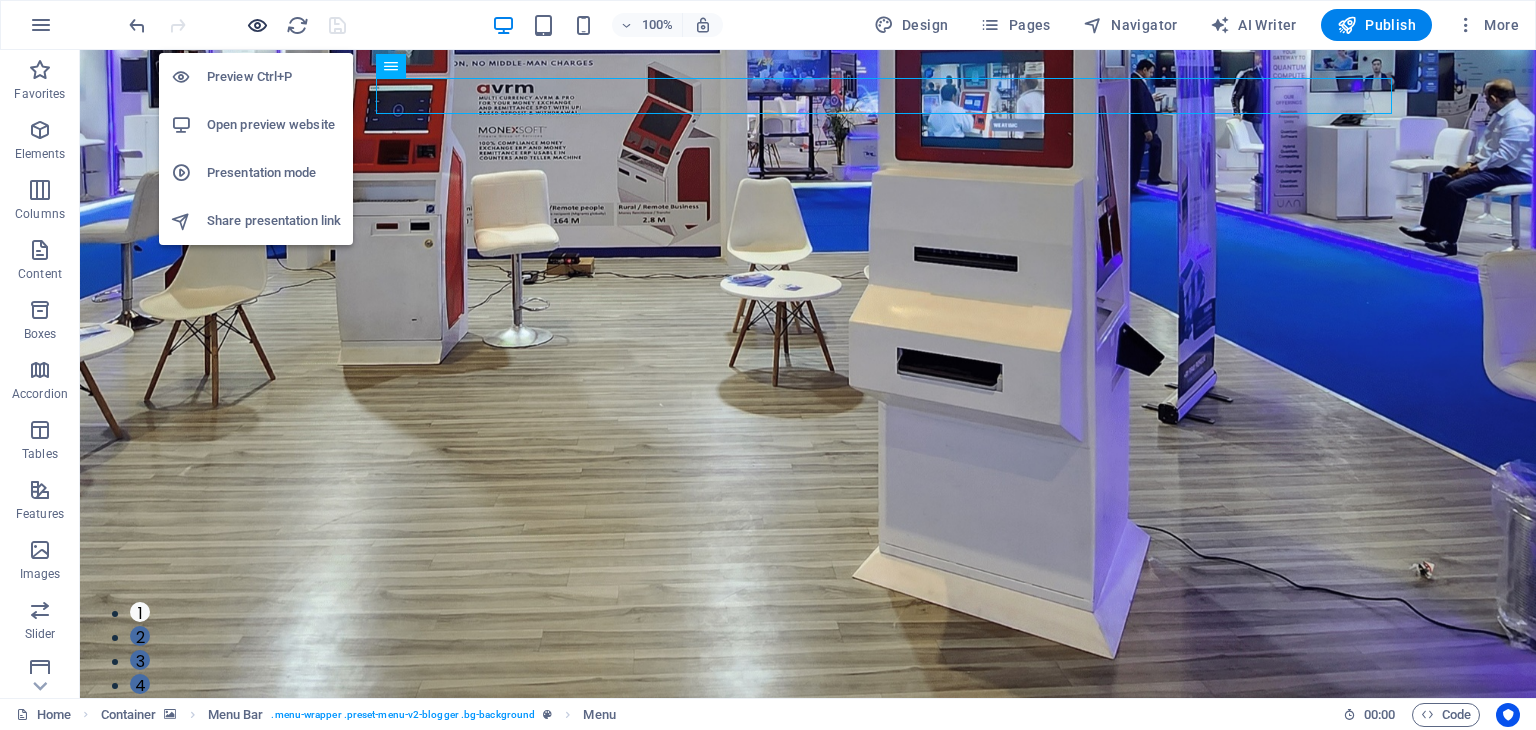 click at bounding box center [257, 25] 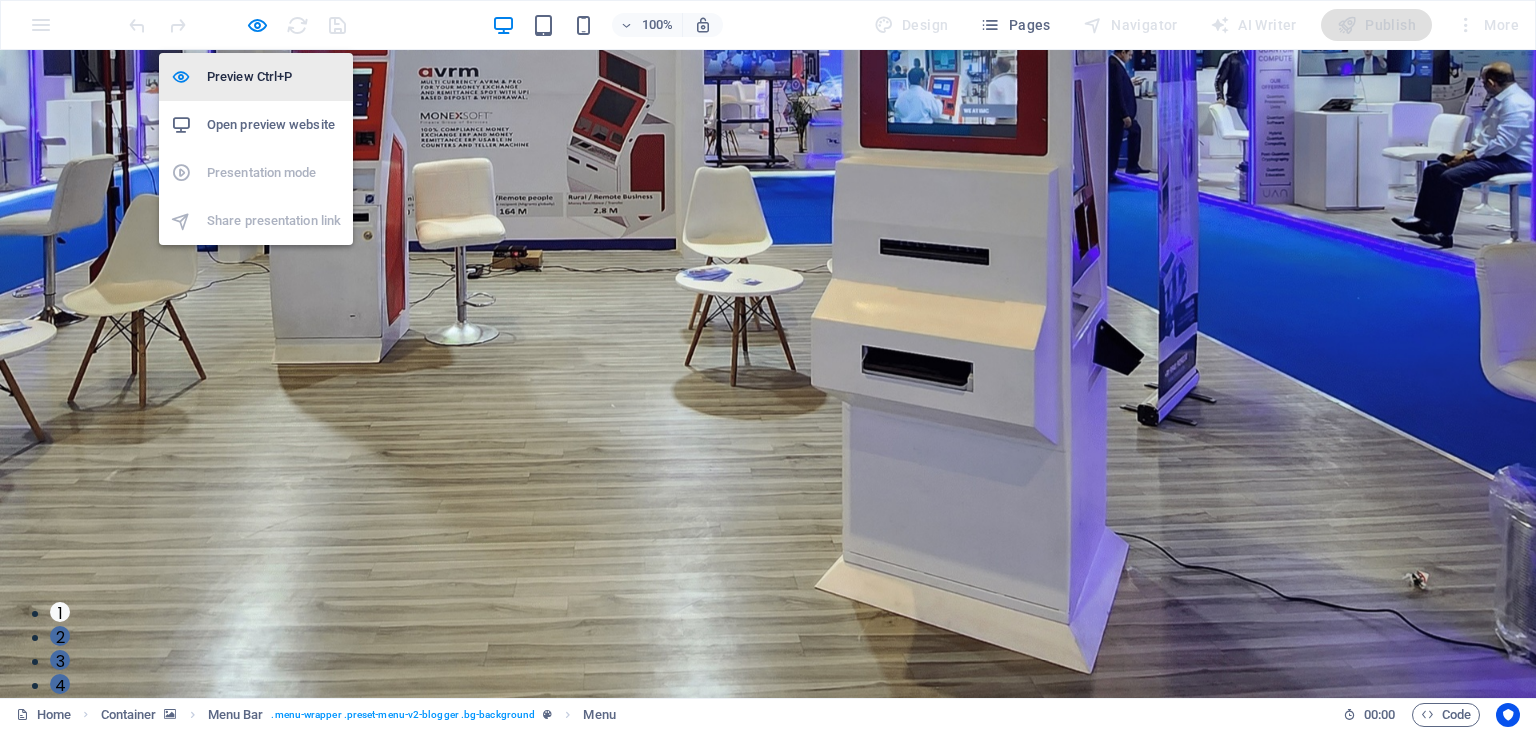 click on "Preview Ctrl+P" at bounding box center (274, 77) 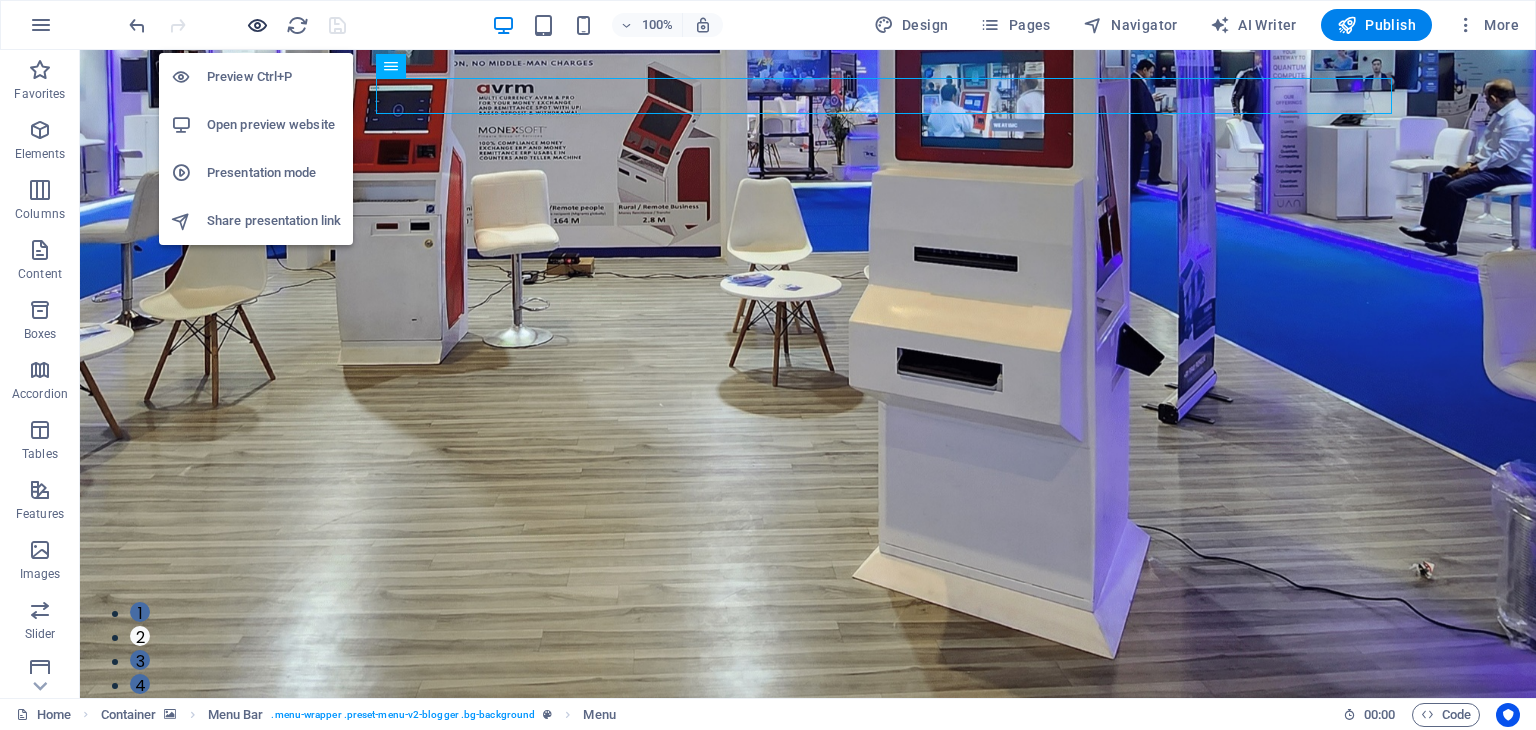 click at bounding box center [257, 25] 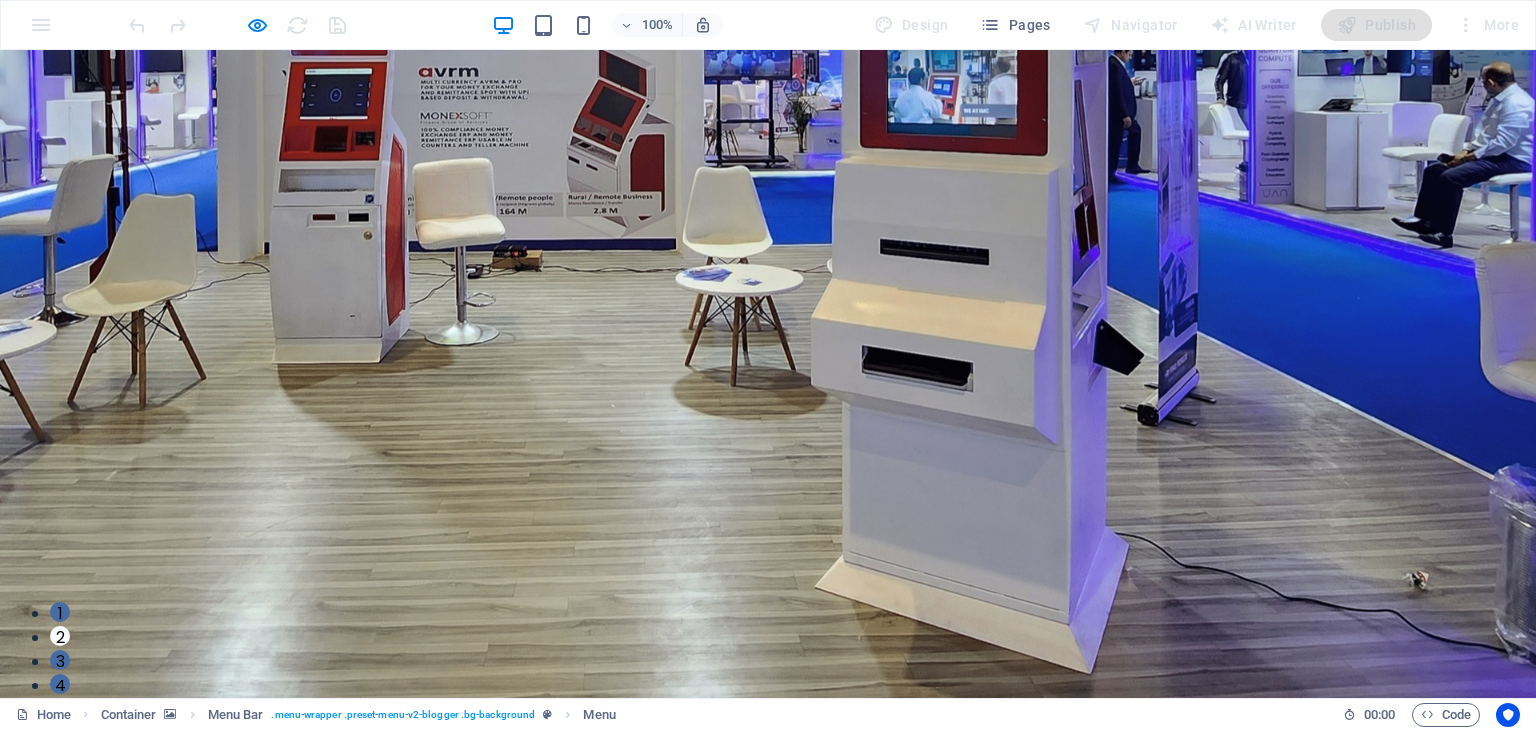 type 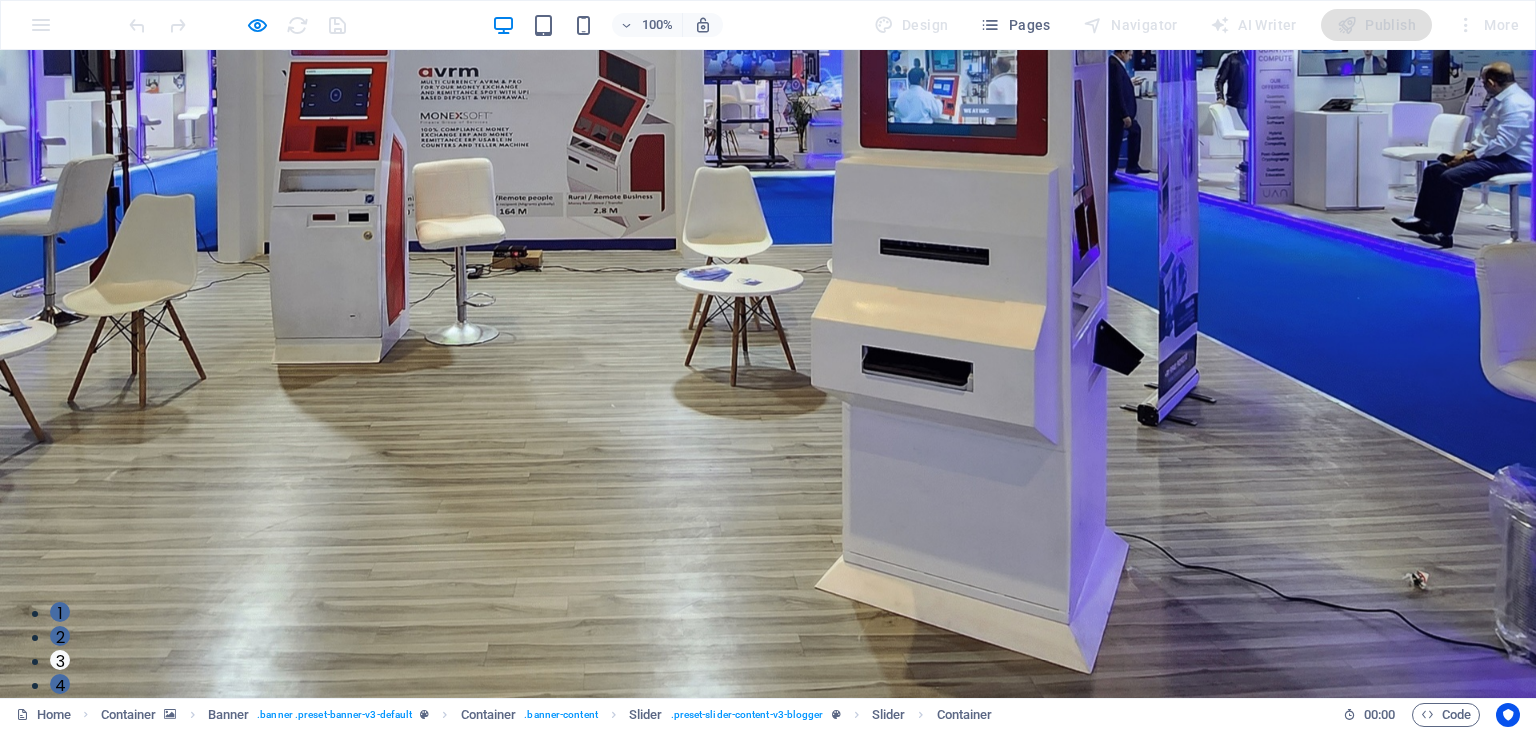 click on "BUSINESS ACCOUNTS Business Multi-Currency Accounts Business made borderless with multi-currency accounts. Transact globally — easily, securely, and smartly. DIGITAL MONEY Digital Money and eMoney wallet All-in-One Wallet: Mobile, Multi-Currency & Bitcoin. Your Digital Finance Hub — Anytime, Anywhere. REMITTANCE Fastest Money Transfer Without Middle Man Instant money transfers — personal or business, without middle man. No middlemen. No hidden fees. No delays.   MONEY CHANGING Money Changing & Multi-Currency App Exchange currencies instantly—no middlemen, no hidden fees. One powerful app for all your global money needs. BUSINESS ACCOUNTS Business Multi-Currency Accounts Business made borderless with multi-currency accounts. Transact globally — easily, securely, and smartly. DIGITAL MONEY Digital Money and eMoney wallet All-in-One Wallet: Mobile, Multi-Currency & Bitcoin. Your Digital Finance Hub — Anytime, Anywhere. 1 2 3 4" at bounding box center (768, 1096) 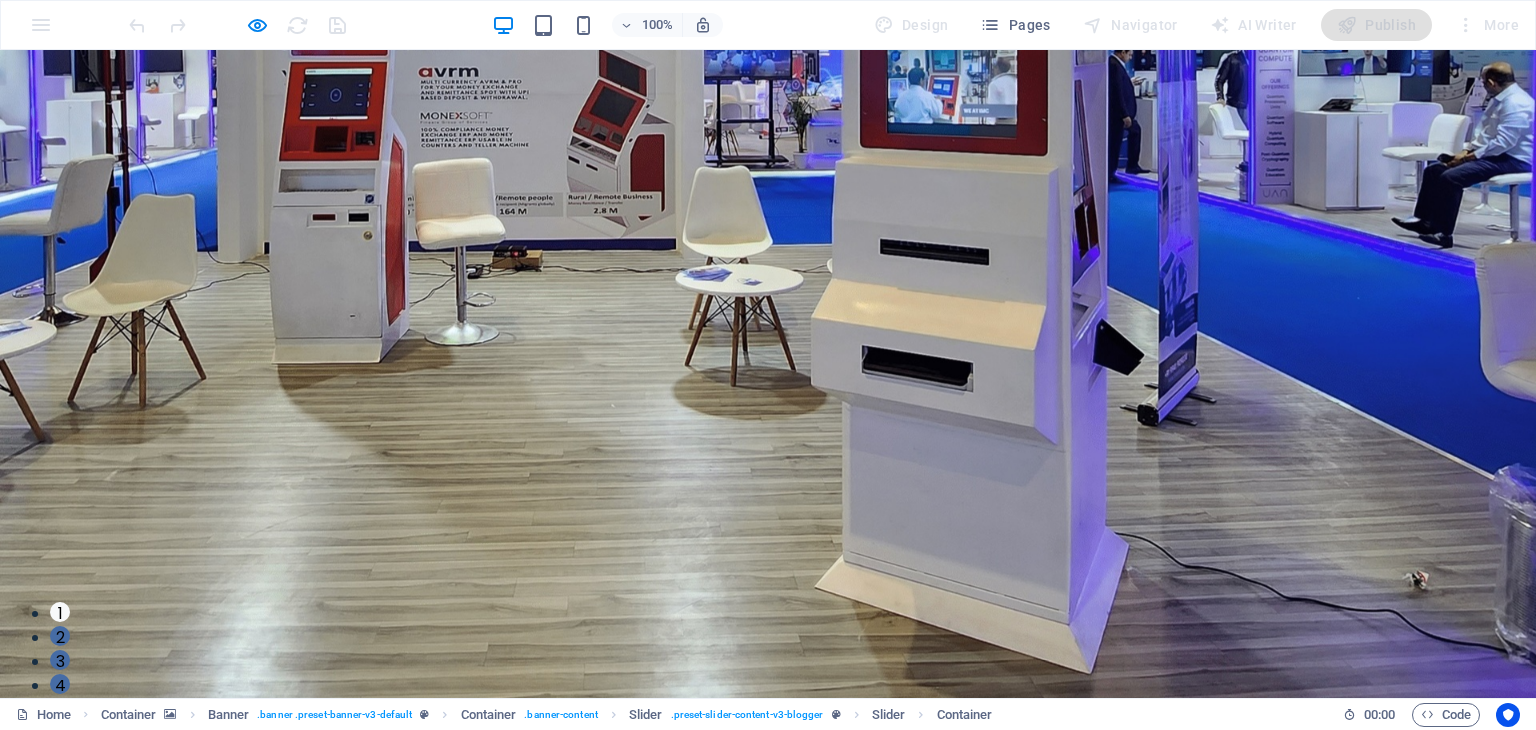 scroll, scrollTop: 566, scrollLeft: 0, axis: vertical 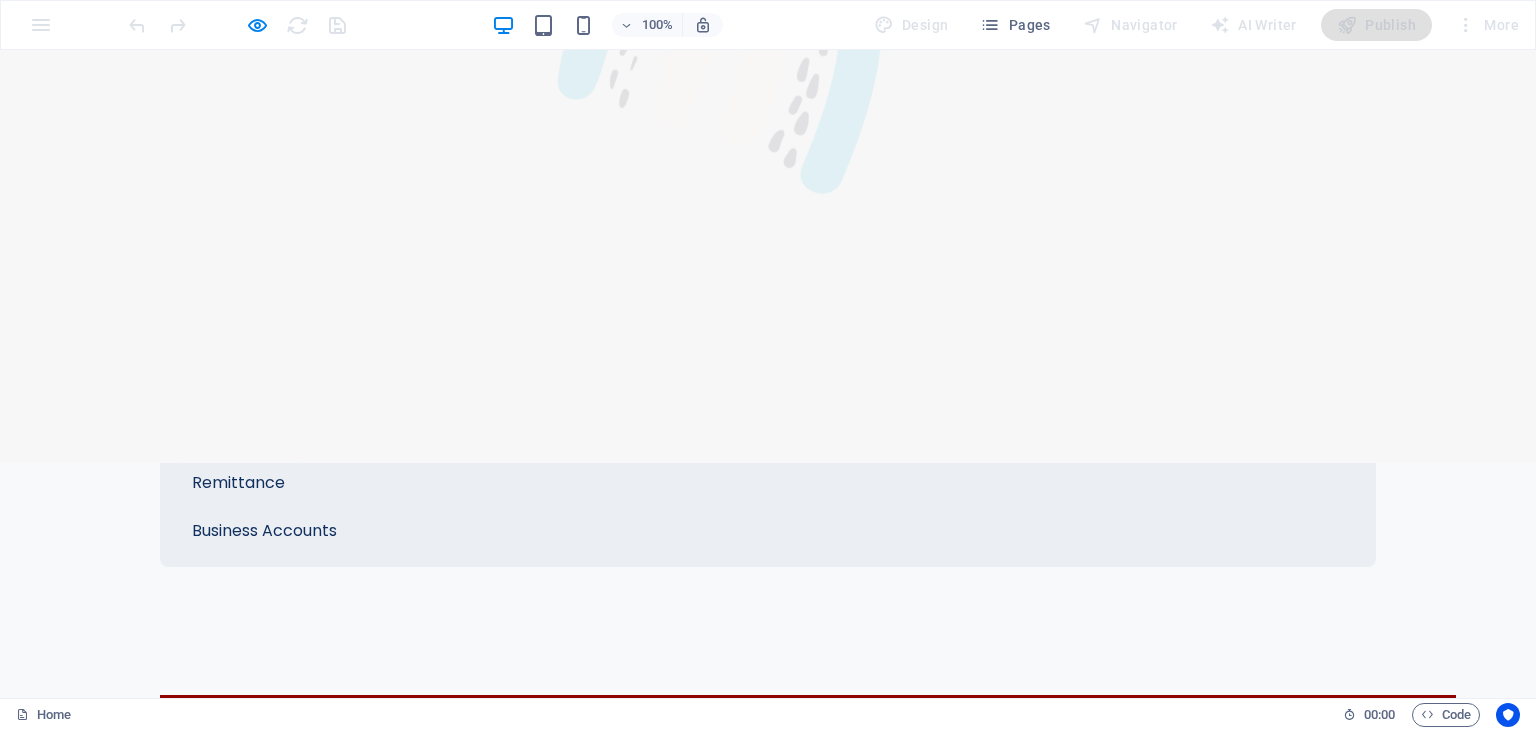 click at bounding box center (768, 2194) 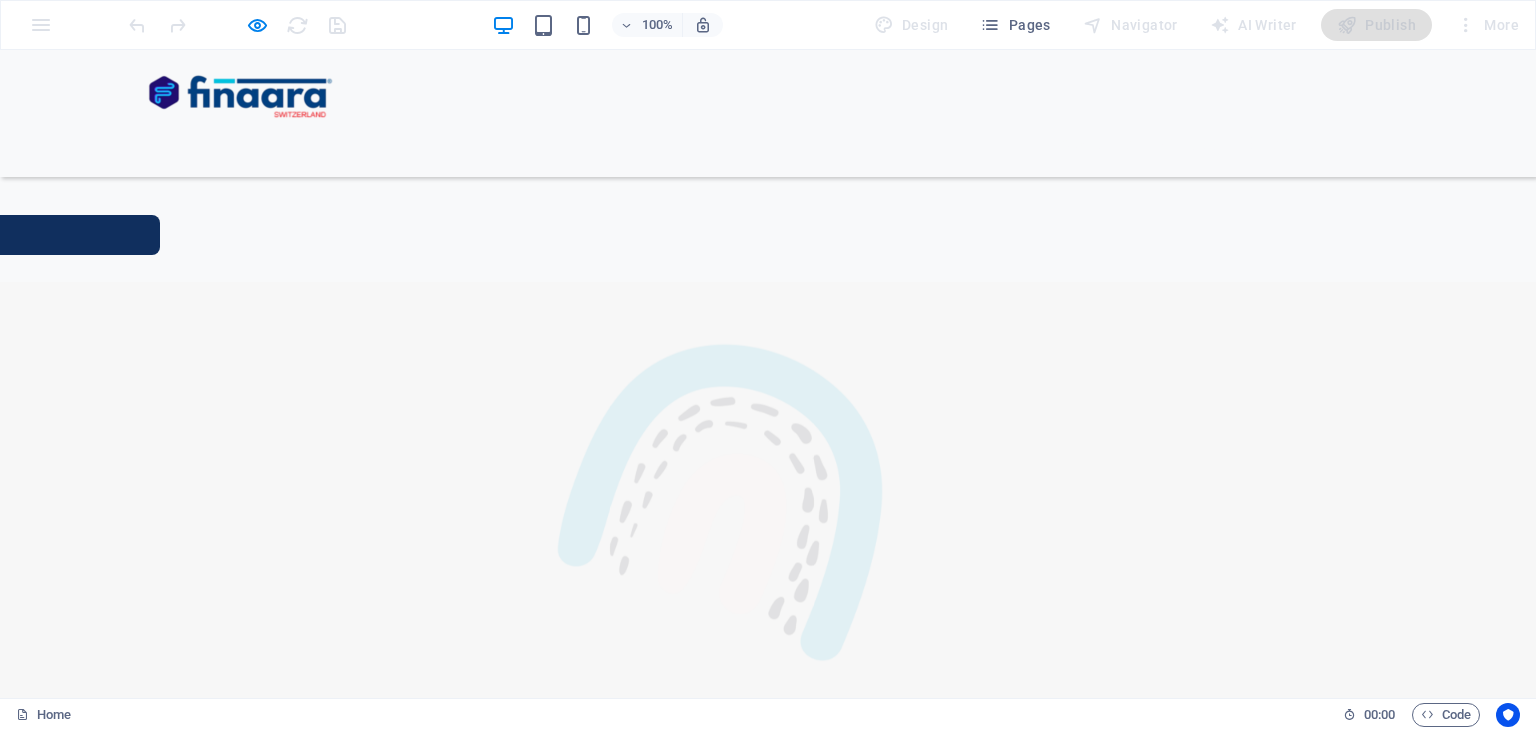 click on "[COUNTRY] + [COUNTRY] Finaara [COUNTRY] is renowned for its financial stability, regulatory clarity, and global trust making it an ideal hub for money changing and digital financial services.  For  businesses , [COUNTRY] digital money solutions enable secure, multi-currency transactions, fast cross-border payments, and compliance with global standards — all from one reliable platform.  For  tourists , digital money and local currency exchange through [COUNTRY]-regulated platforms offer convenience, competitive rates, and safety, eliminating the need to carry large amounts of cash or rely on costly intermediaries. Whether you're a global trader or a traveler, [COUNTRY] money changing and digital wallets provide efficiency, transparency, and peace of mind in every transaction.." at bounding box center (768, 1739) 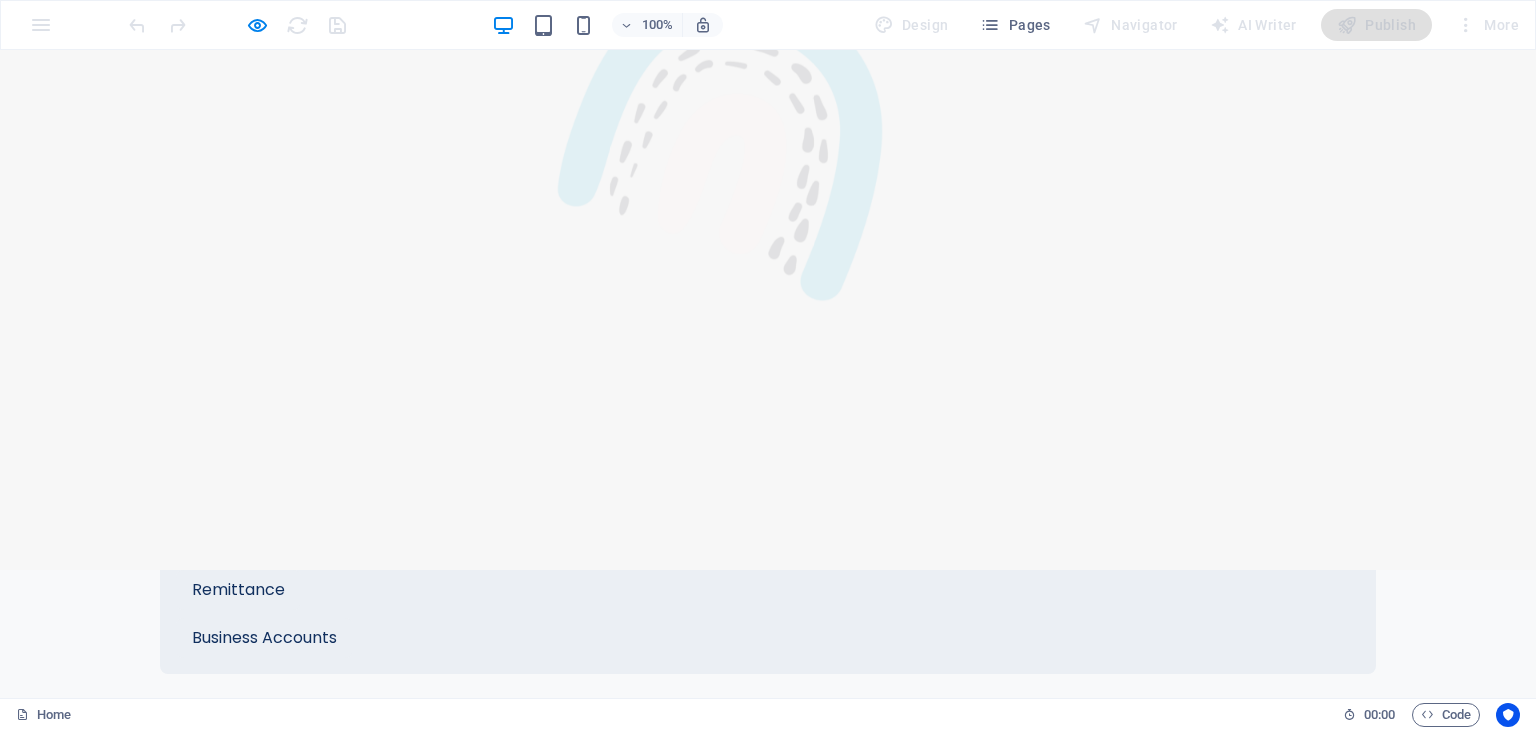 scroll, scrollTop: 1520, scrollLeft: 0, axis: vertical 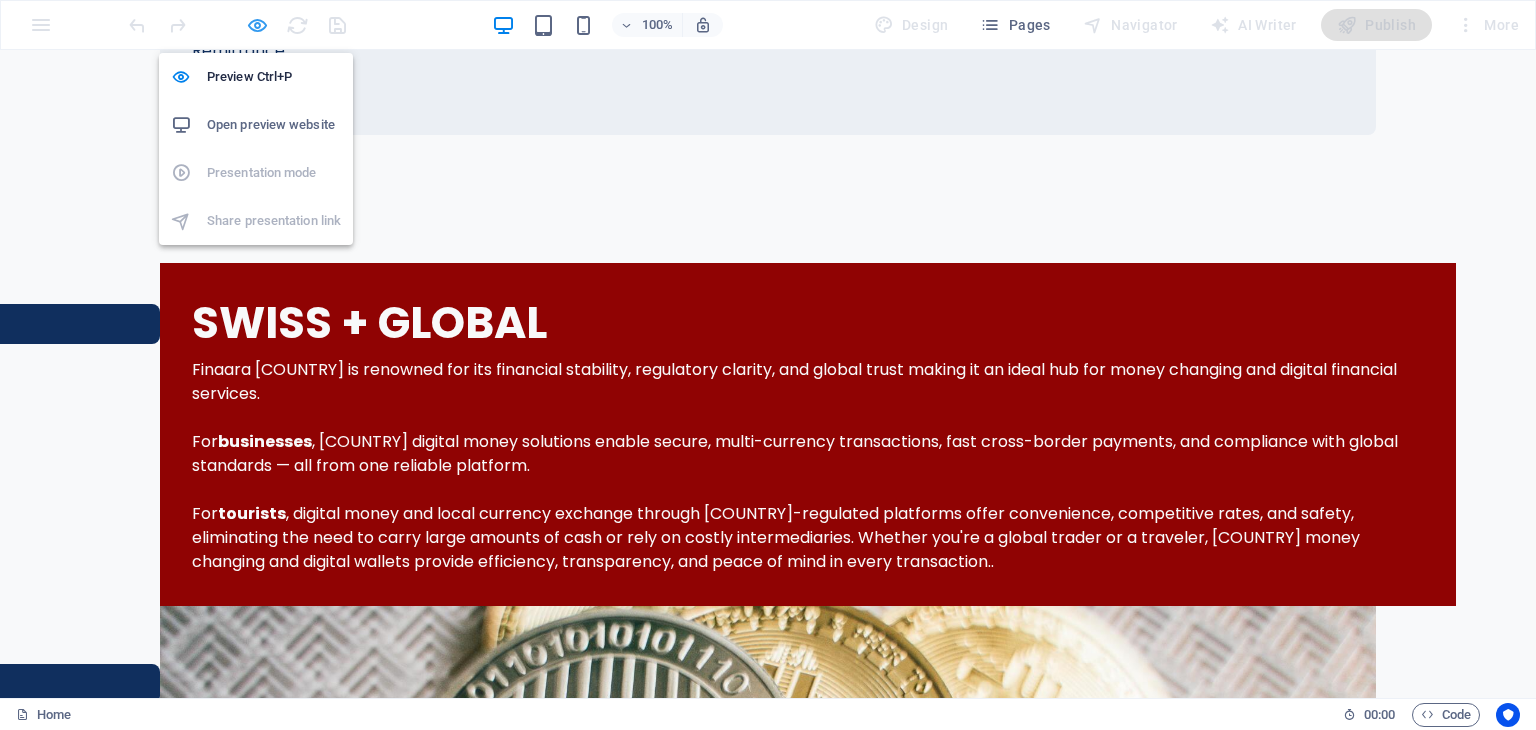 click at bounding box center [257, 25] 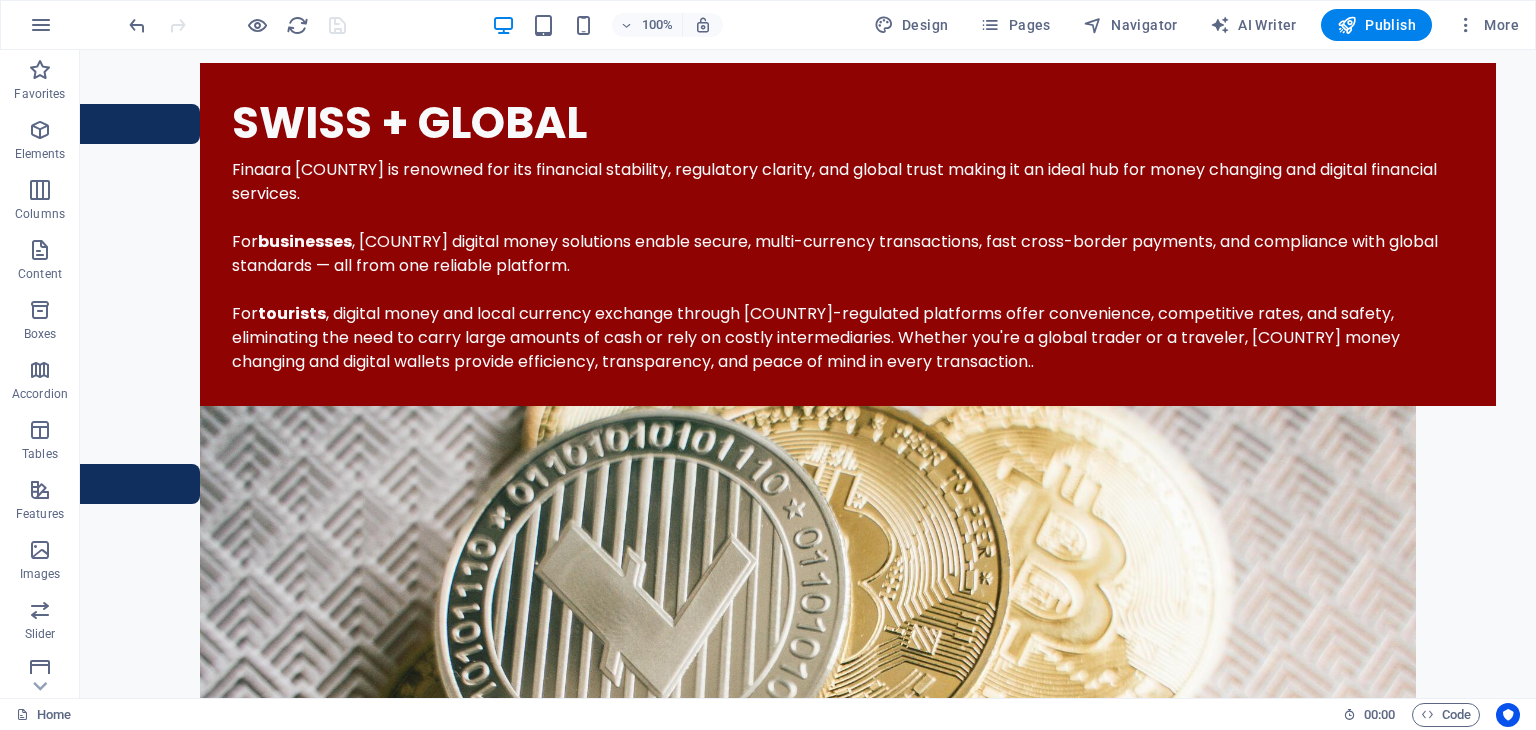 scroll, scrollTop: 2288, scrollLeft: 0, axis: vertical 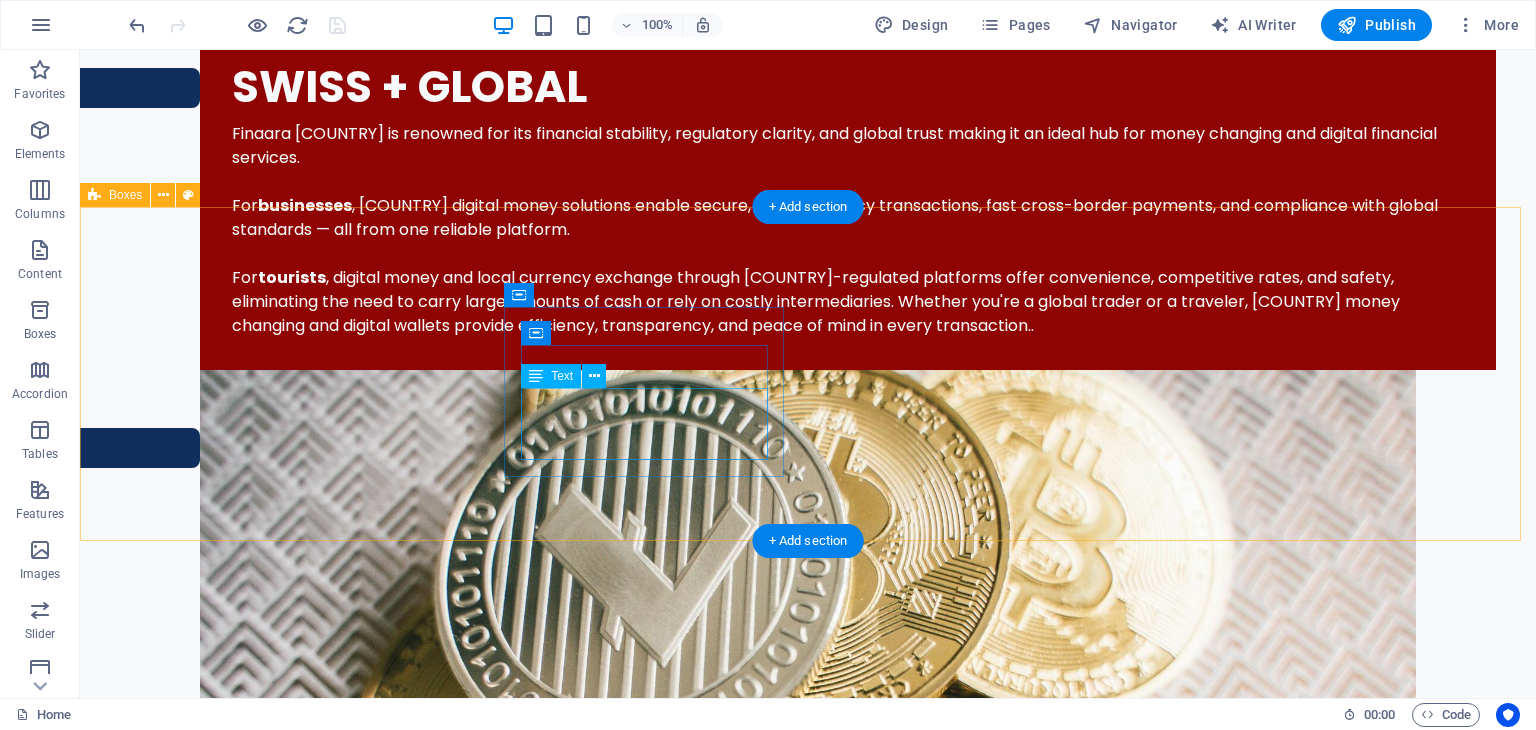 click on "Send Money Receive Money Branch & DBU" at bounding box center [252, 4190] 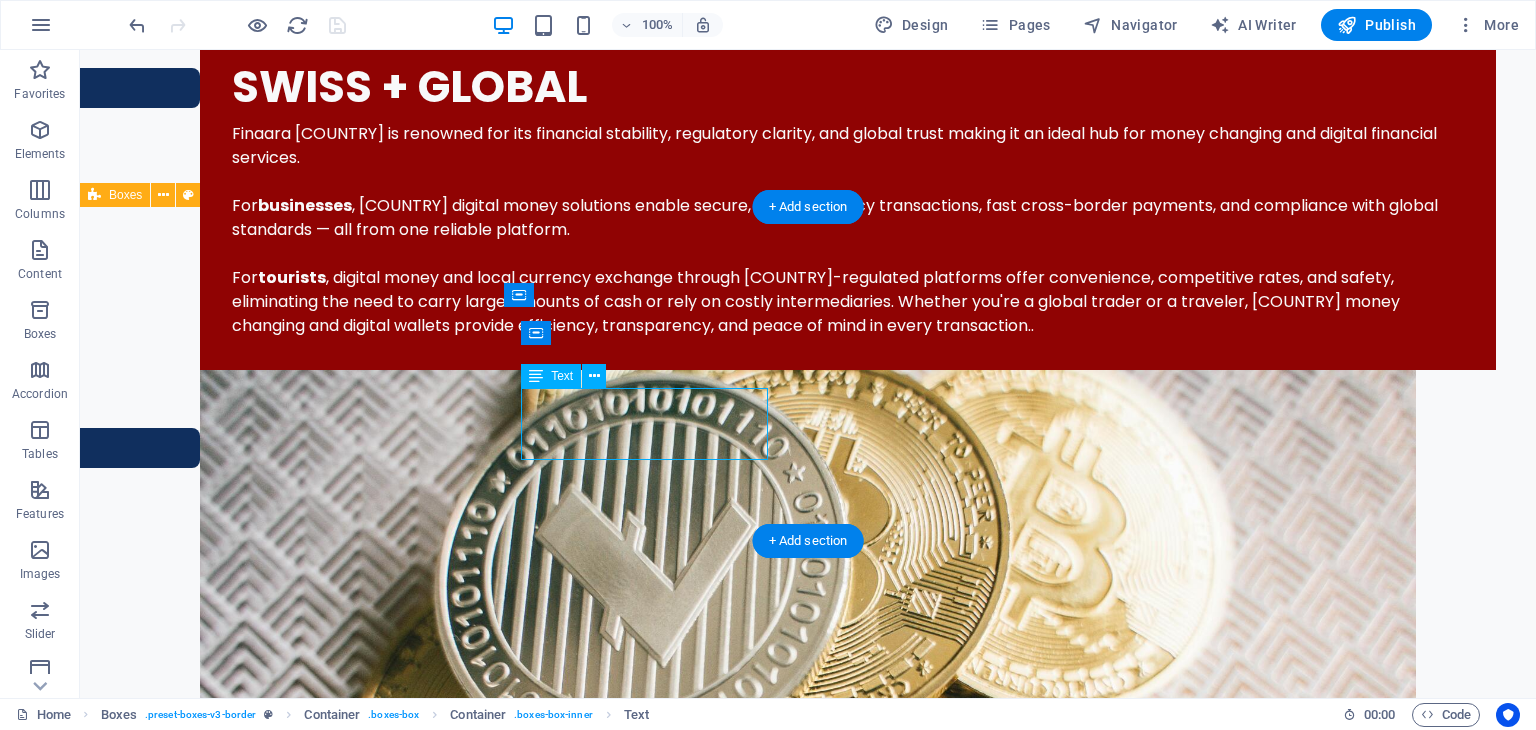 click on "Send Money Receive Money Branch & DBU" at bounding box center (252, 4190) 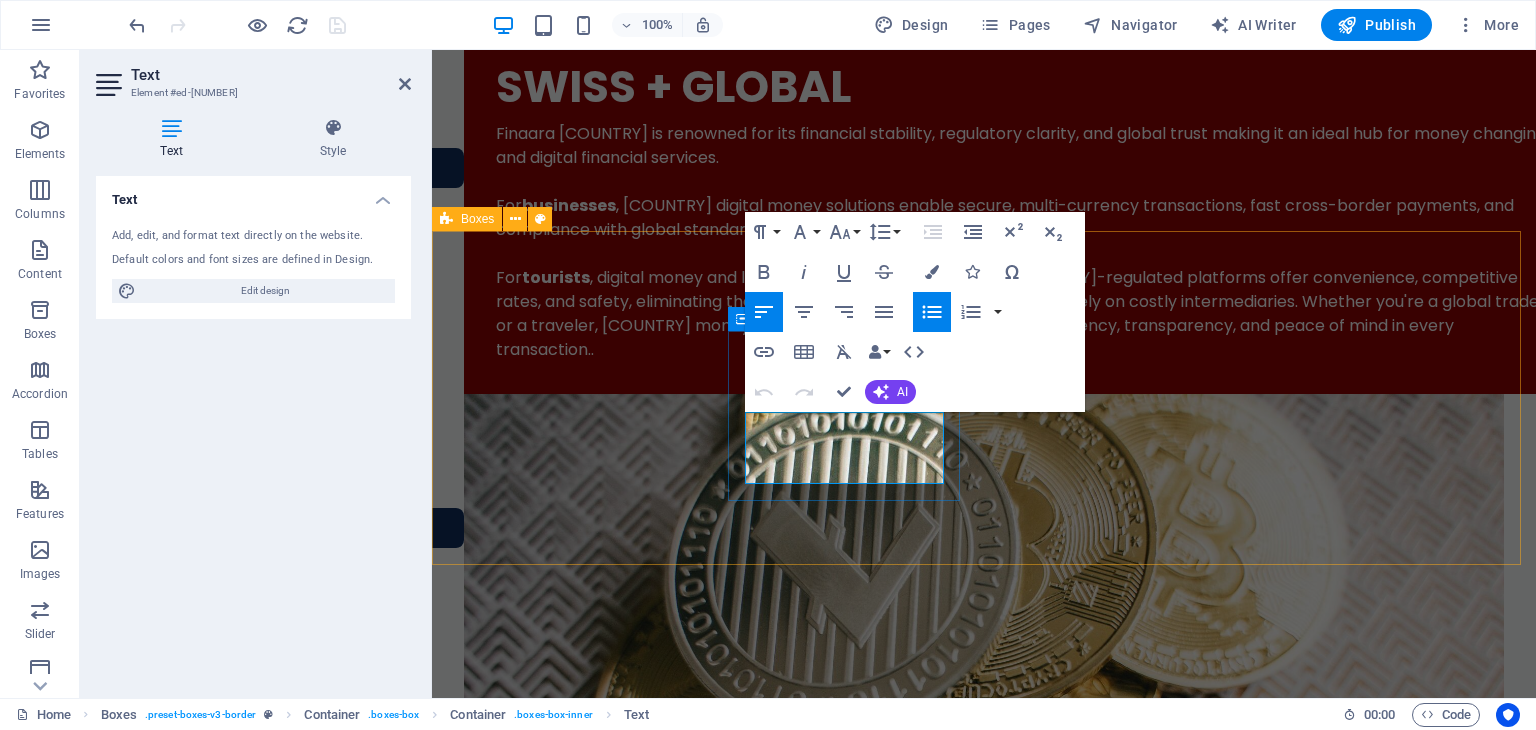 click on "Send Money" at bounding box center [598, 4153] 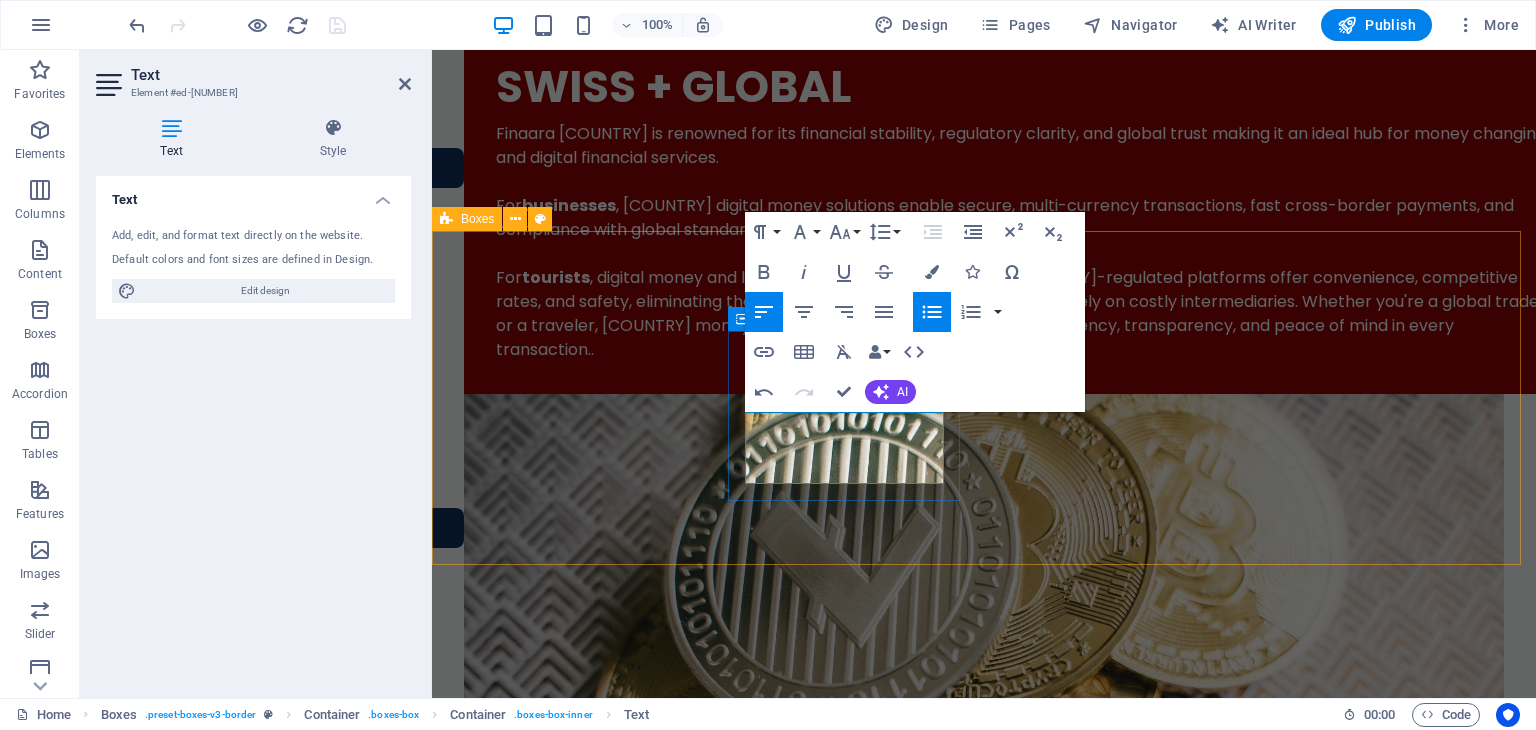 click on "Receive Money" at bounding box center [598, 4177] 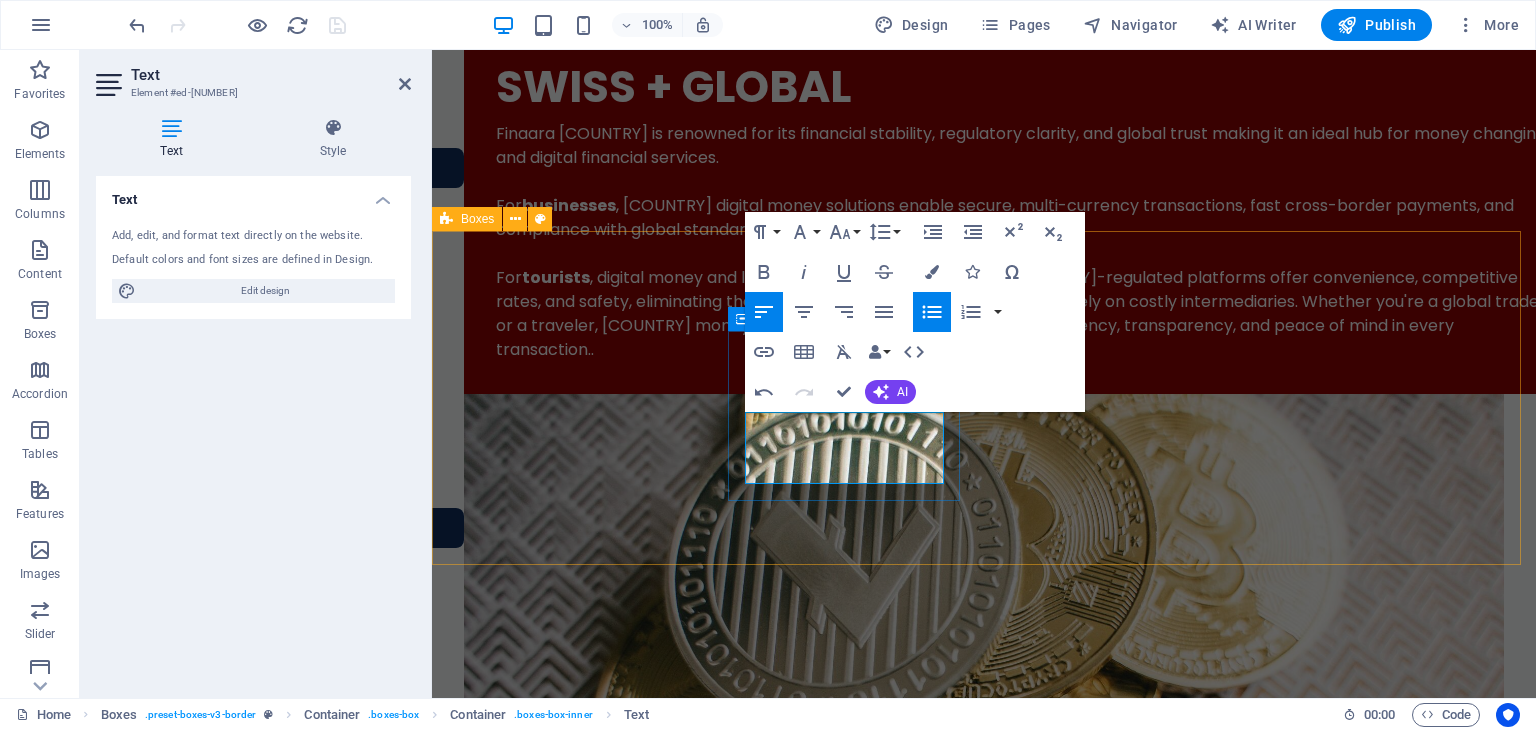 click on "Receive Money" at bounding box center [598, 4177] 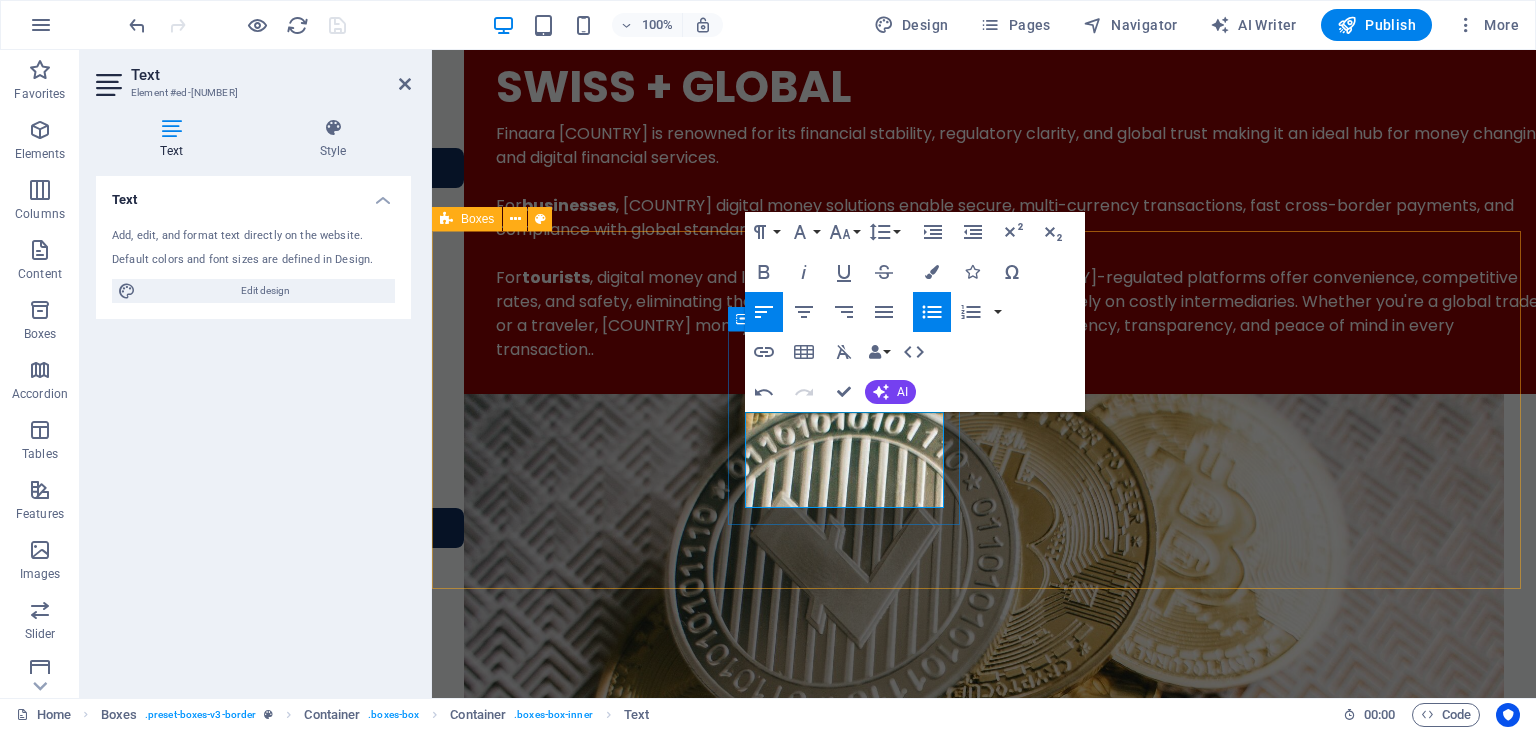 click on "Branch & DBU" at bounding box center (598, 4225) 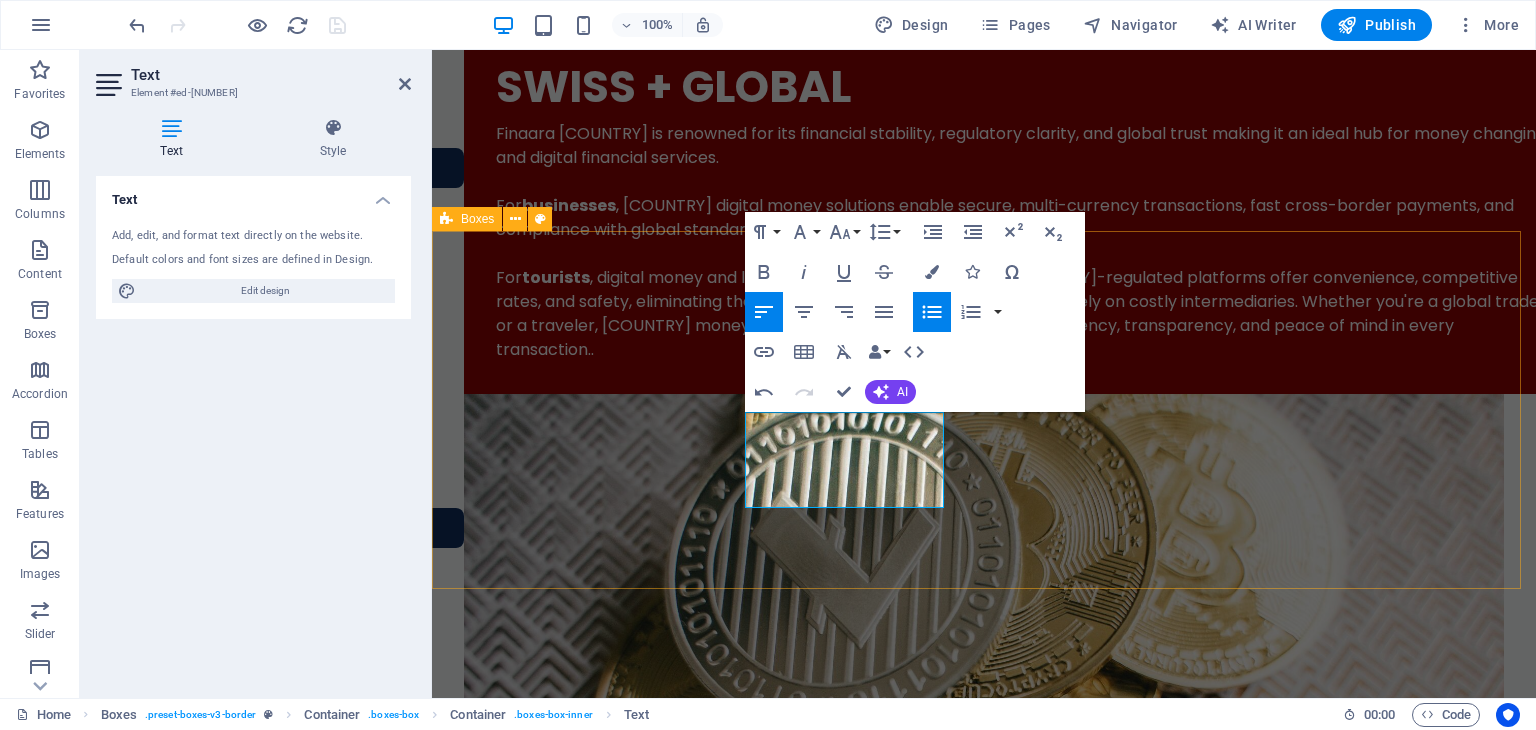 click on "Remittance Send Money Receive Money Branch & DBU Exchange Currency Changing Currency app Withdraw Currency Branch & DBU Digital Money Send Money Receive Money Branch & DBU Accounts Send Money Receive Money Branch & DBU" at bounding box center (984, 4267) 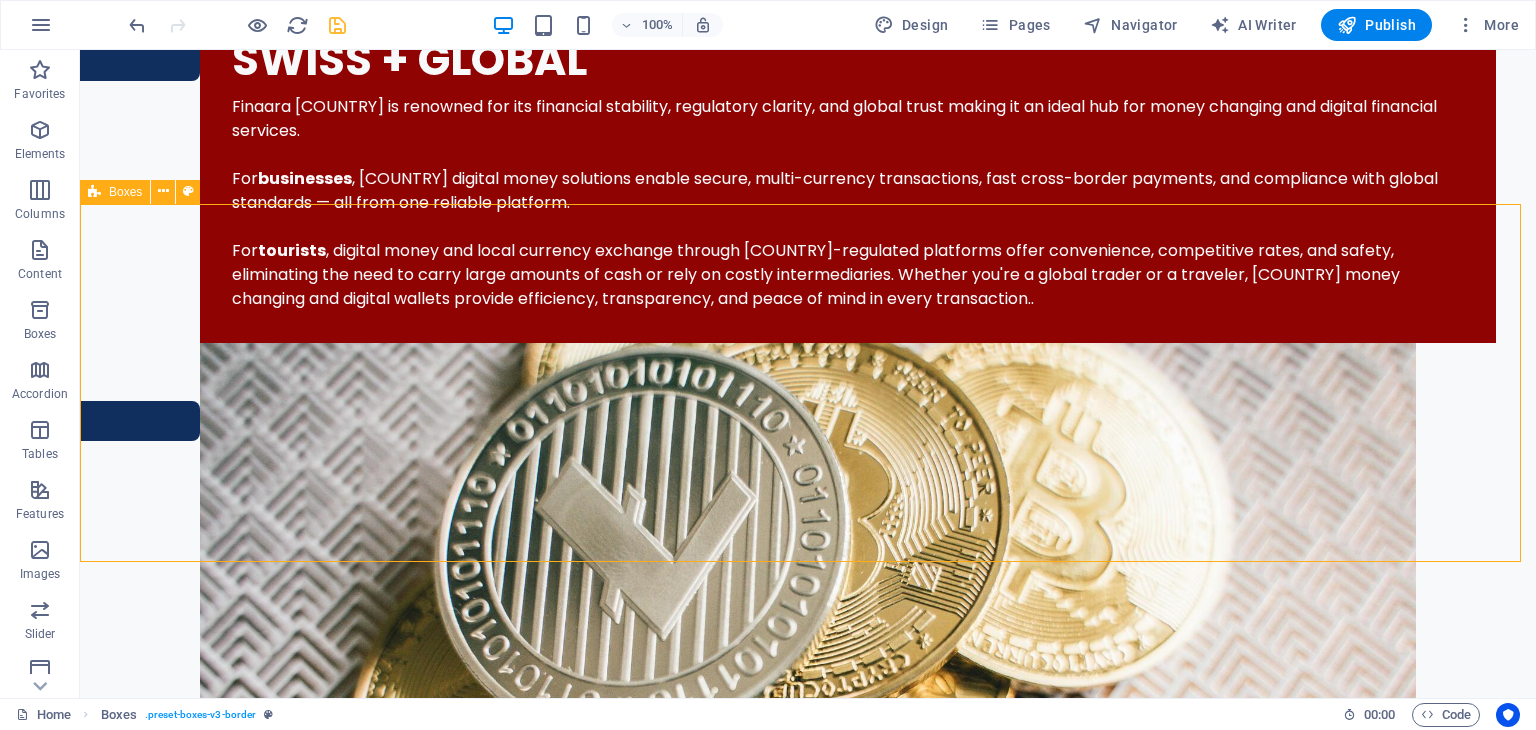 scroll, scrollTop: 2292, scrollLeft: 0, axis: vertical 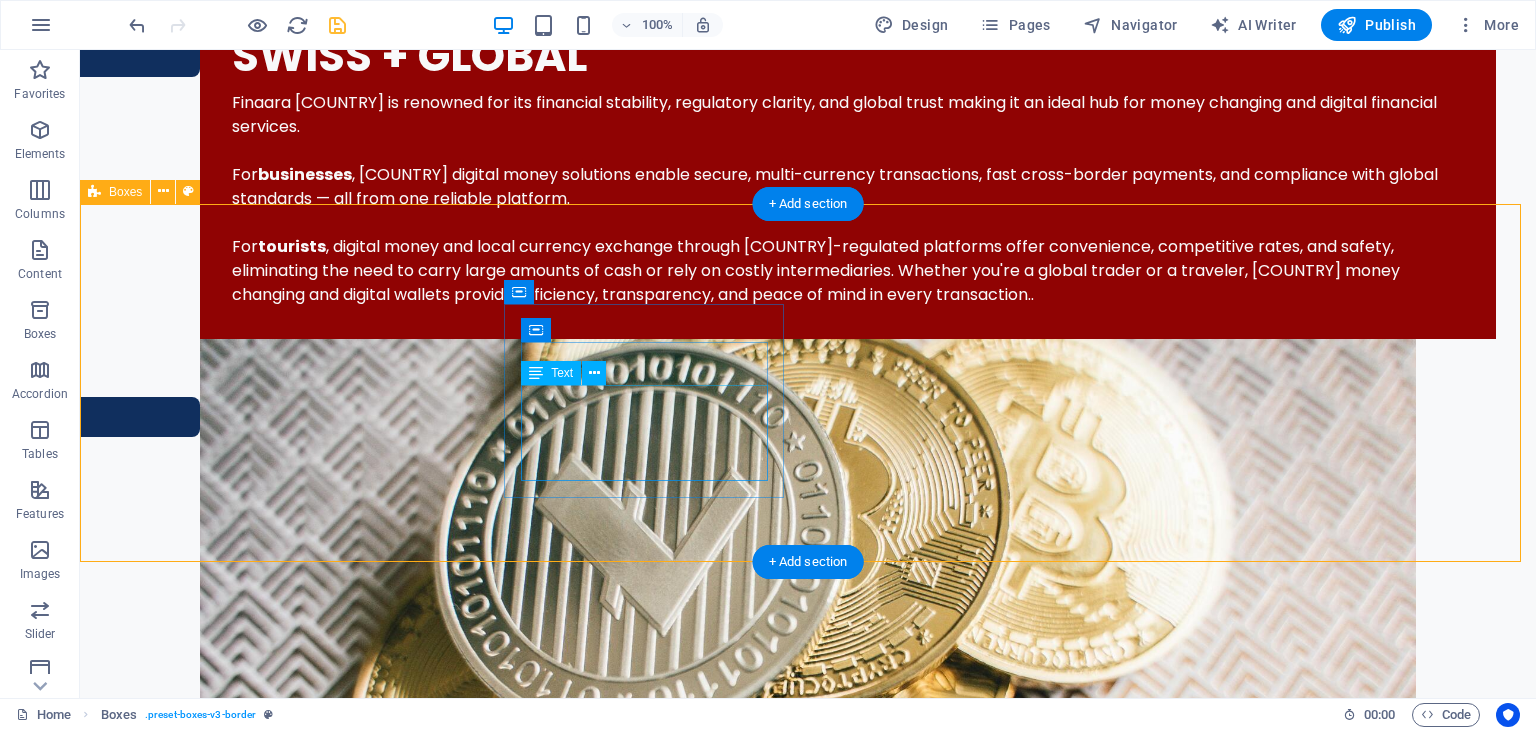 click on "Currency Changing Currency app Withdraw Currency Branch & DBU" at bounding box center (252, 4171) 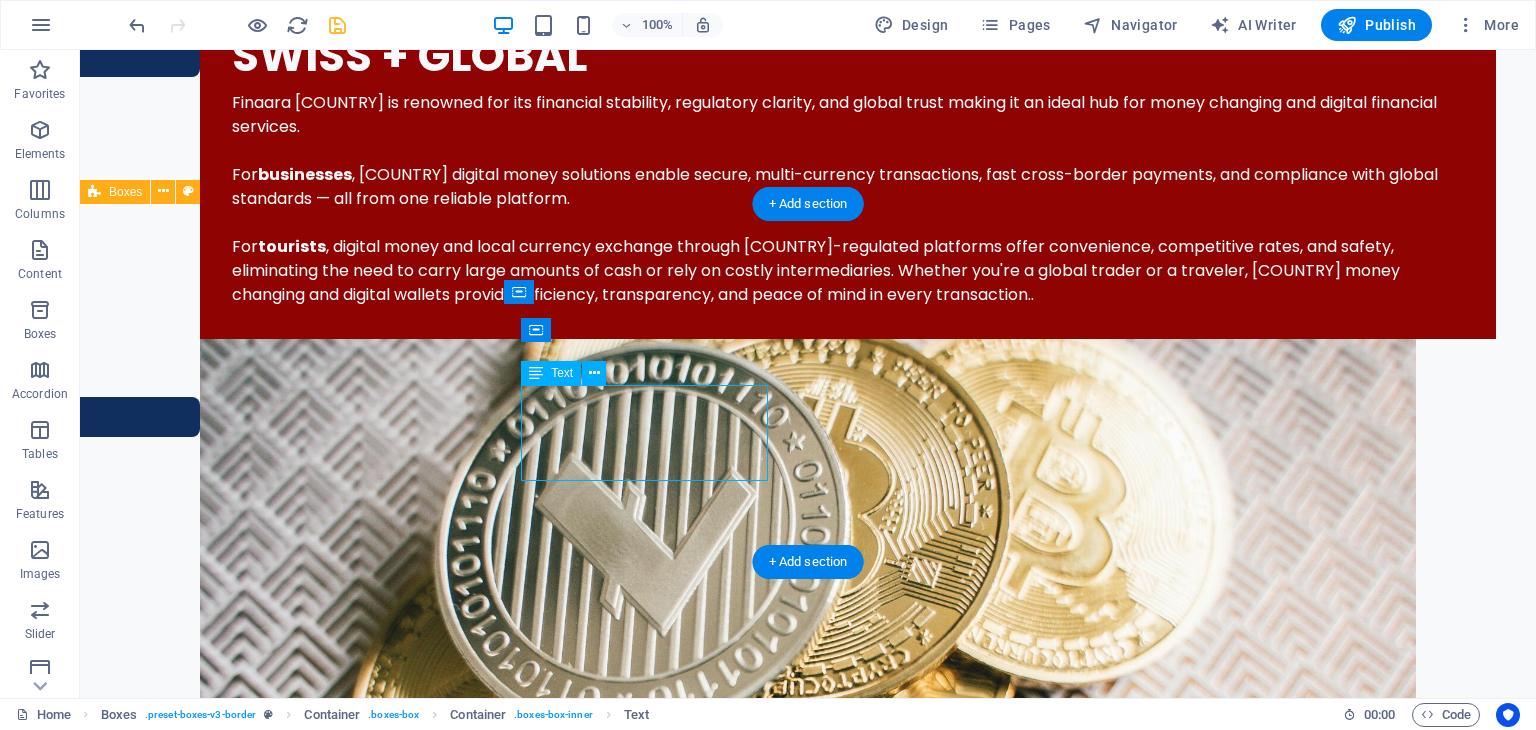 click on "Currency Changing Currency app Withdraw Currency Branch & DBU" at bounding box center [252, 4171] 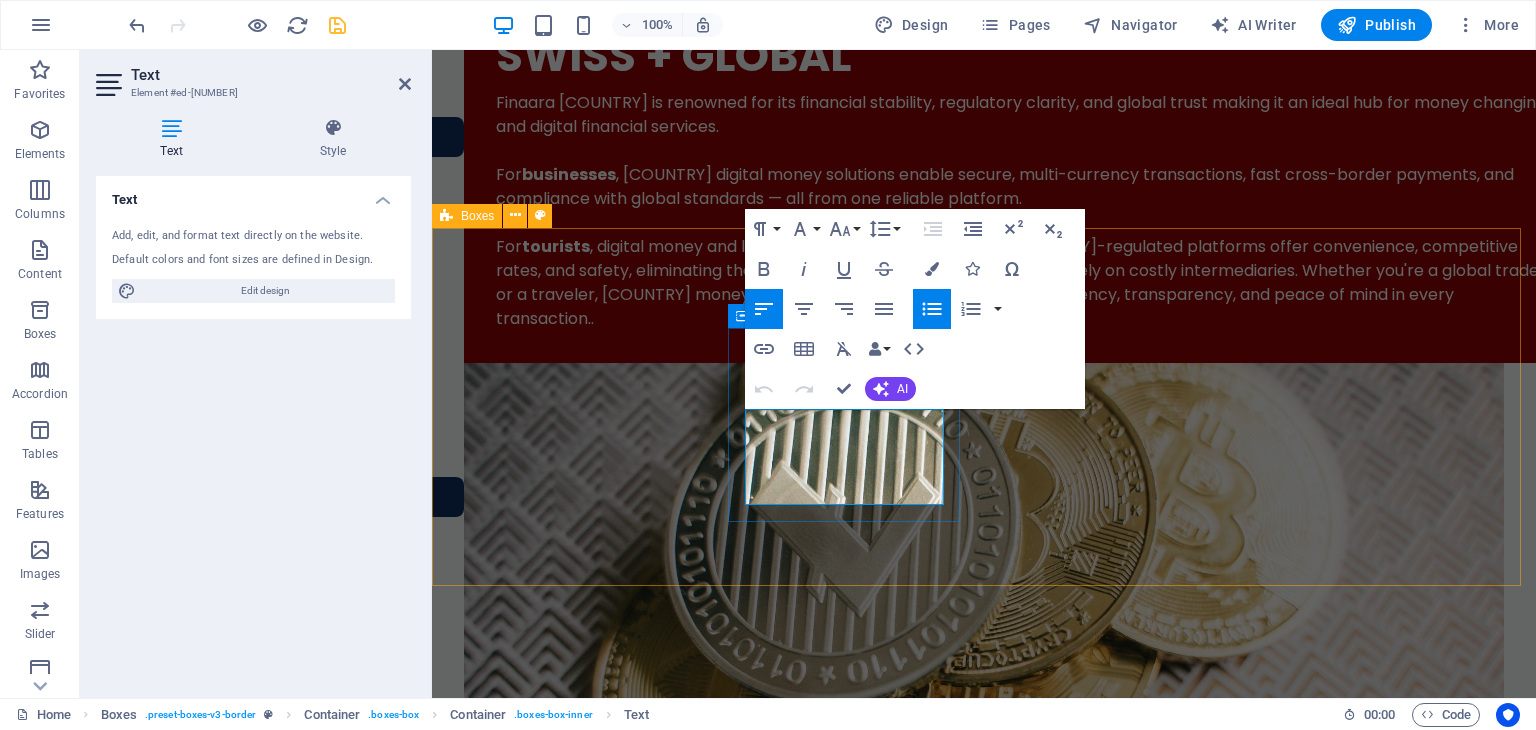 click on "Withdraw Currency" at bounding box center [598, 4170] 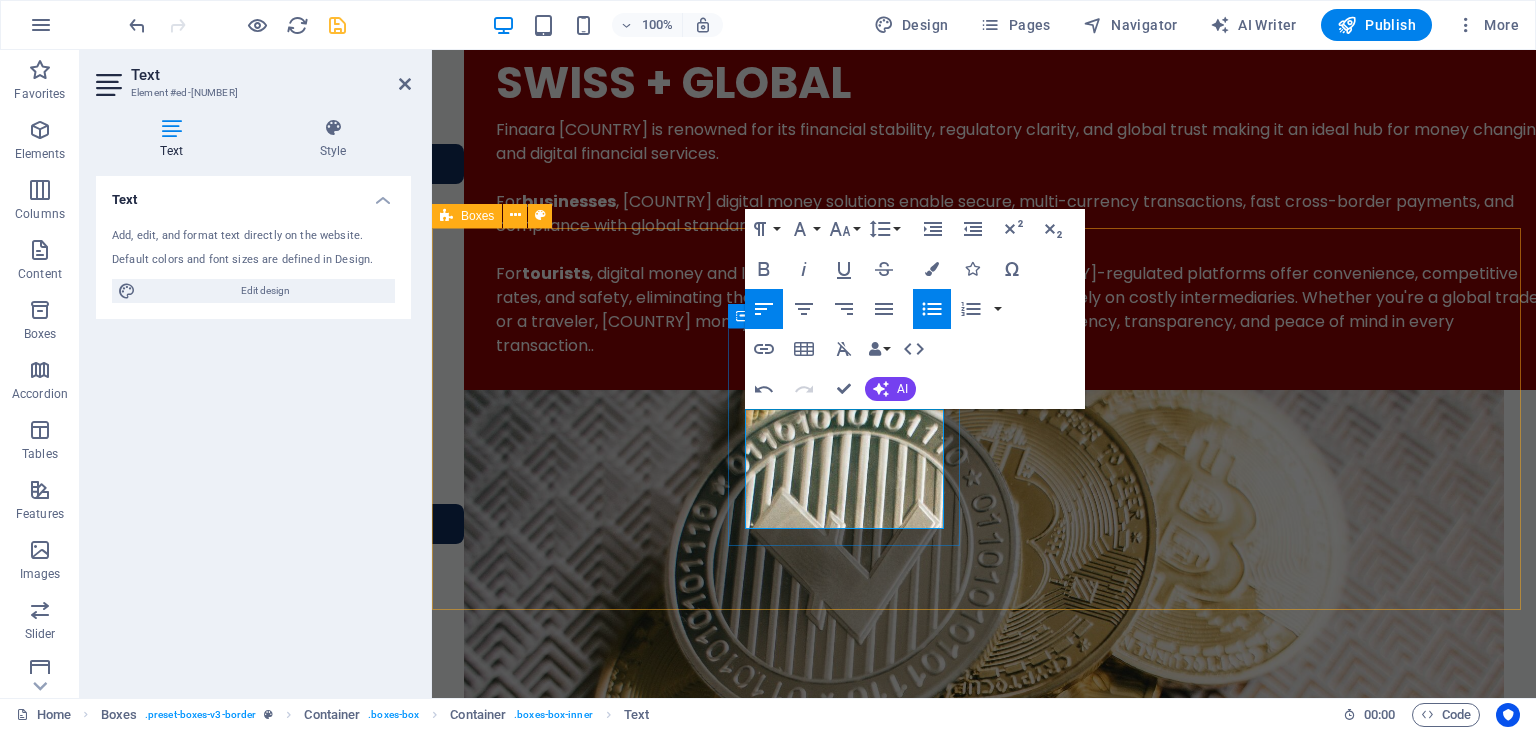 type 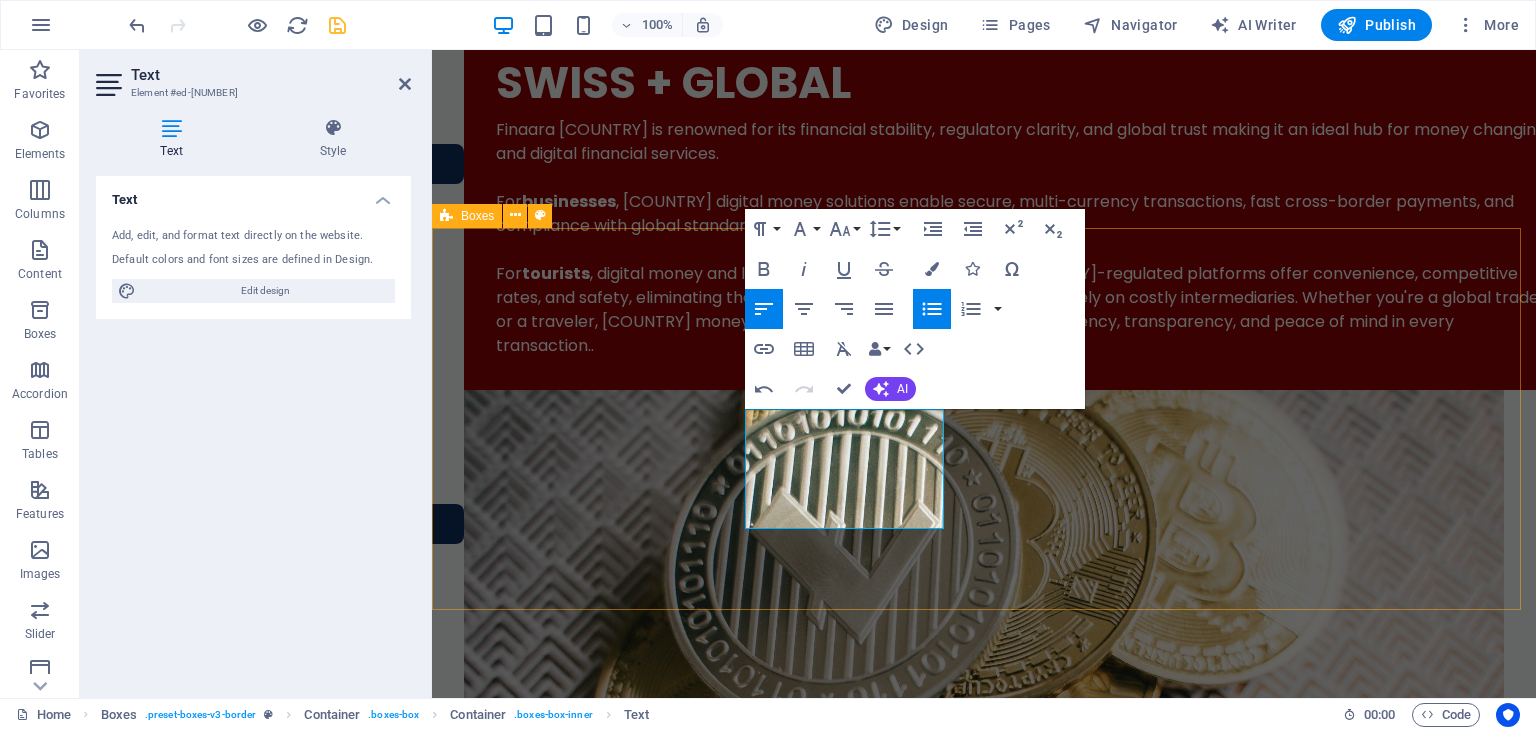 click on "Remittance Send Money Receive Money Branch & DBU Exchange Currency Changing Currency app Withdraw Currency Book rates Branch & DBU Digital Money Send Money Receive Money Branch & DBU Accounts Send Money Receive Money Branch & DBU" at bounding box center (984, 4275) 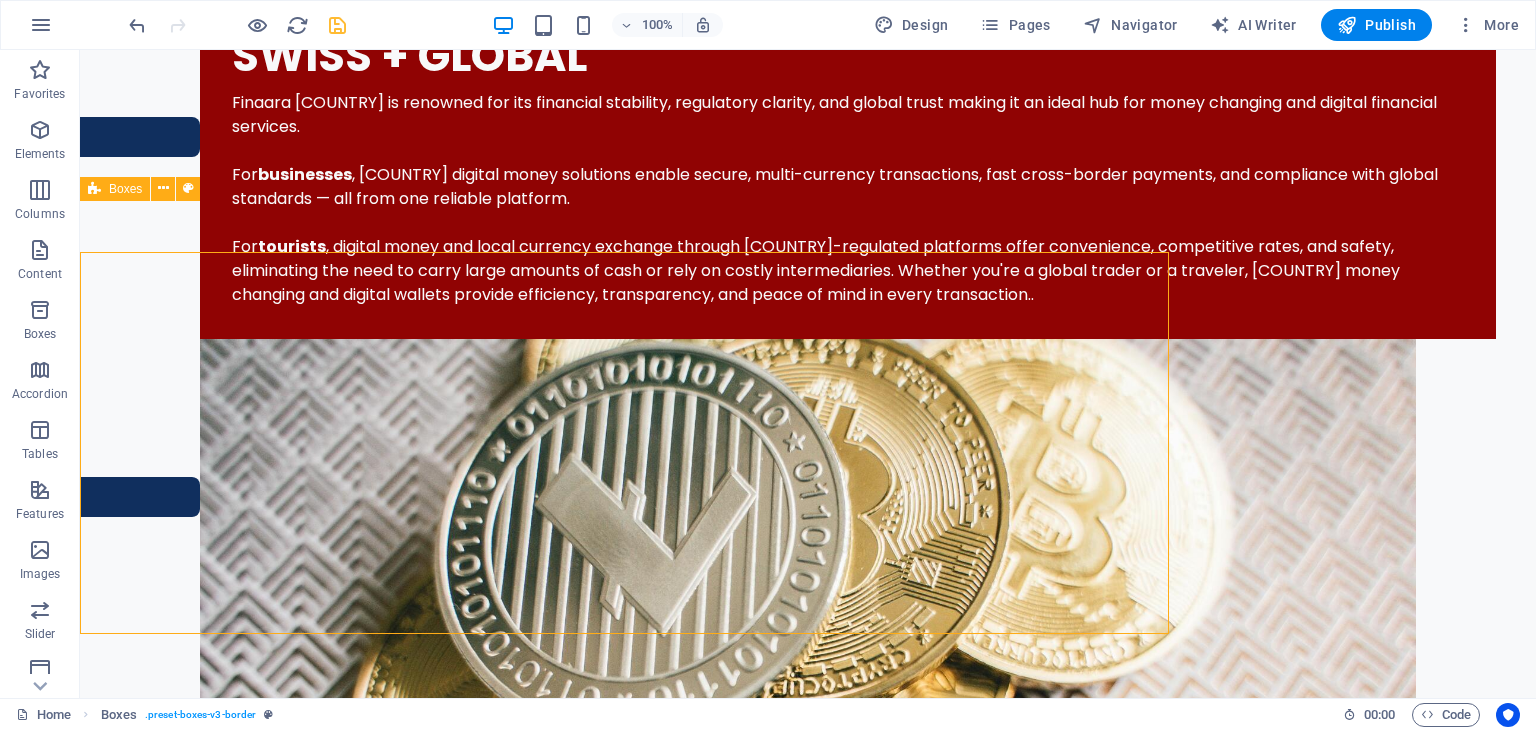 scroll, scrollTop: 2295, scrollLeft: 0, axis: vertical 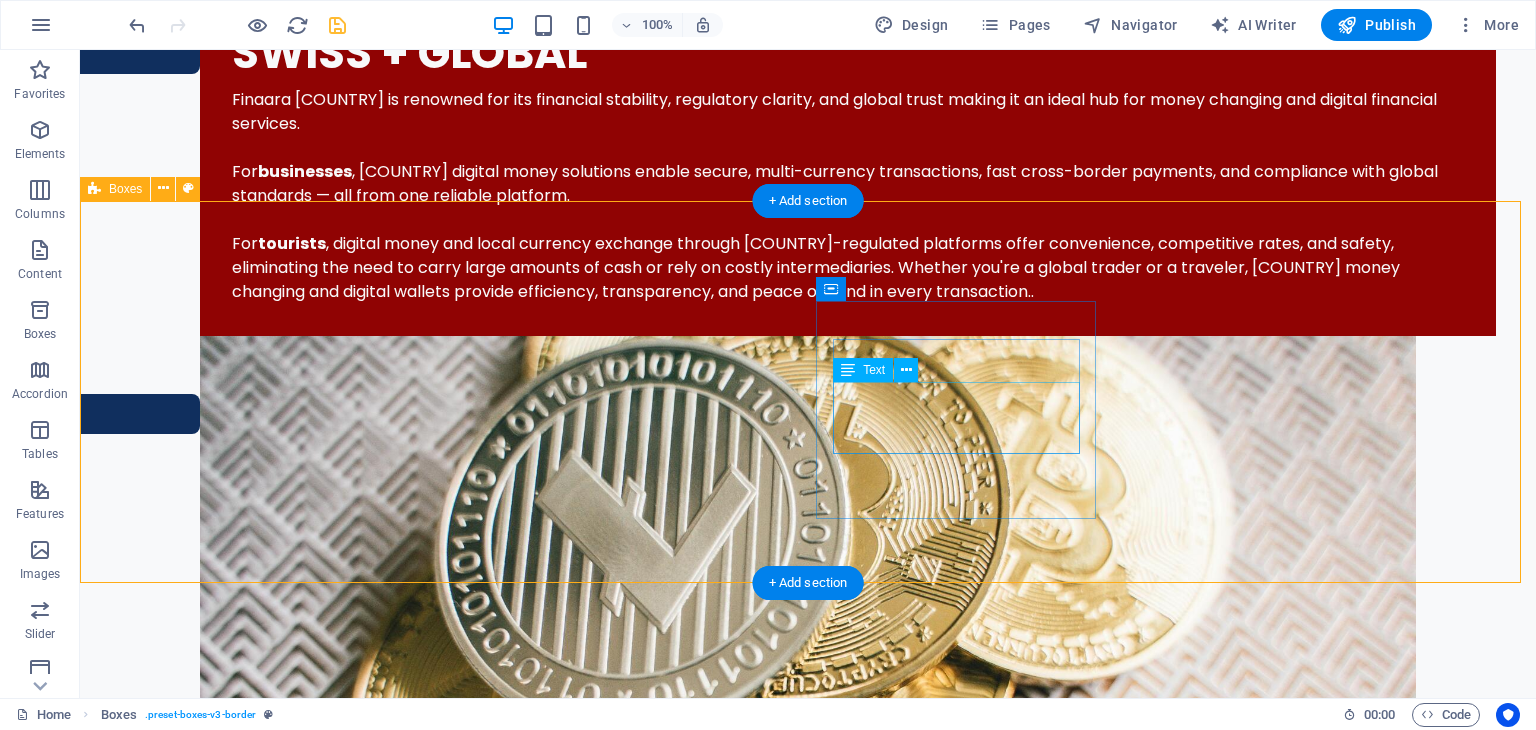 click on "Send Money Receive Money Branch & DBU" at bounding box center (252, 4427) 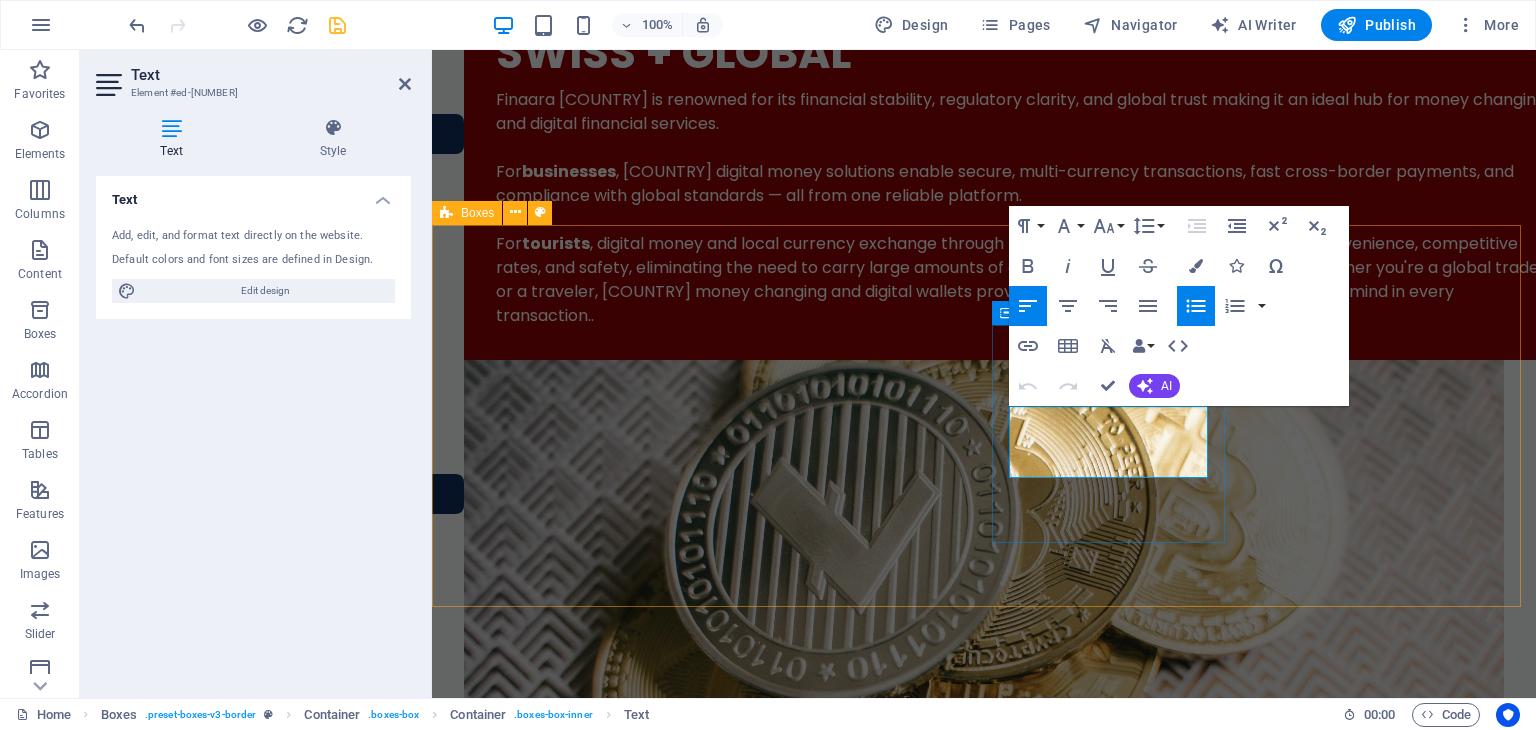 click on "Send Money" at bounding box center [598, 4425] 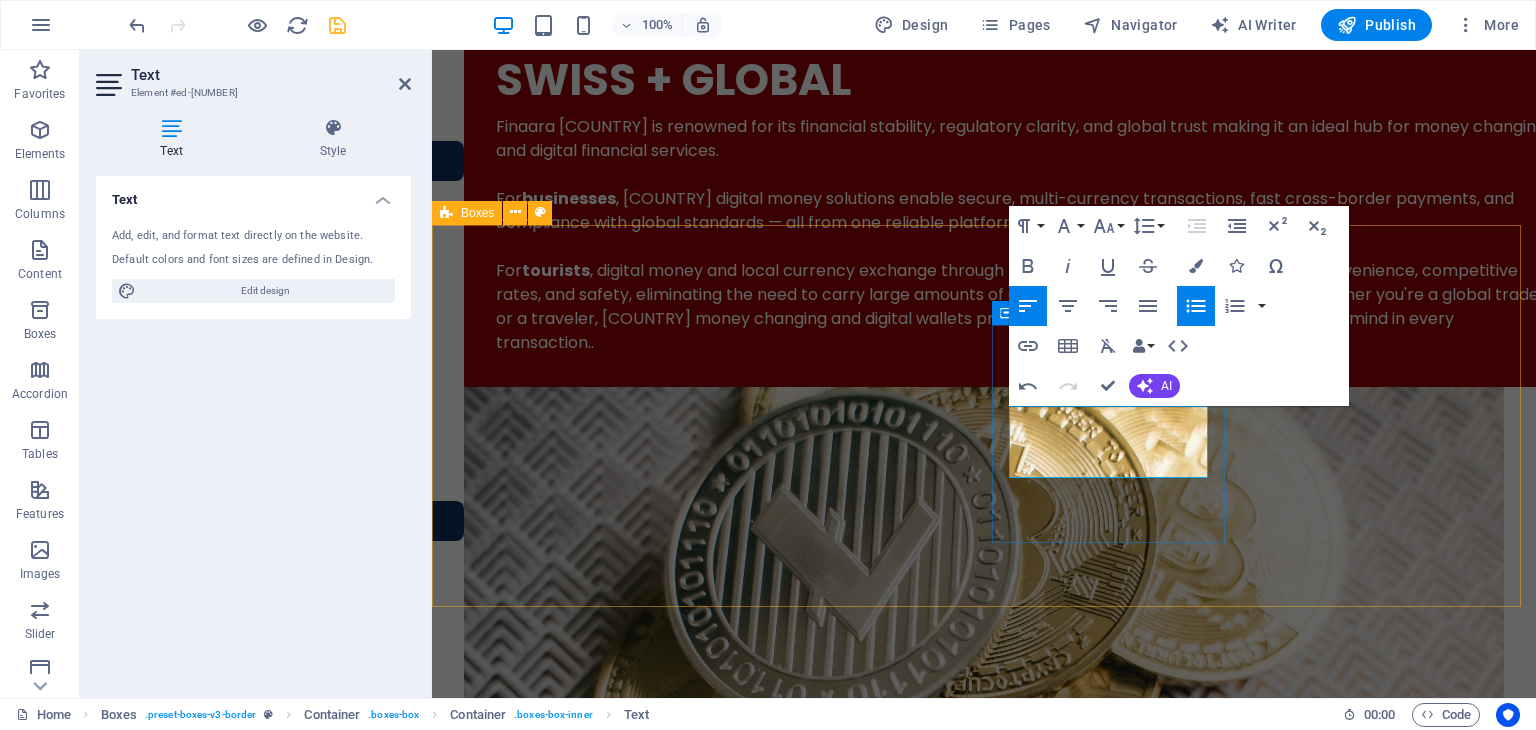 click on "Digital Money eMoney Wallet Receive Money Branch & DBU" at bounding box center (582, 4426) 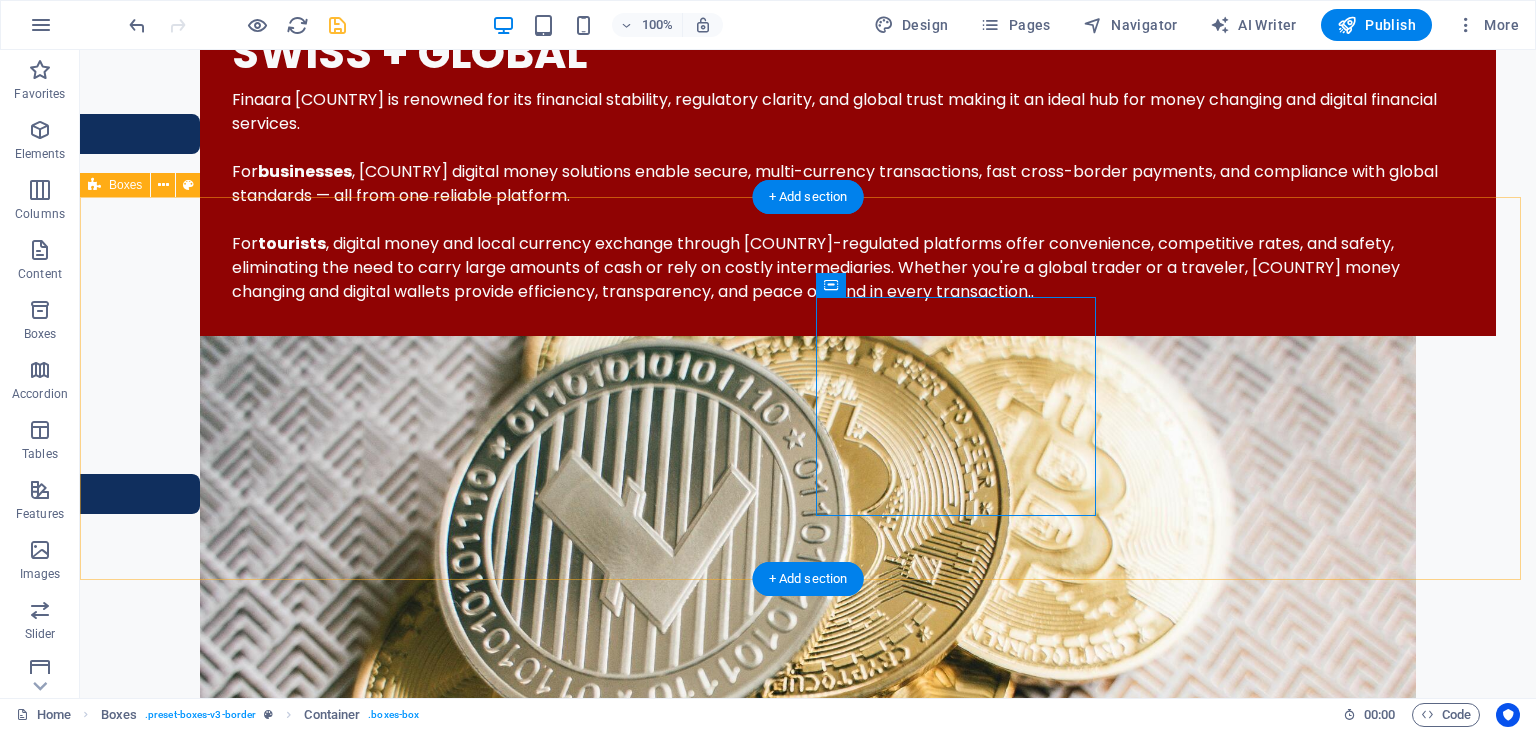 scroll, scrollTop: 2298, scrollLeft: 0, axis: vertical 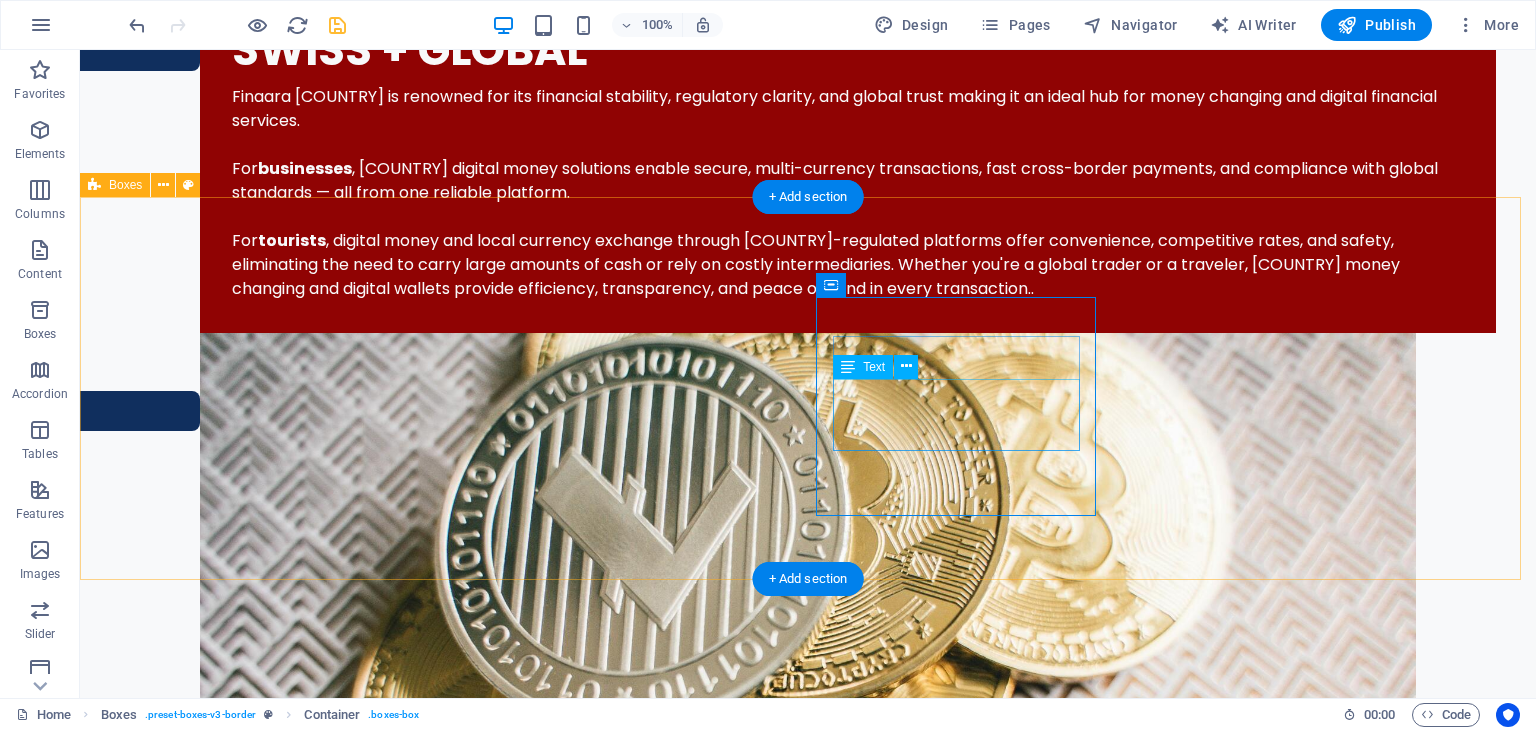 click on "eMoney Wallet Receive Money Branch & DBU" at bounding box center (252, 4424) 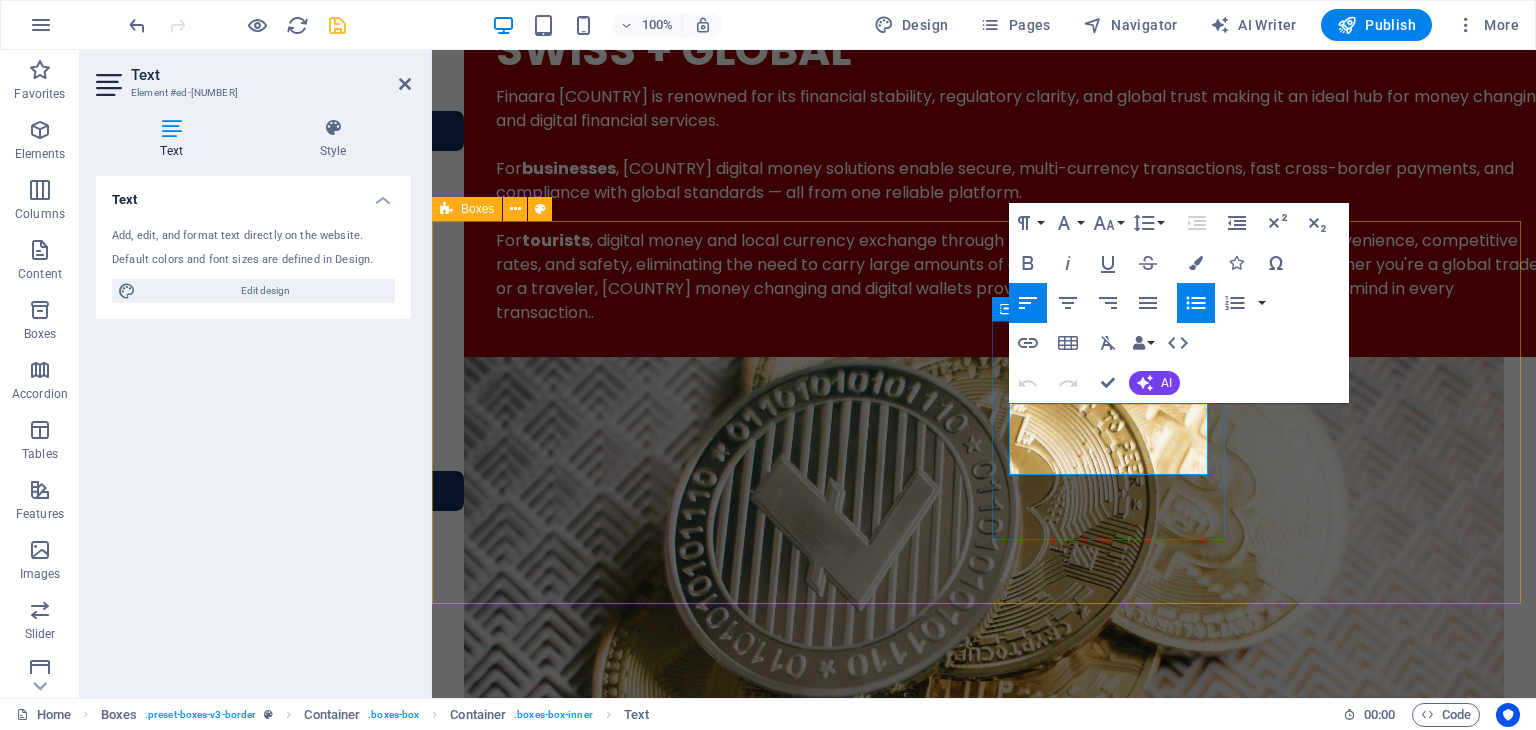 click on "Receive Money" at bounding box center [598, 4446] 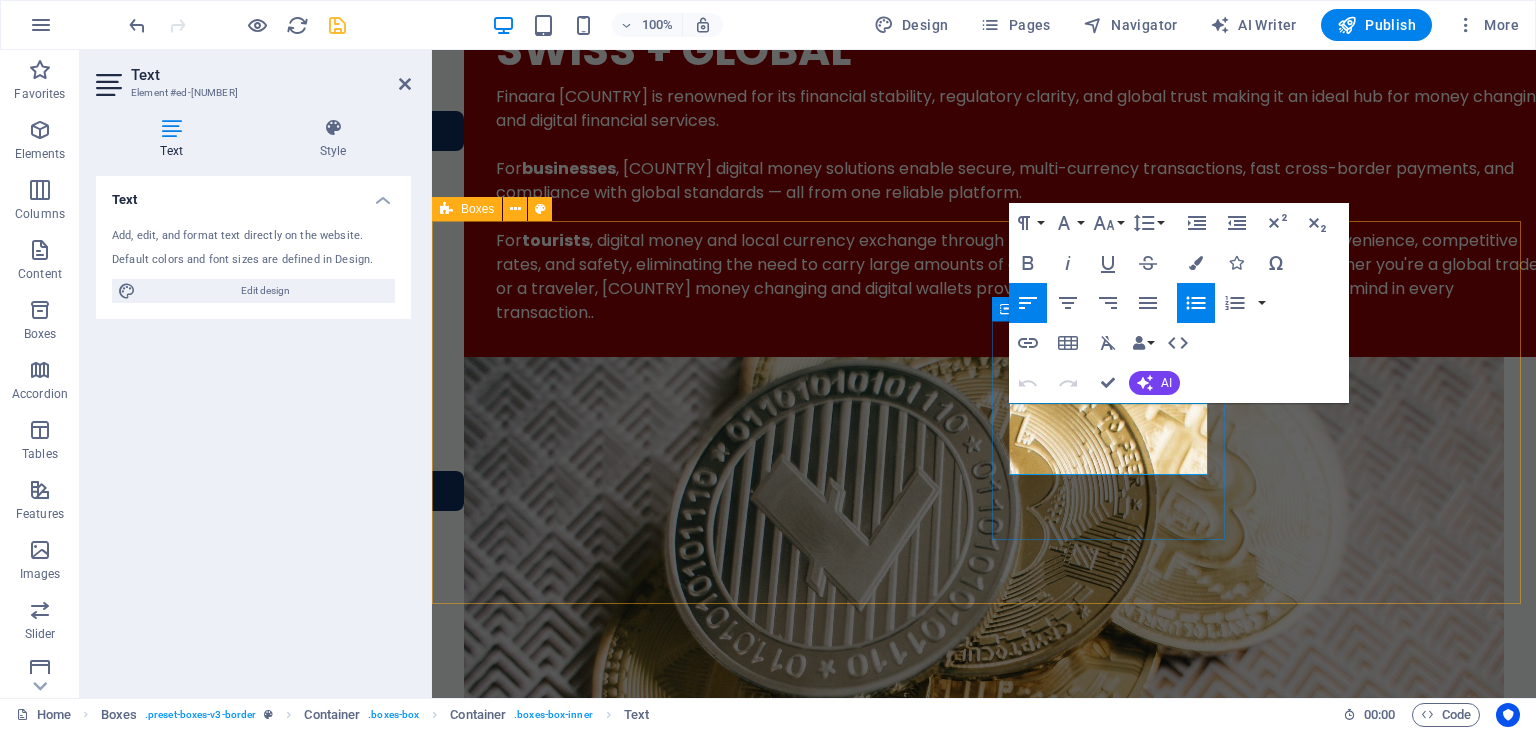 click on "Receive Money" at bounding box center (598, 4446) 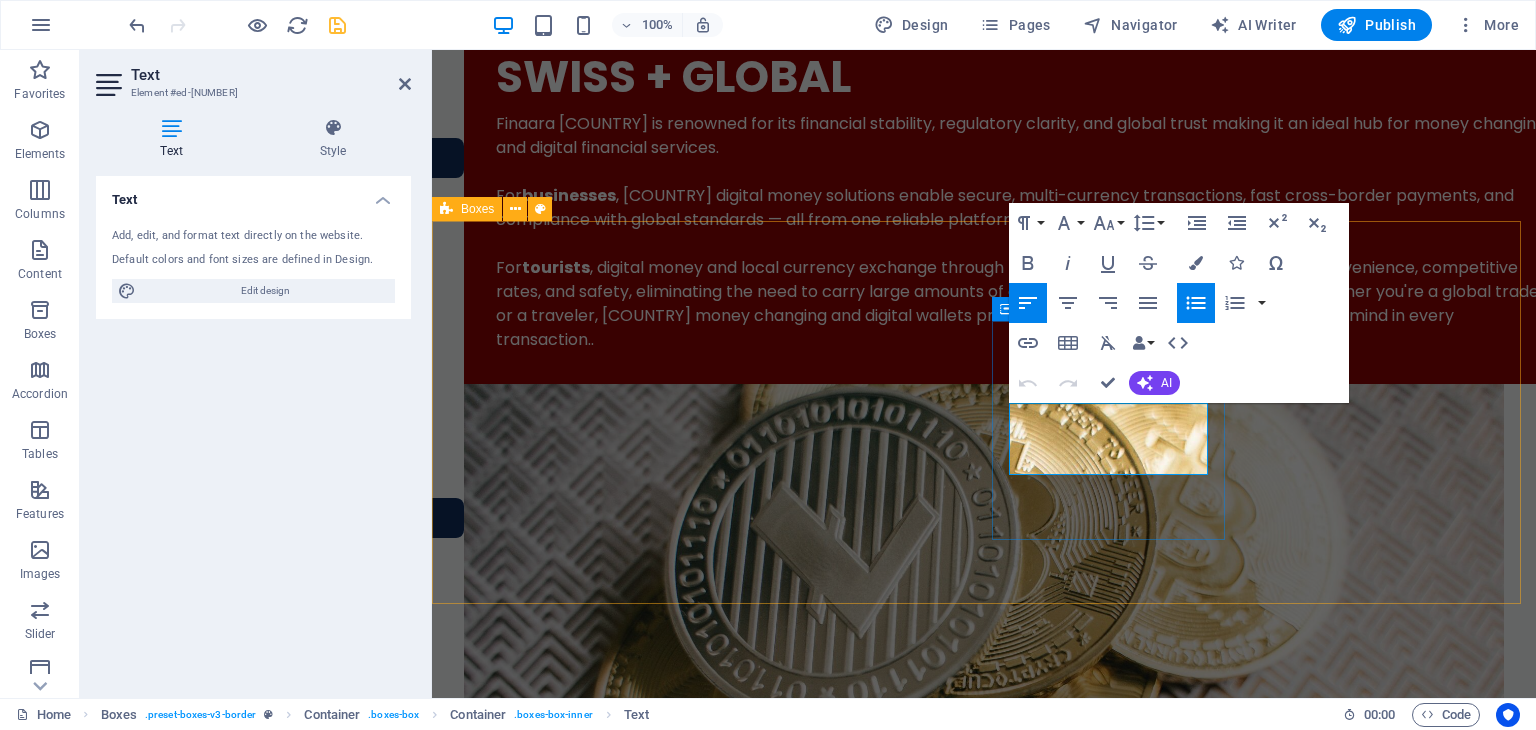 type 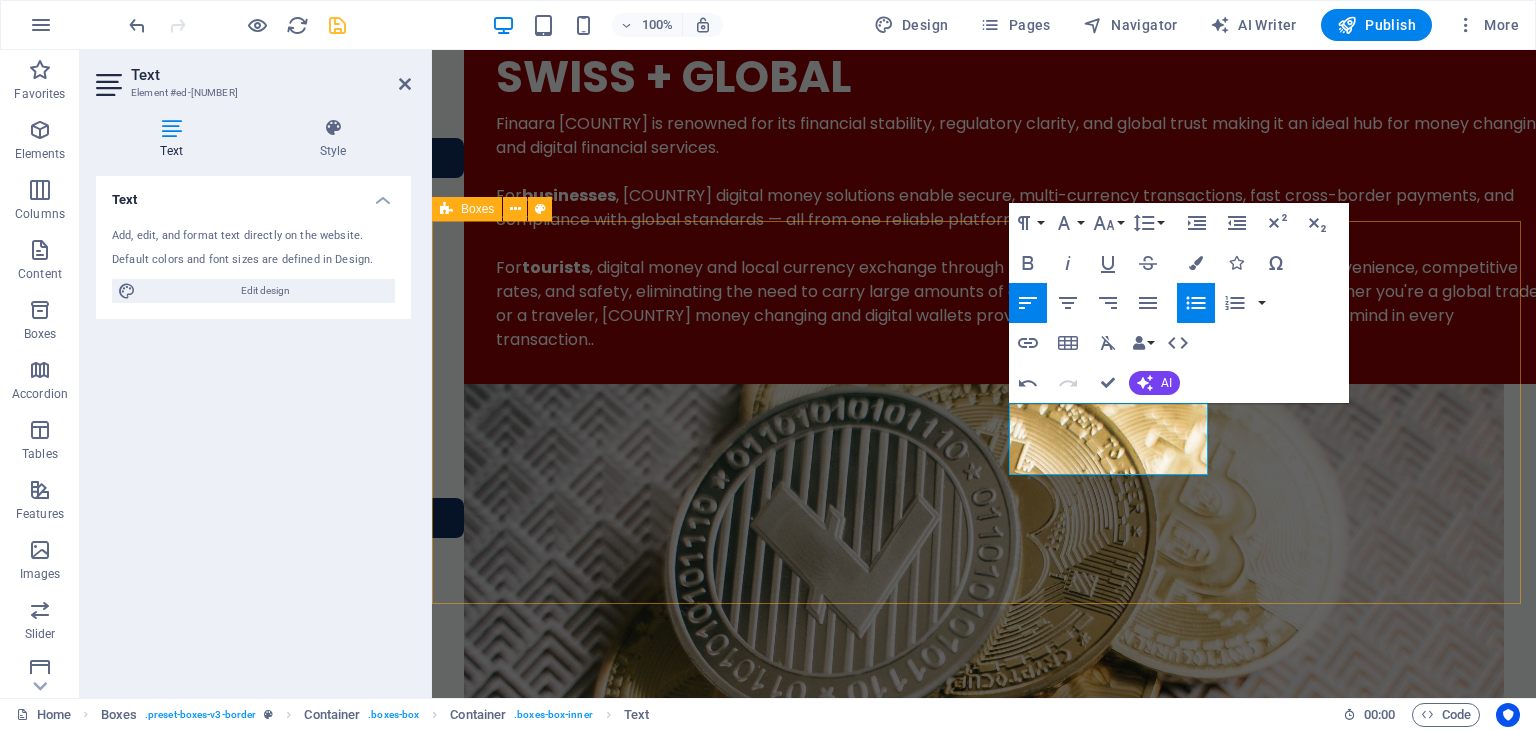 click on "Remittance Send Money Receive Money Branch & DBU Exchange Currency Changing Currency app Withdraw Currency Book rates Branch & DBU Digital Money eMoney Wallet aarapay app Branch & DBU Accounts Send Money Receive Money Branch & DBU" at bounding box center (984, 4269) 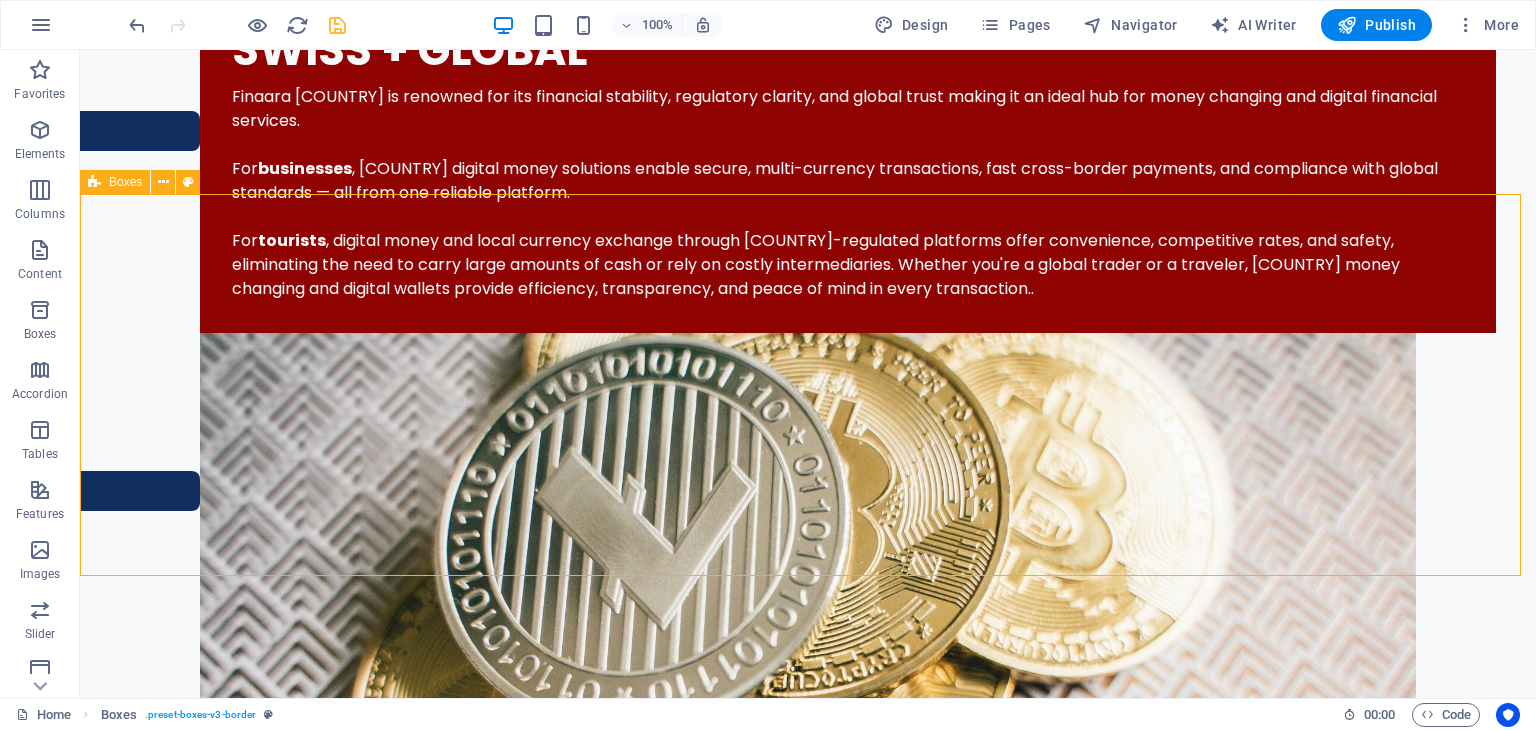 scroll, scrollTop: 2301, scrollLeft: 0, axis: vertical 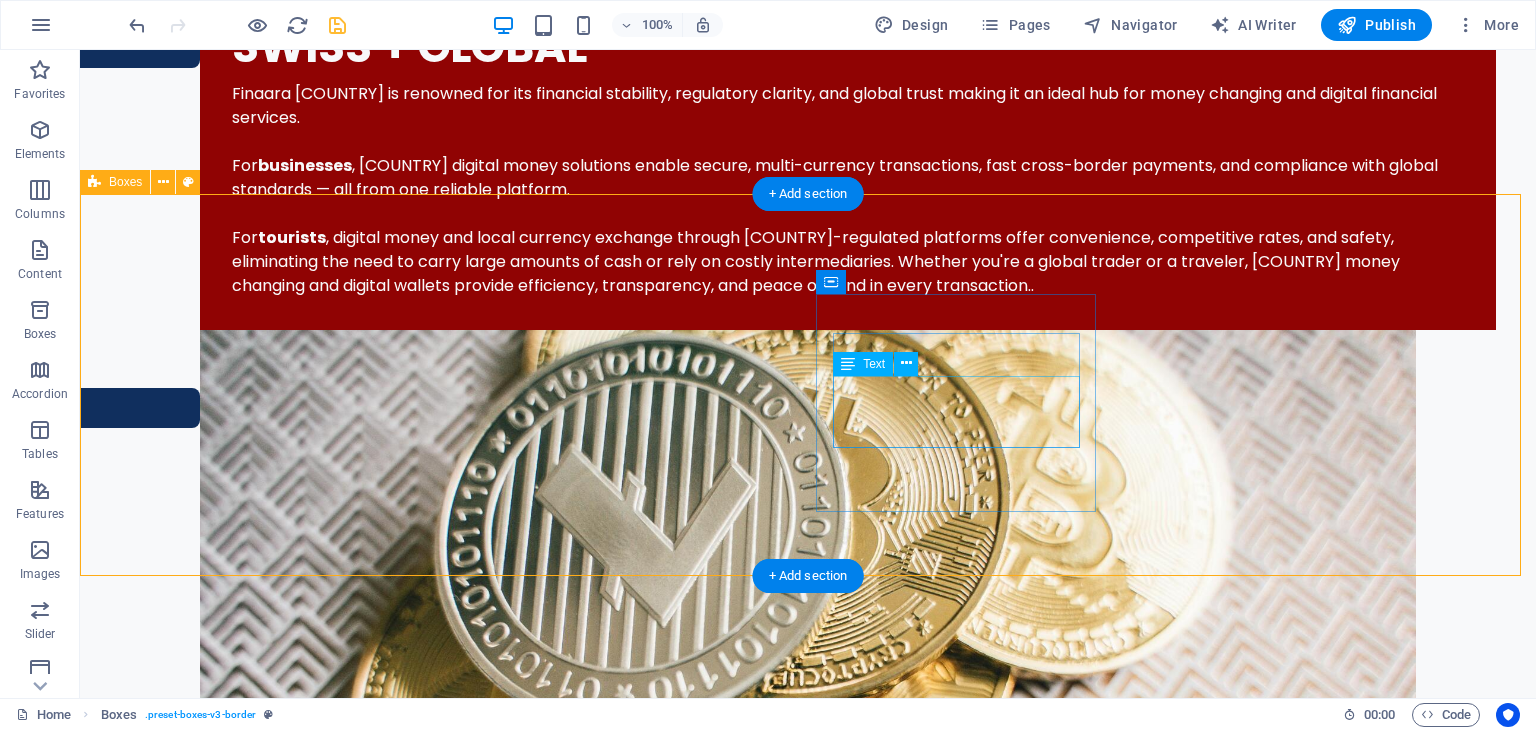click on "eMoney Wallet aarapay app Branch & DBU" at bounding box center (252, 4421) 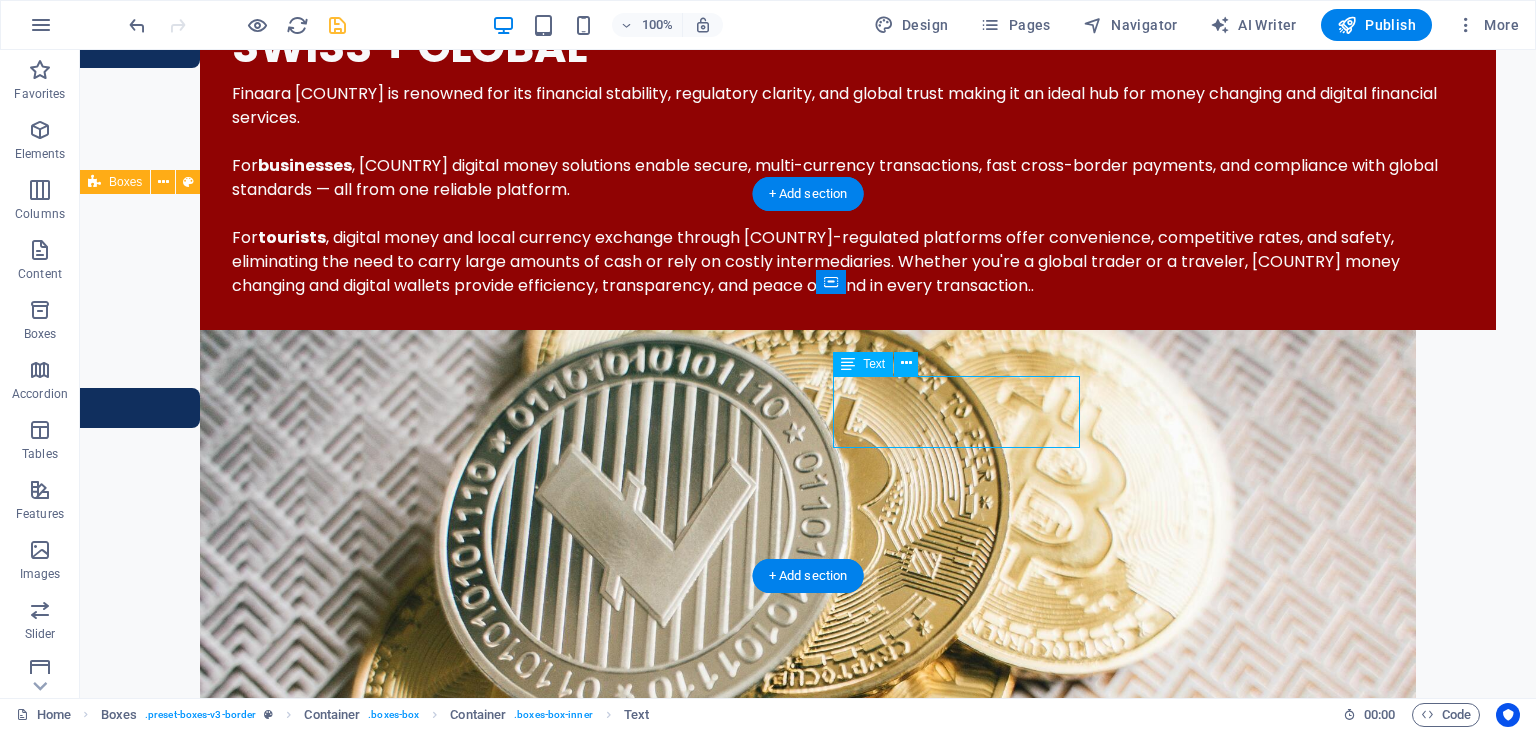 click on "eMoney Wallet aarapay app Branch & DBU" at bounding box center [252, 4421] 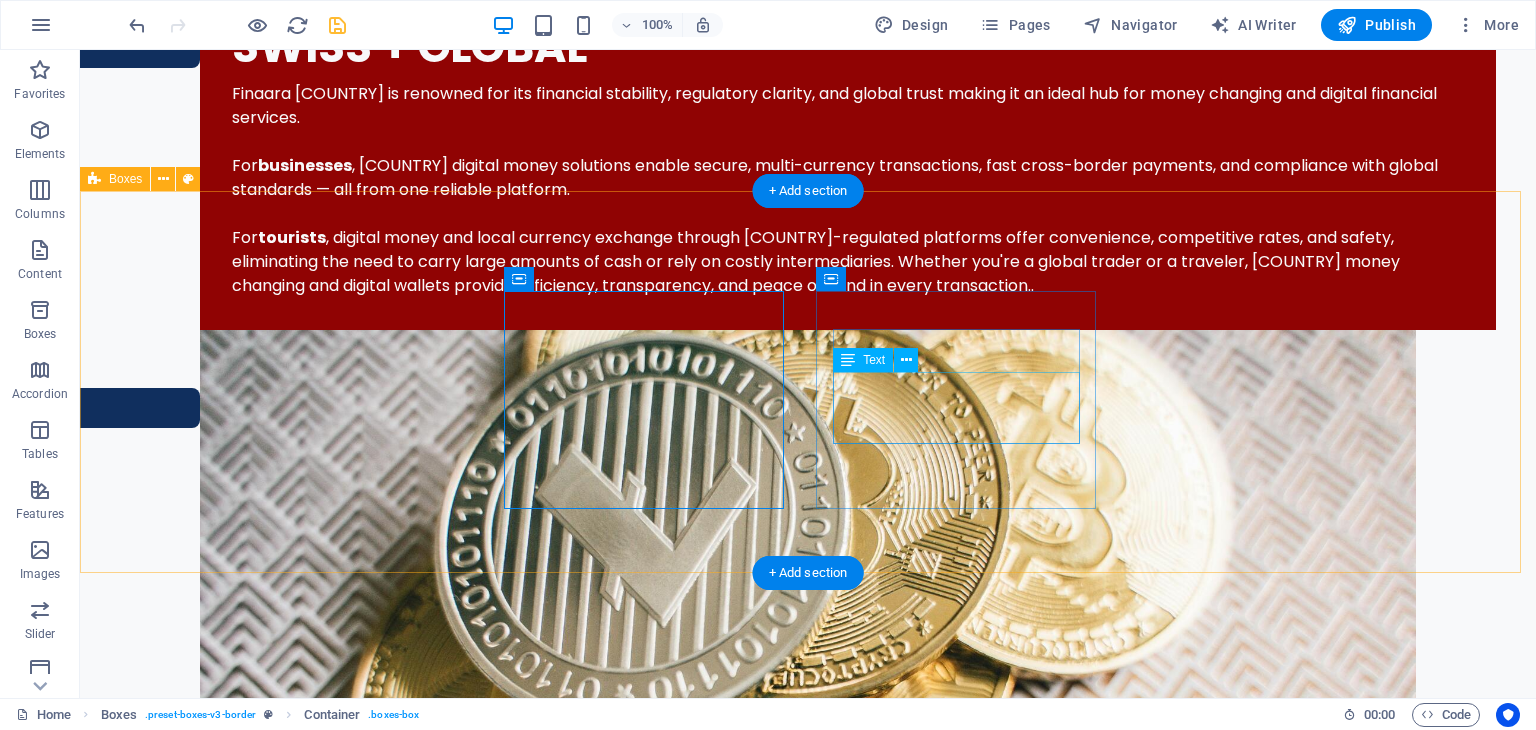 scroll, scrollTop: 2304, scrollLeft: 0, axis: vertical 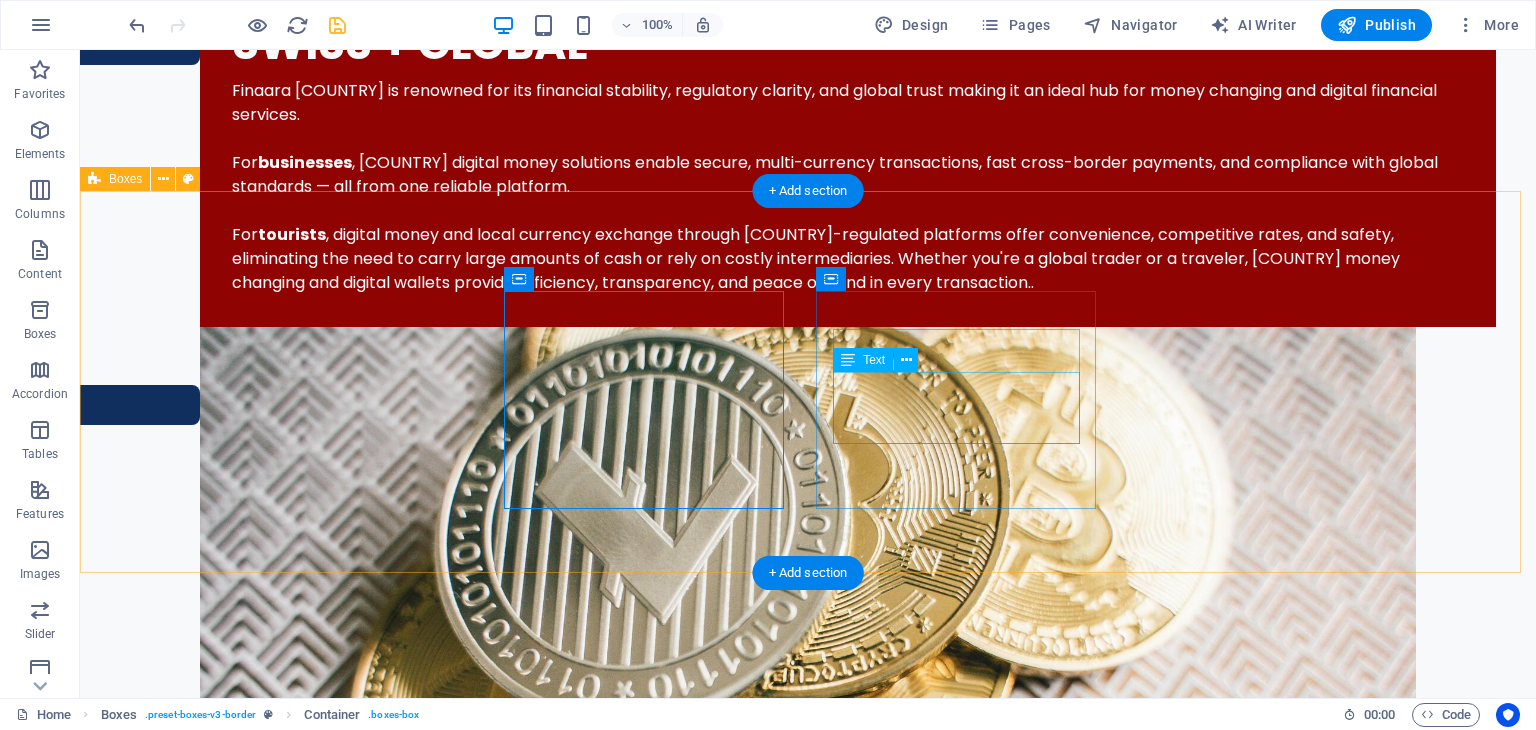 click on "eMoney Wallet aarapay app Branch & DBU" at bounding box center (252, 4418) 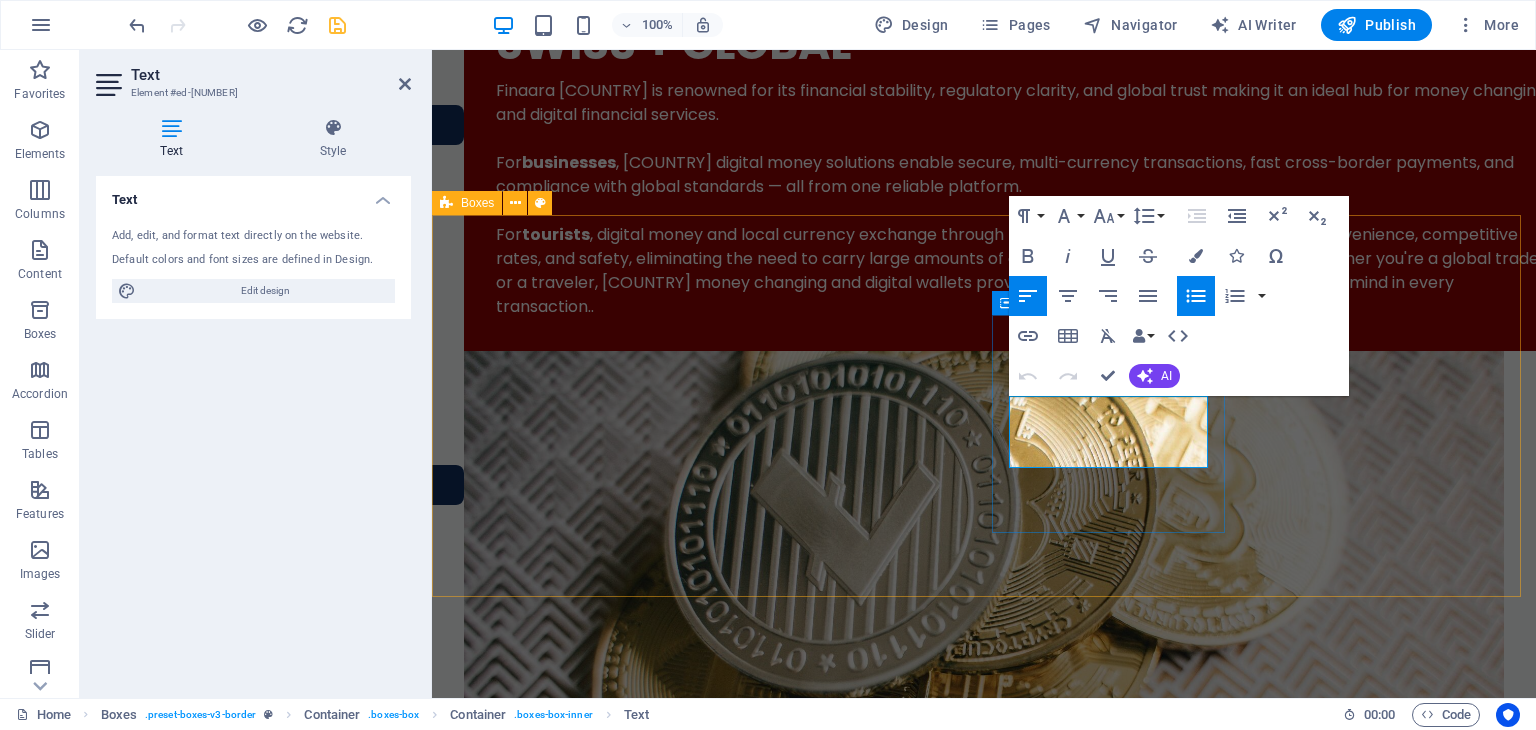click on "Branch & DBU" at bounding box center [598, 4464] 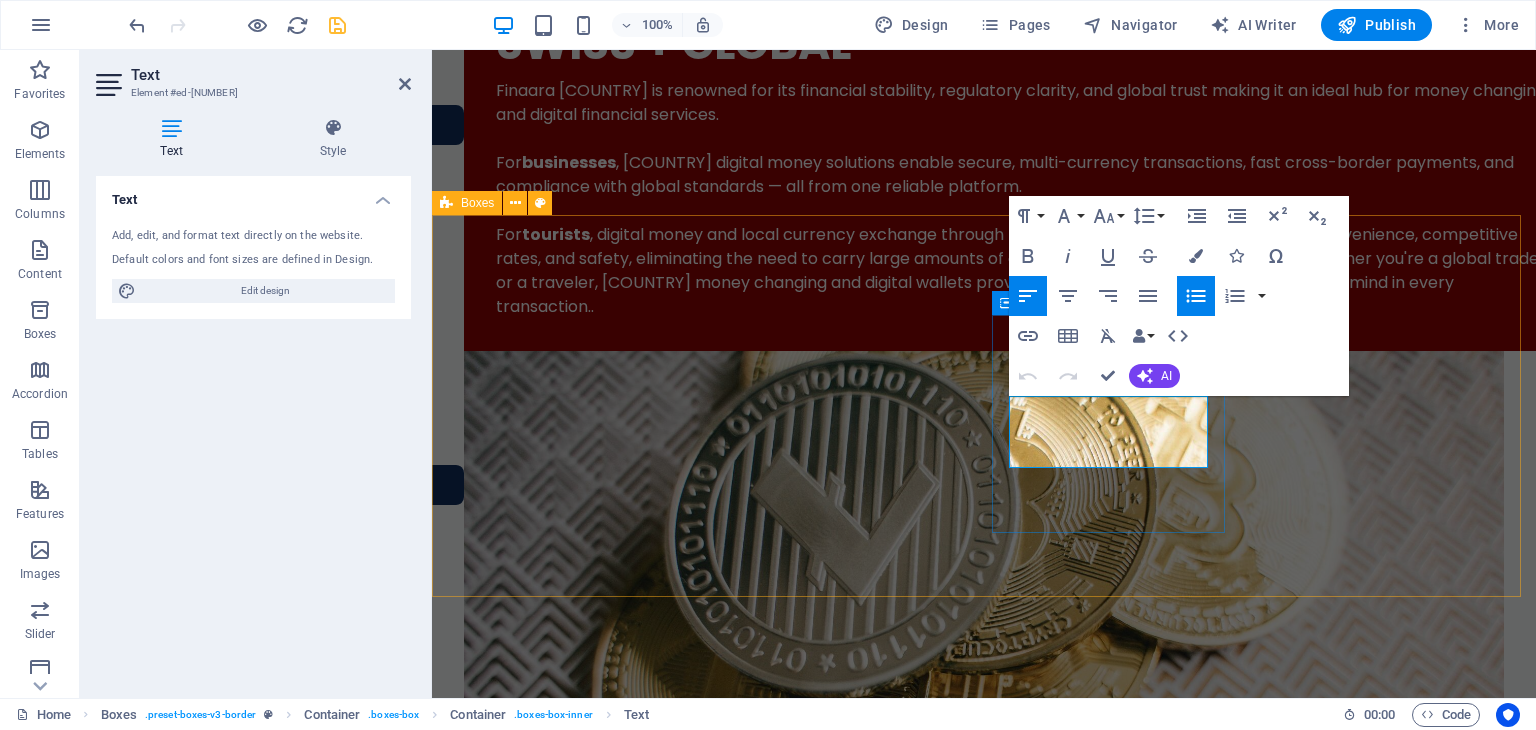 click on "Branch & DBU" at bounding box center [598, 4464] 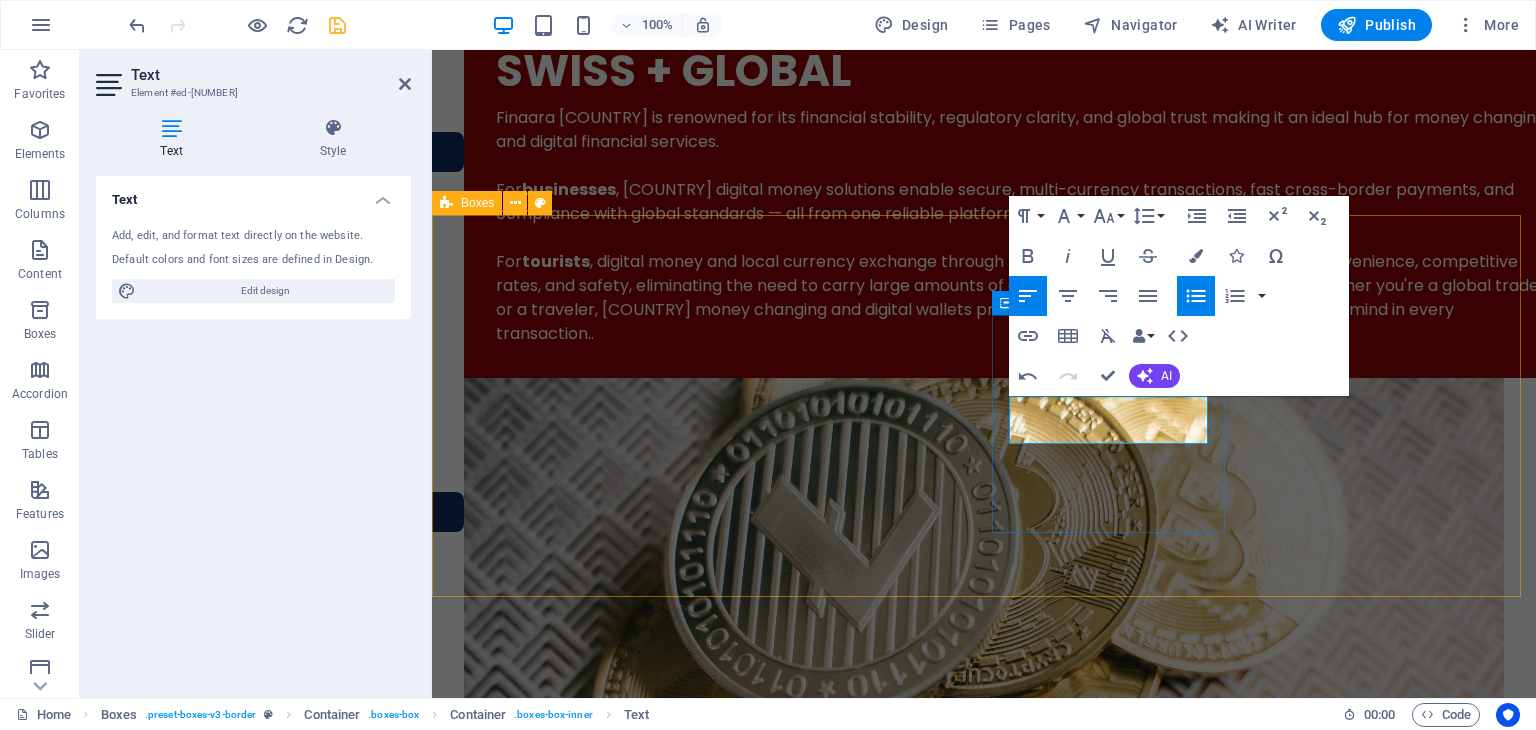 click on "Digital Money eMoney Wallet aarapay app" at bounding box center [582, 4405] 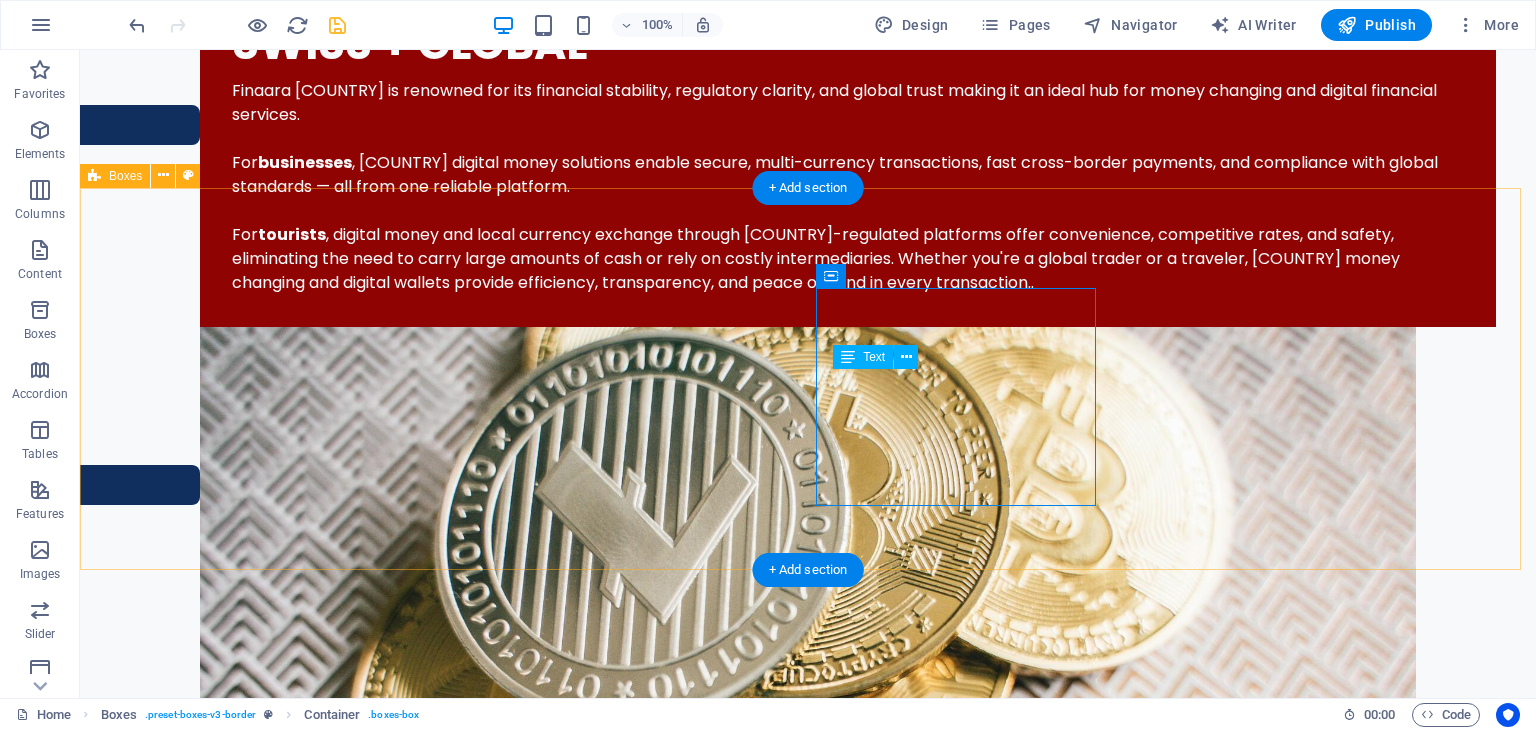scroll, scrollTop: 2308, scrollLeft: 0, axis: vertical 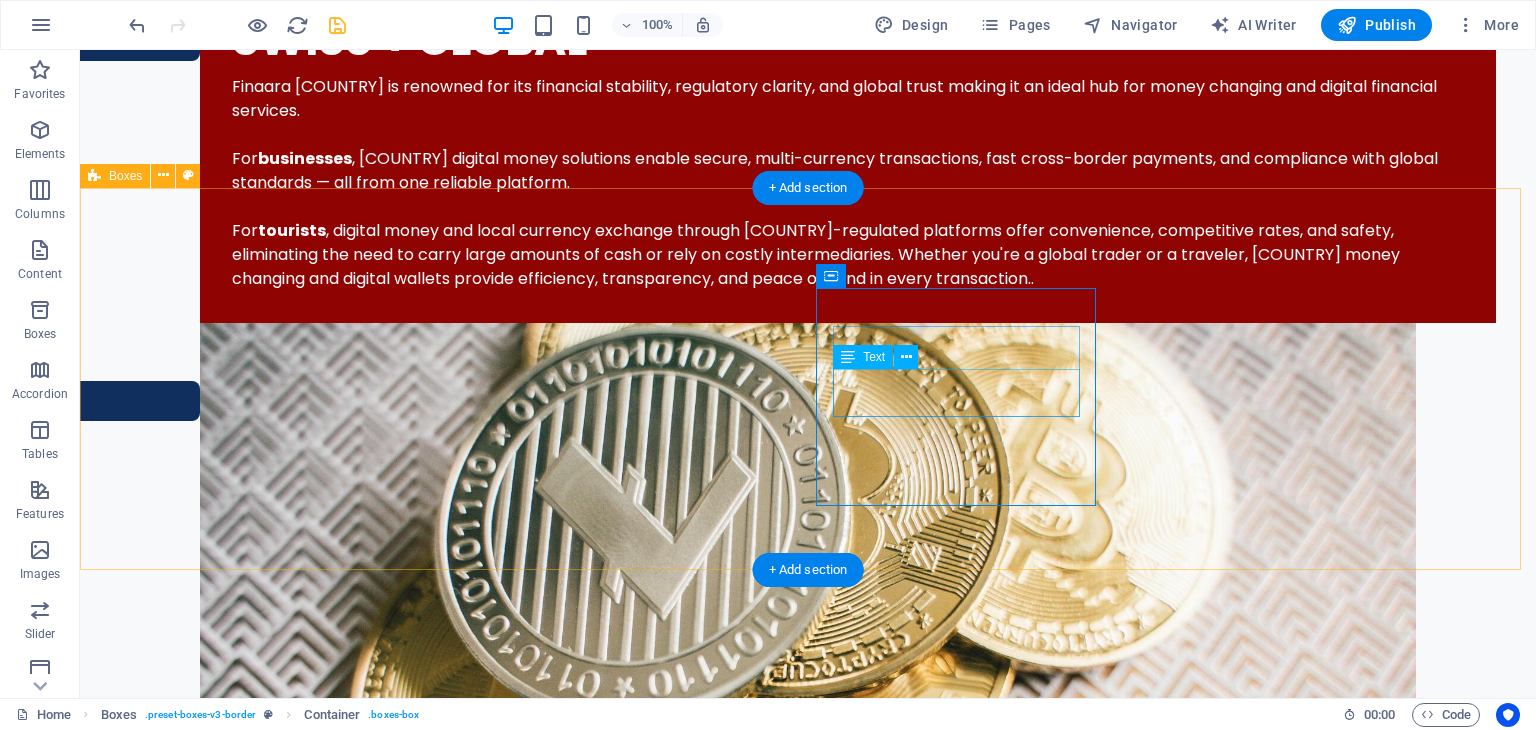 click on "eMoney Wallet aarapay app" at bounding box center (252, 4402) 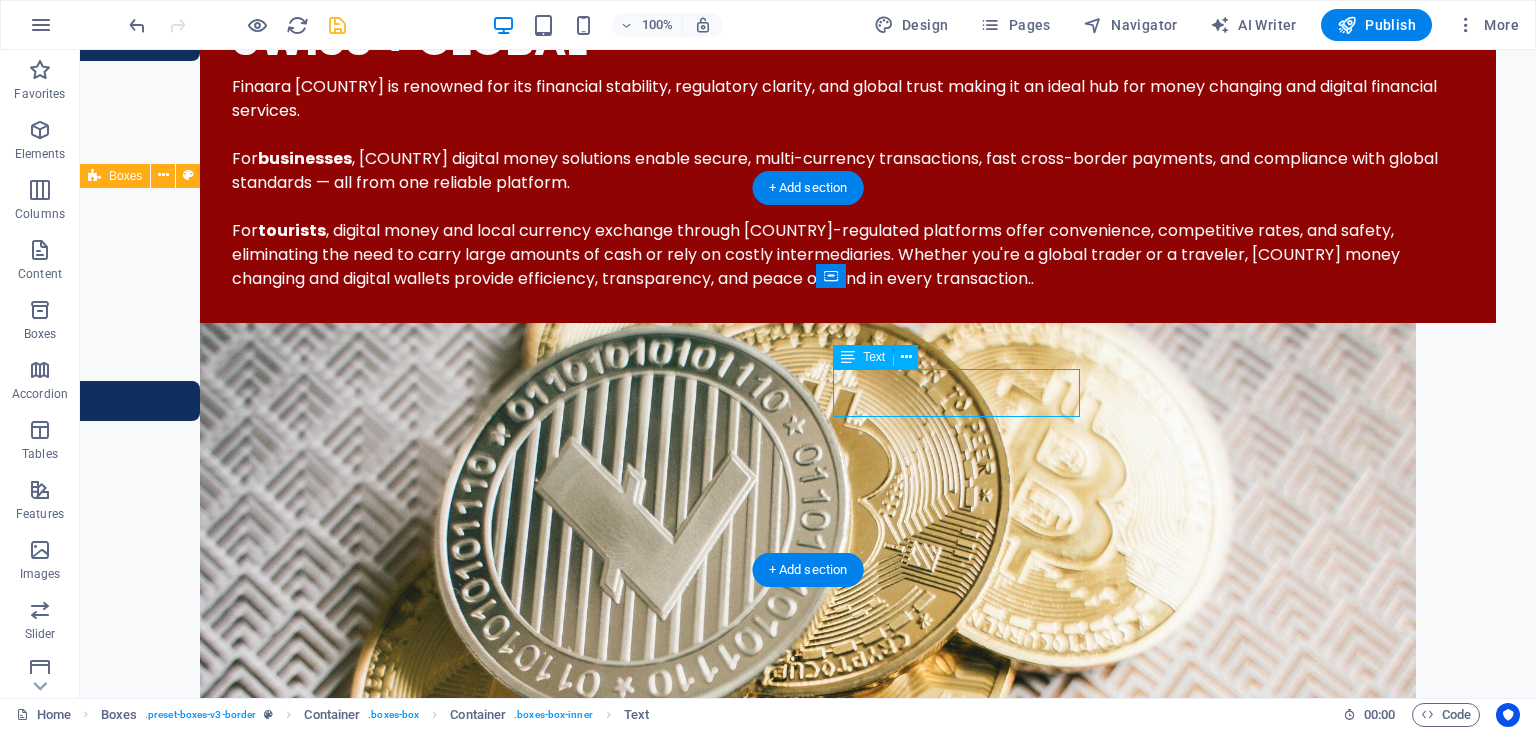 click on "eMoney Wallet aarapay app" at bounding box center (252, 4402) 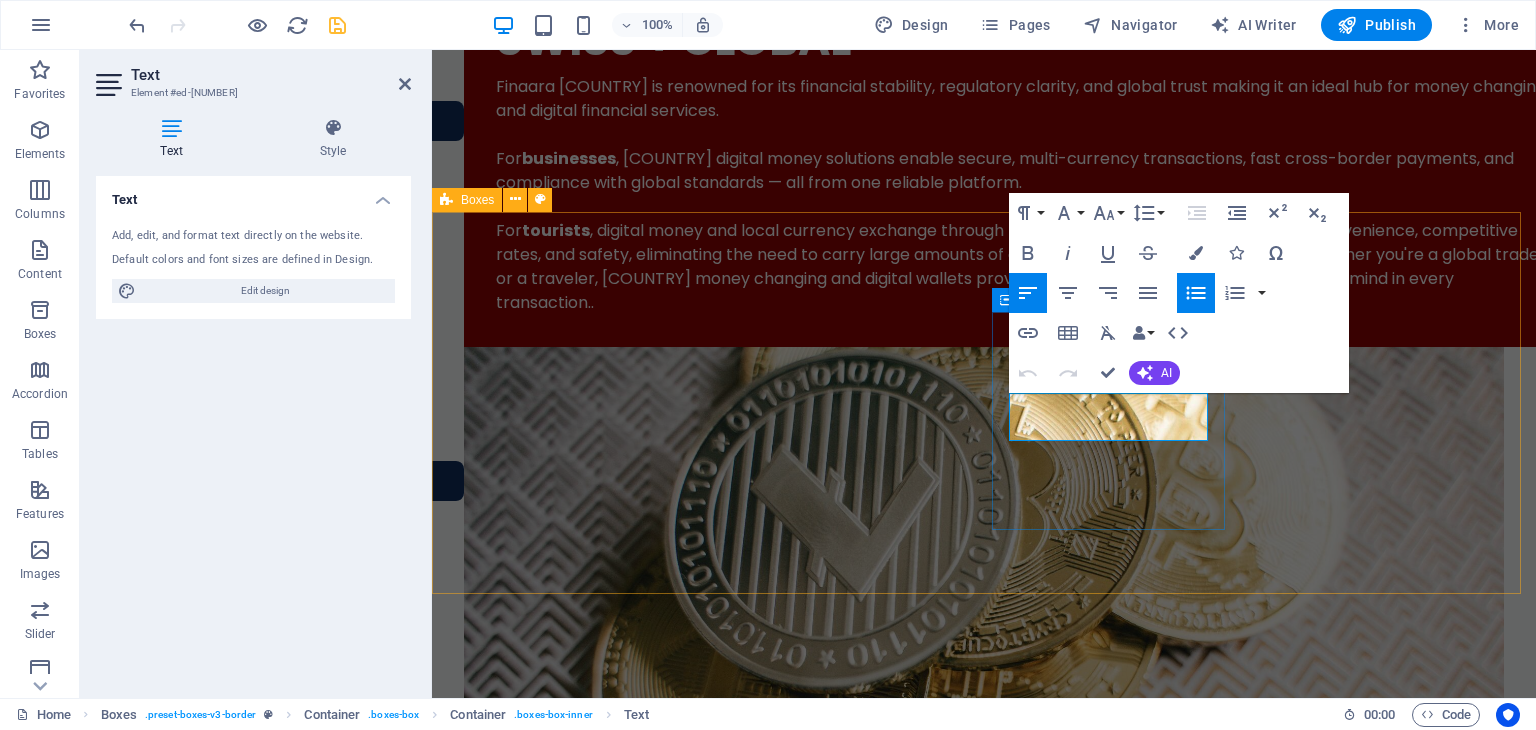 click on "aarapay app" at bounding box center (598, 4436) 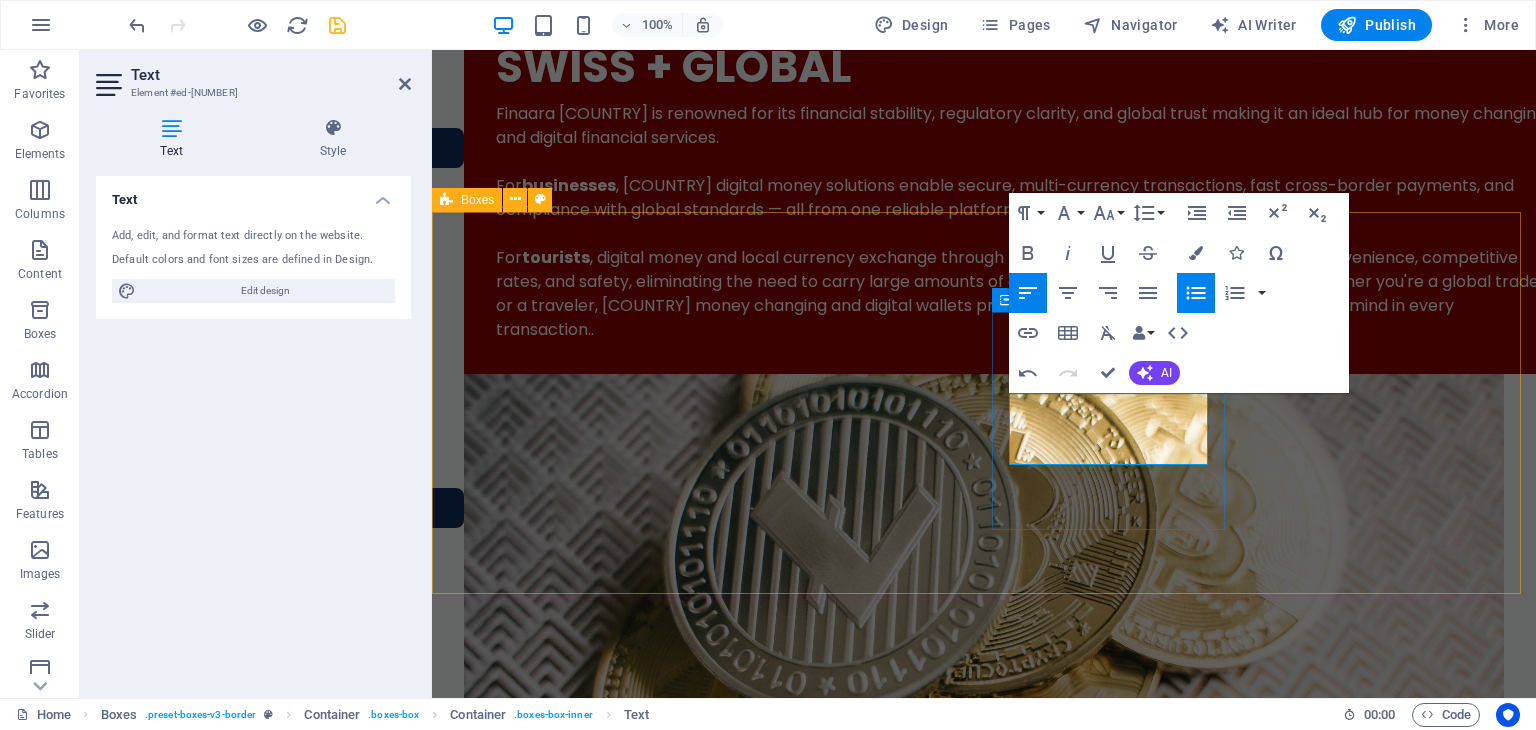 type 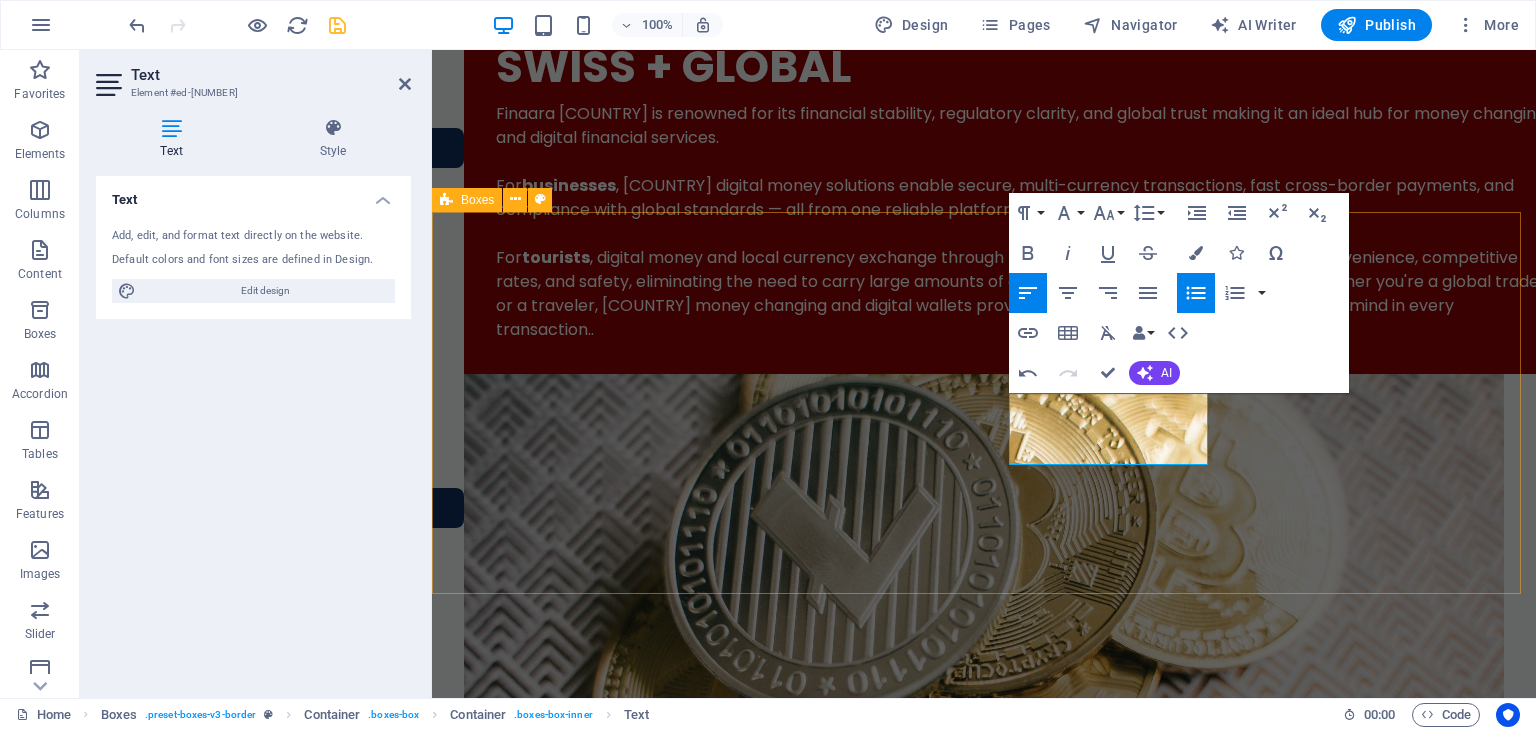 click on "Remittance Send Money Receive Money Branch & DBU Exchange Currency Changing Currency app Withdraw Currency Book rates Branch & DBU Digital Money eMoney Wallet aarapay app aaragate Accounts Send Money Receive Money Branch & DBU" at bounding box center (984, 4259) 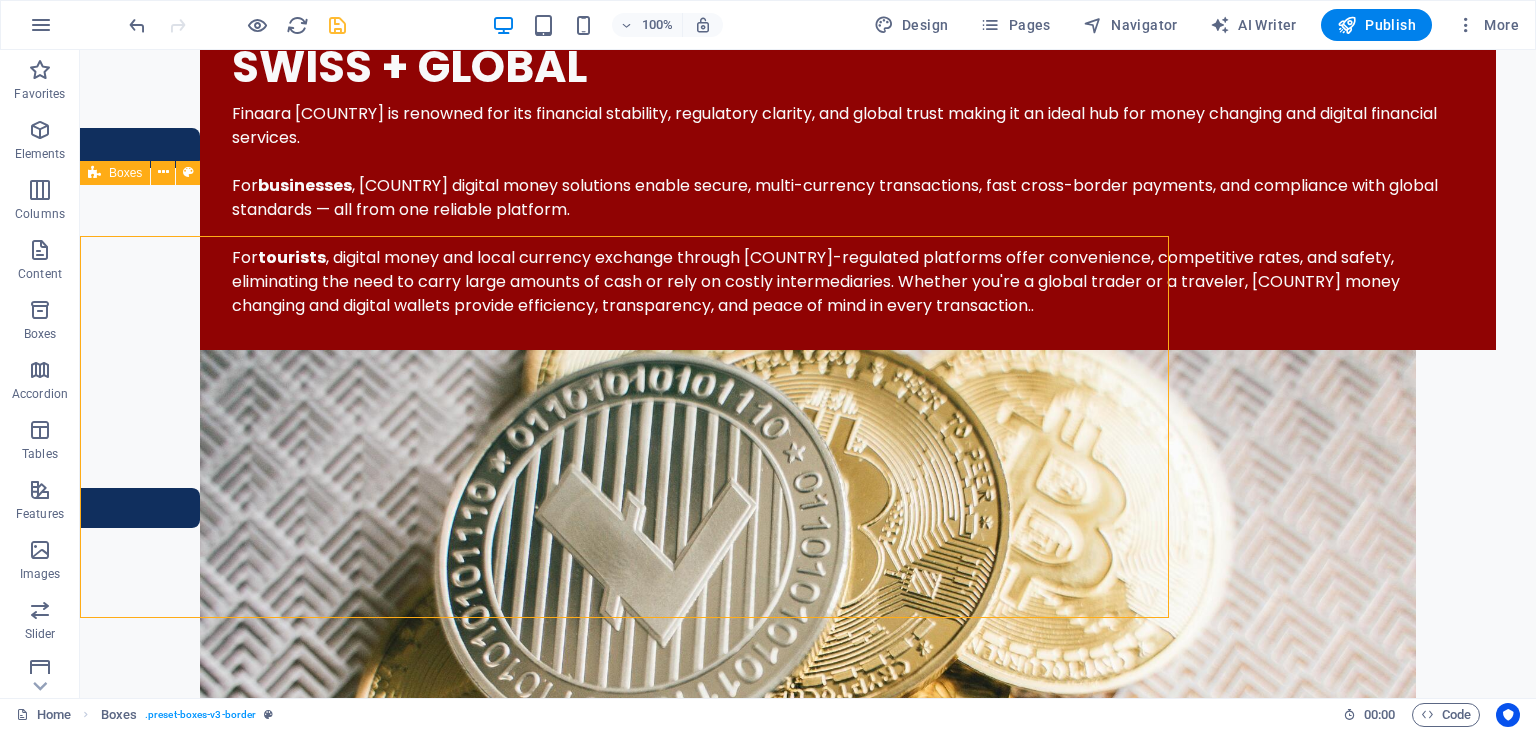 scroll, scrollTop: 2311, scrollLeft: 0, axis: vertical 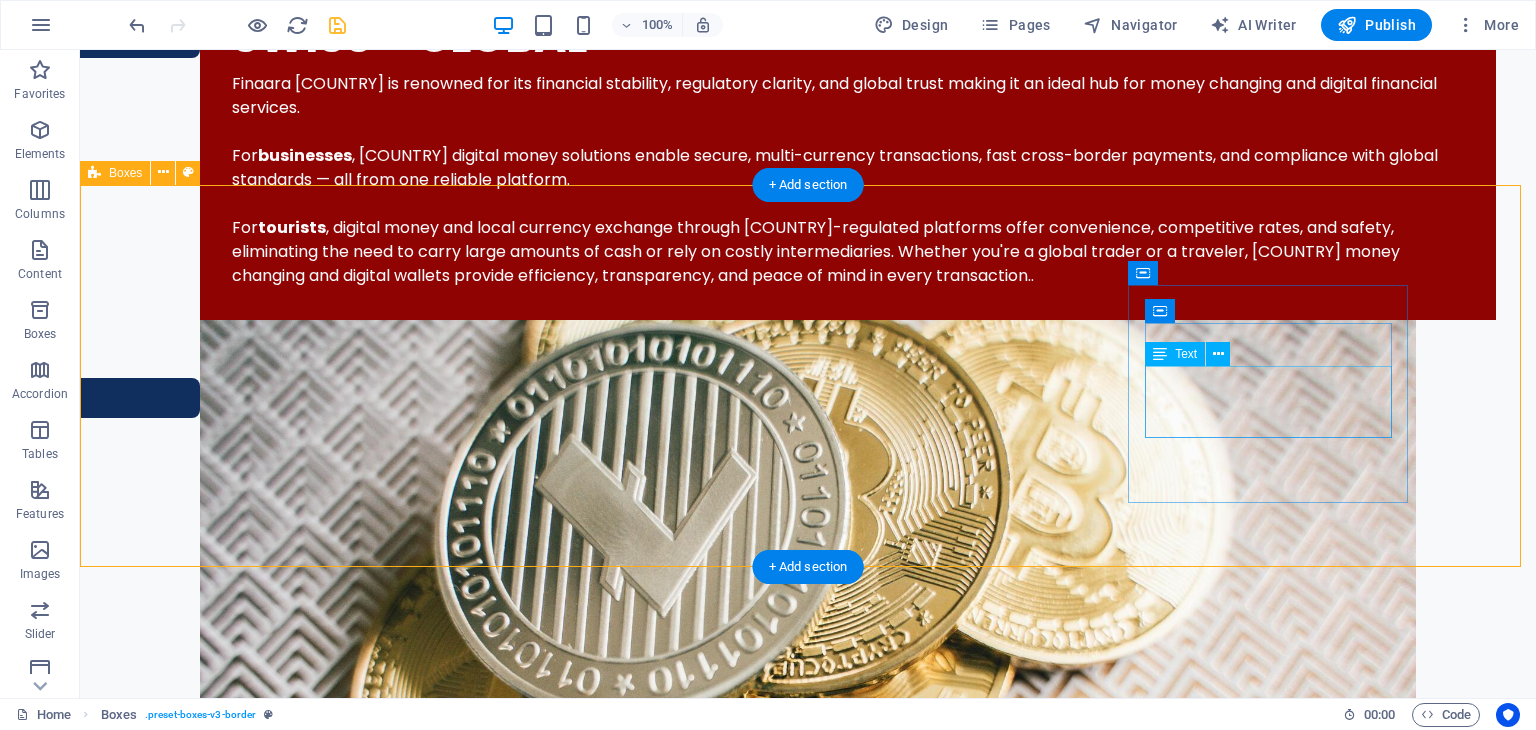 click on "Send Money Receive Money Branch & DBU" at bounding box center [252, 4634] 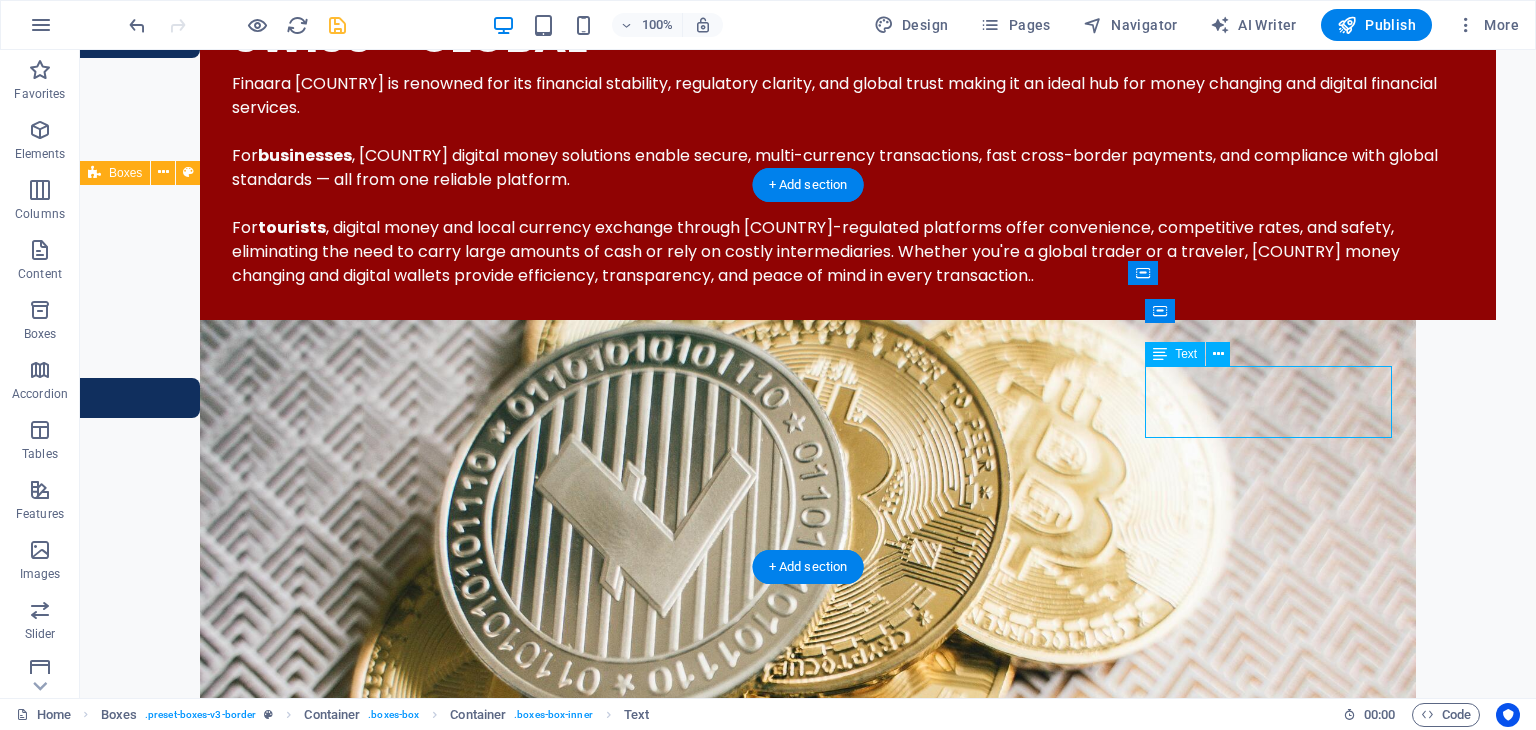 click on "Send Money Receive Money Branch & DBU" at bounding box center [252, 4634] 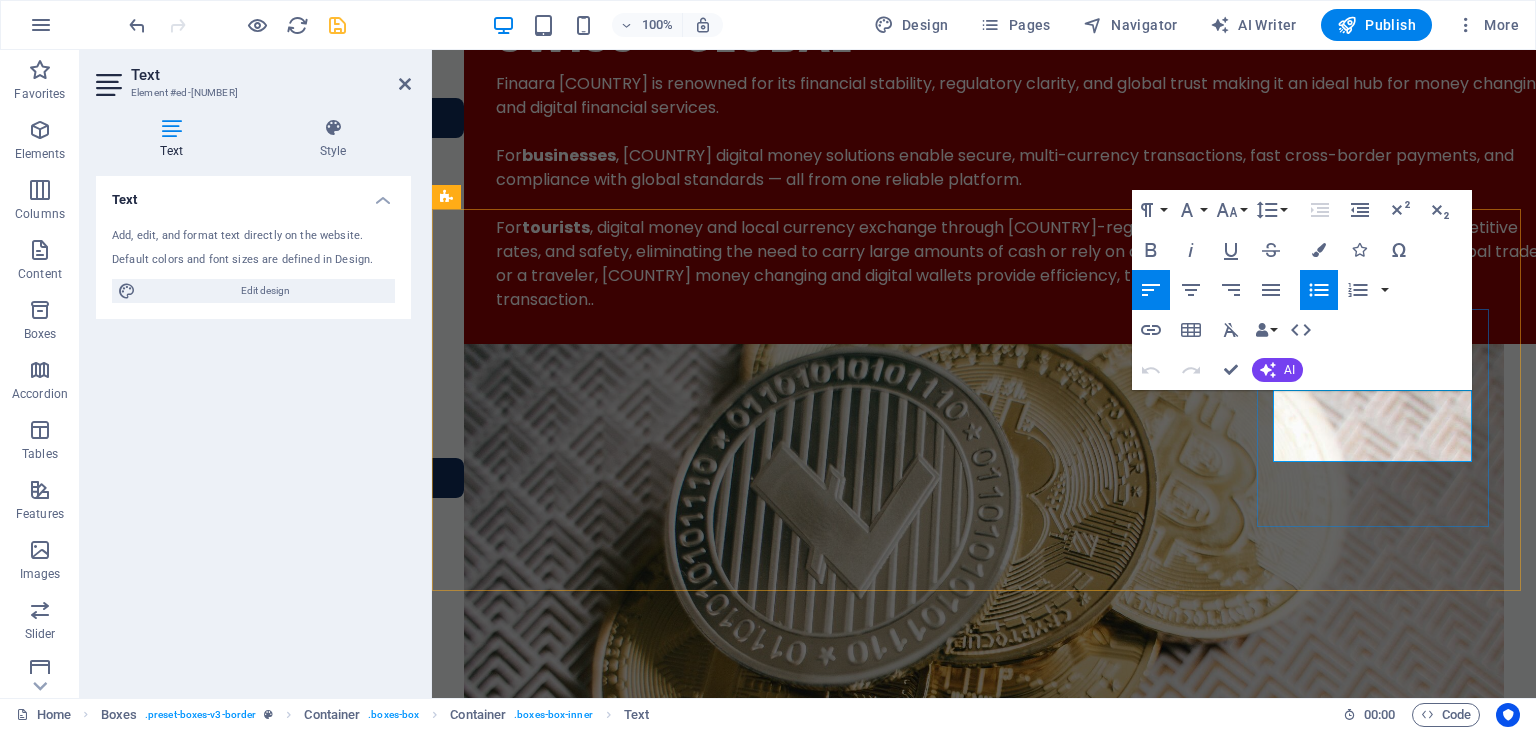 click on "Send Money" at bounding box center (598, 4632) 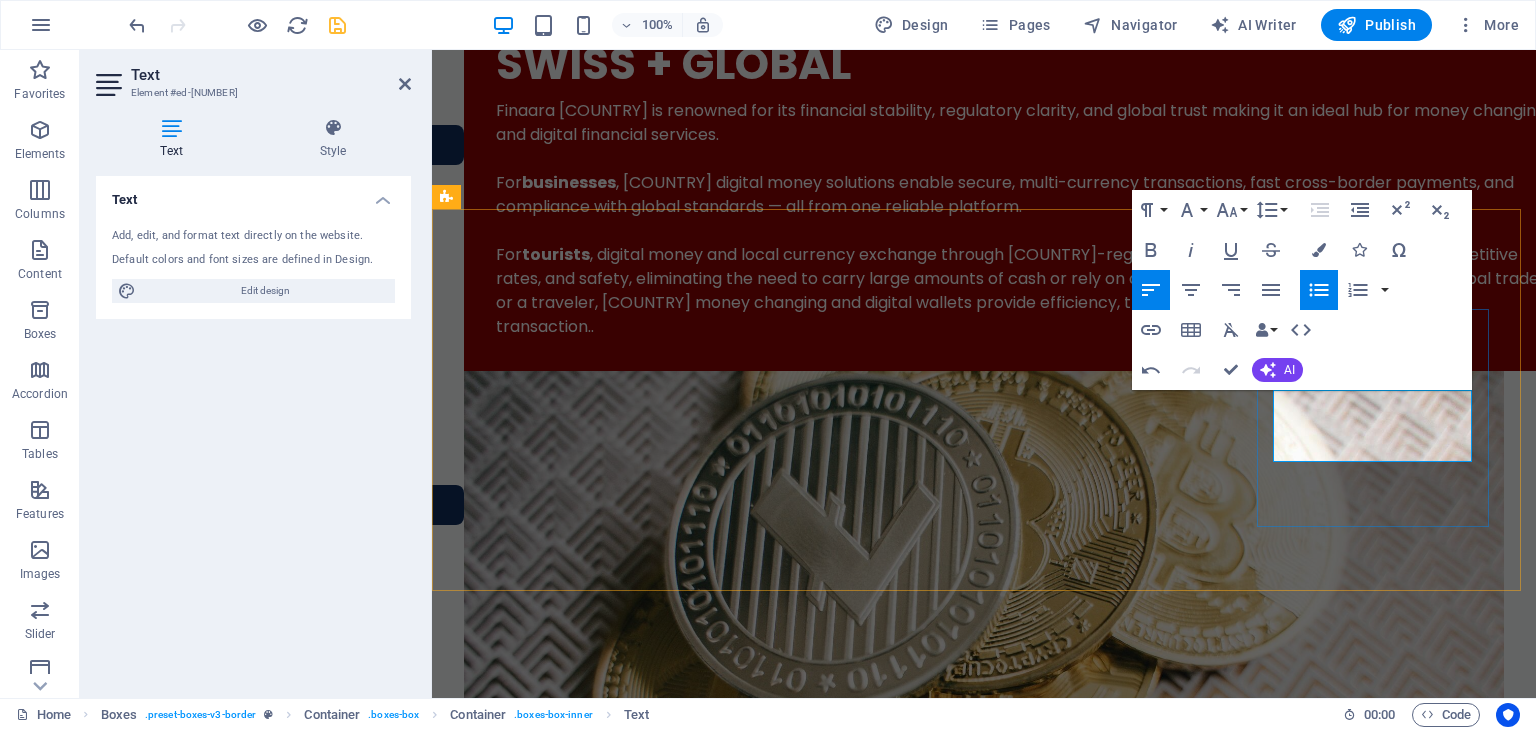 drag, startPoint x: 1422, startPoint y: 431, endPoint x: 1308, endPoint y: 425, distance: 114.15778 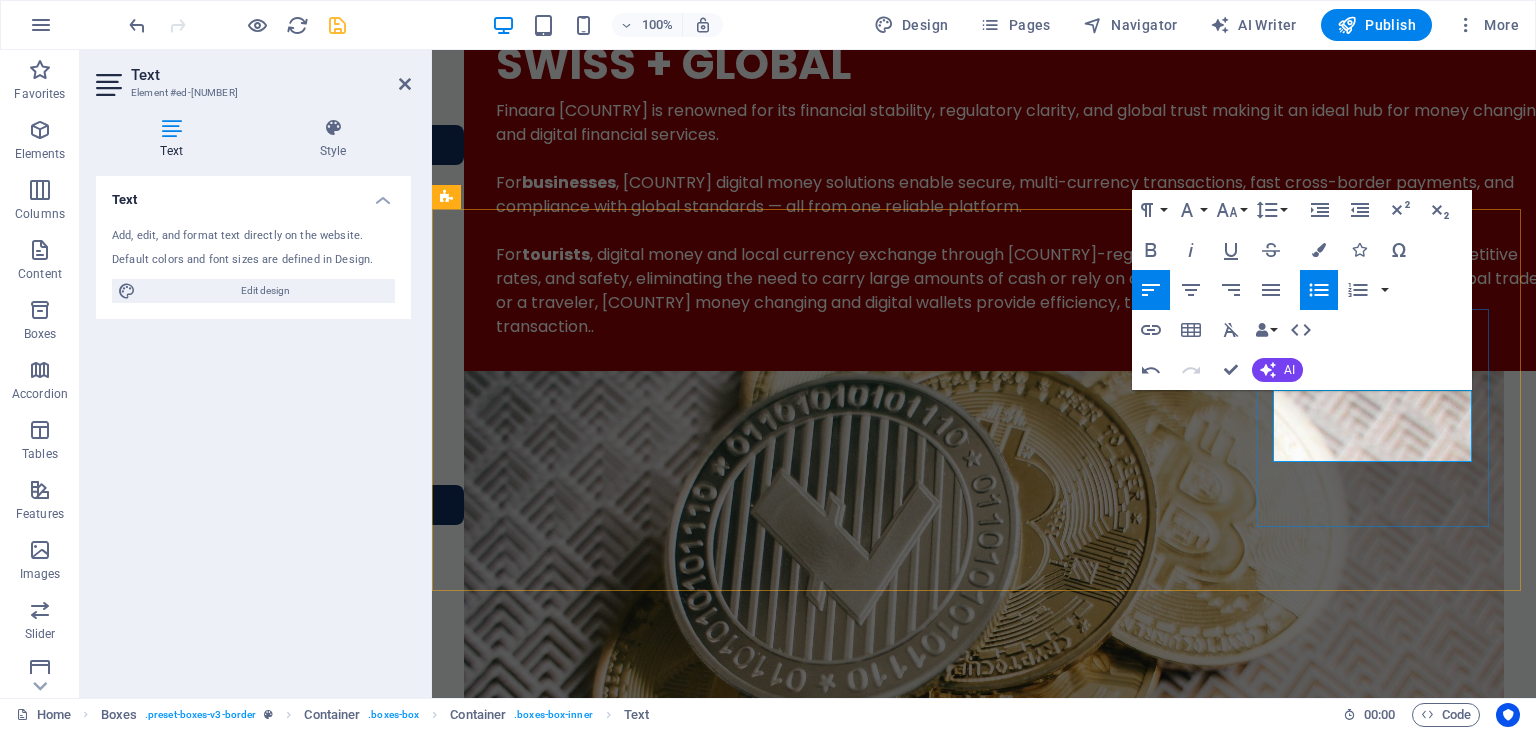 click on "Branch & DBU" at bounding box center [598, 4707] 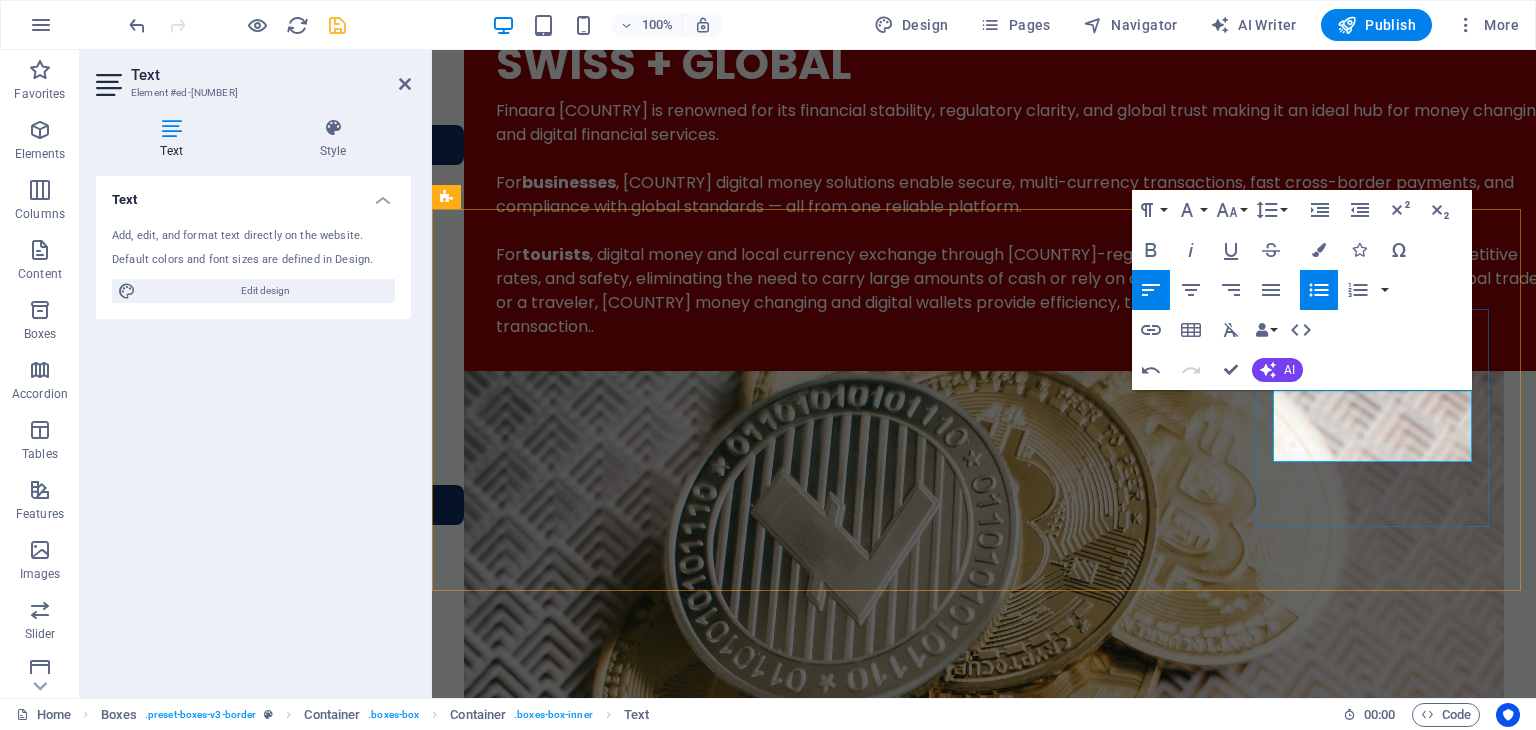 click on "Accounts Create Accounts Online Features" at bounding box center (582, 4650) 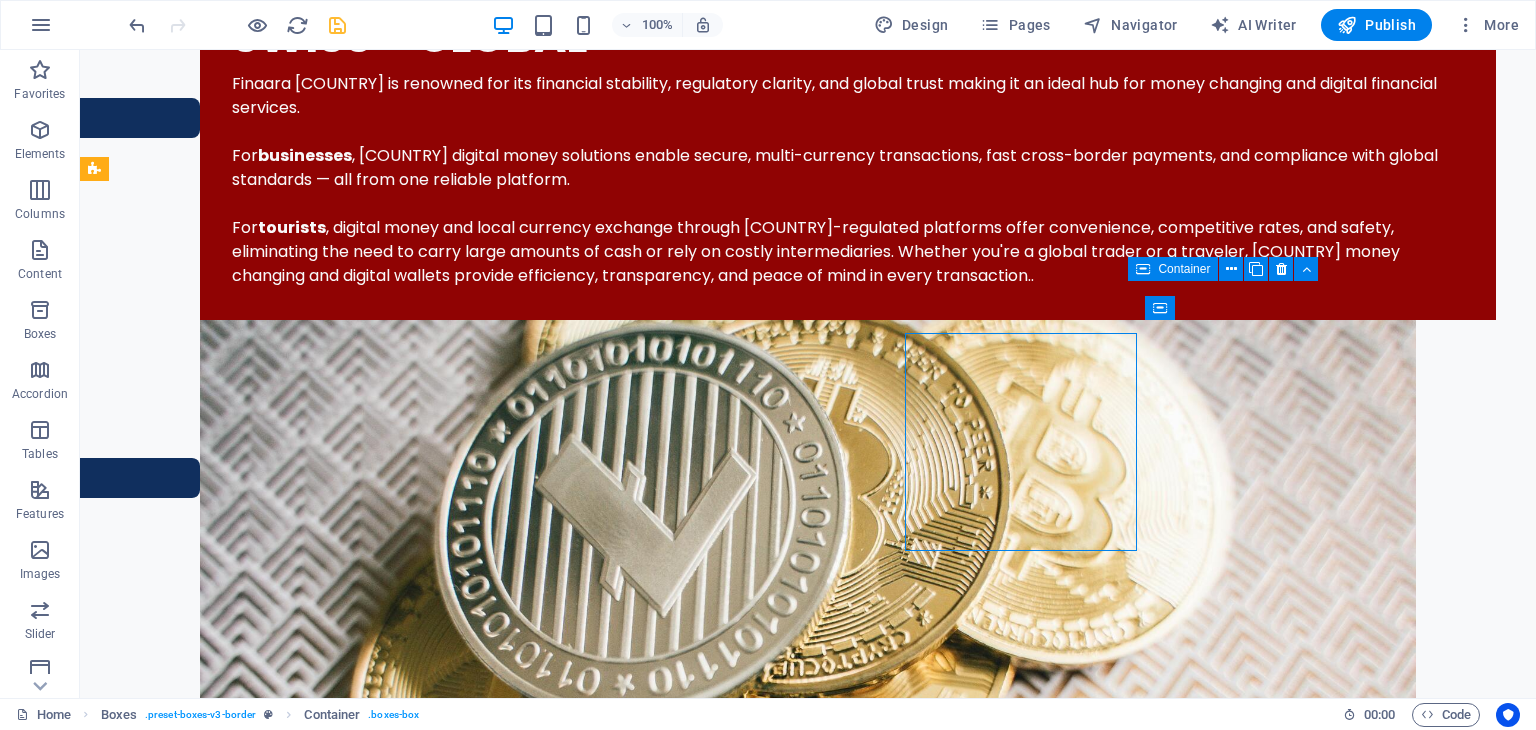 scroll, scrollTop: 2314, scrollLeft: 0, axis: vertical 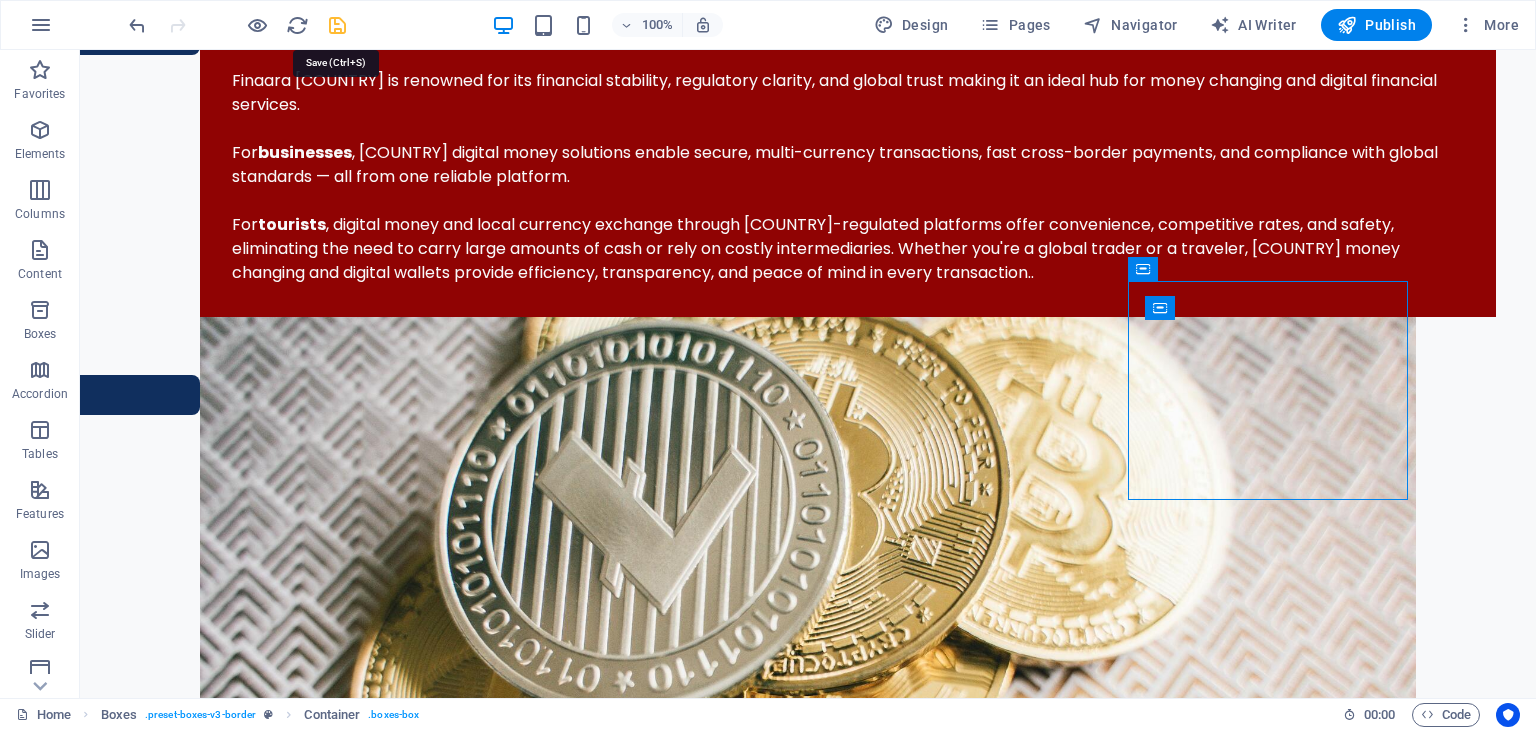 click at bounding box center [337, 25] 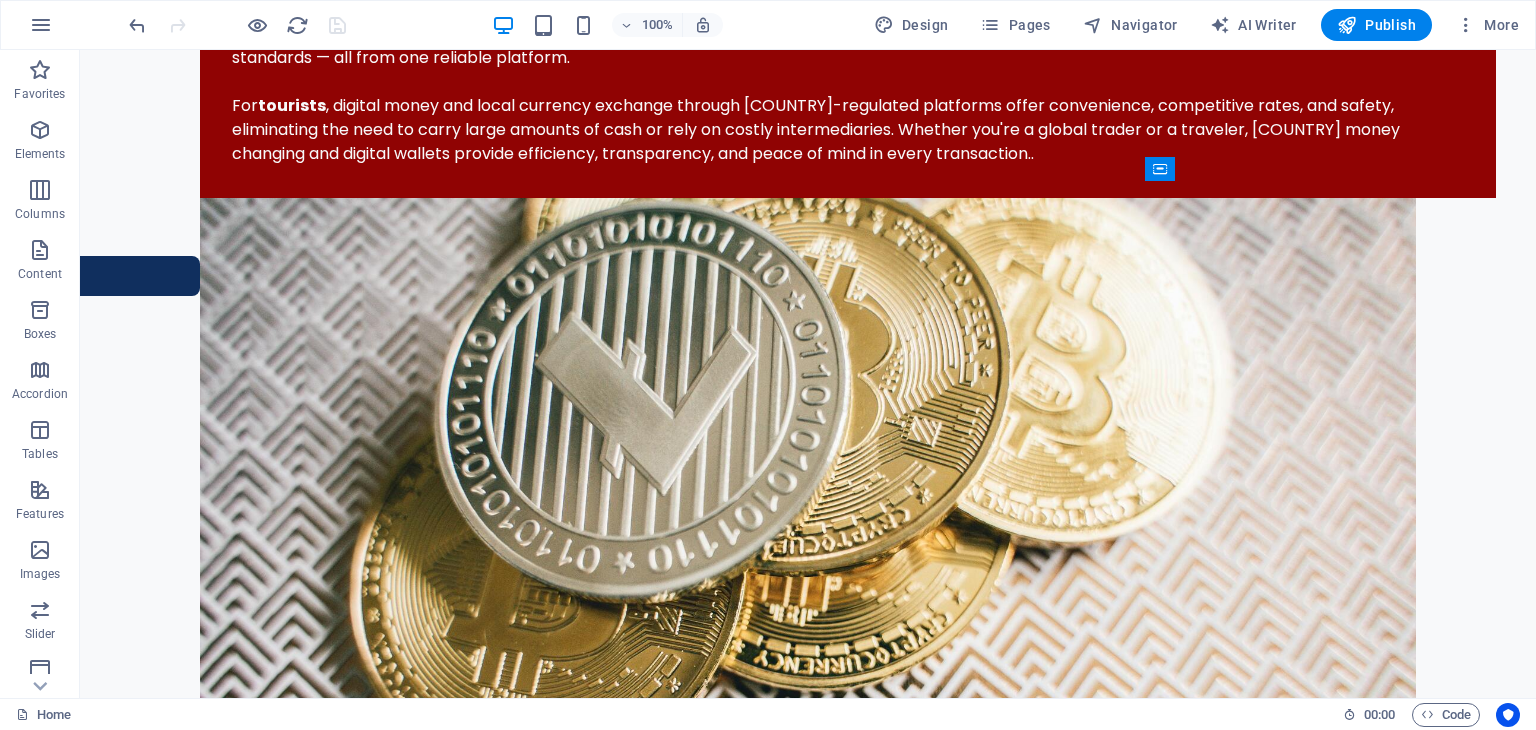 scroll, scrollTop: 2461, scrollLeft: 0, axis: vertical 